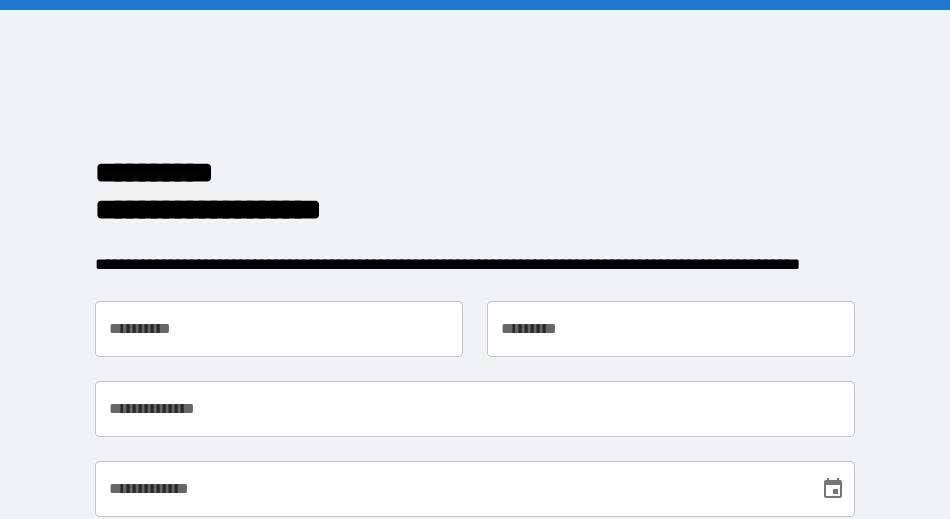 scroll, scrollTop: 0, scrollLeft: 0, axis: both 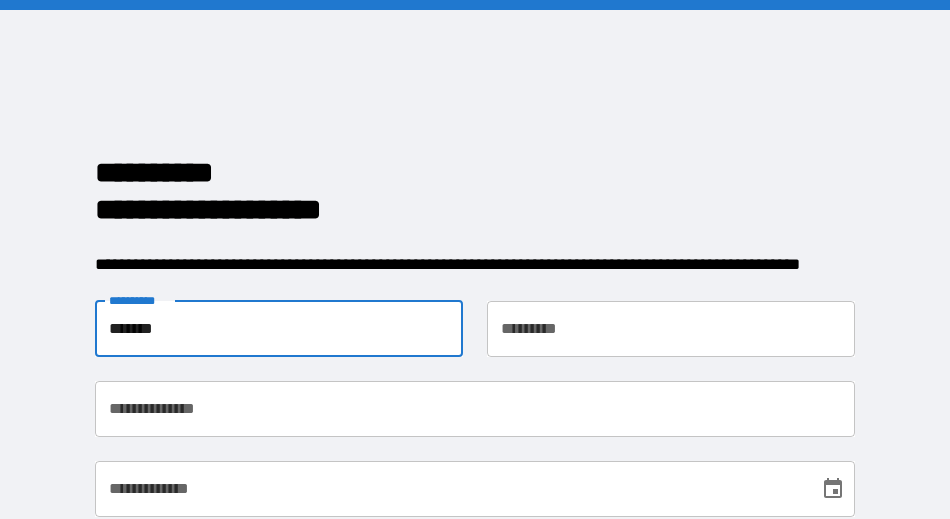 type on "*******" 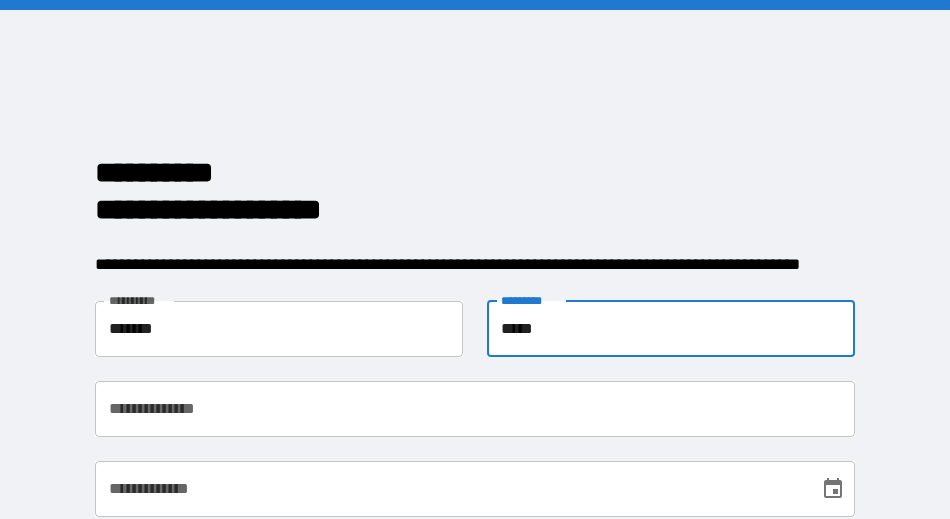 type on "*****" 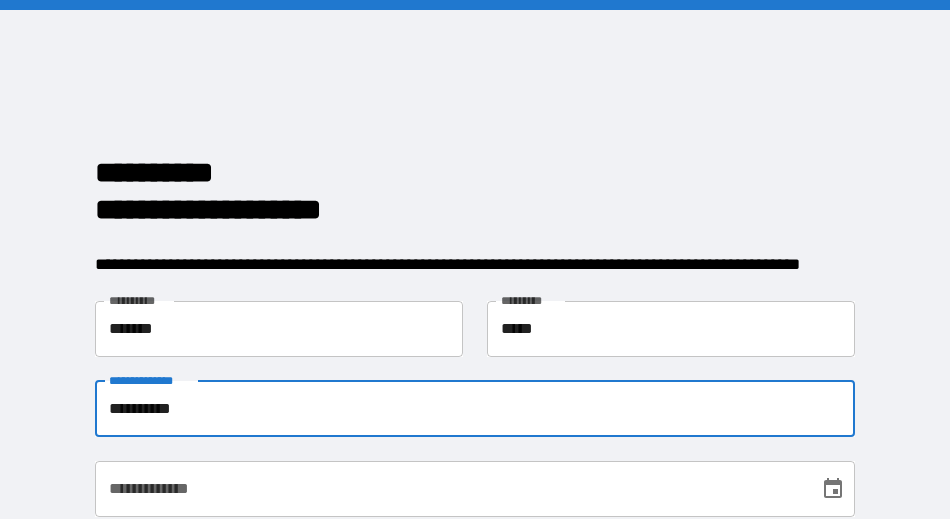 type on "**********" 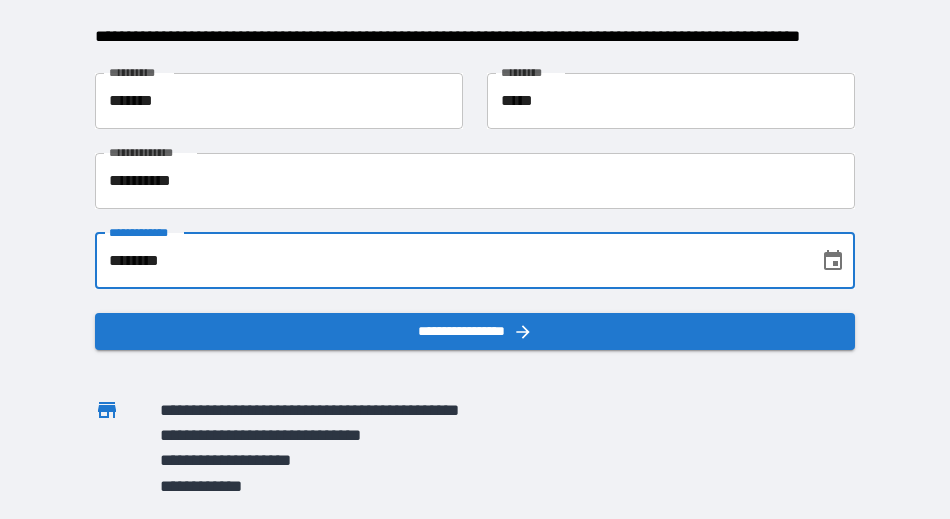 scroll, scrollTop: 229, scrollLeft: 0, axis: vertical 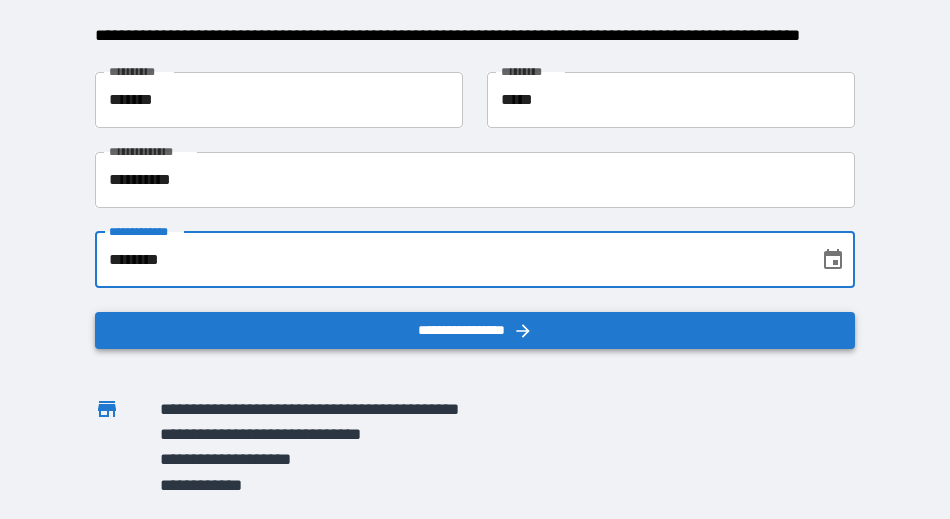 type on "********" 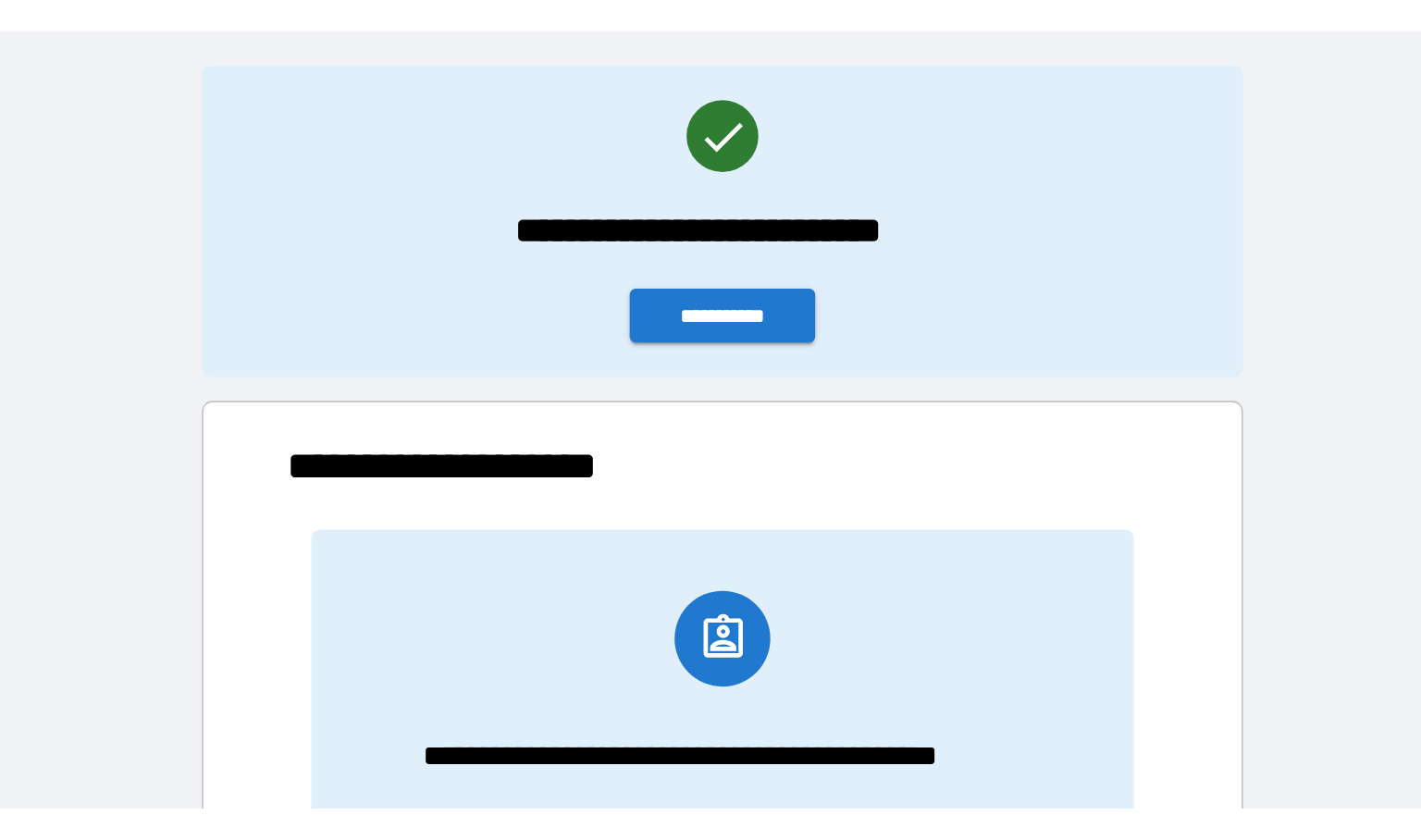 scroll, scrollTop: 0, scrollLeft: 0, axis: both 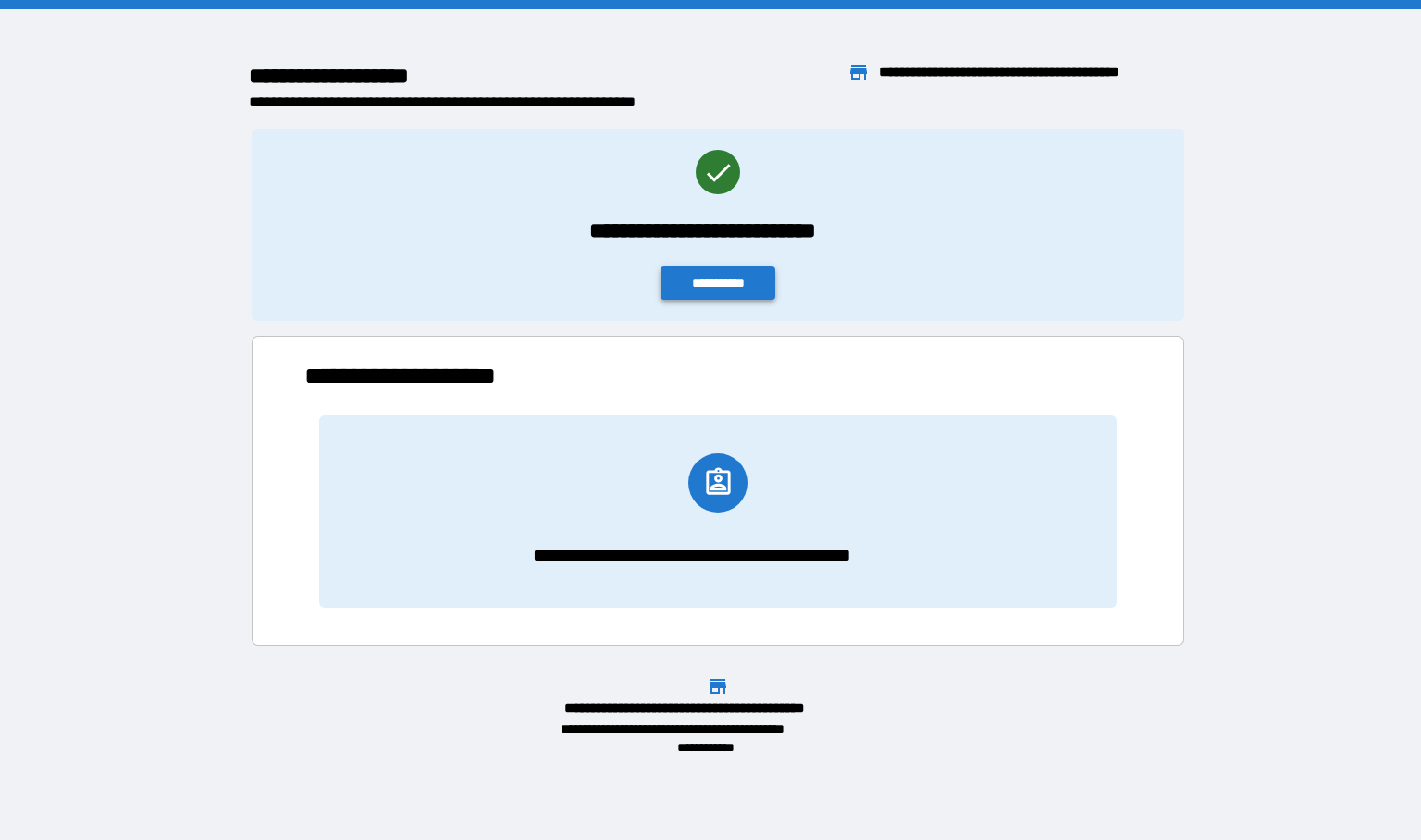 click on "**********" at bounding box center [718, 283] 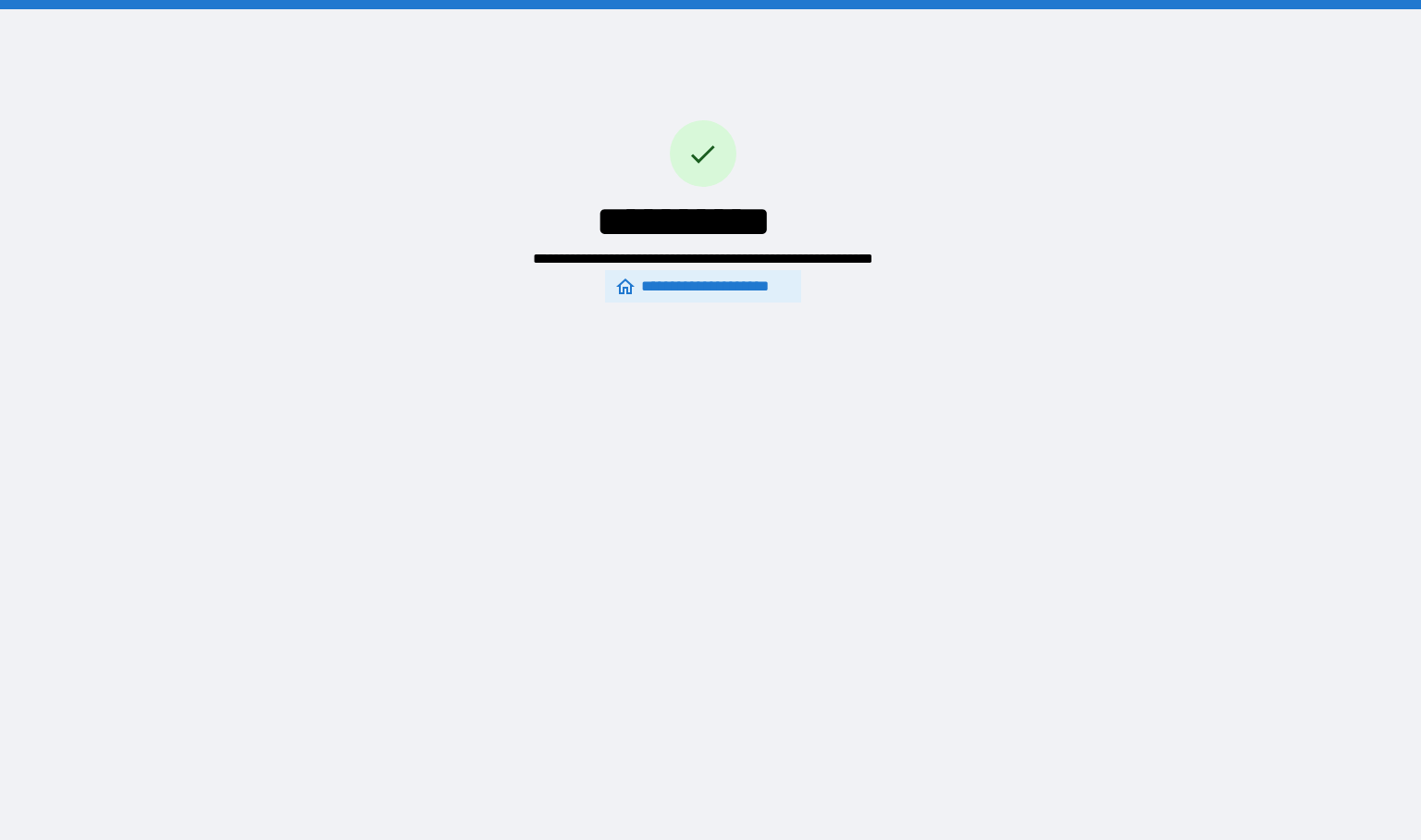 click on "**********" at bounding box center [703, 286] 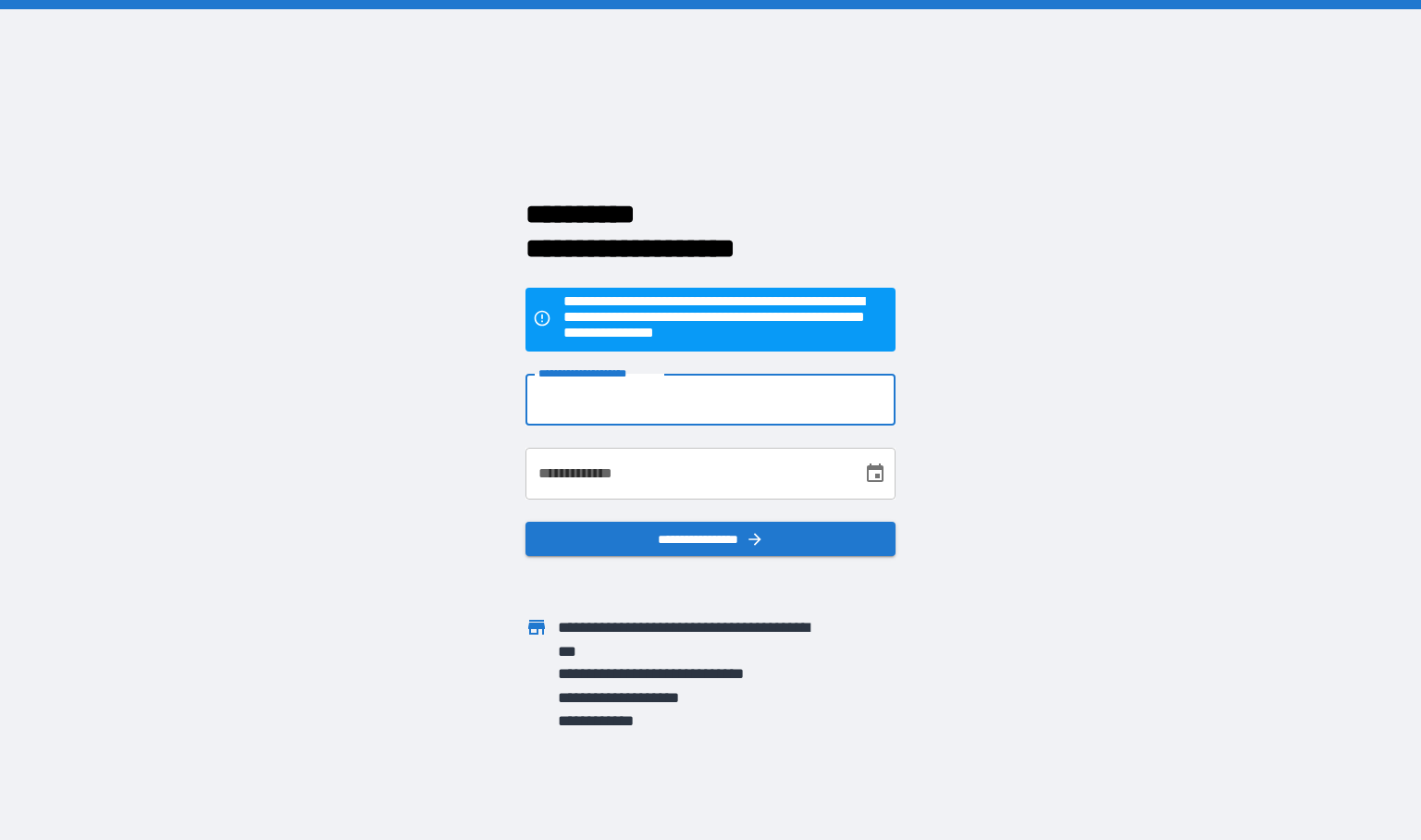 type on "**********" 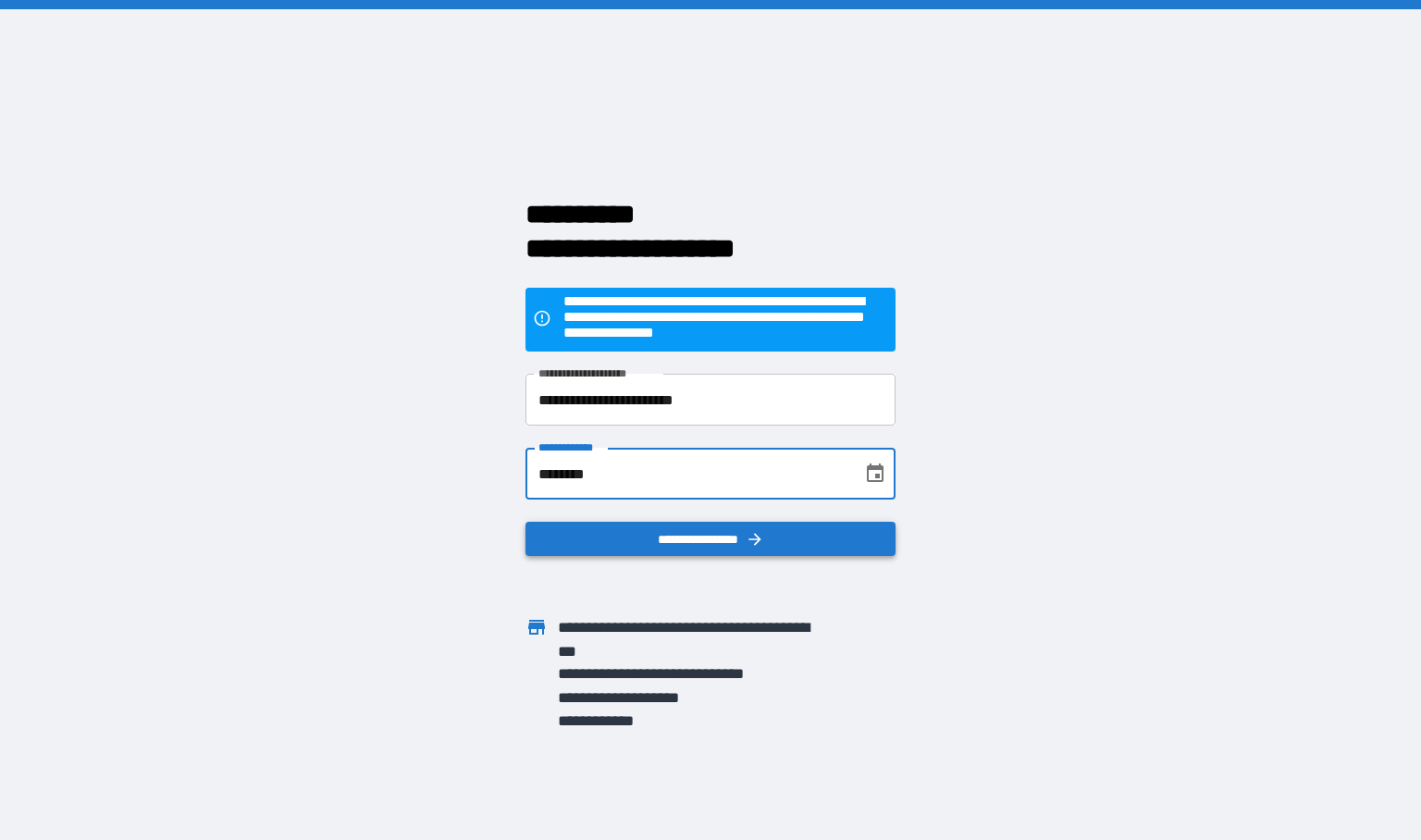 type on "********" 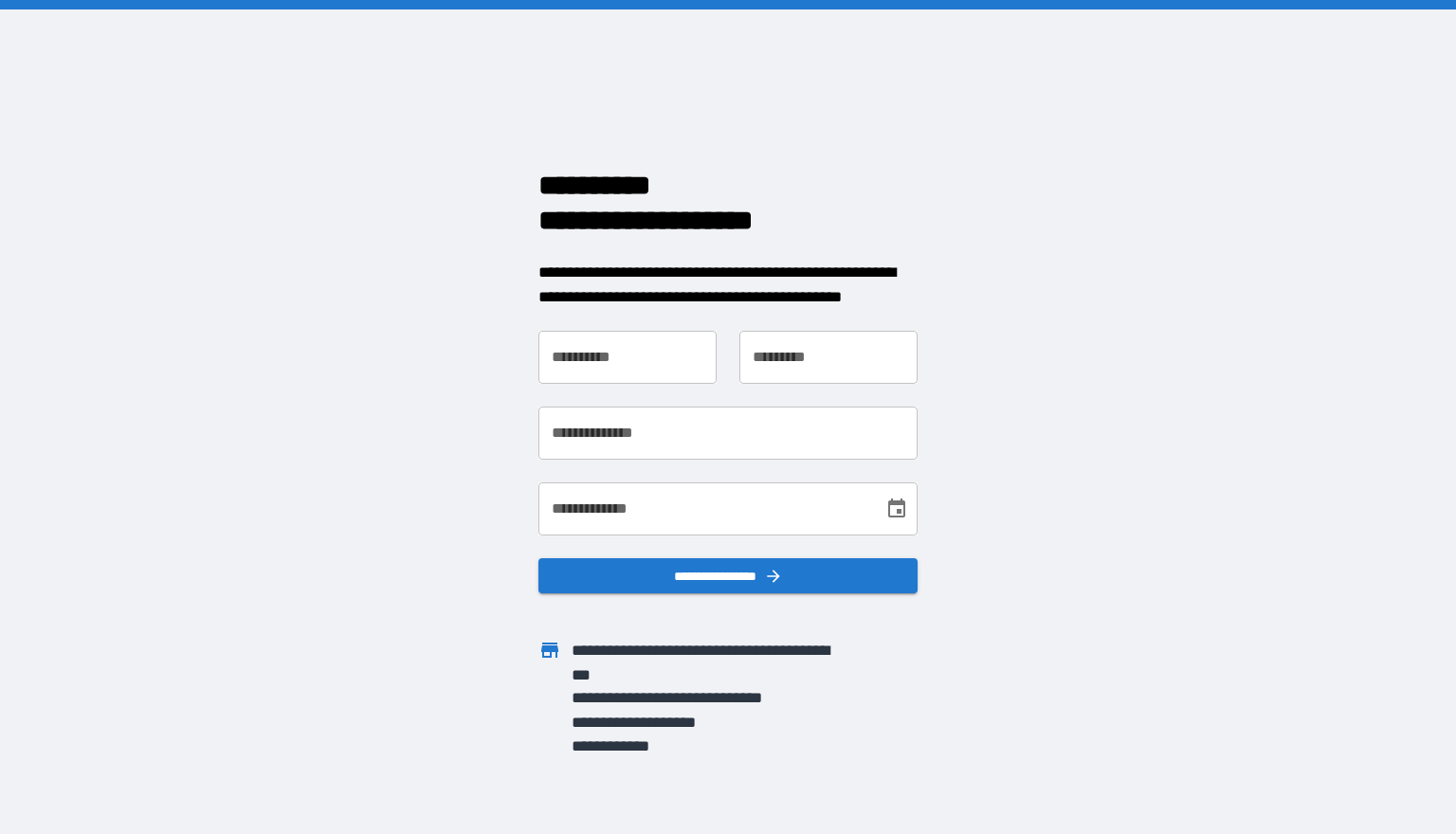 scroll, scrollTop: 0, scrollLeft: 0, axis: both 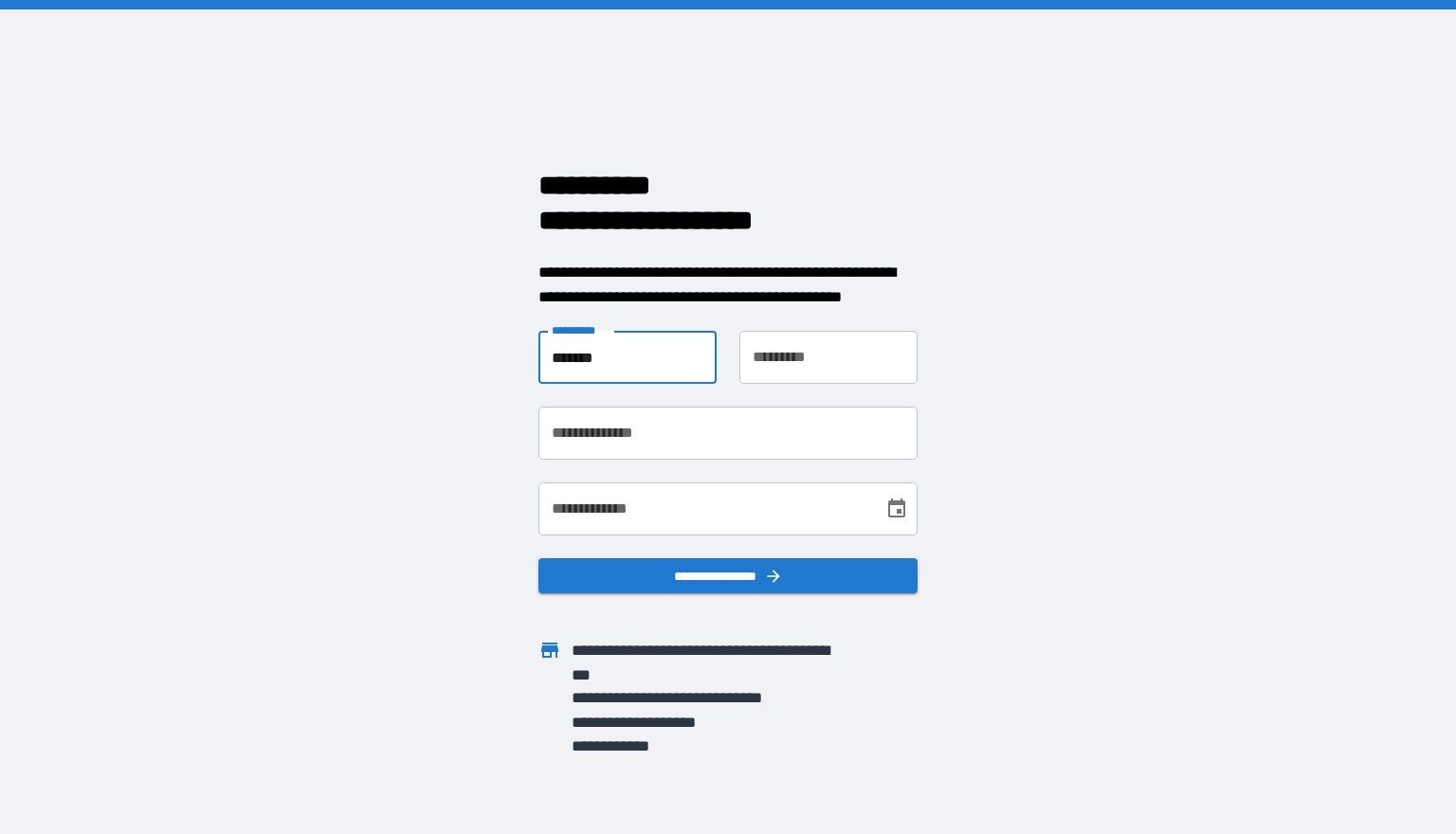 type on "*******" 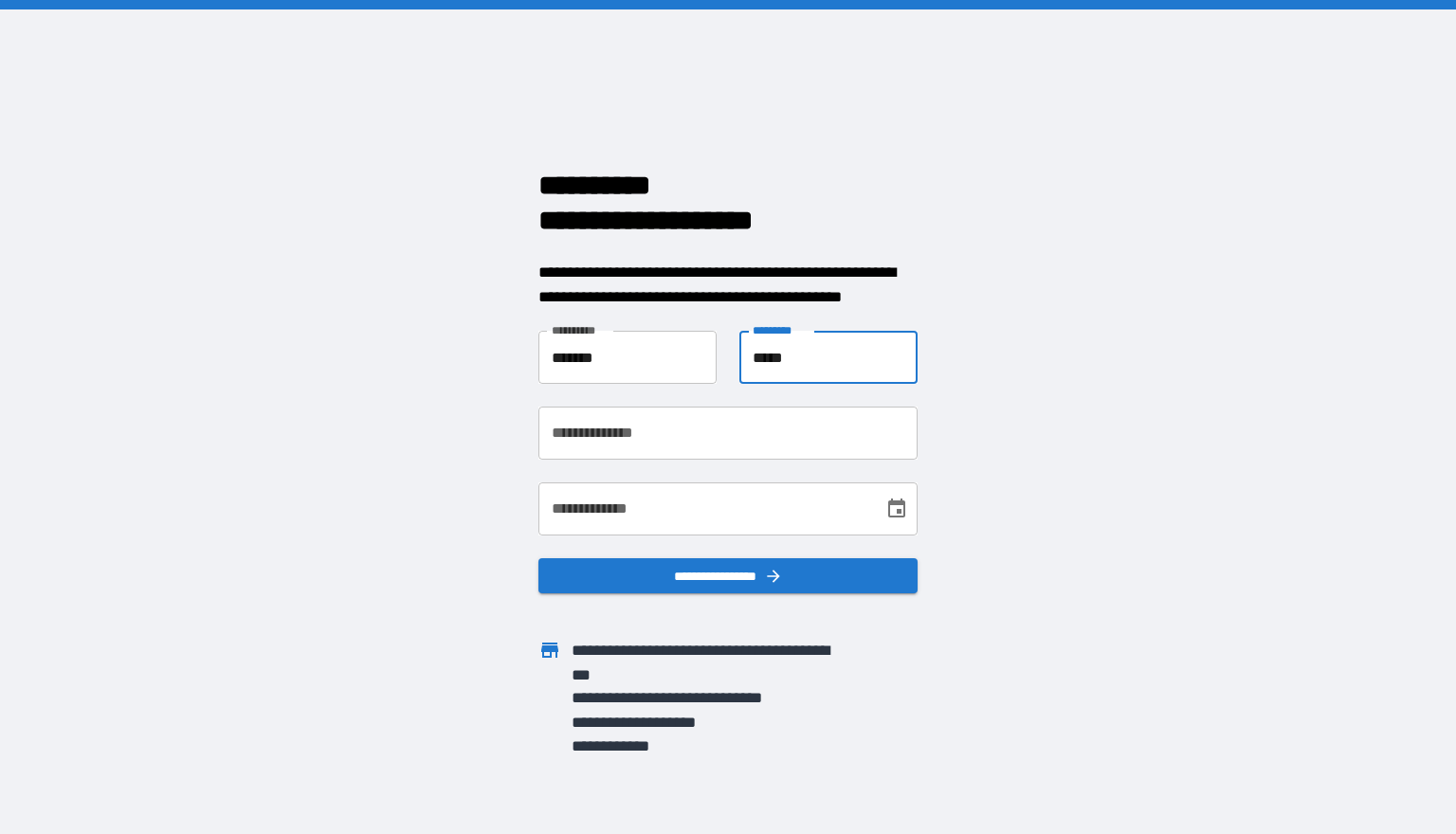 type on "*****" 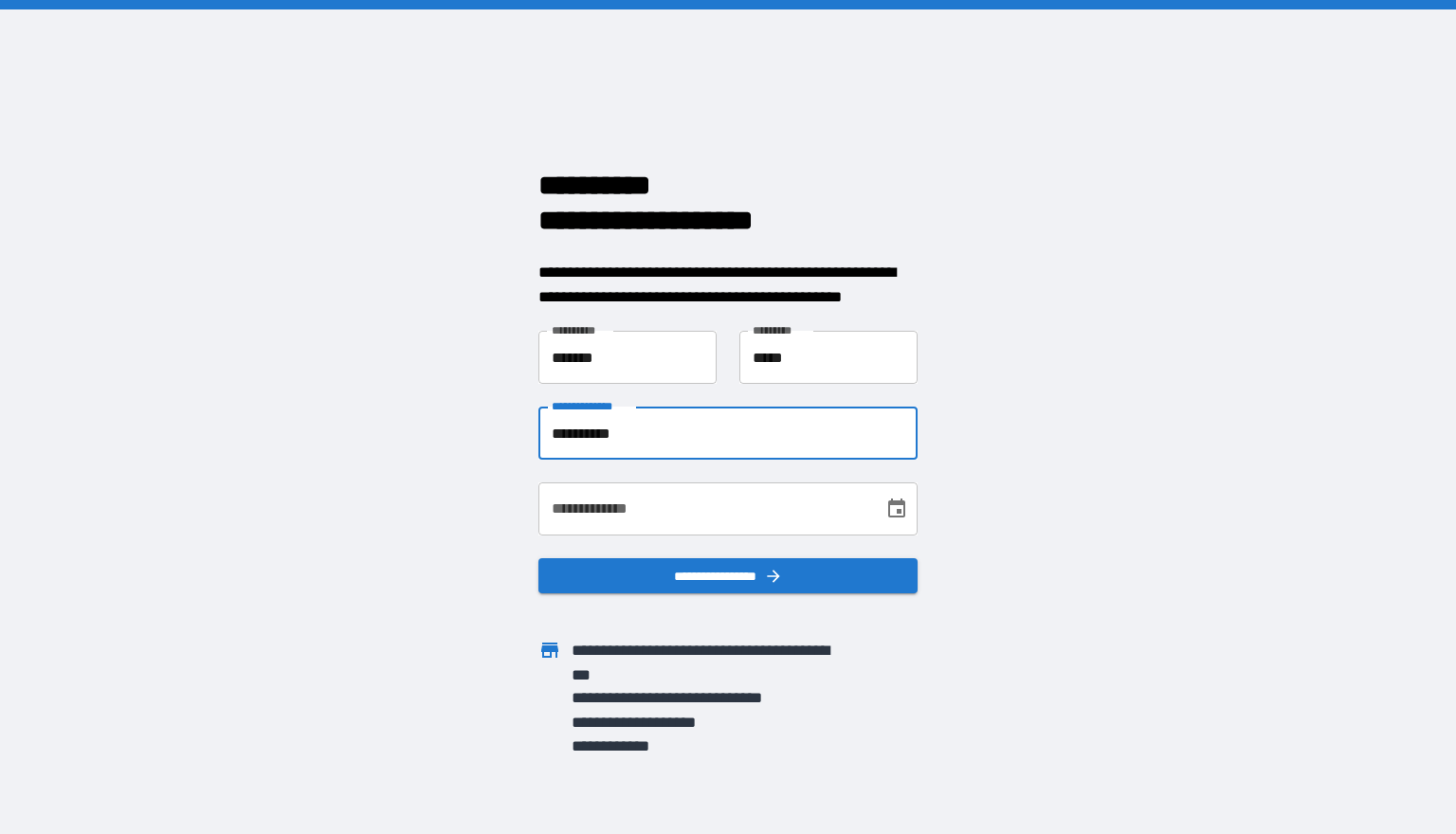 type on "**********" 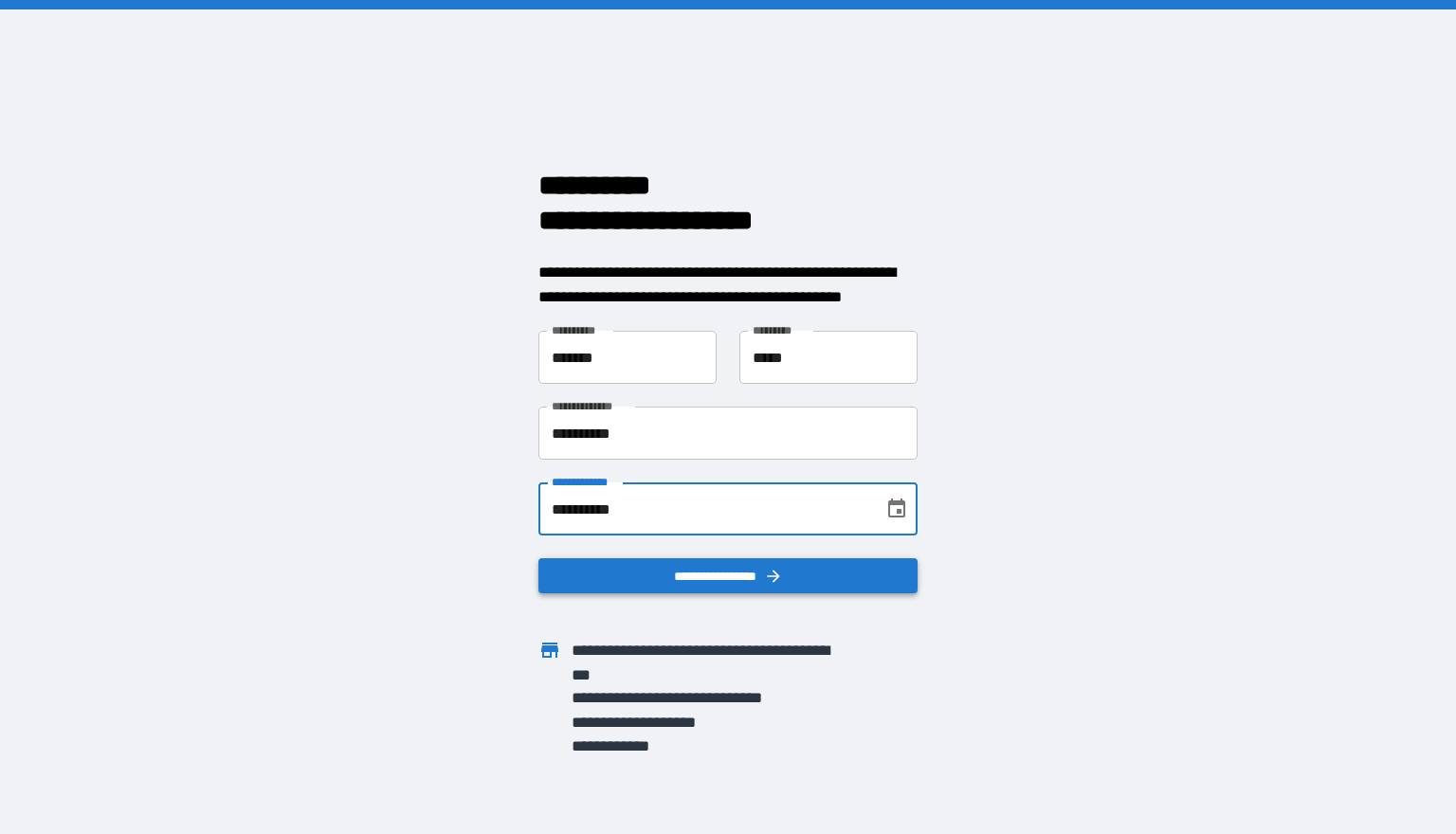 type on "**********" 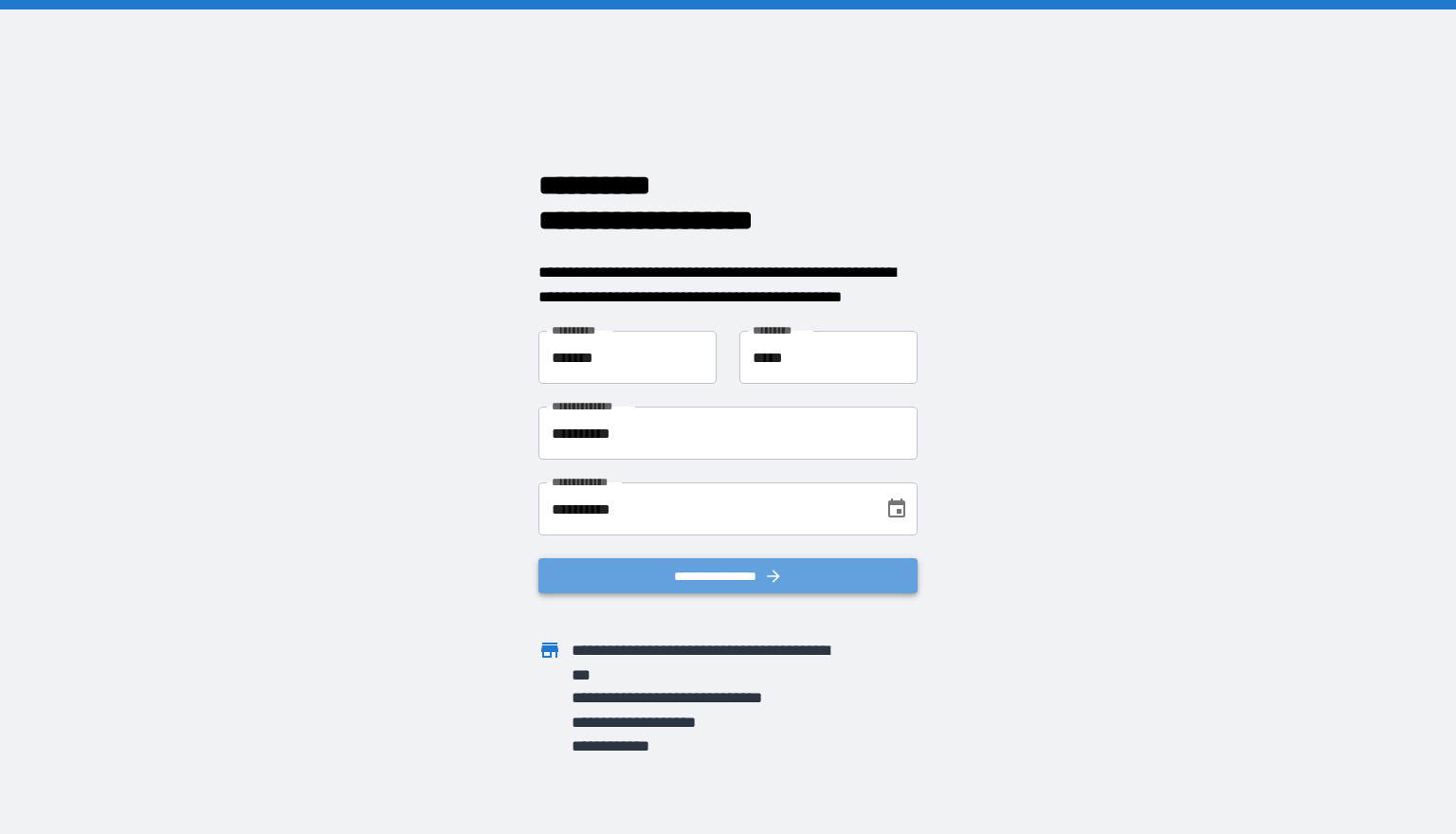click on "**********" at bounding box center (728, 575) 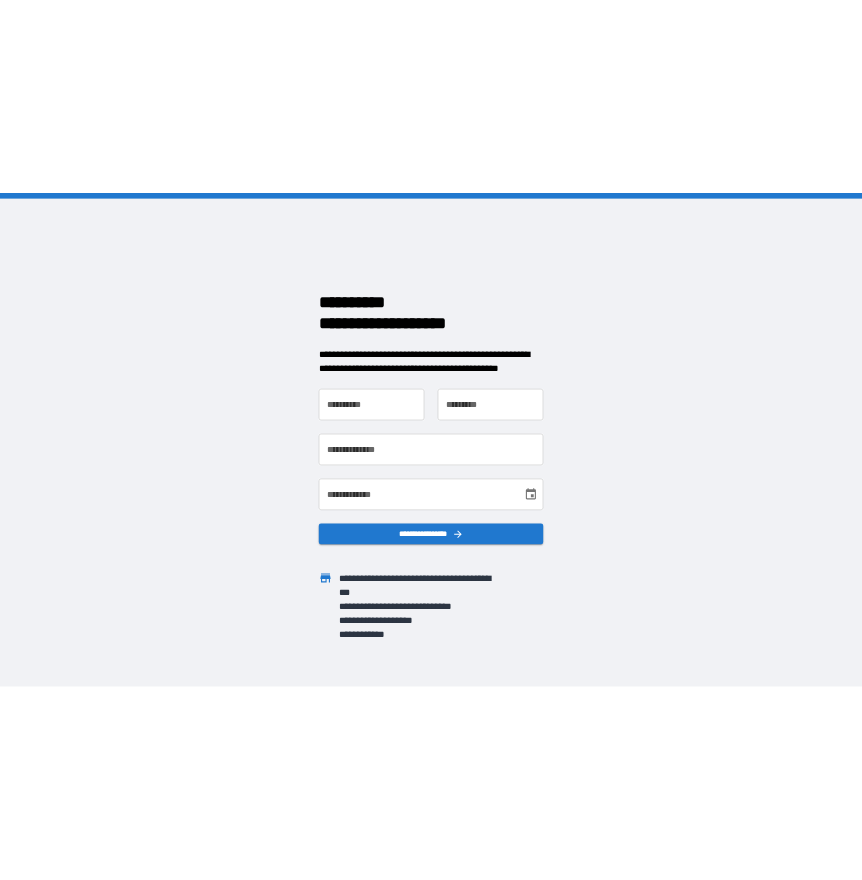 scroll, scrollTop: 0, scrollLeft: 0, axis: both 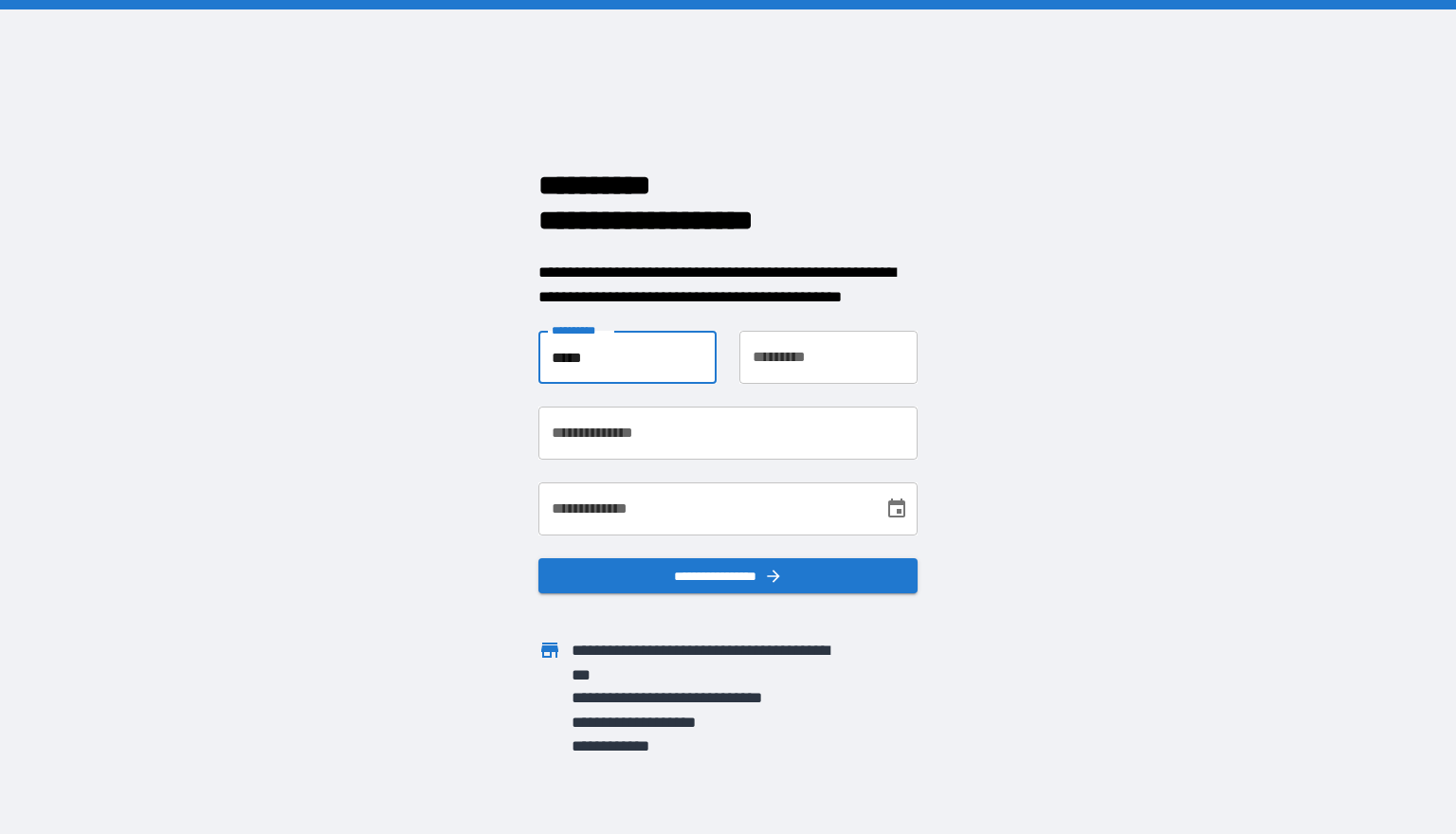 type on "*****" 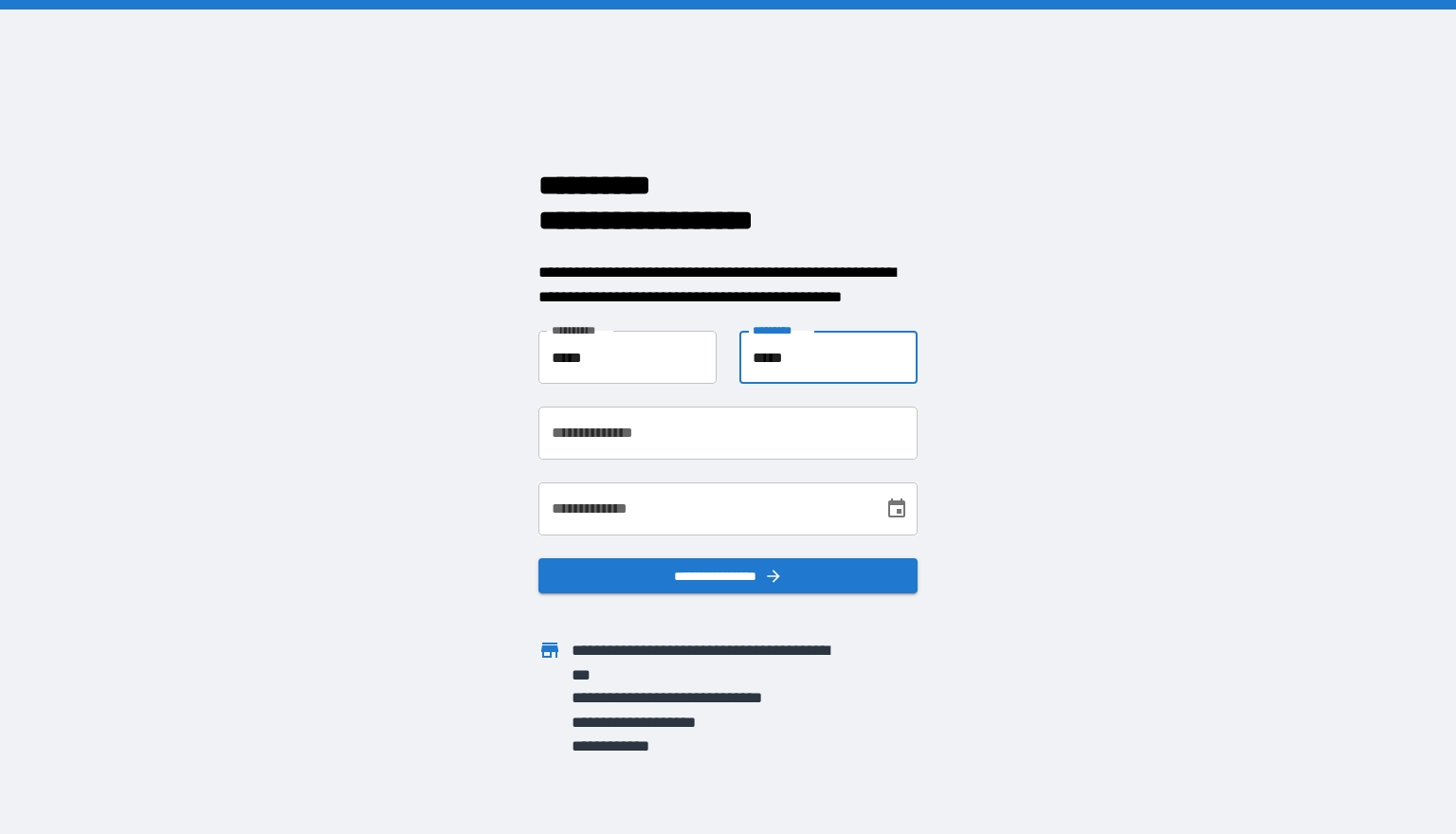 type on "*****" 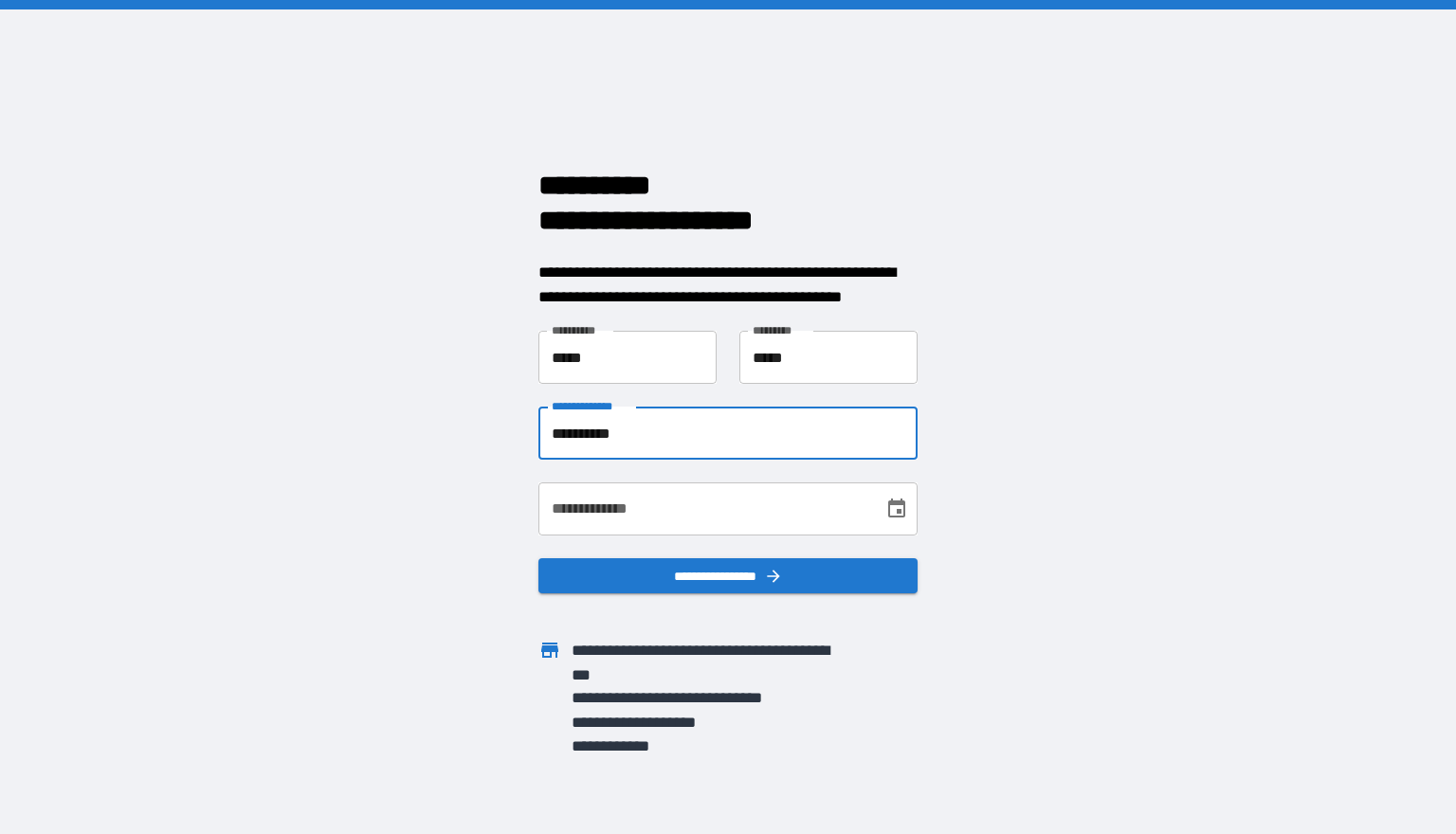type on "**********" 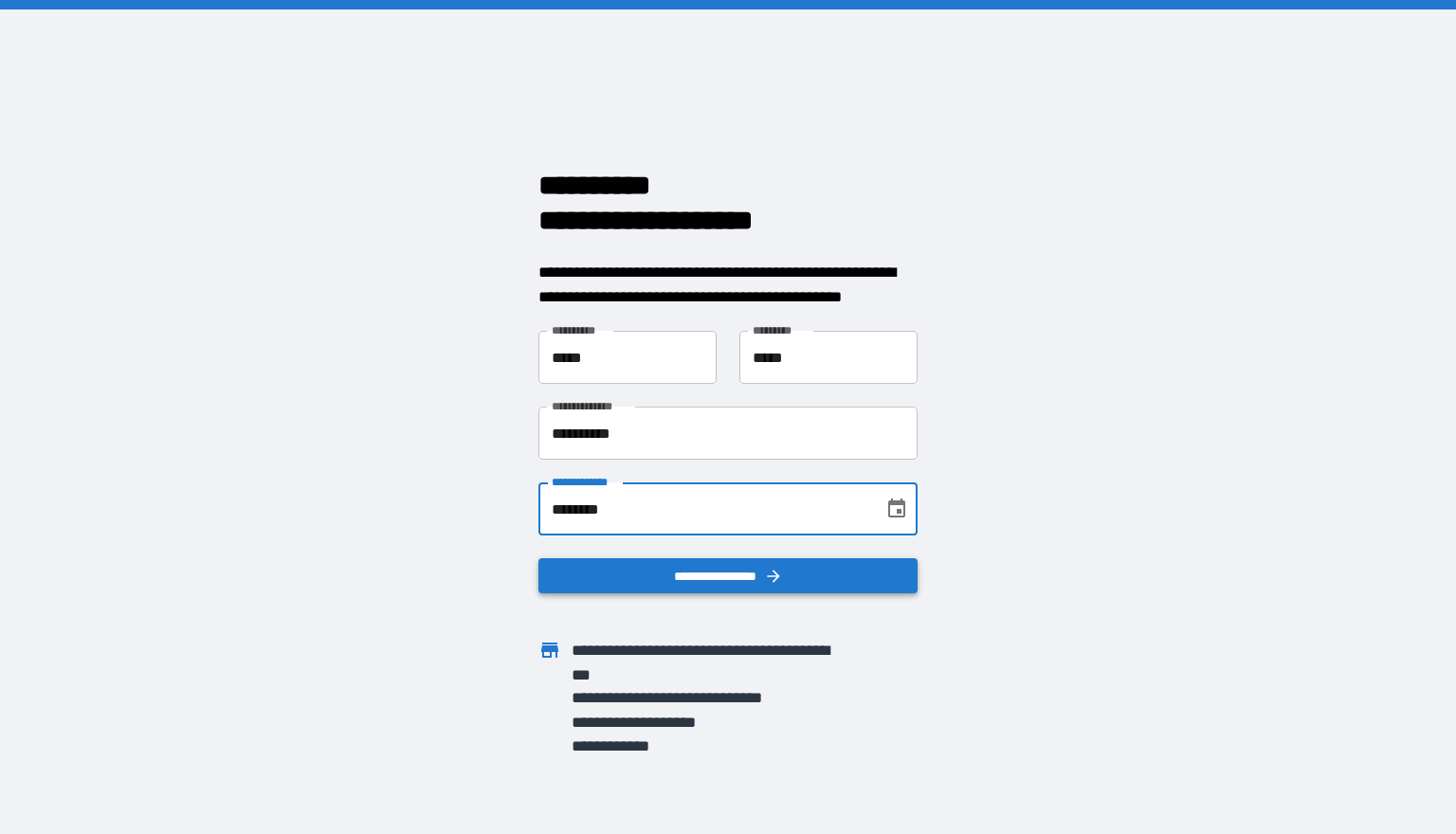 type on "********" 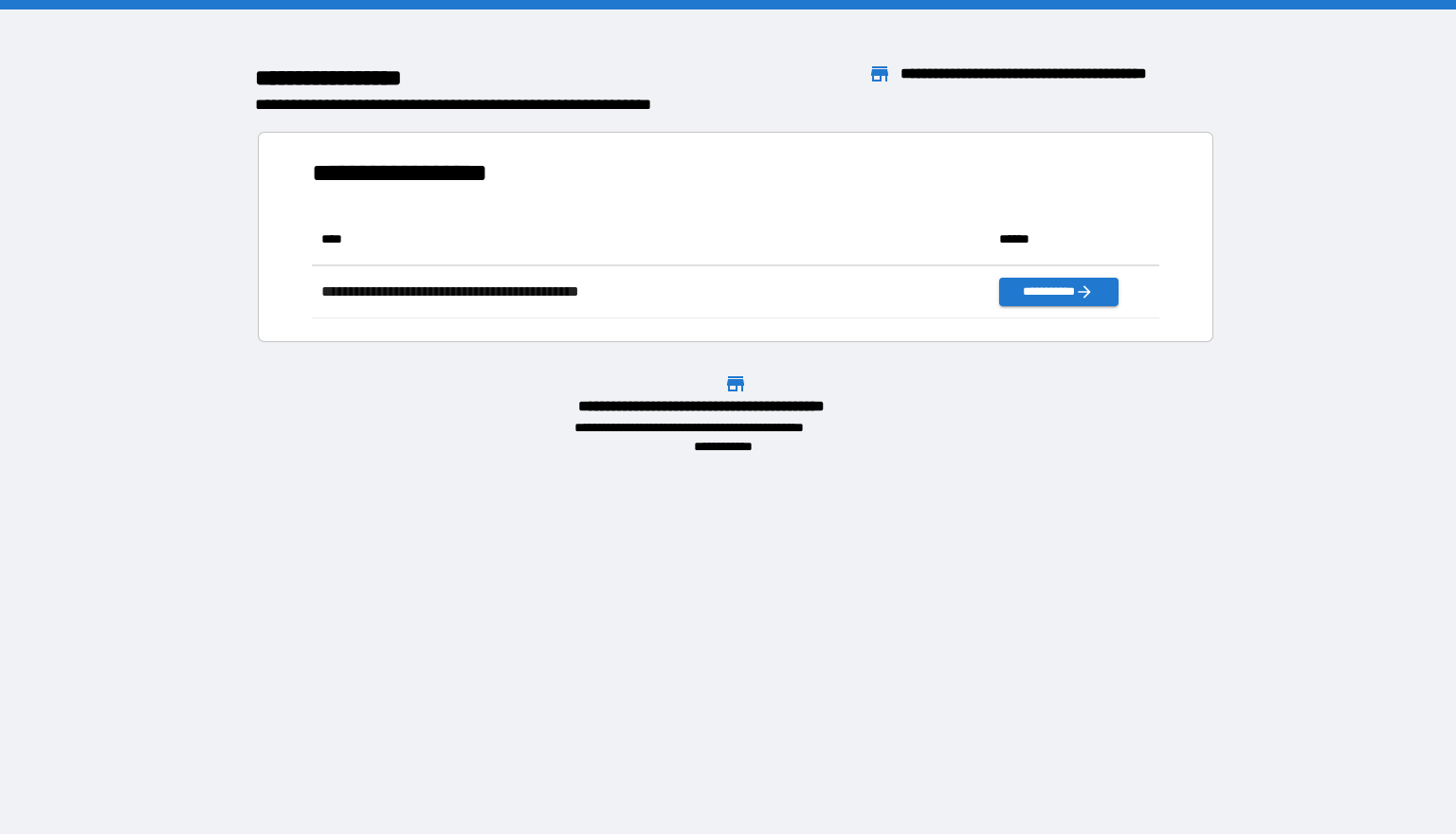 scroll, scrollTop: 1, scrollLeft: 1, axis: both 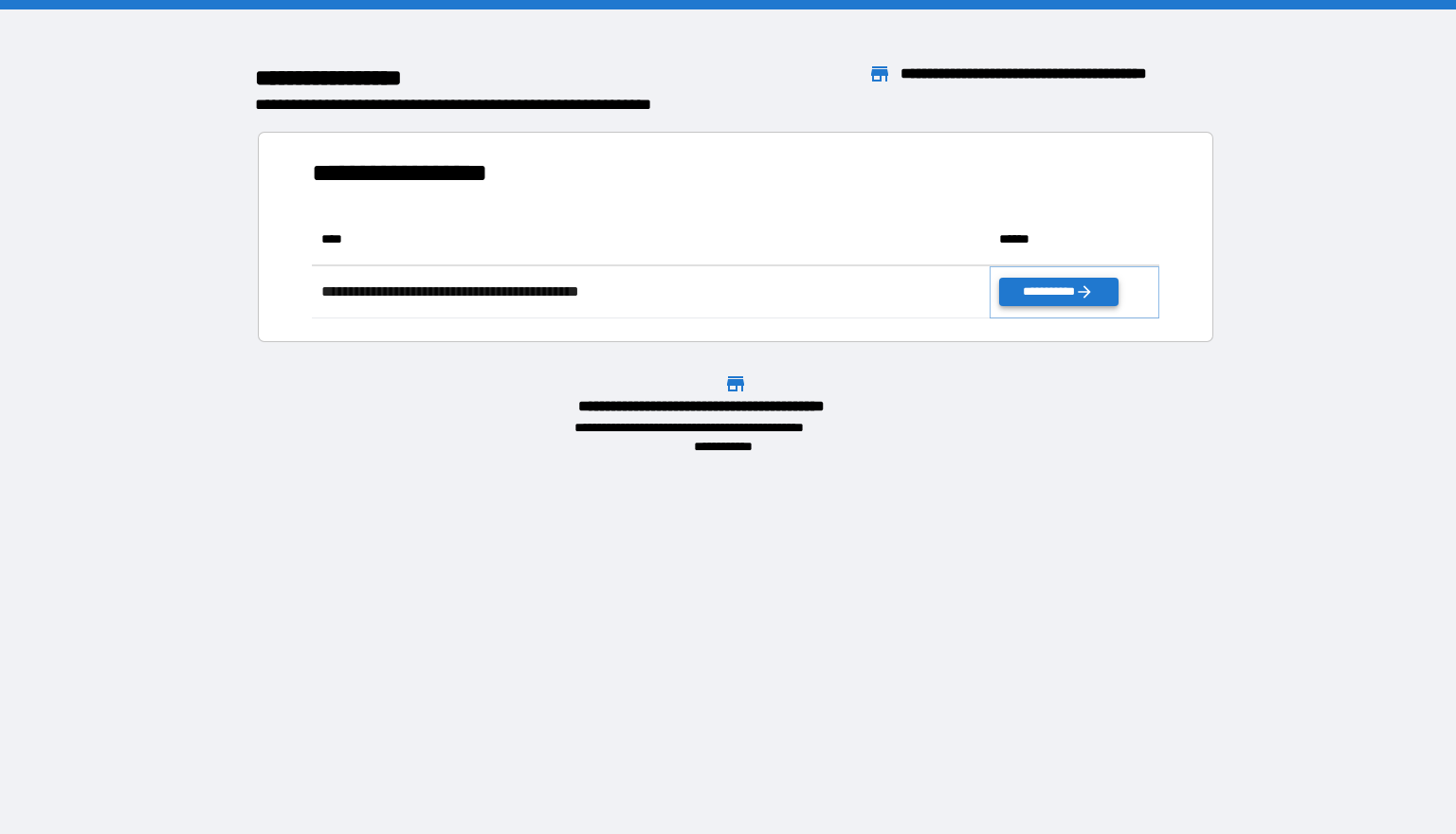 click on "**********" at bounding box center (1058, 292) 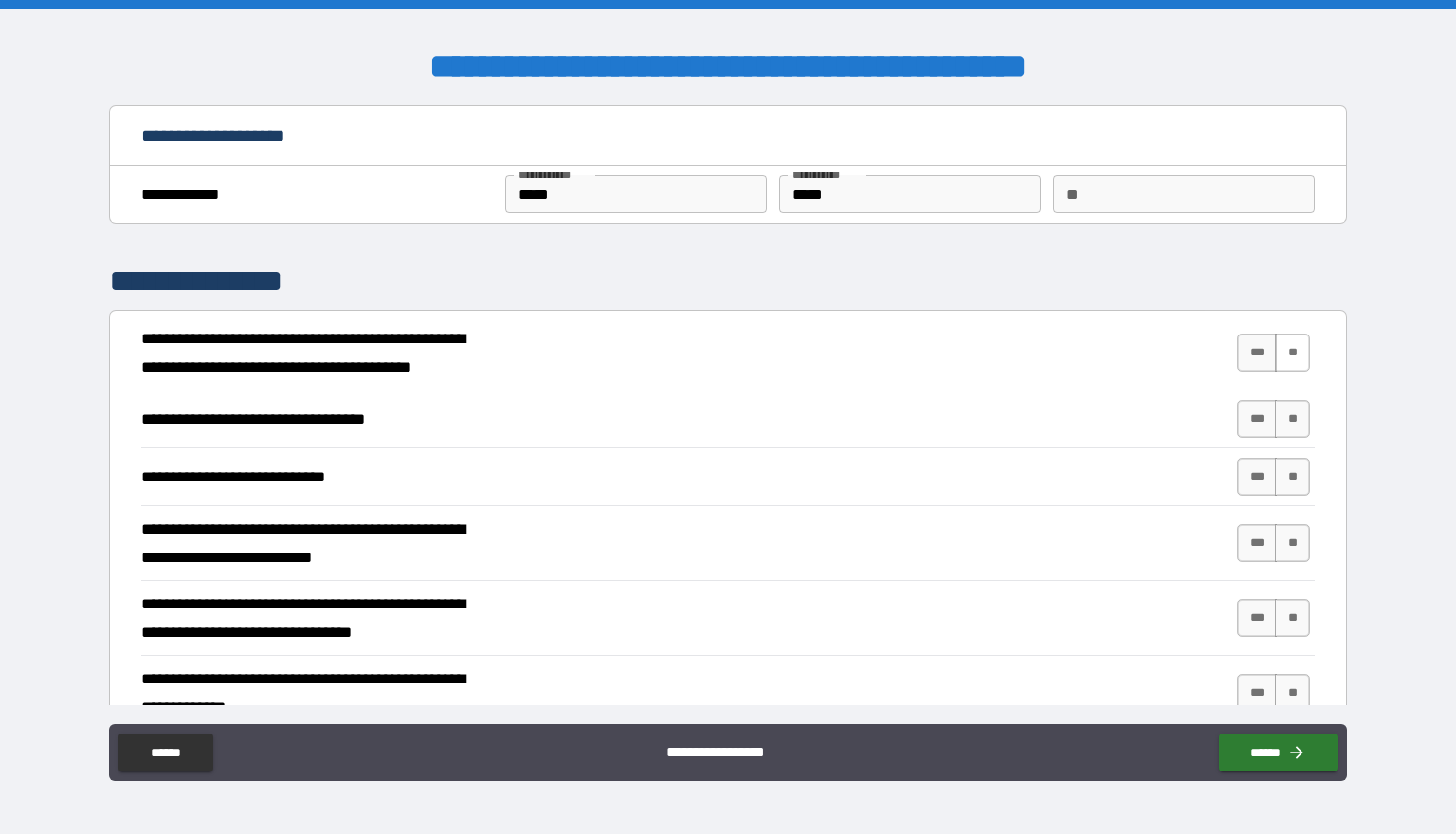 click on "**" at bounding box center [1292, 353] 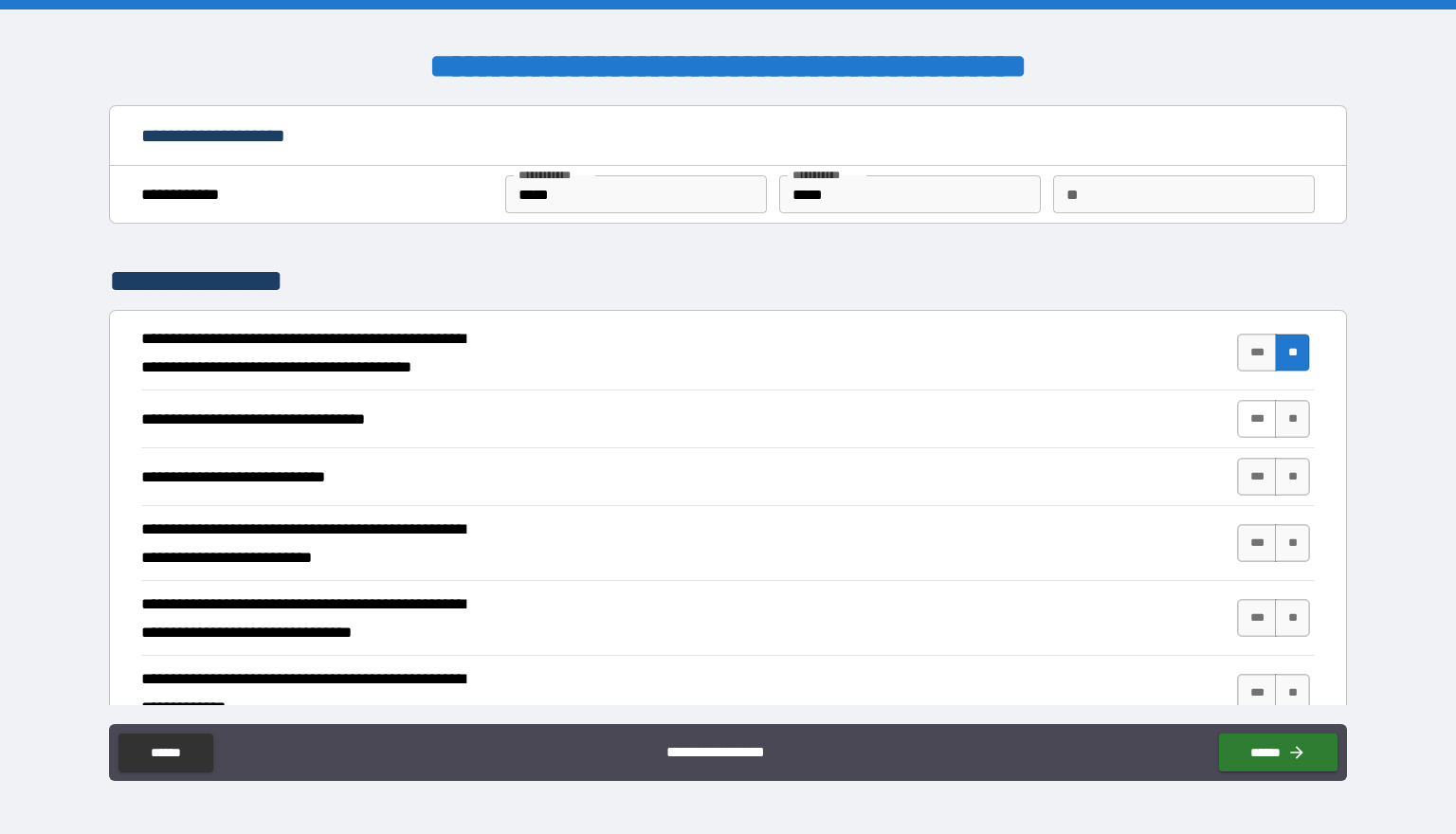 click on "***" at bounding box center (1257, 419) 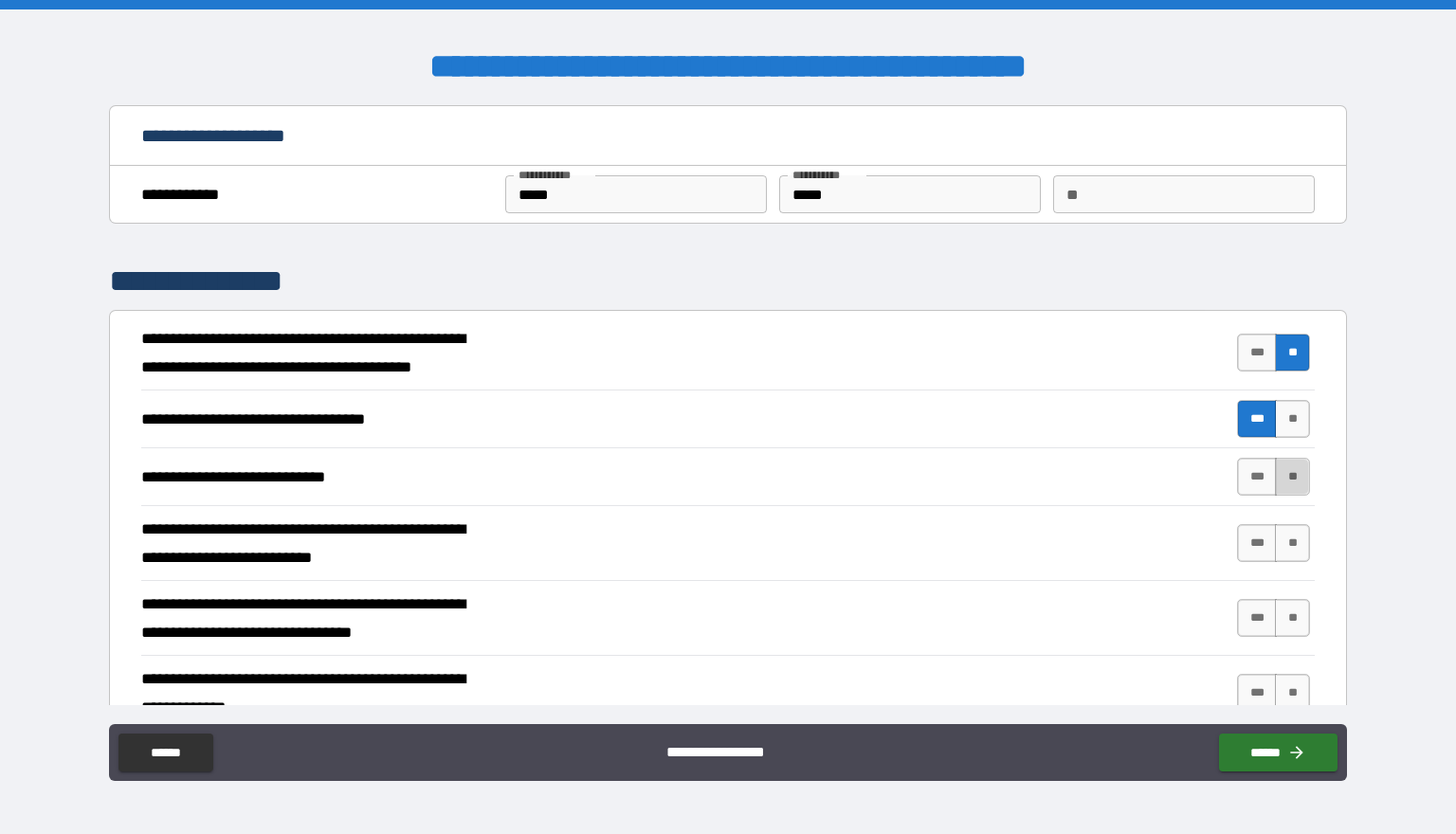 click on "**" at bounding box center (1292, 477) 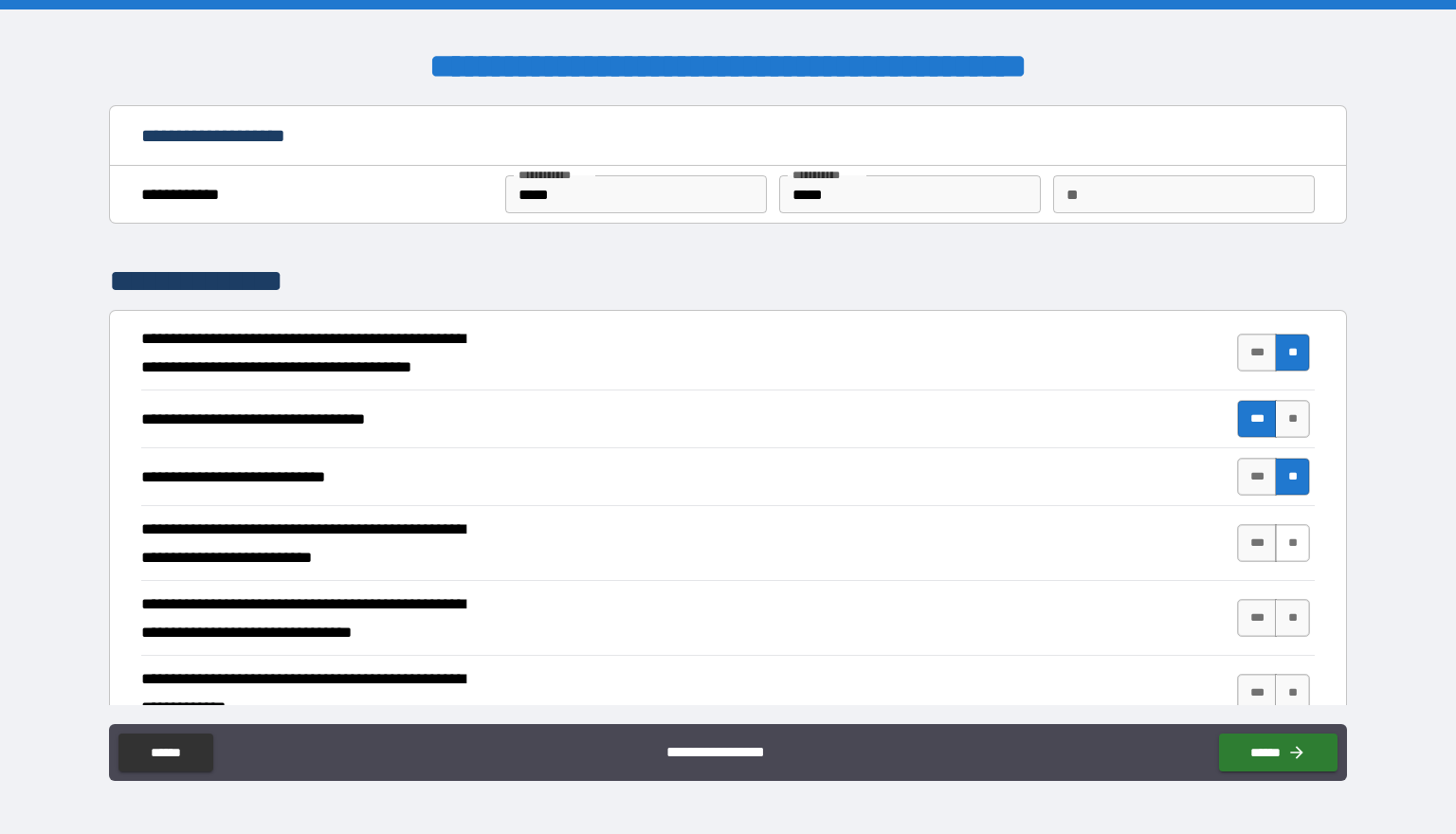 click on "**" at bounding box center (1292, 543) 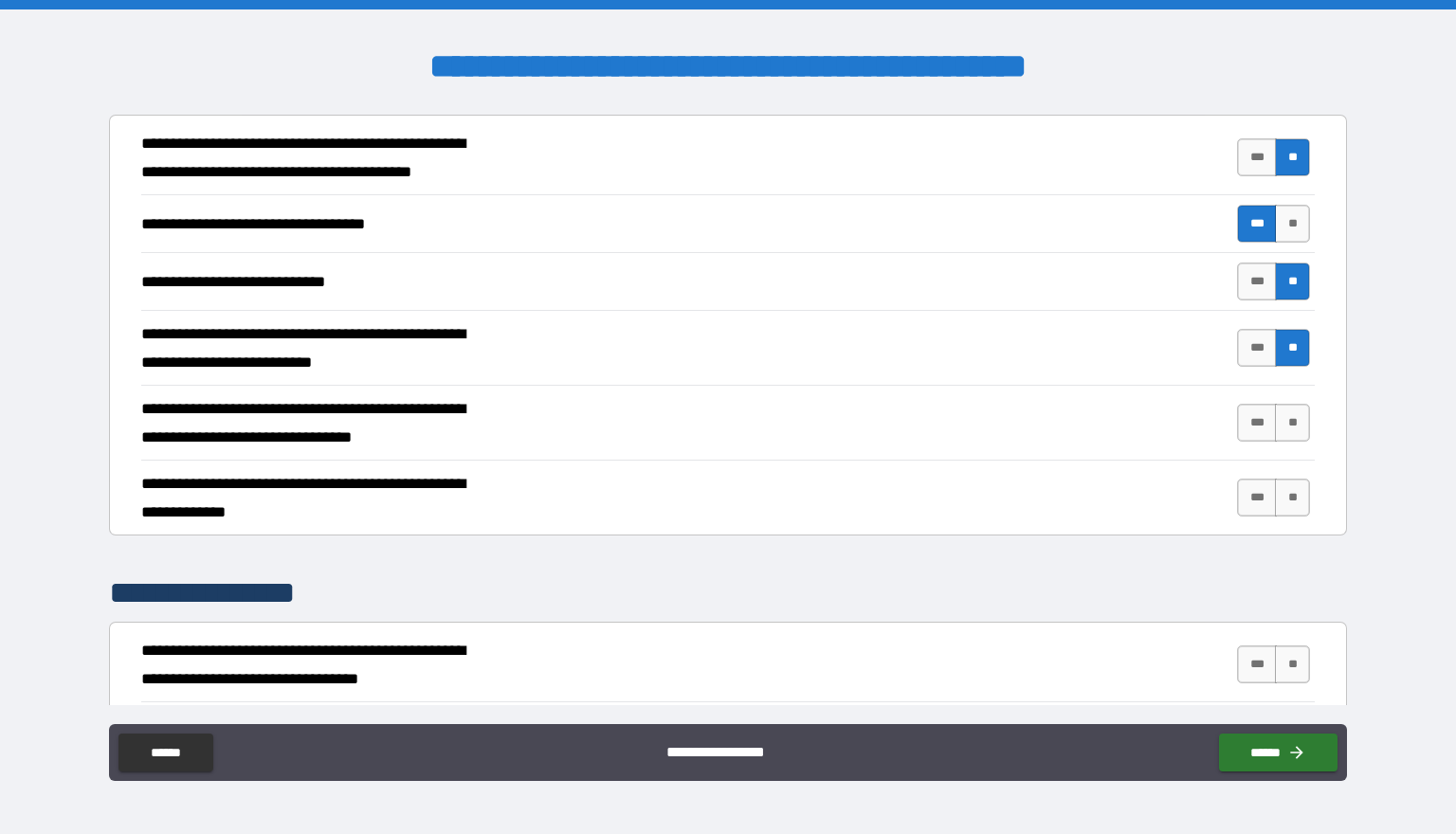 scroll, scrollTop: 209, scrollLeft: 0, axis: vertical 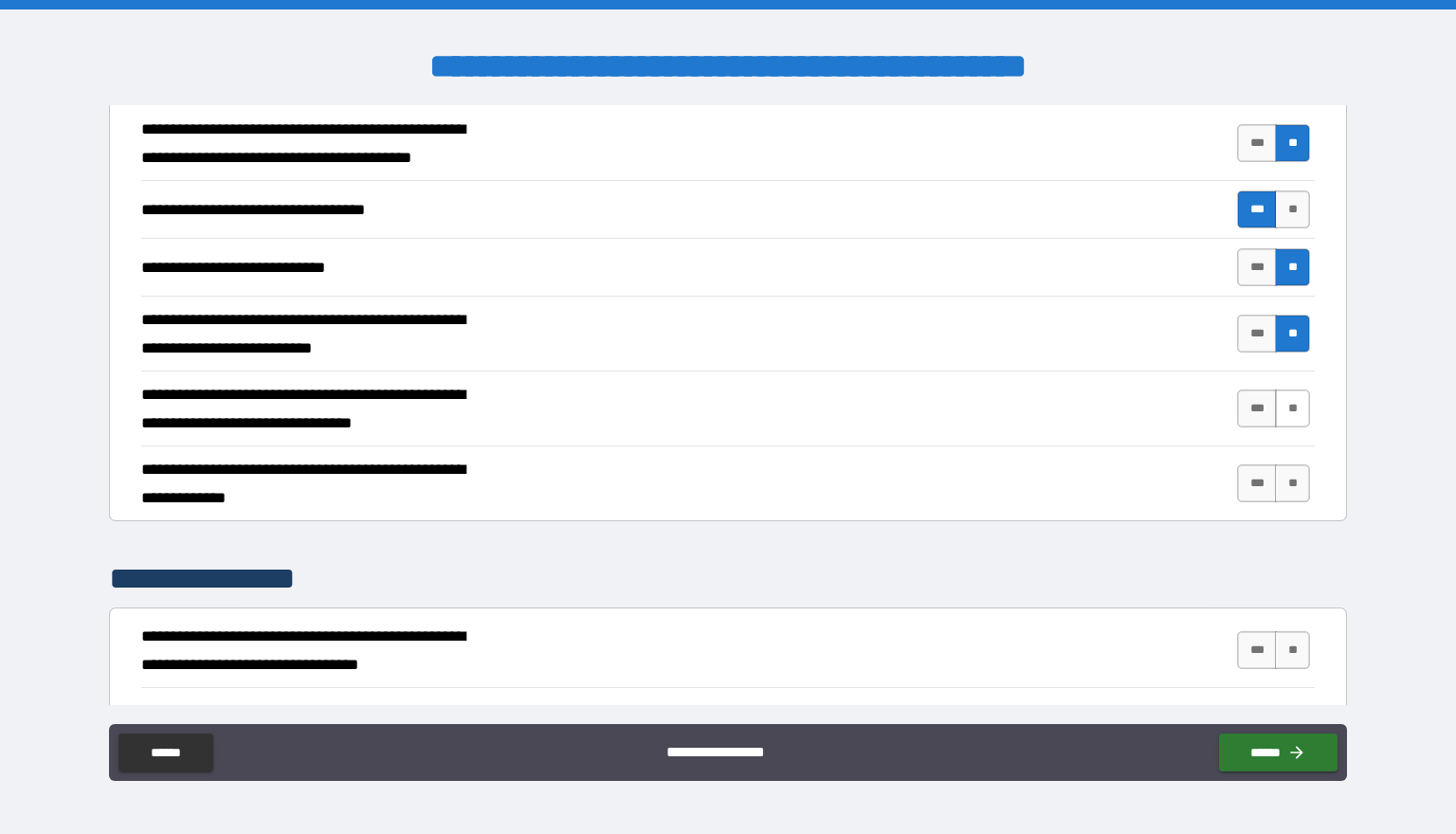 click on "**" at bounding box center [1292, 408] 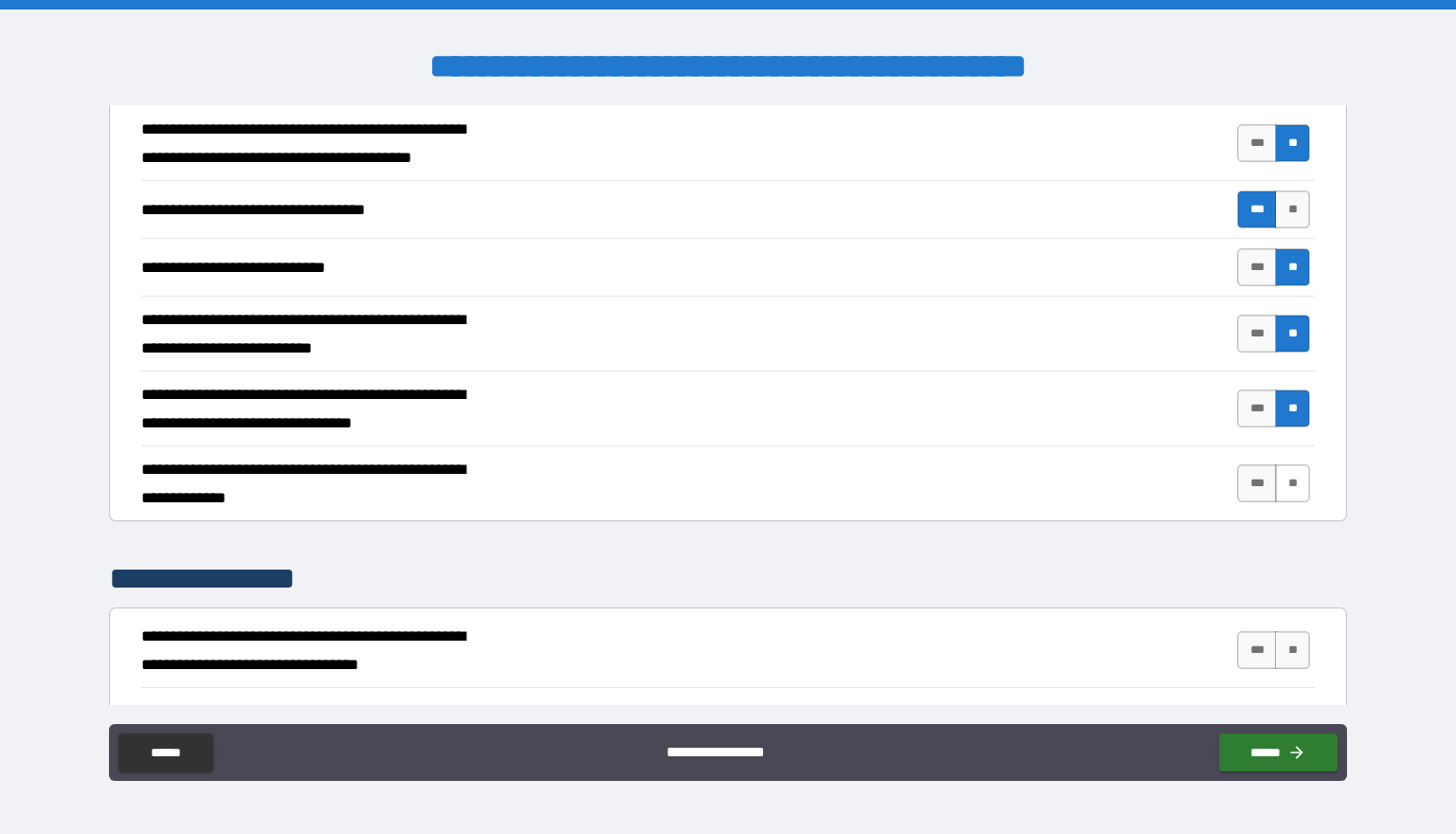 click on "**" at bounding box center [1292, 483] 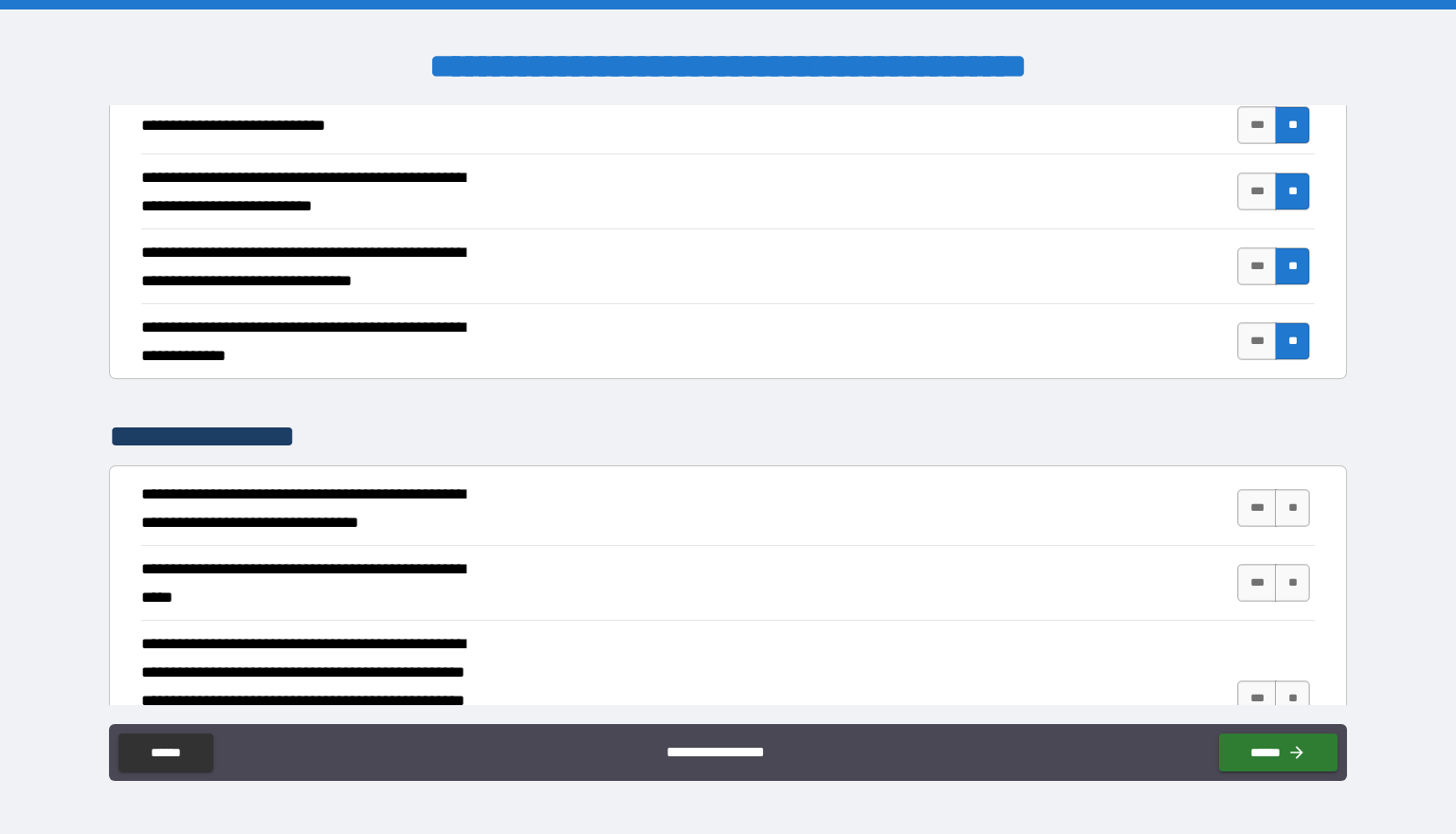 scroll, scrollTop: 354, scrollLeft: 0, axis: vertical 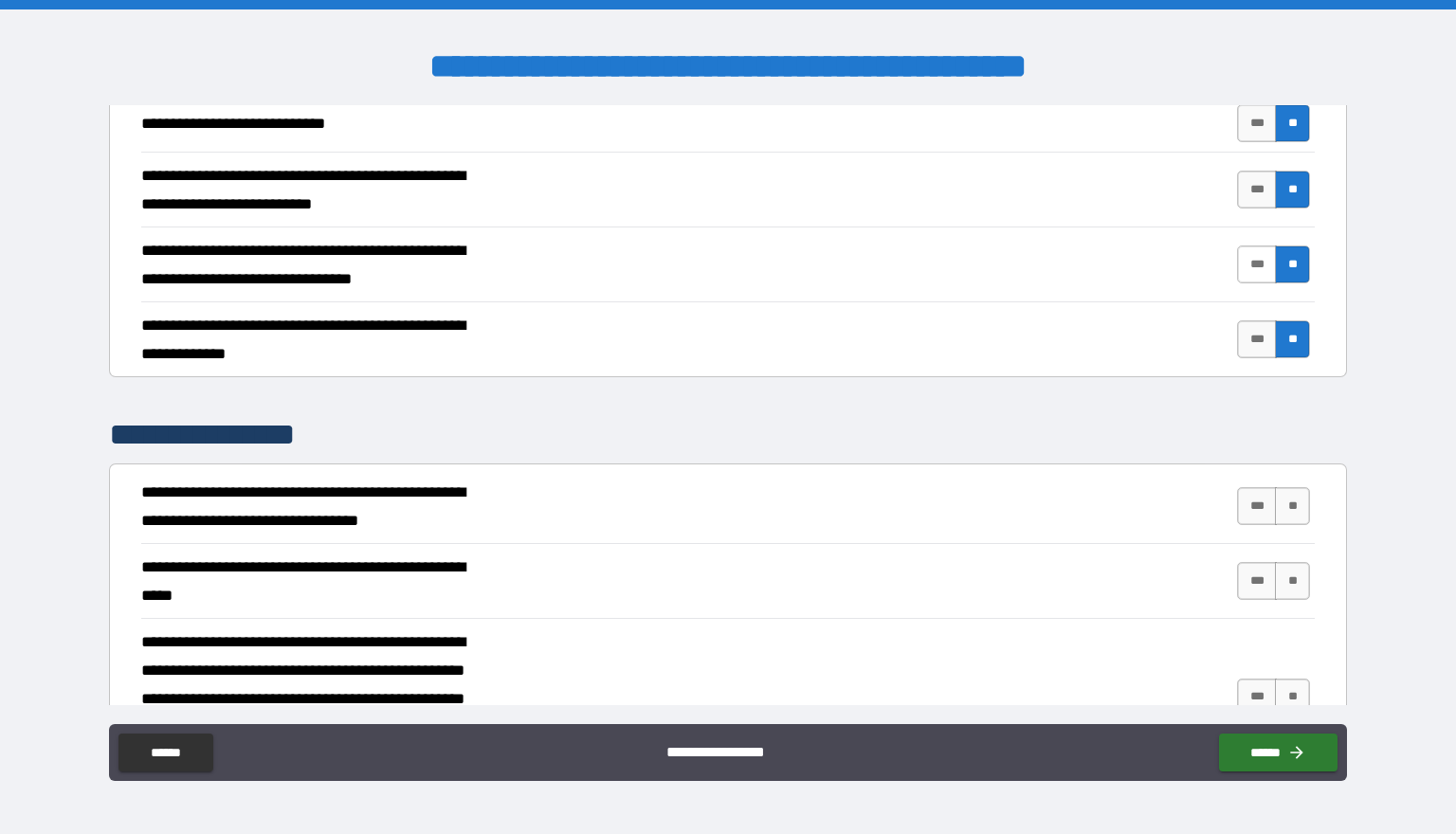 click on "***" at bounding box center [1257, 264] 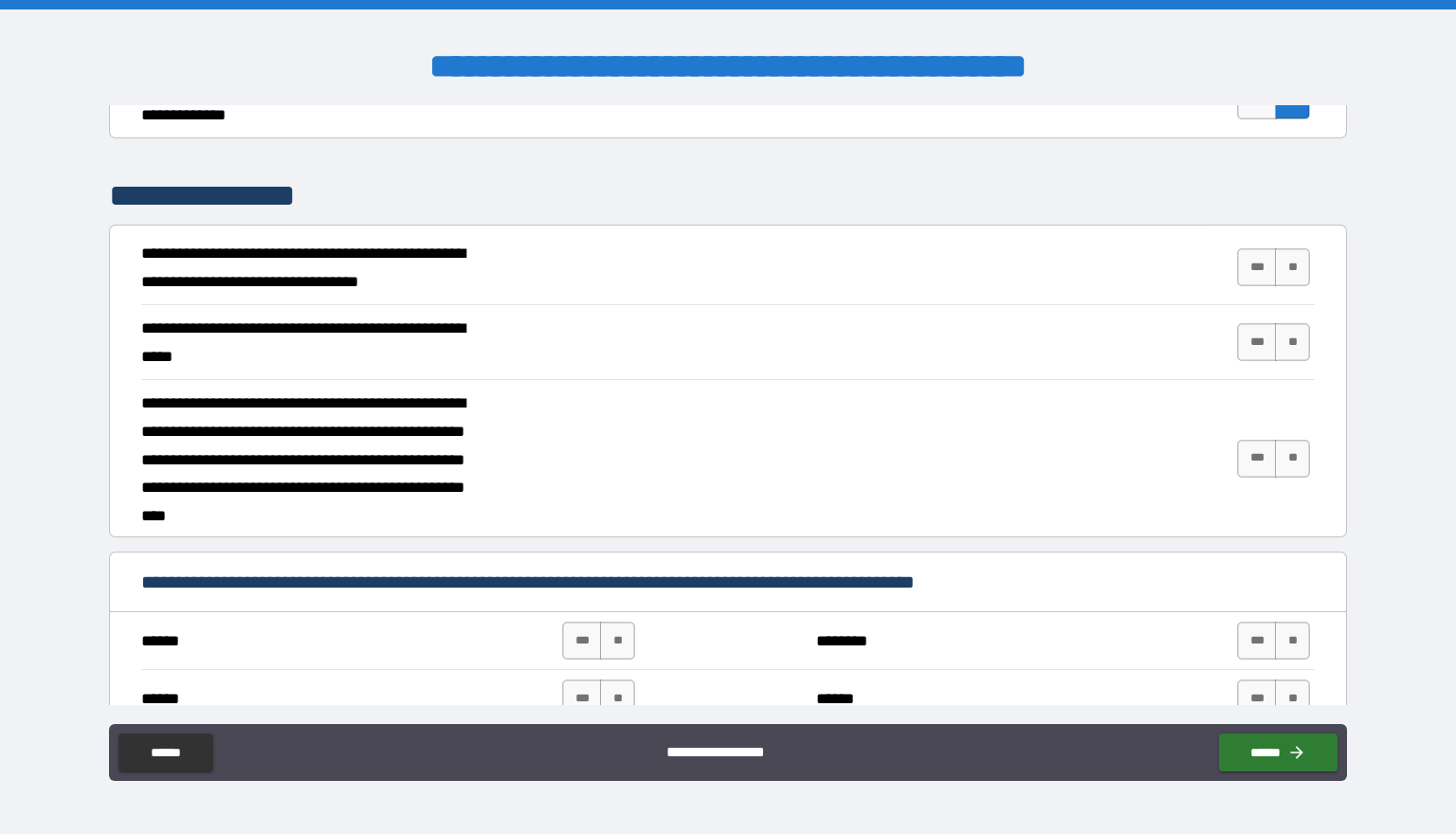 scroll, scrollTop: 622, scrollLeft: 0, axis: vertical 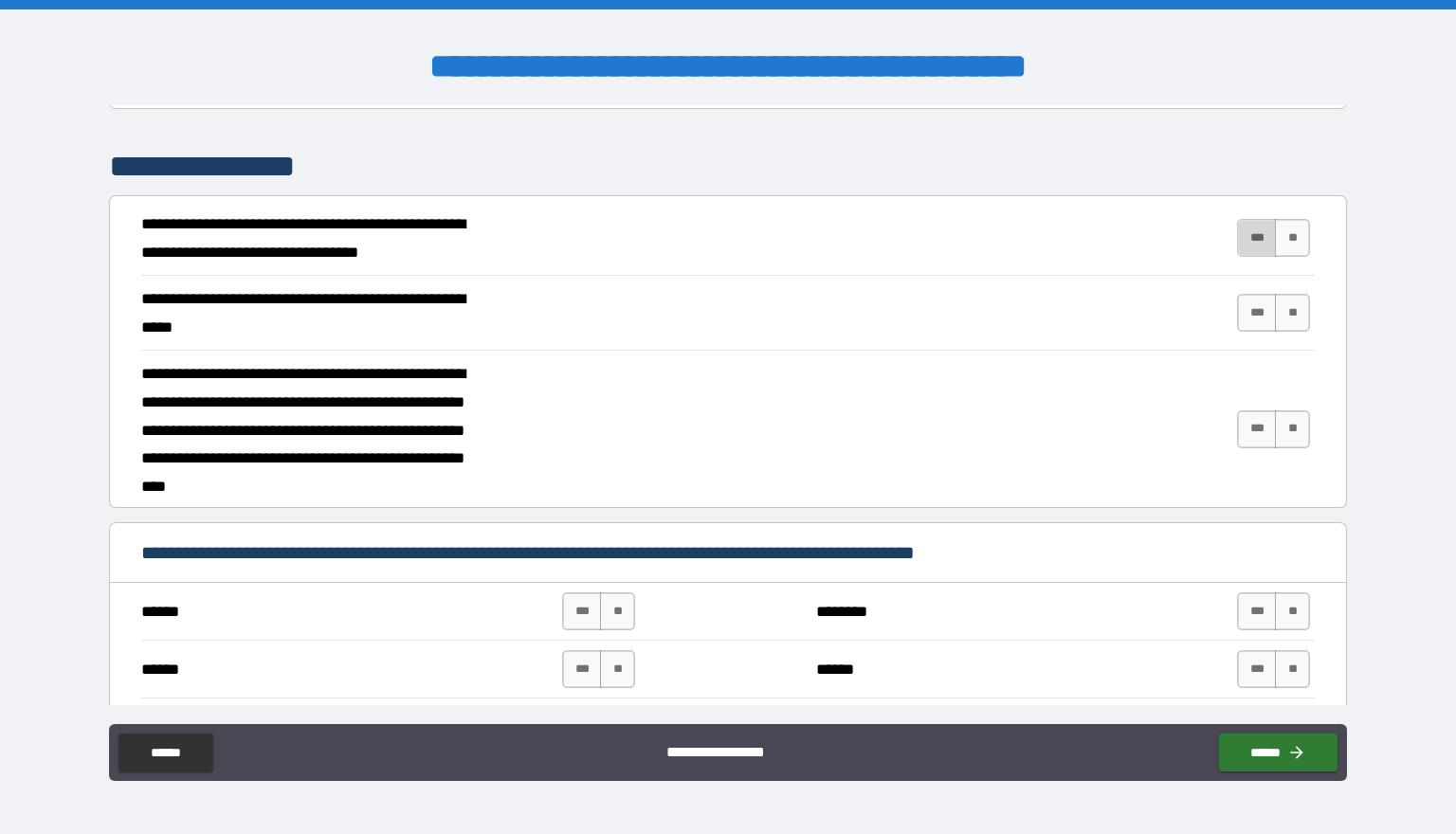 click on "***" at bounding box center [1257, 238] 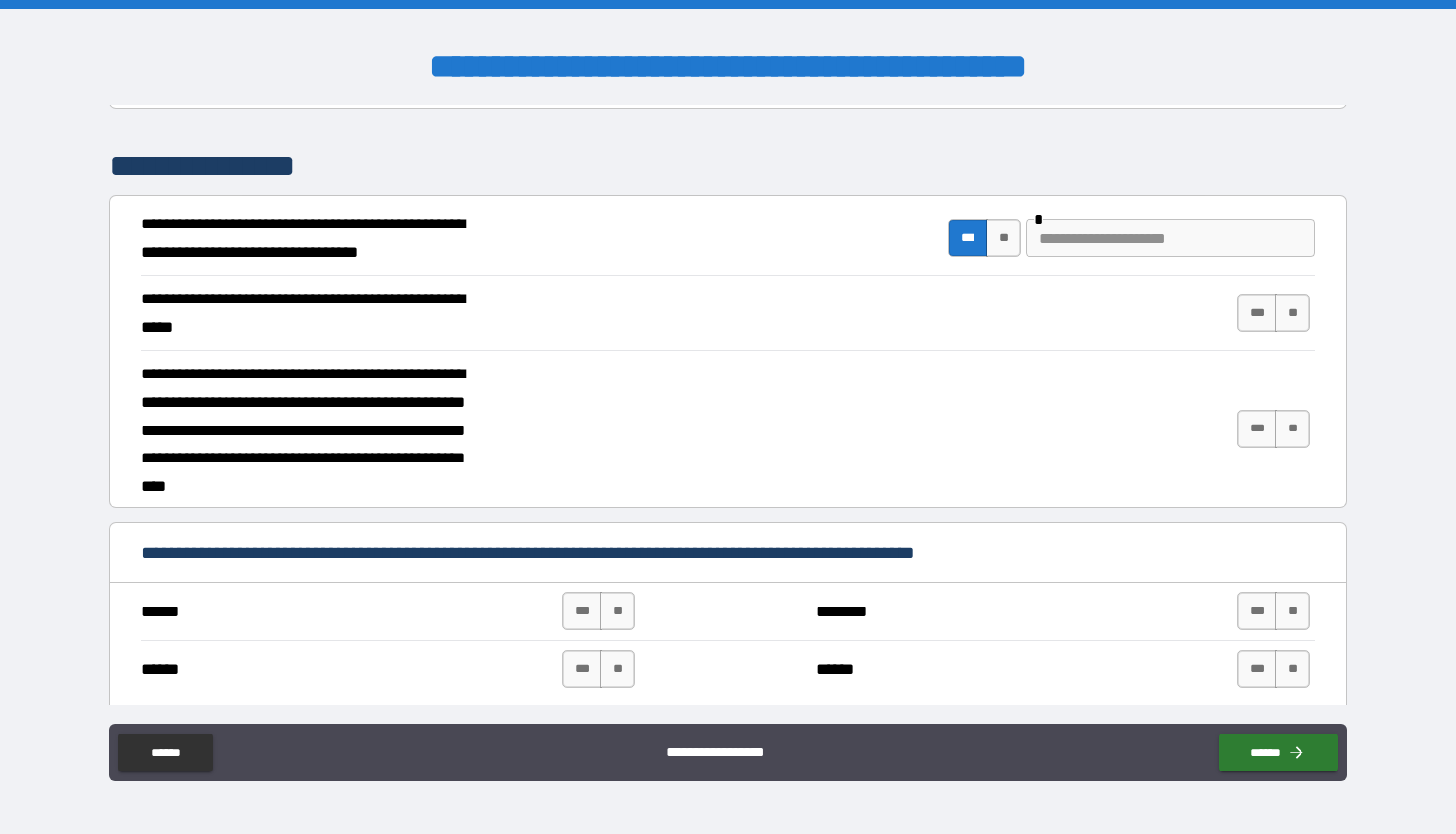 type on "*" 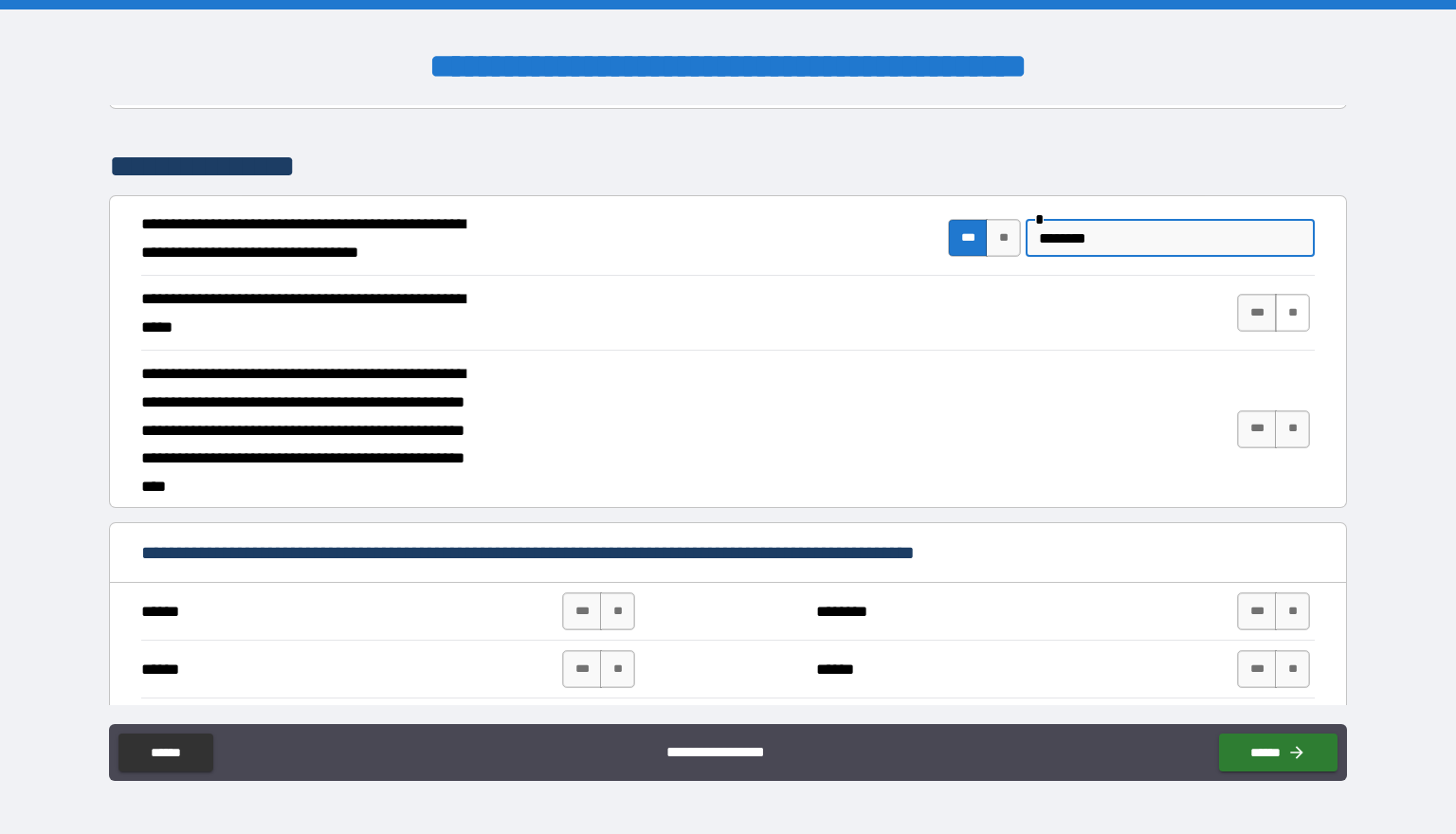 type on "********" 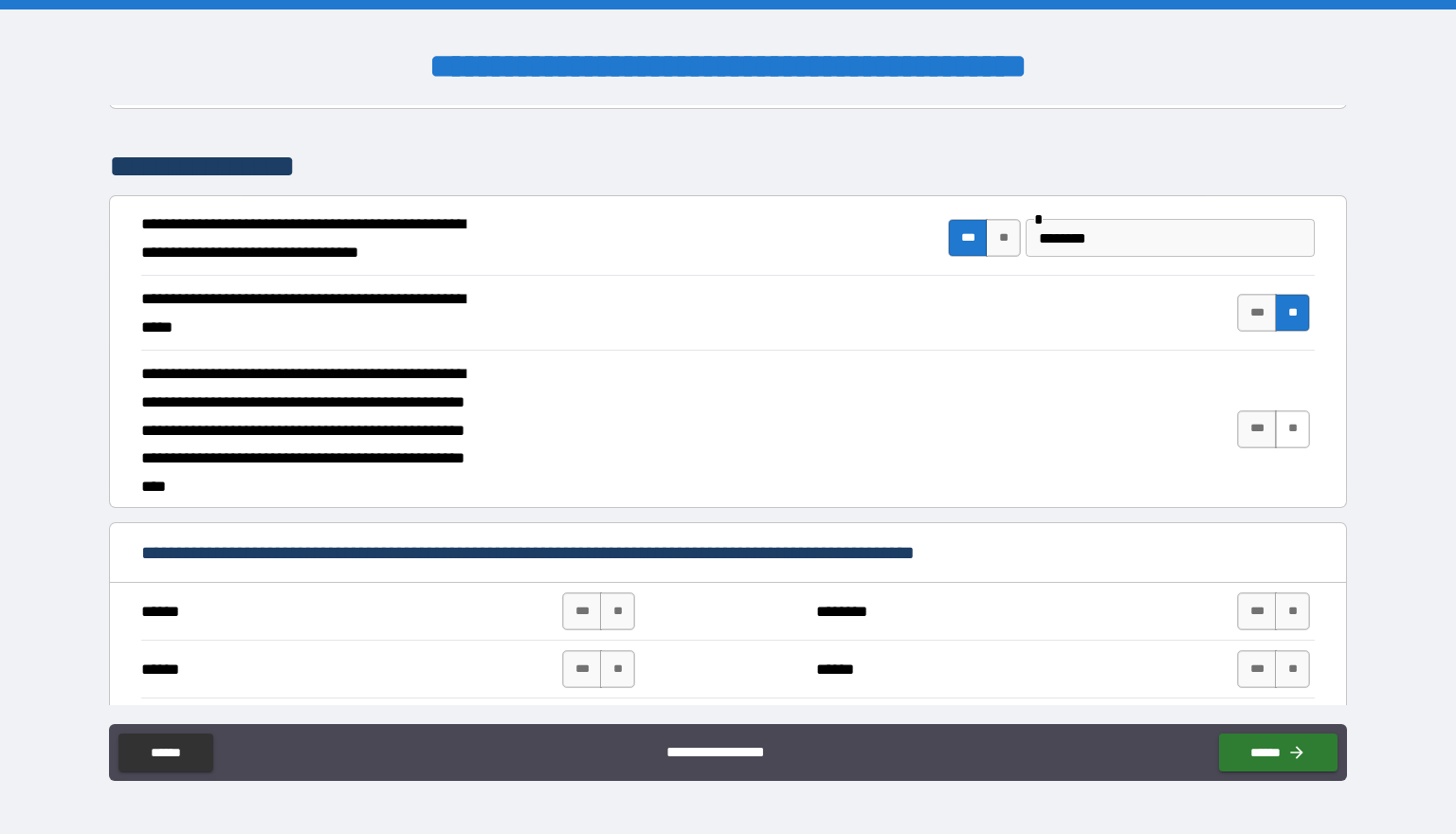 click on "**" at bounding box center (1292, 429) 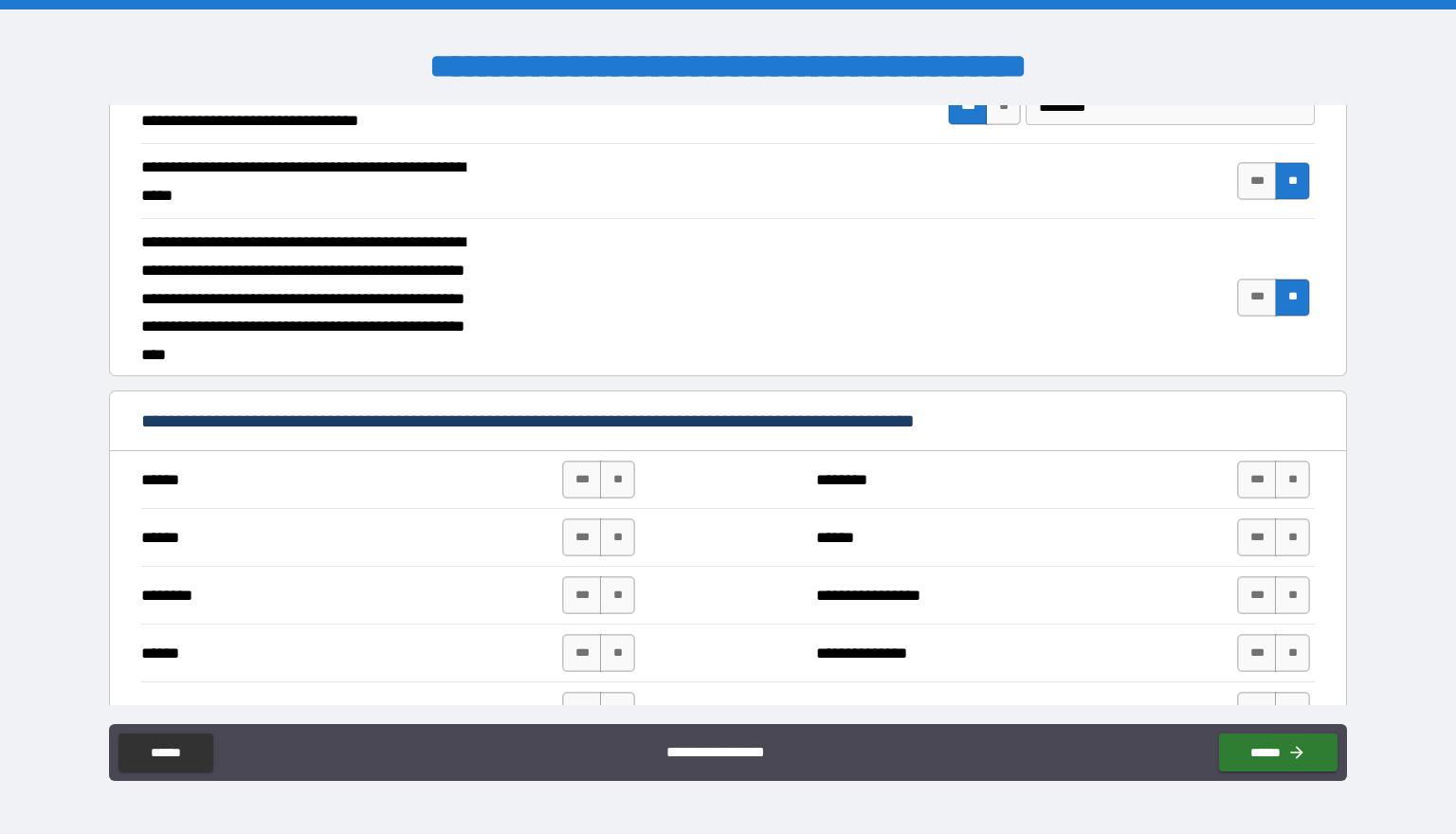 scroll, scrollTop: 789, scrollLeft: 0, axis: vertical 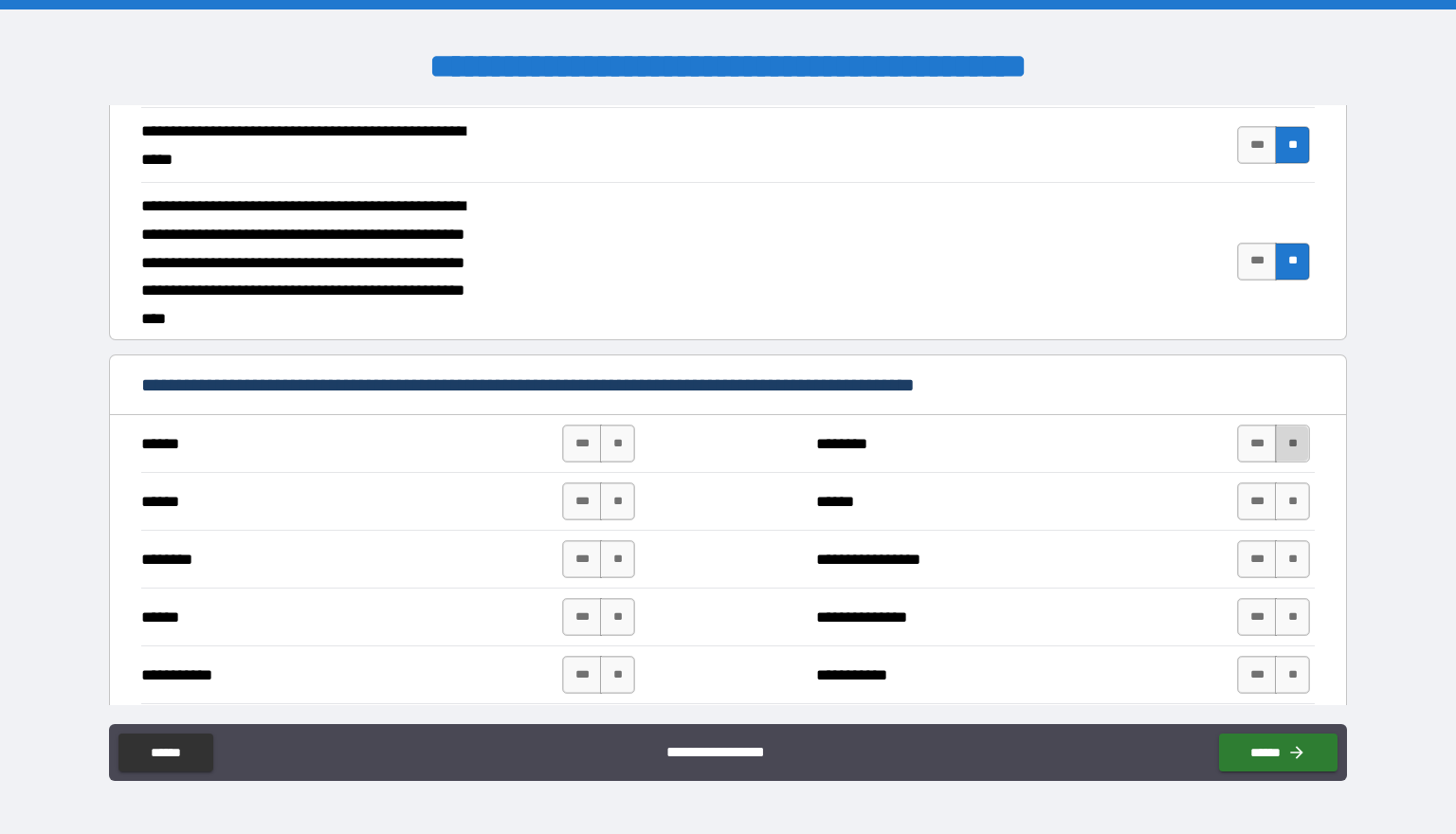 click on "**" at bounding box center (1292, 444) 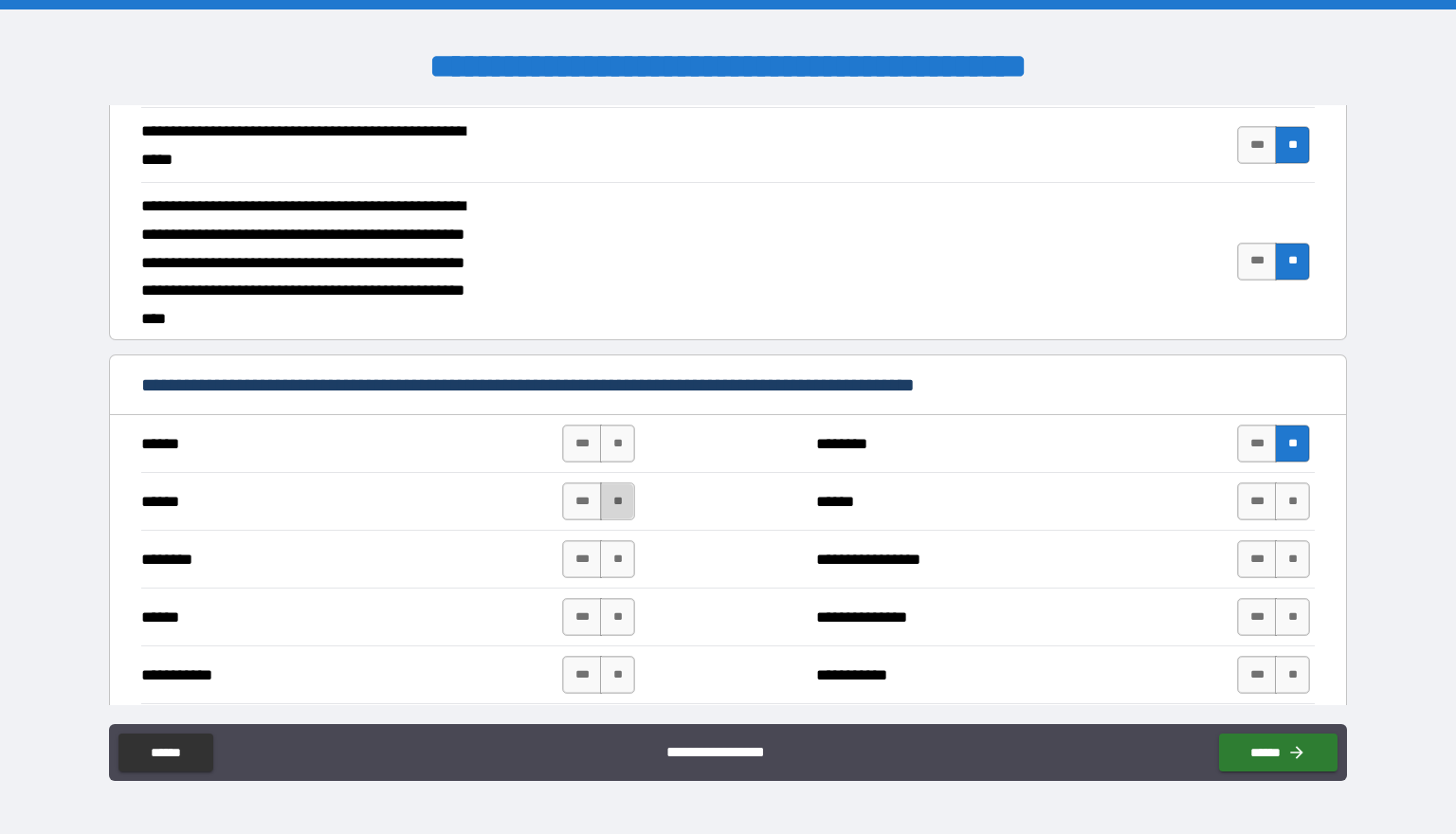 click on "**" at bounding box center (617, 501) 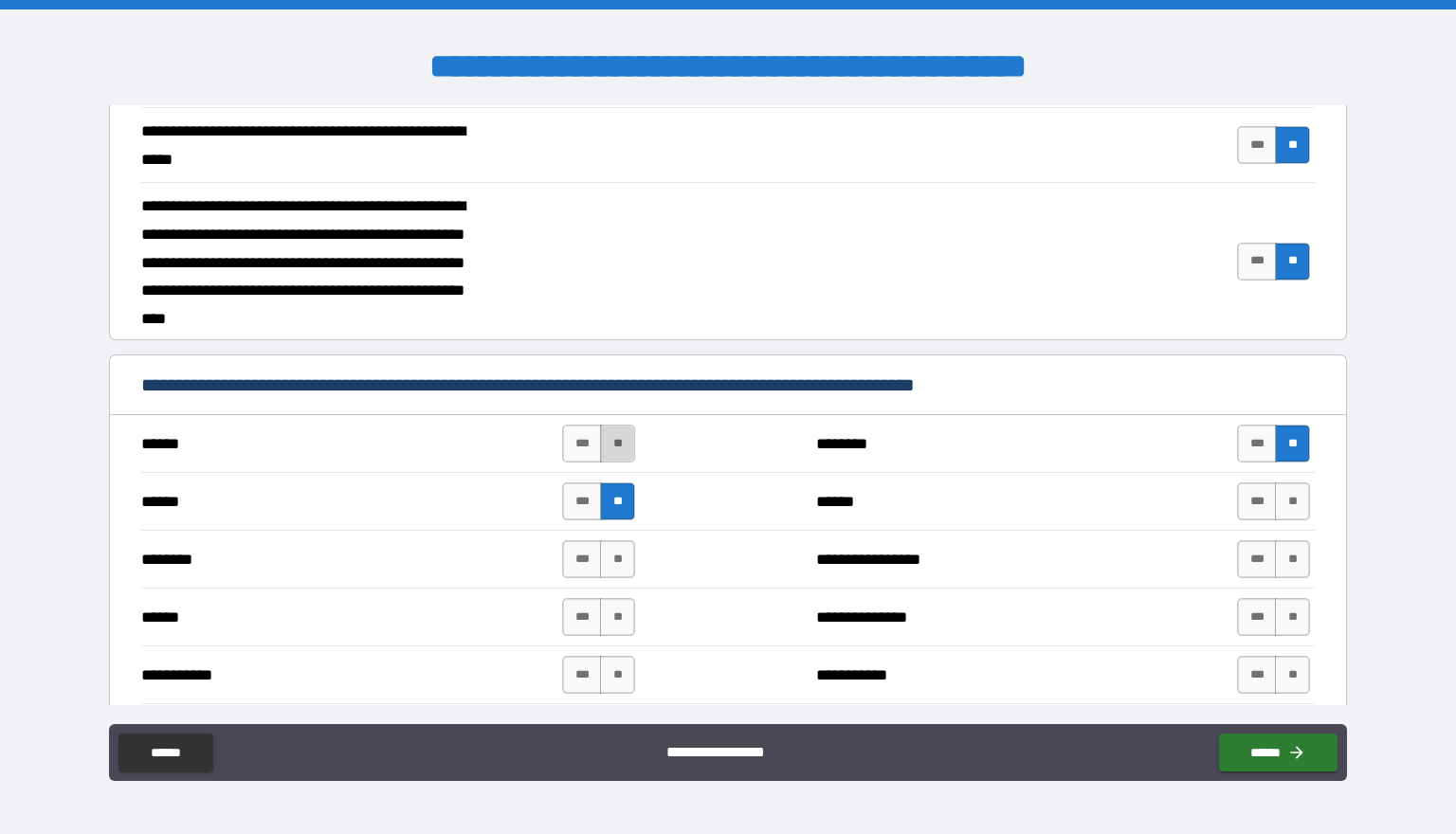 click on "**" at bounding box center (617, 444) 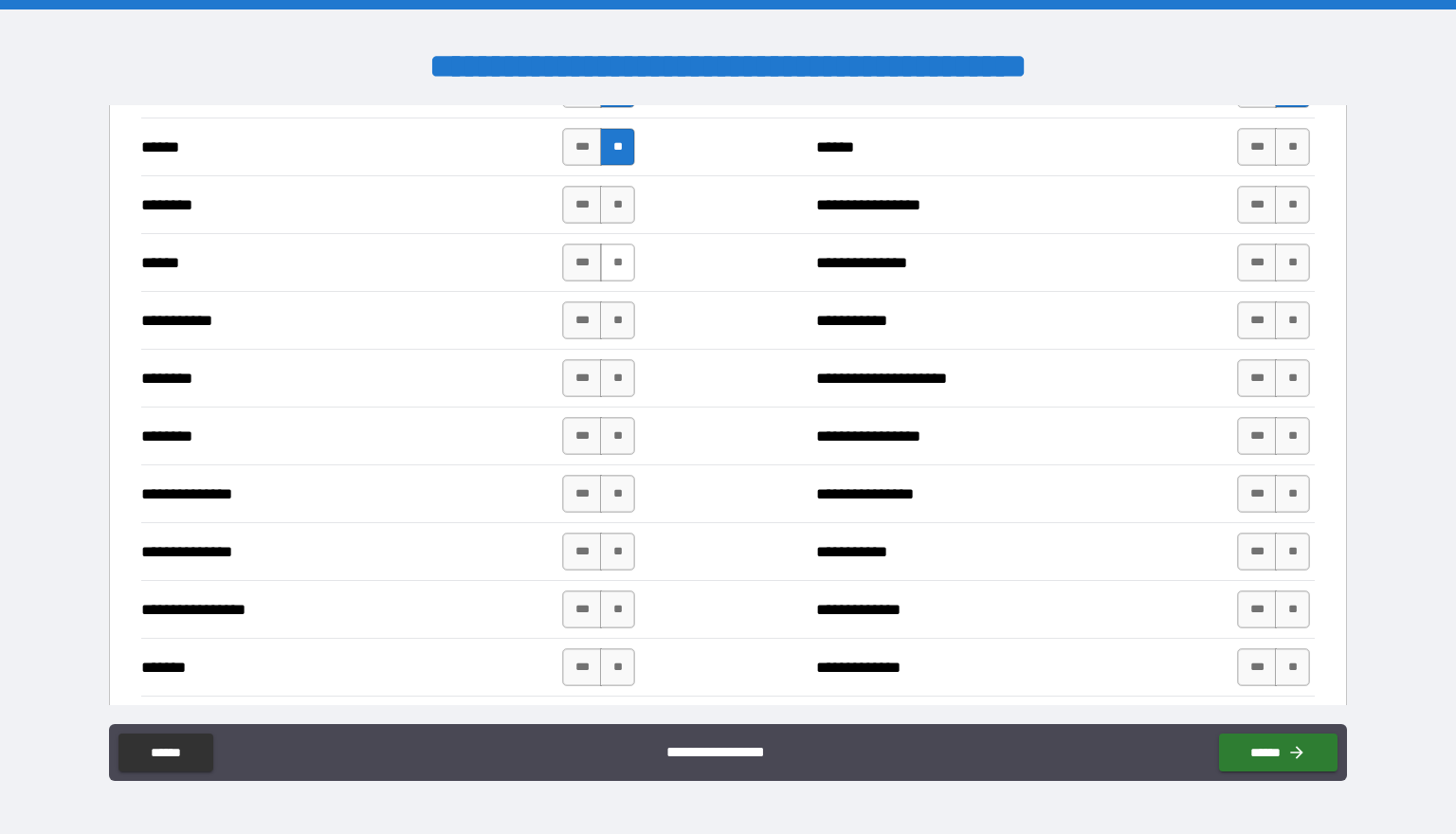 scroll, scrollTop: 1156, scrollLeft: 0, axis: vertical 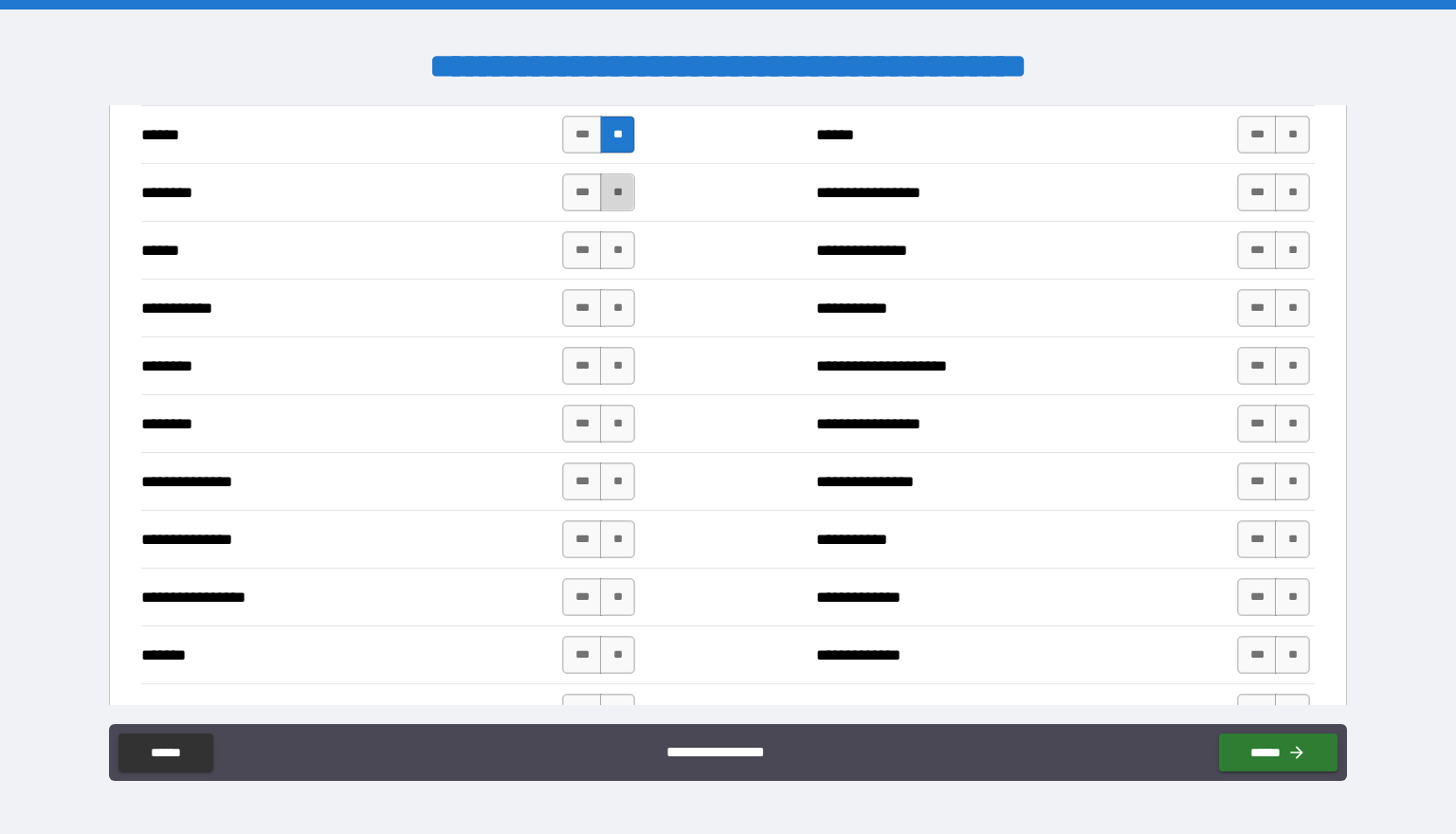 click on "**" at bounding box center (617, 192) 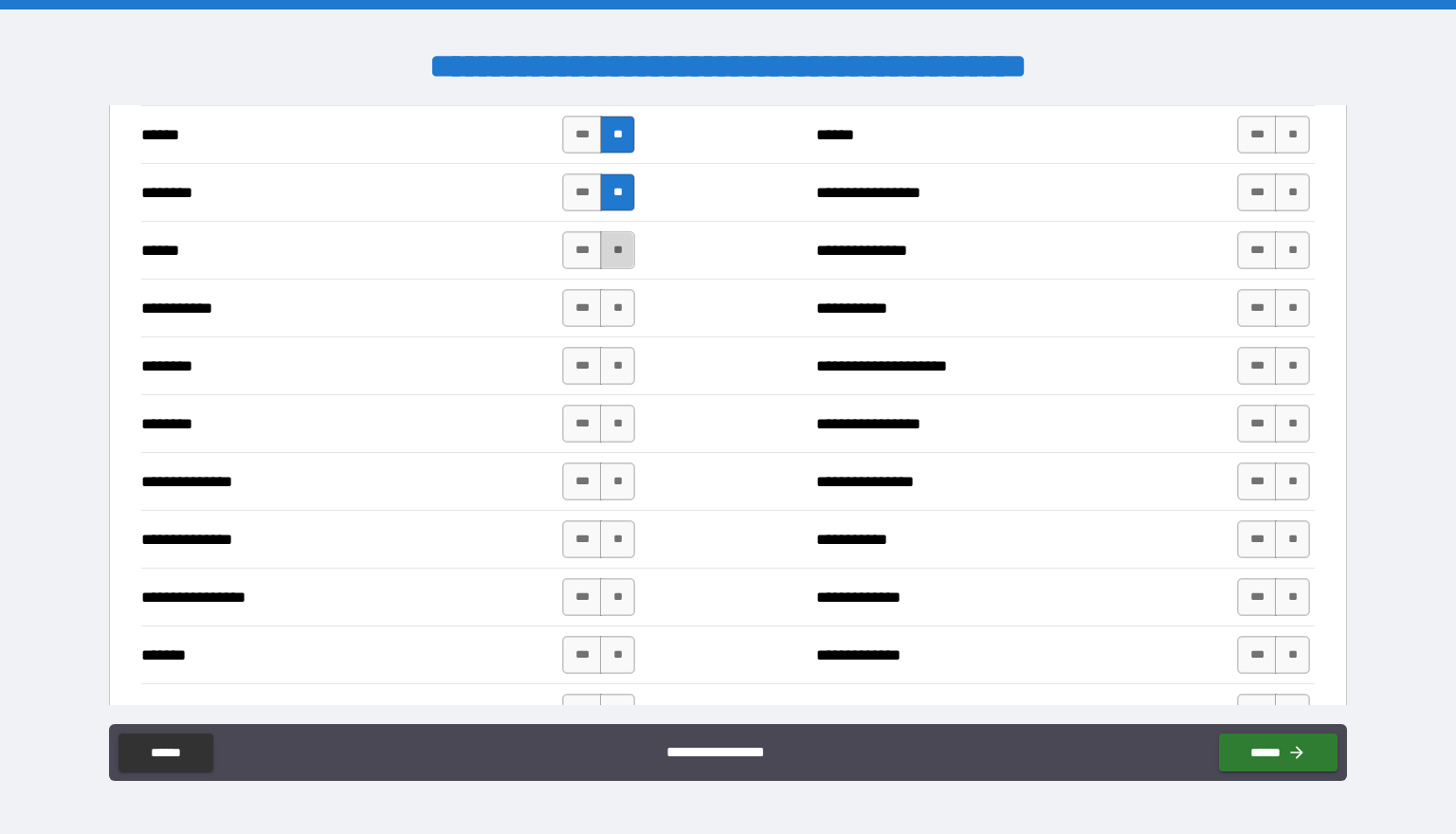 click on "**" at bounding box center [617, 250] 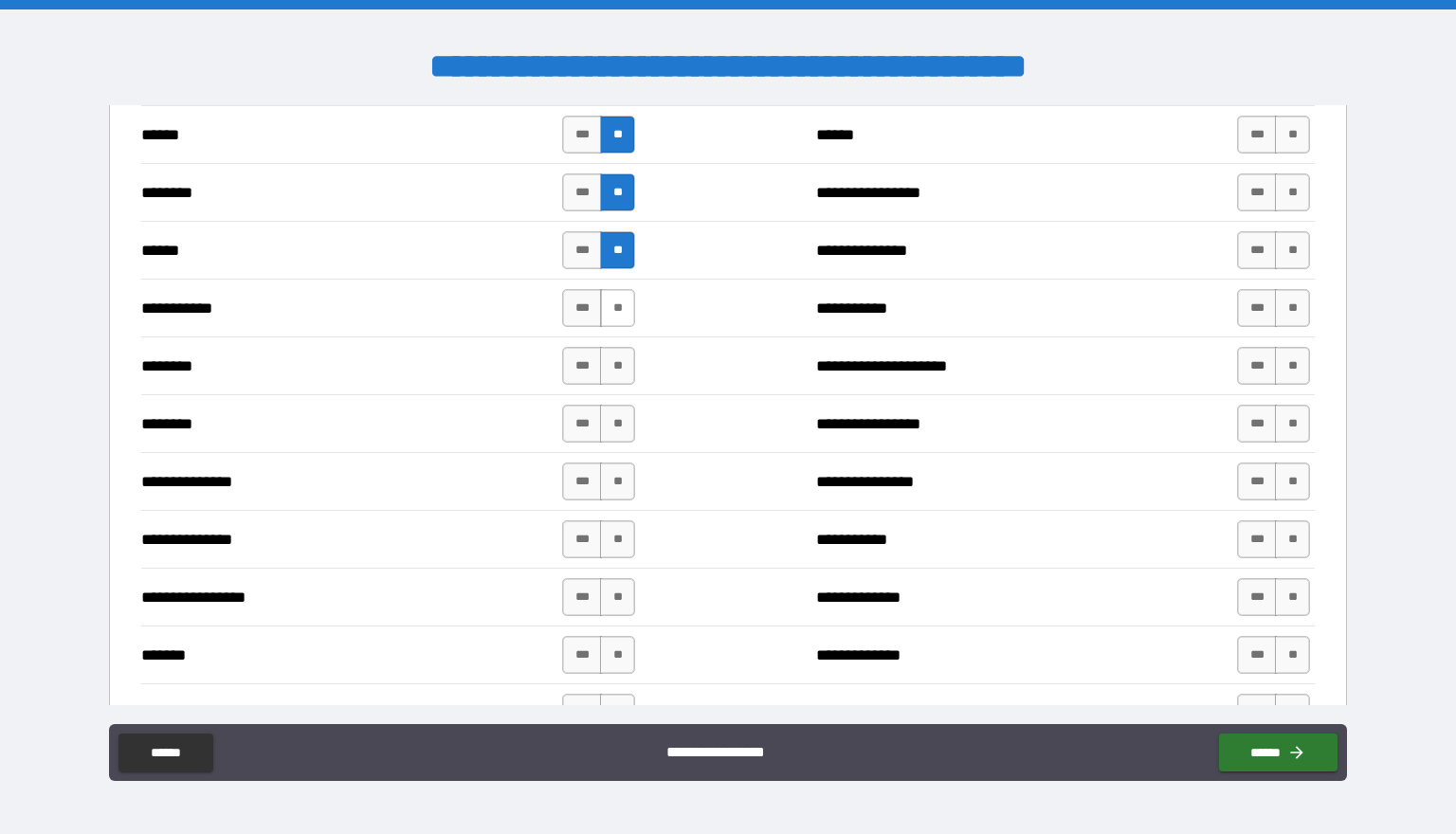 click on "**" at bounding box center [617, 308] 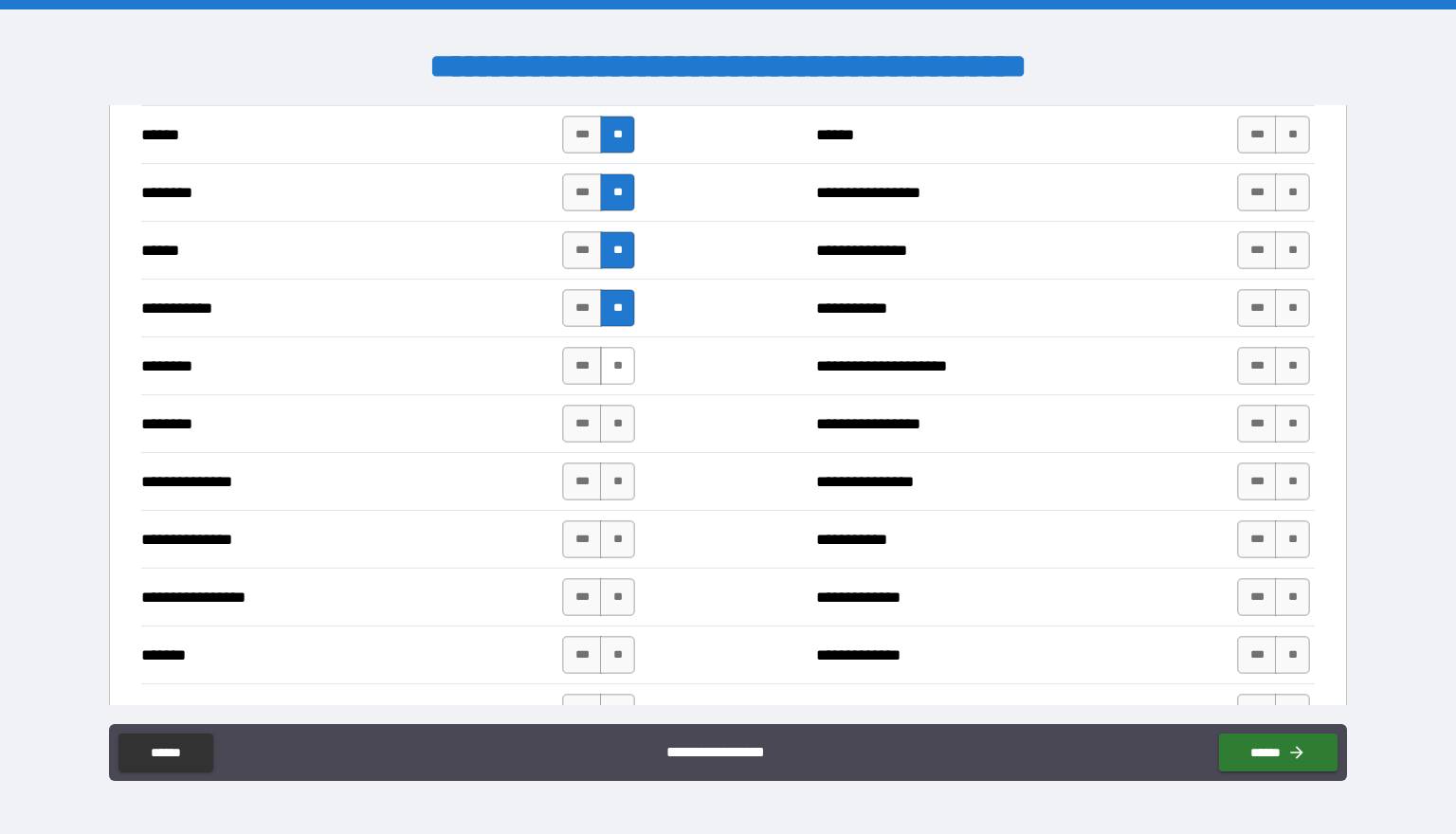 click on "**" at bounding box center [617, 366] 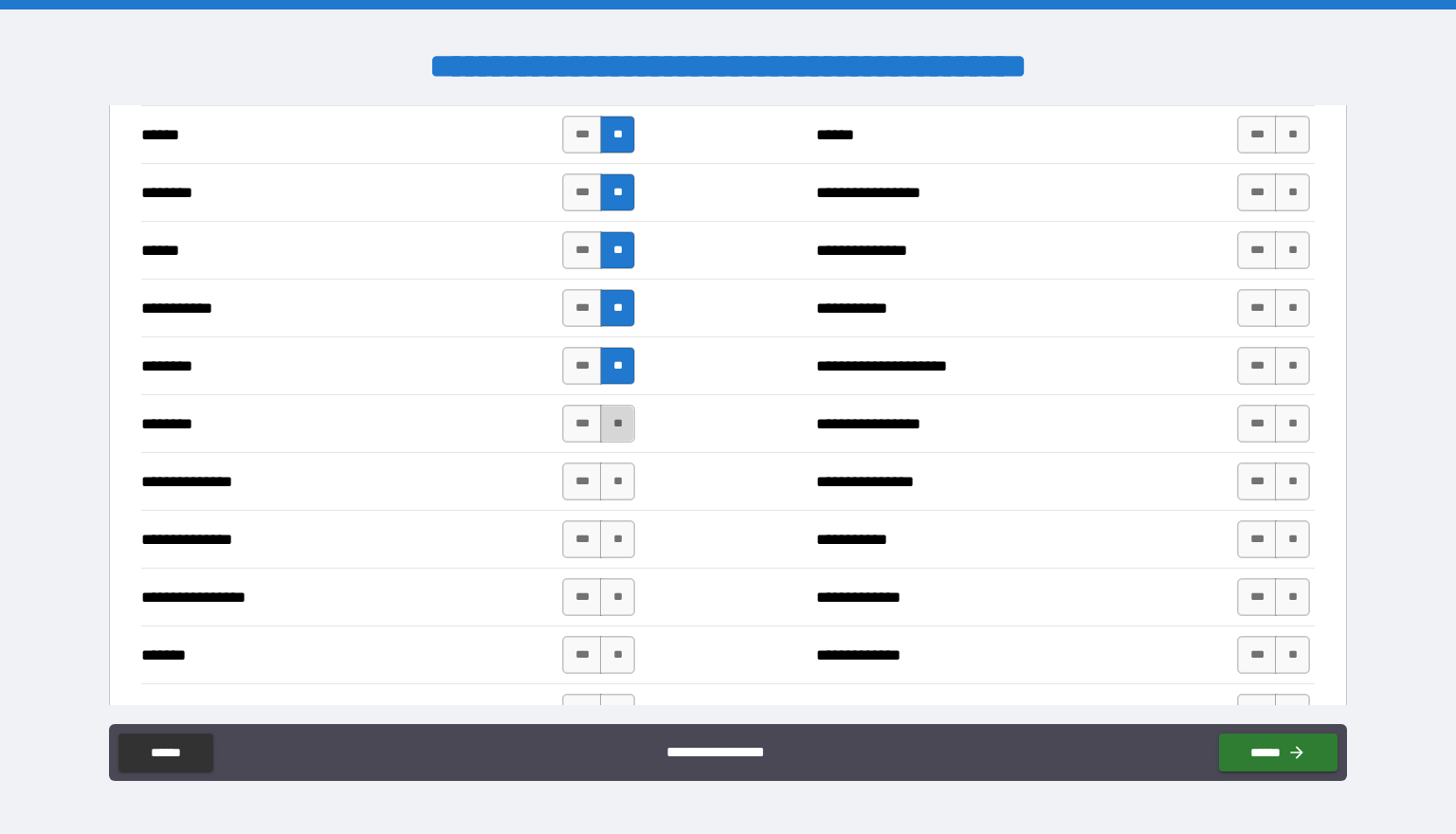 click on "**" at bounding box center [617, 424] 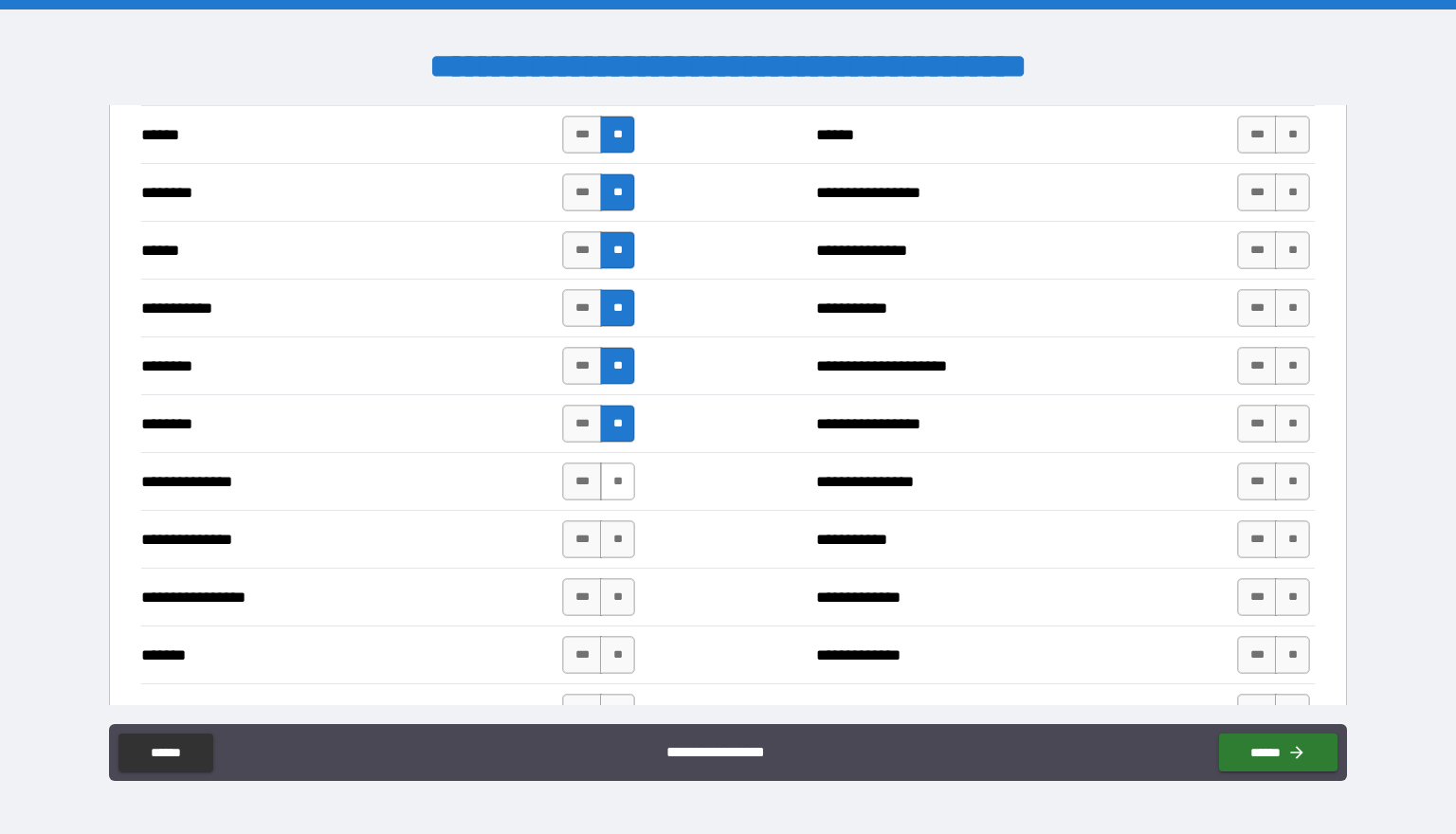 click on "**" at bounding box center [617, 481] 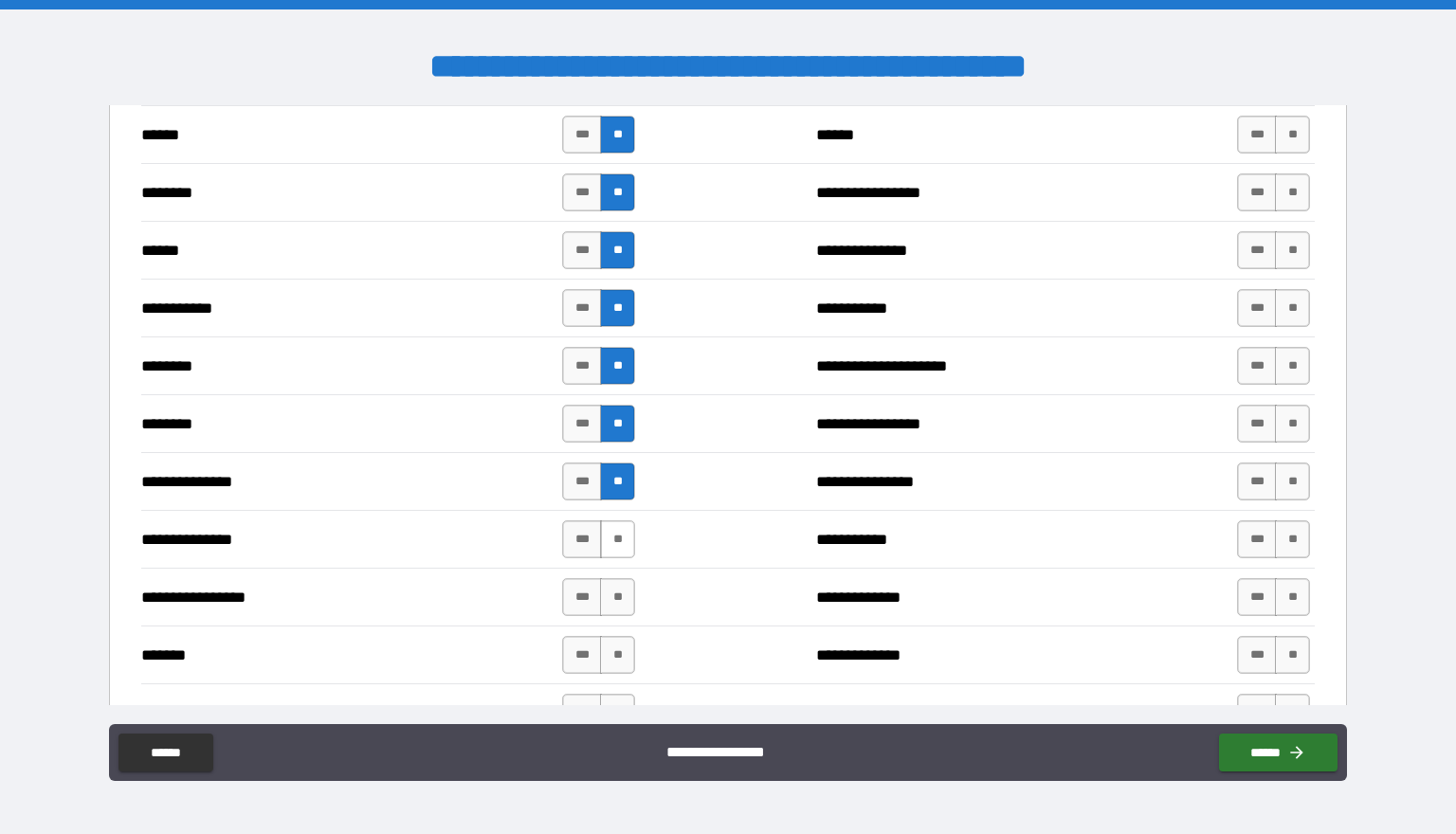 click on "**" at bounding box center [617, 539] 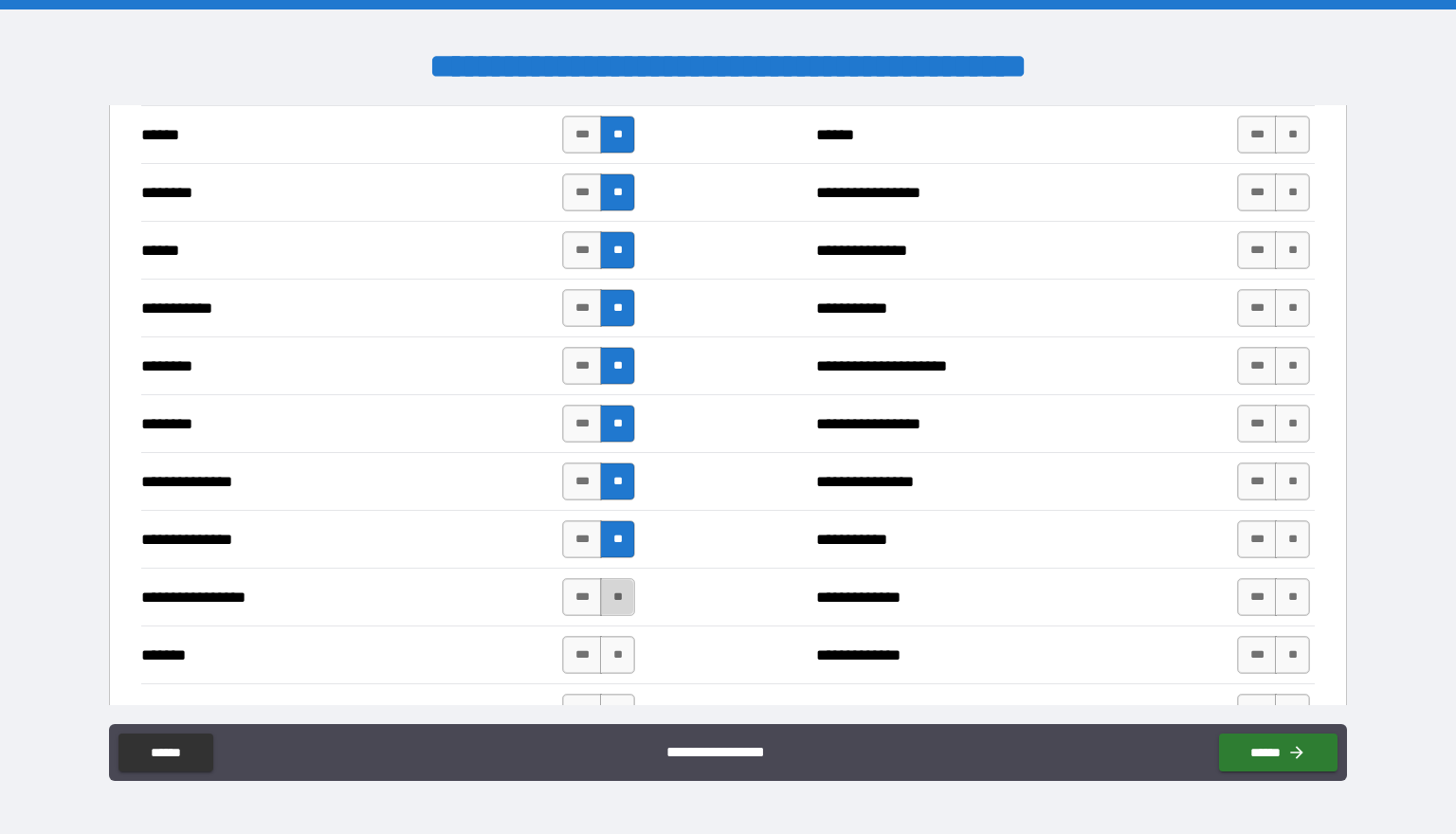click on "**" at bounding box center [617, 597] 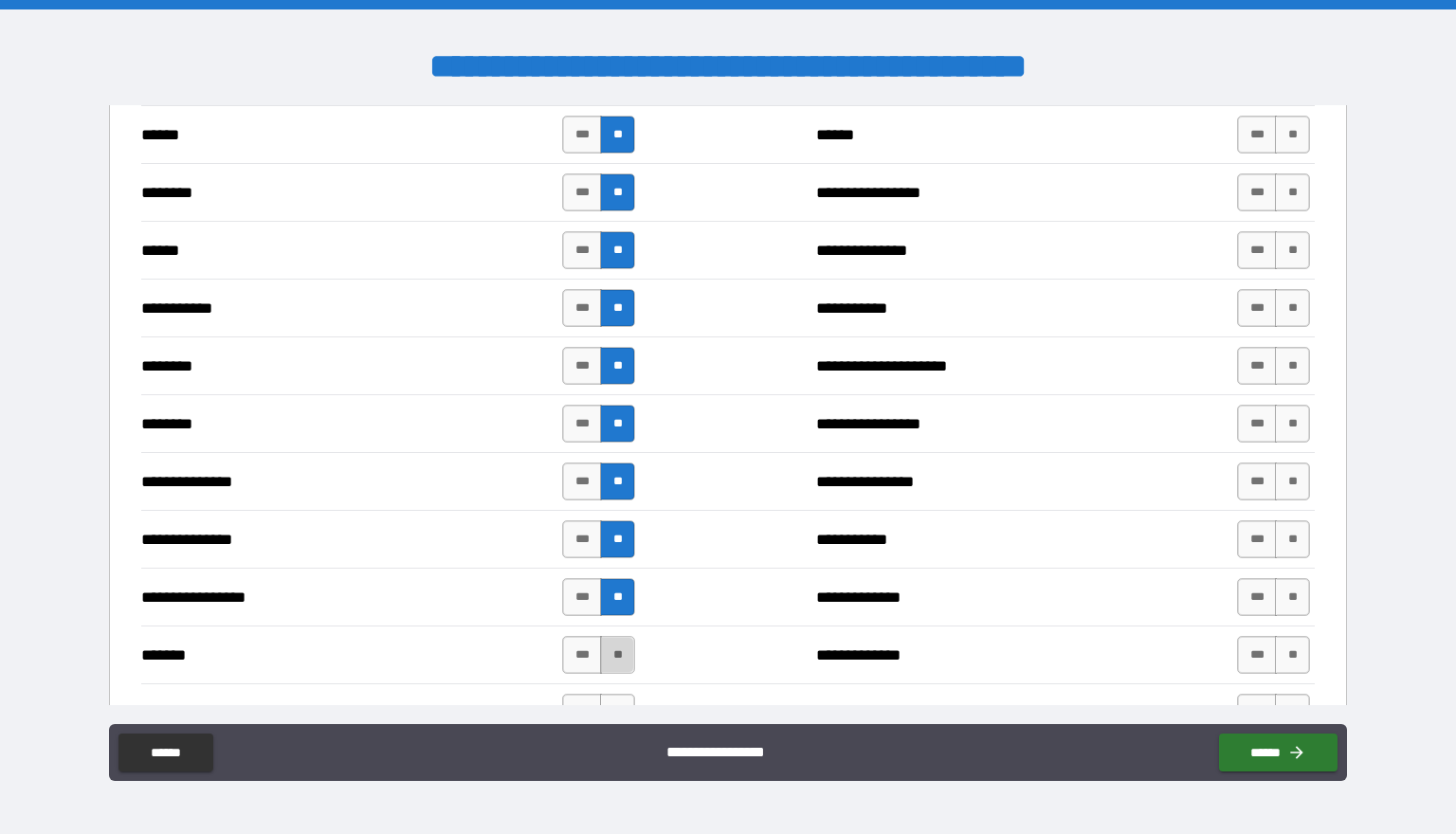 click on "**" at bounding box center [617, 655] 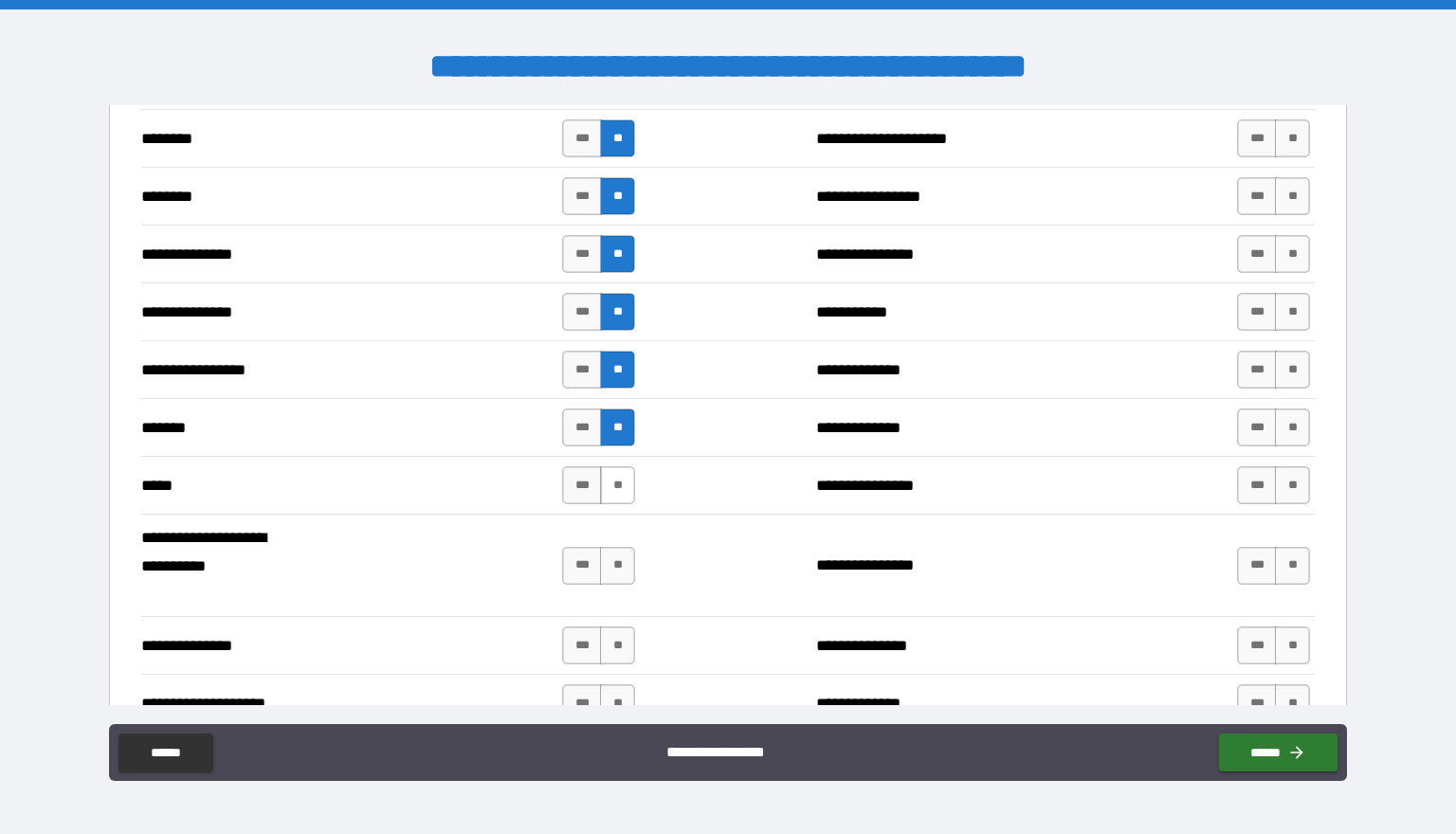 scroll, scrollTop: 1387, scrollLeft: 0, axis: vertical 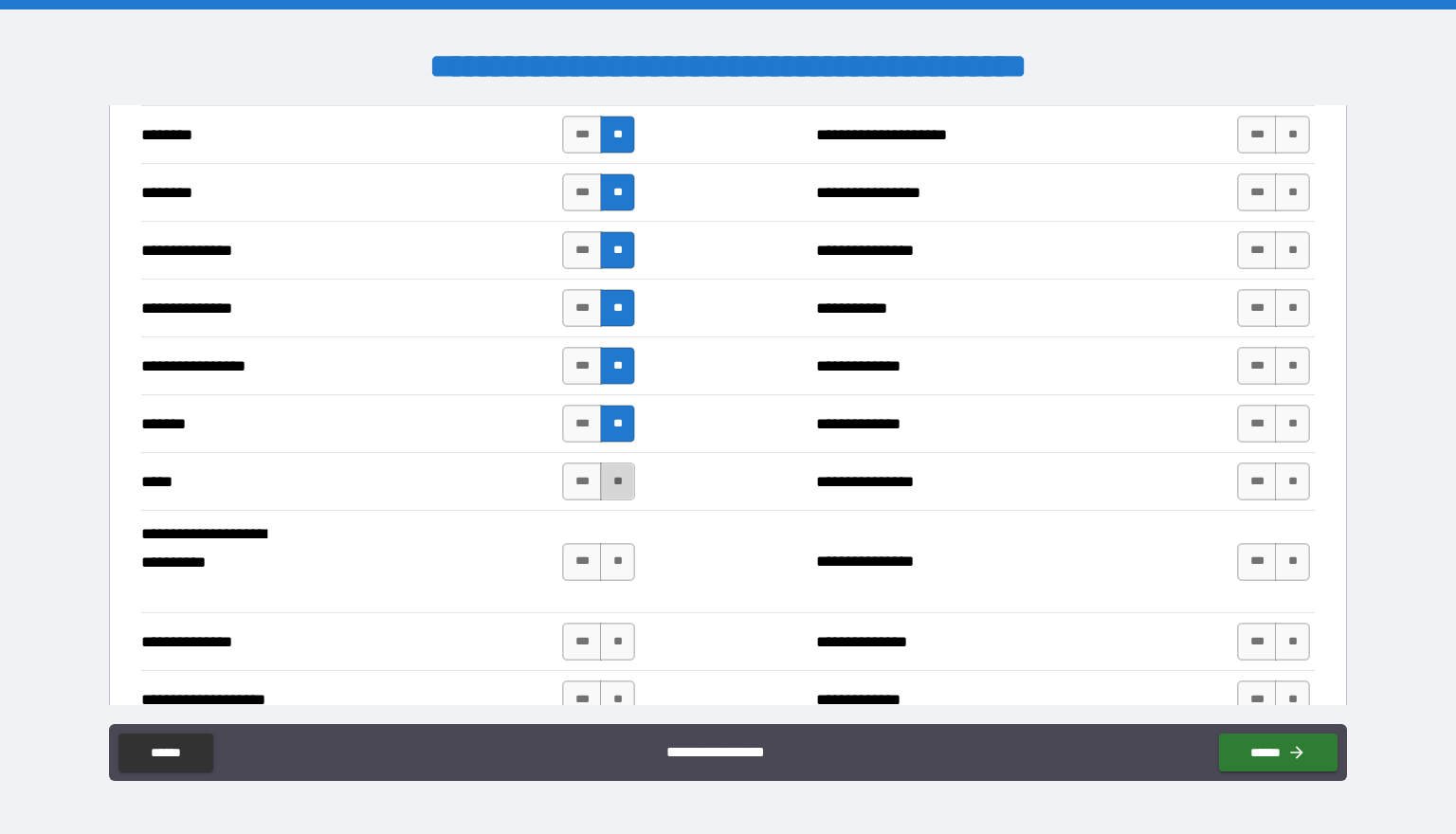 click on "**" at bounding box center (617, 481) 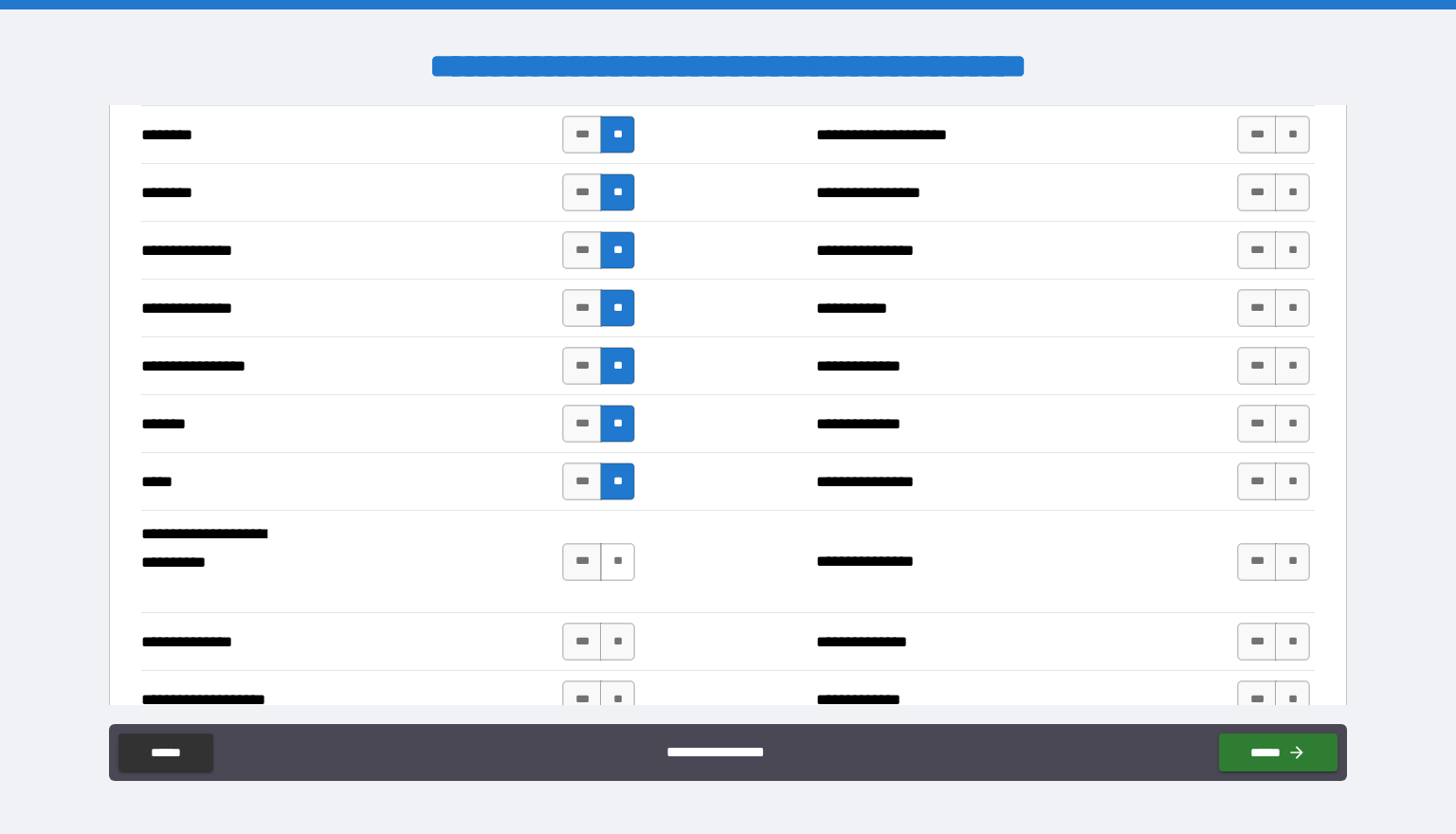 click on "**" at bounding box center [617, 562] 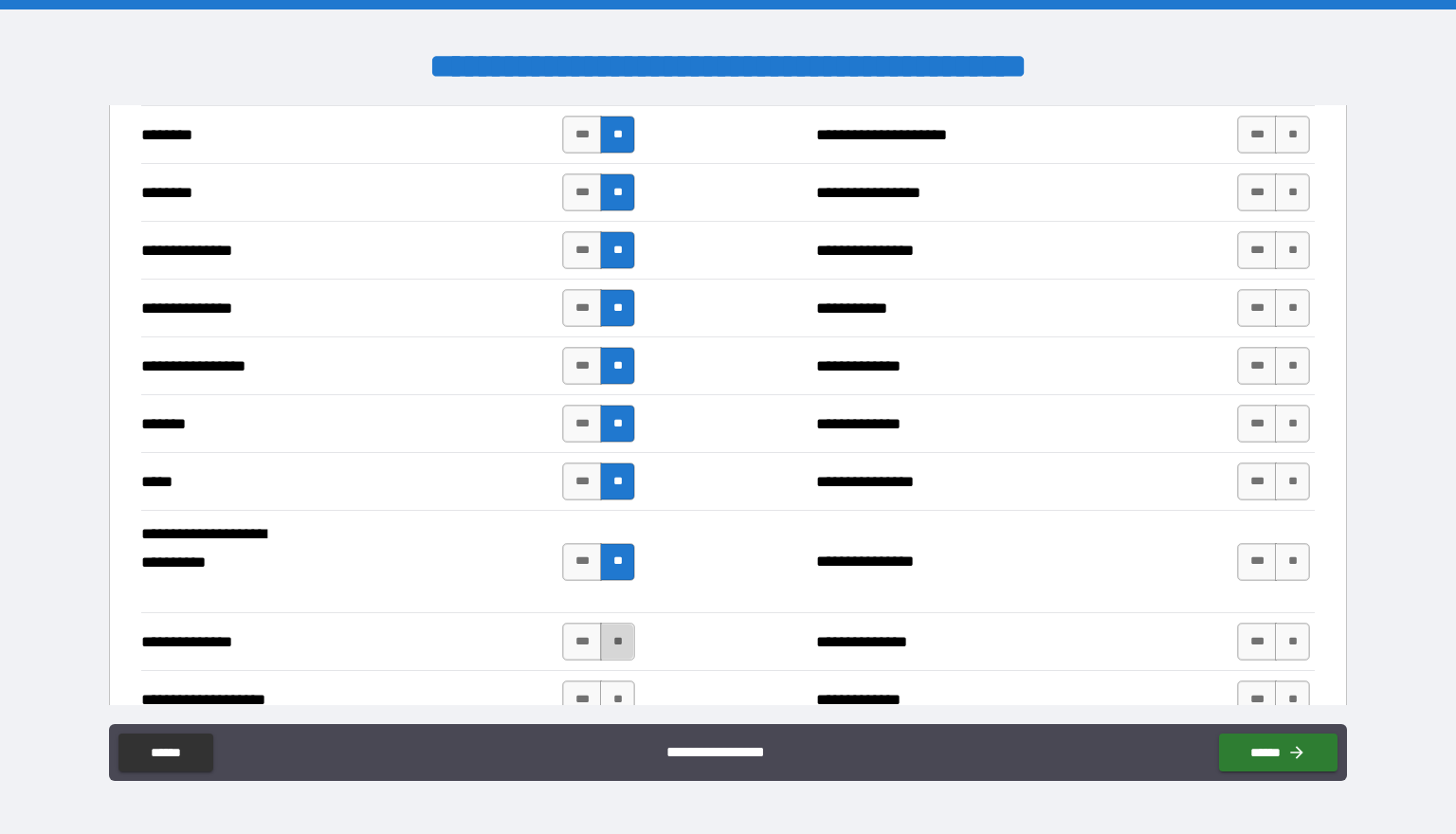 click on "**" at bounding box center (617, 642) 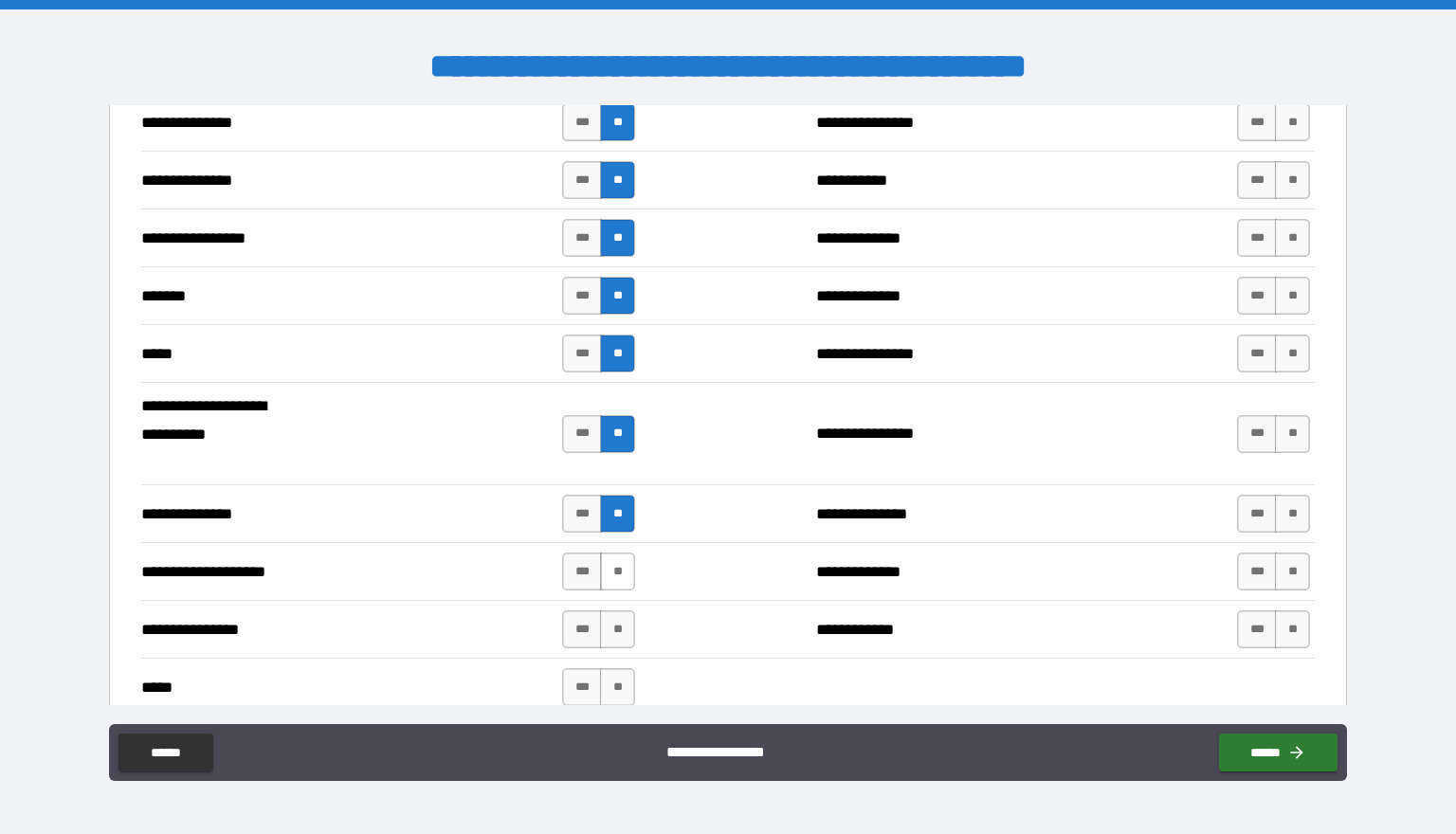 scroll, scrollTop: 1523, scrollLeft: 0, axis: vertical 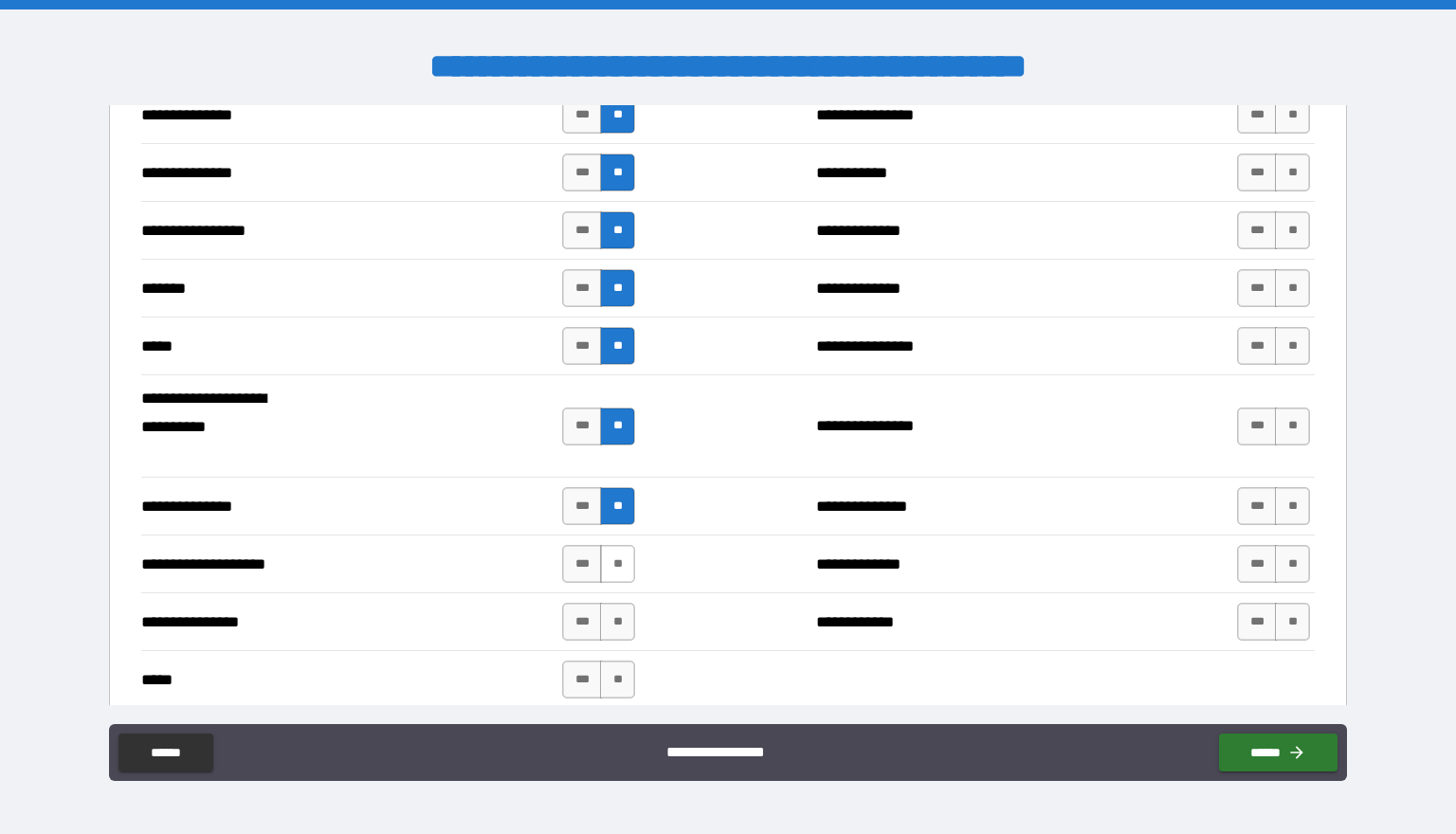 click on "**" at bounding box center [617, 564] 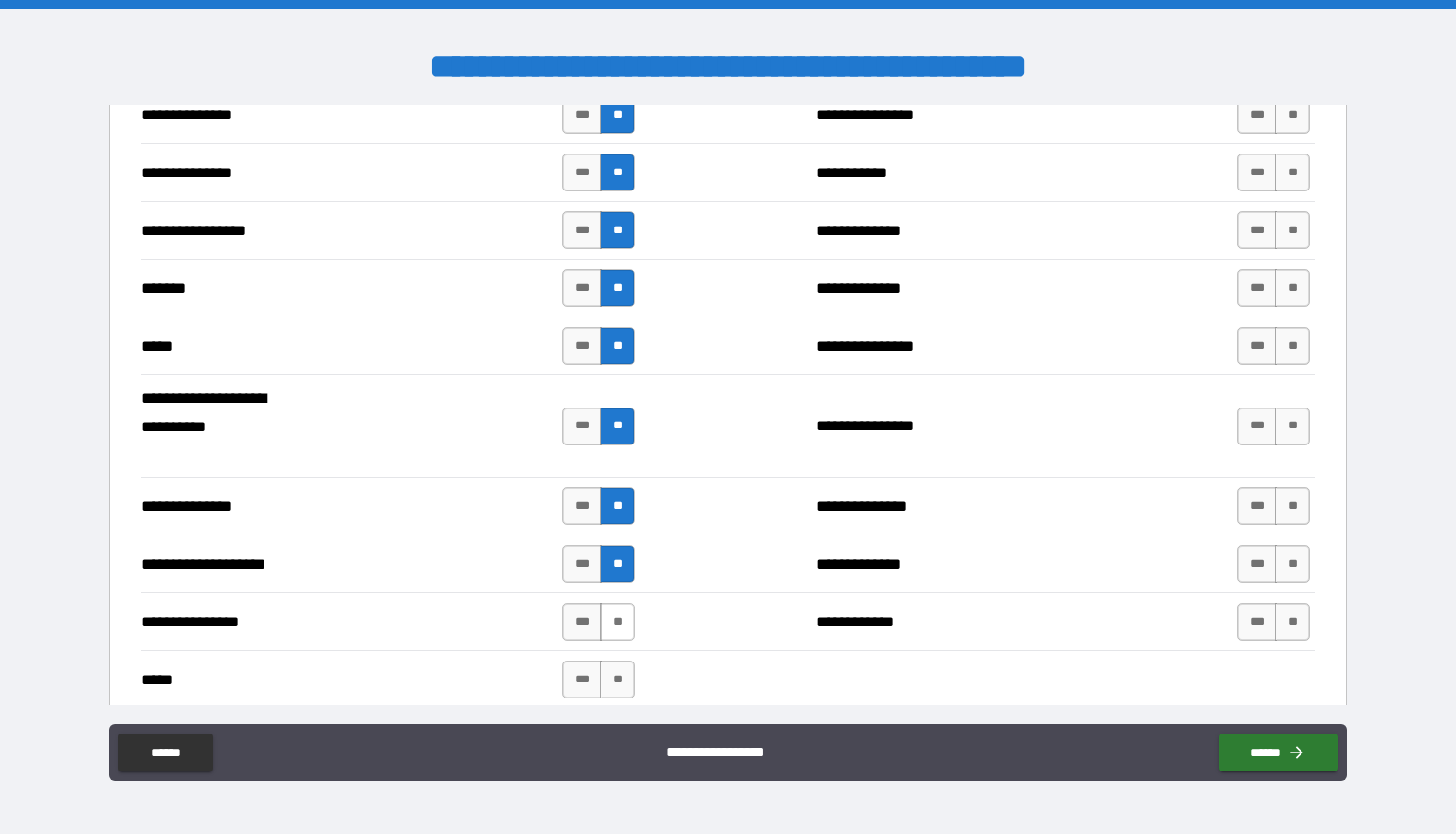 click on "**" at bounding box center [617, 622] 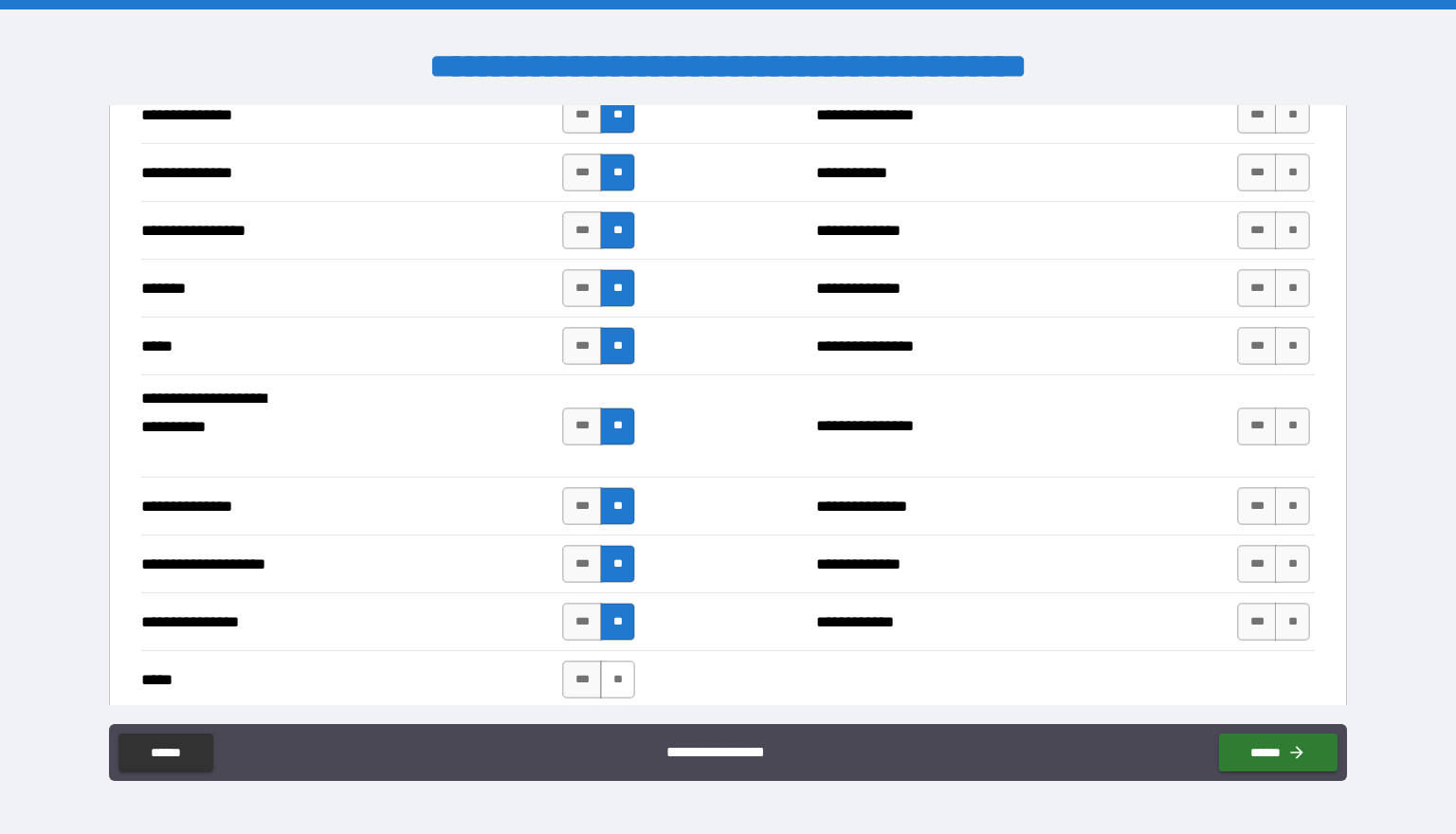 click on "**" at bounding box center (617, 680) 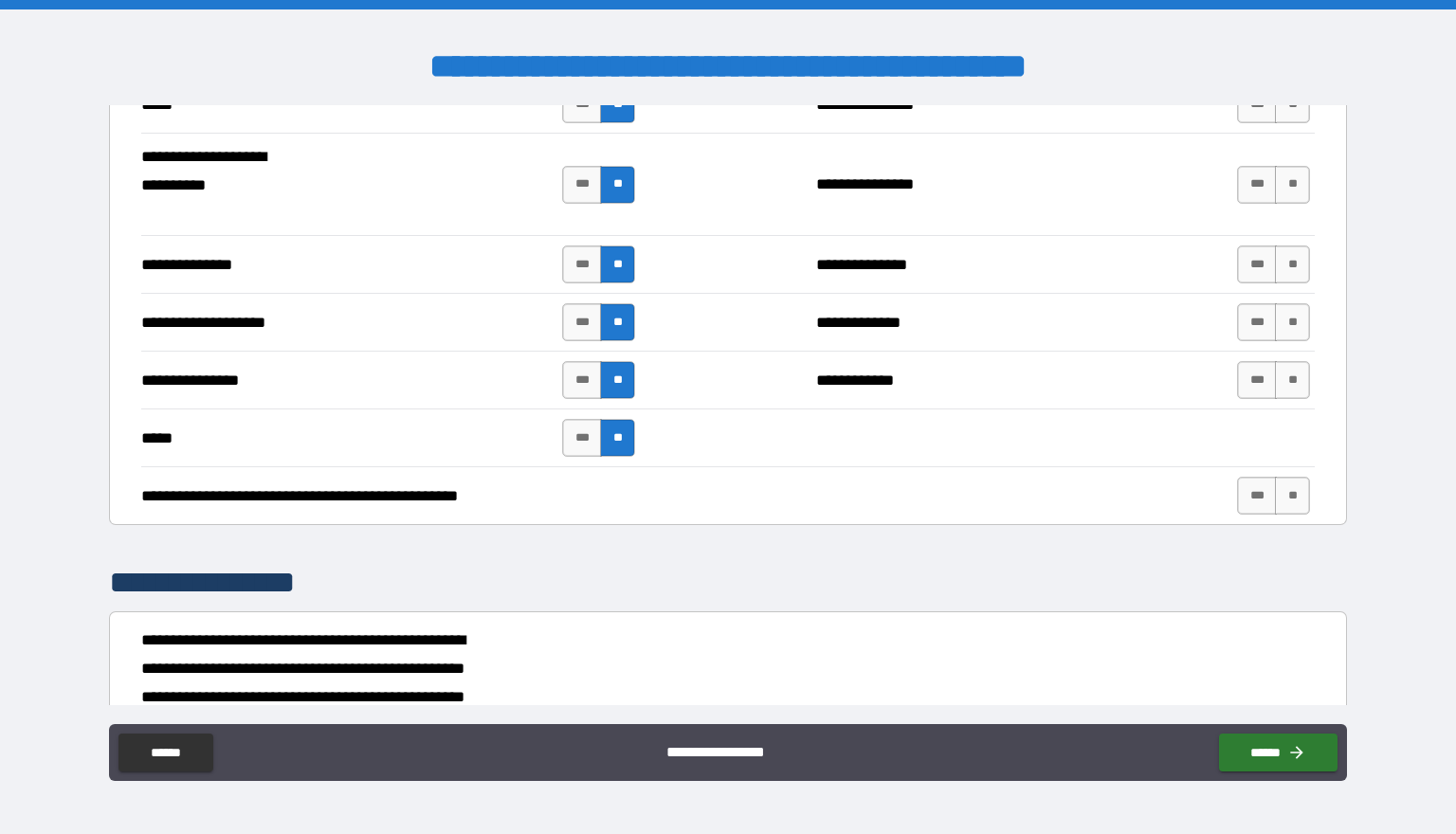 scroll, scrollTop: 1783, scrollLeft: 0, axis: vertical 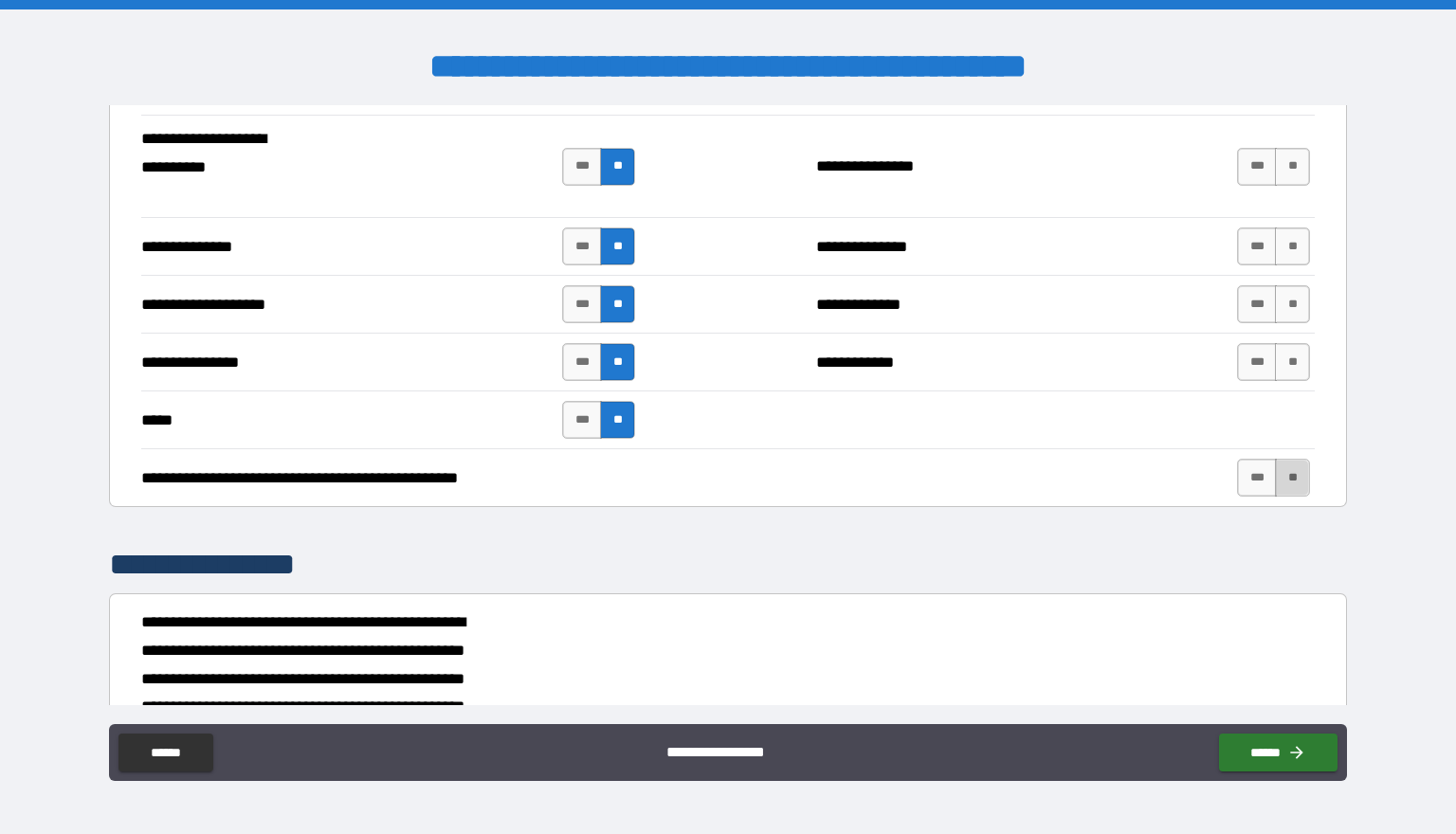 click on "**" at bounding box center [1292, 478] 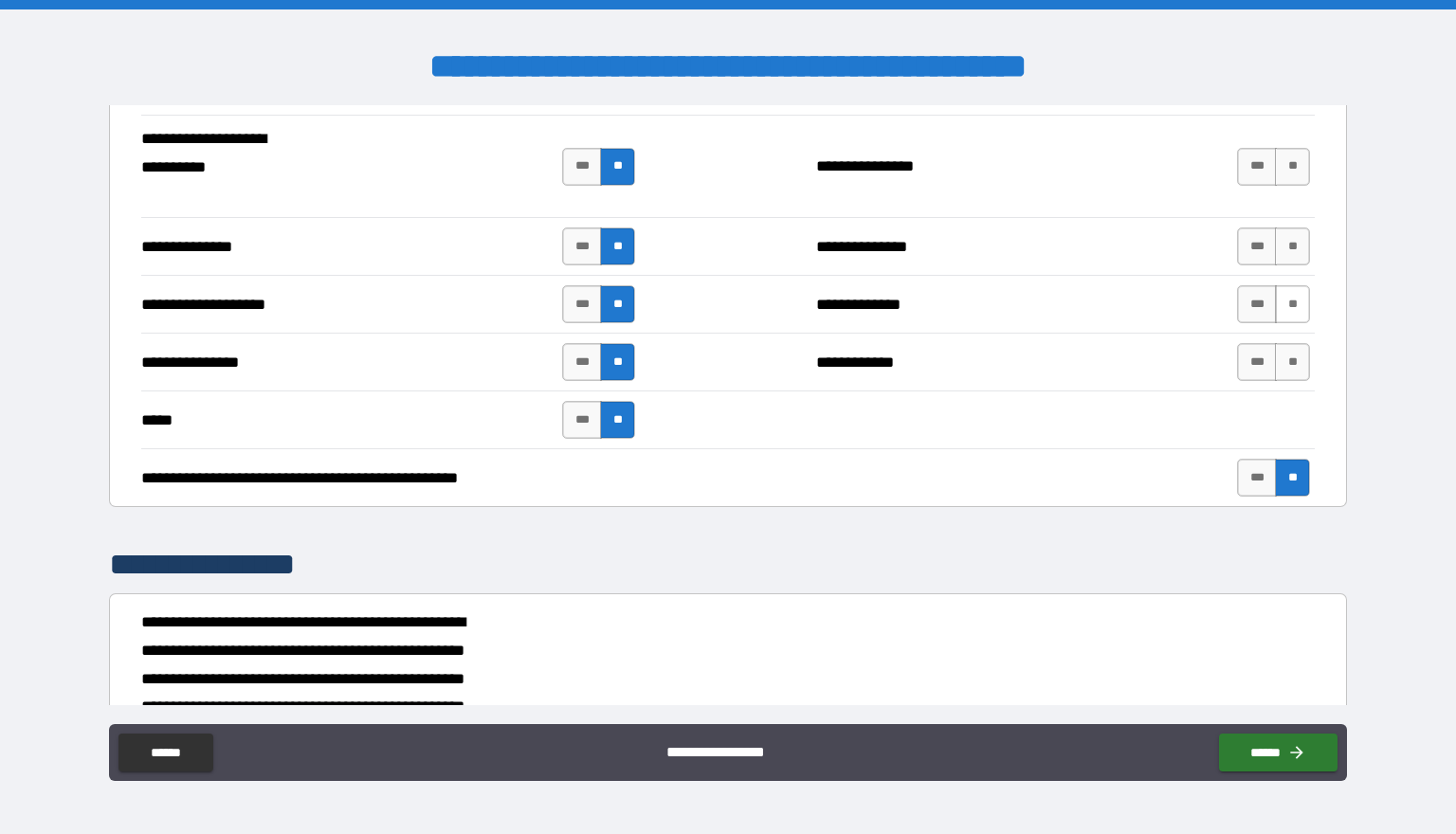 click on "**" at bounding box center [1292, 304] 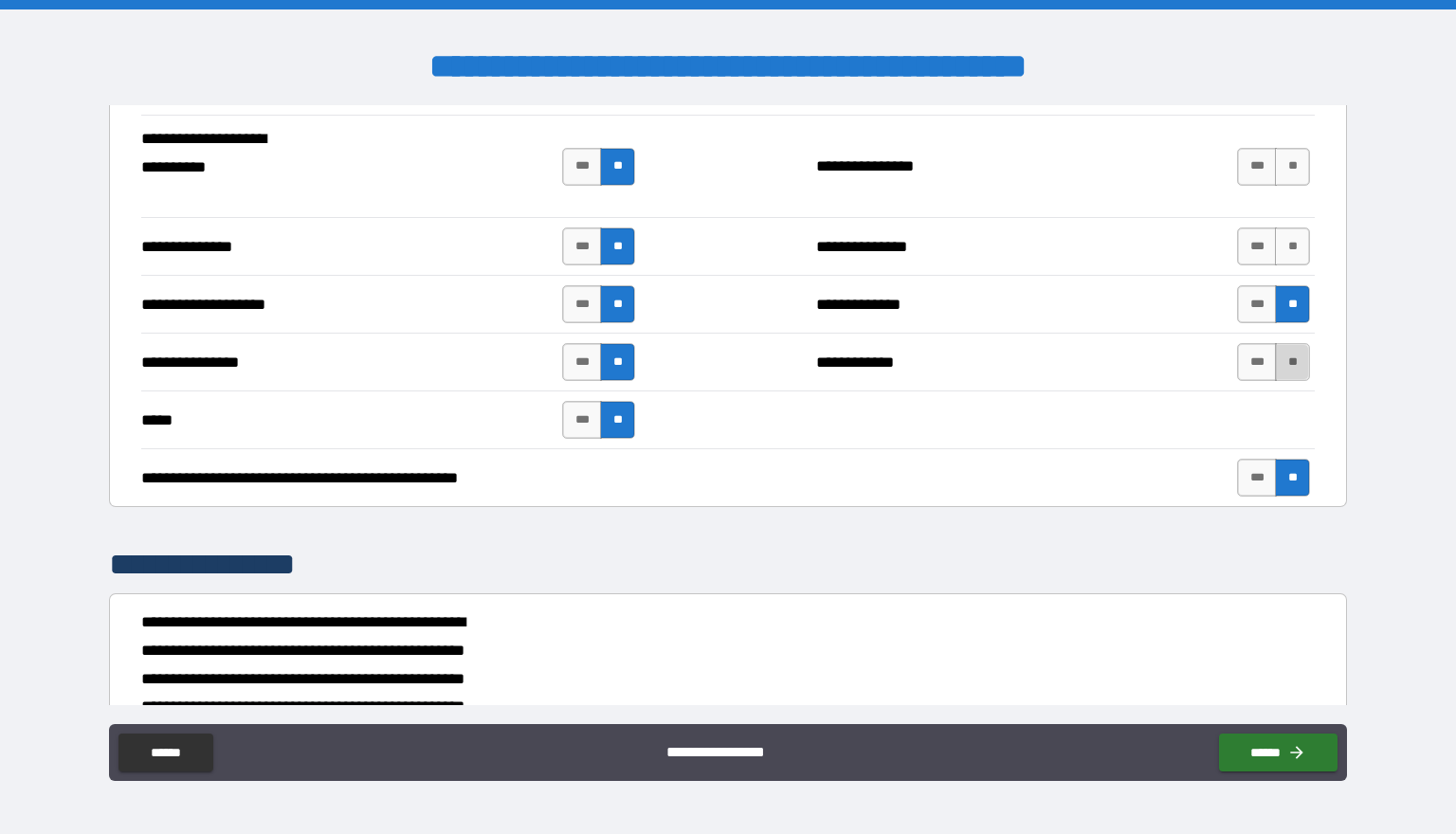 click on "**" at bounding box center [1292, 362] 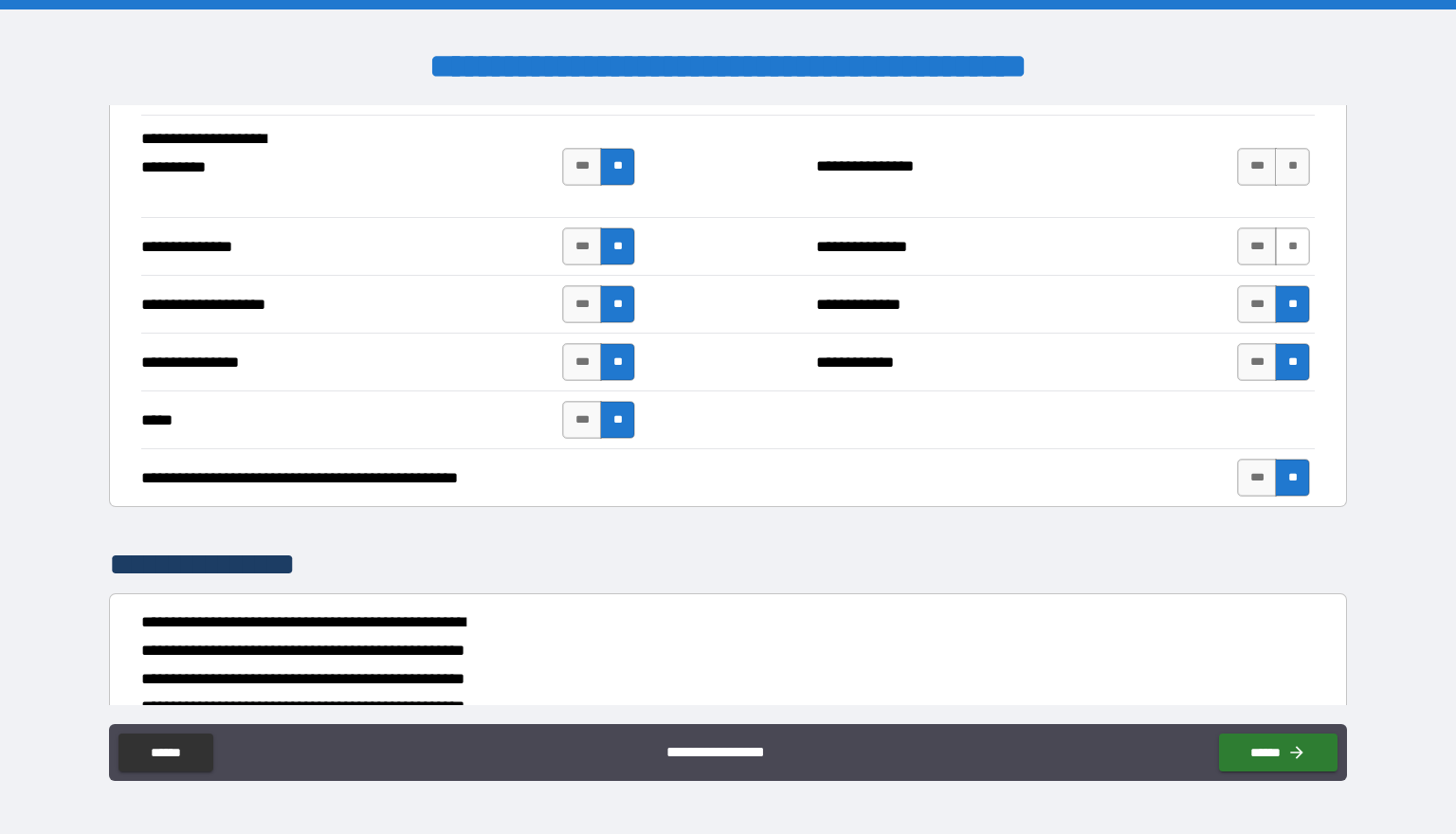 click on "**" at bounding box center (1292, 246) 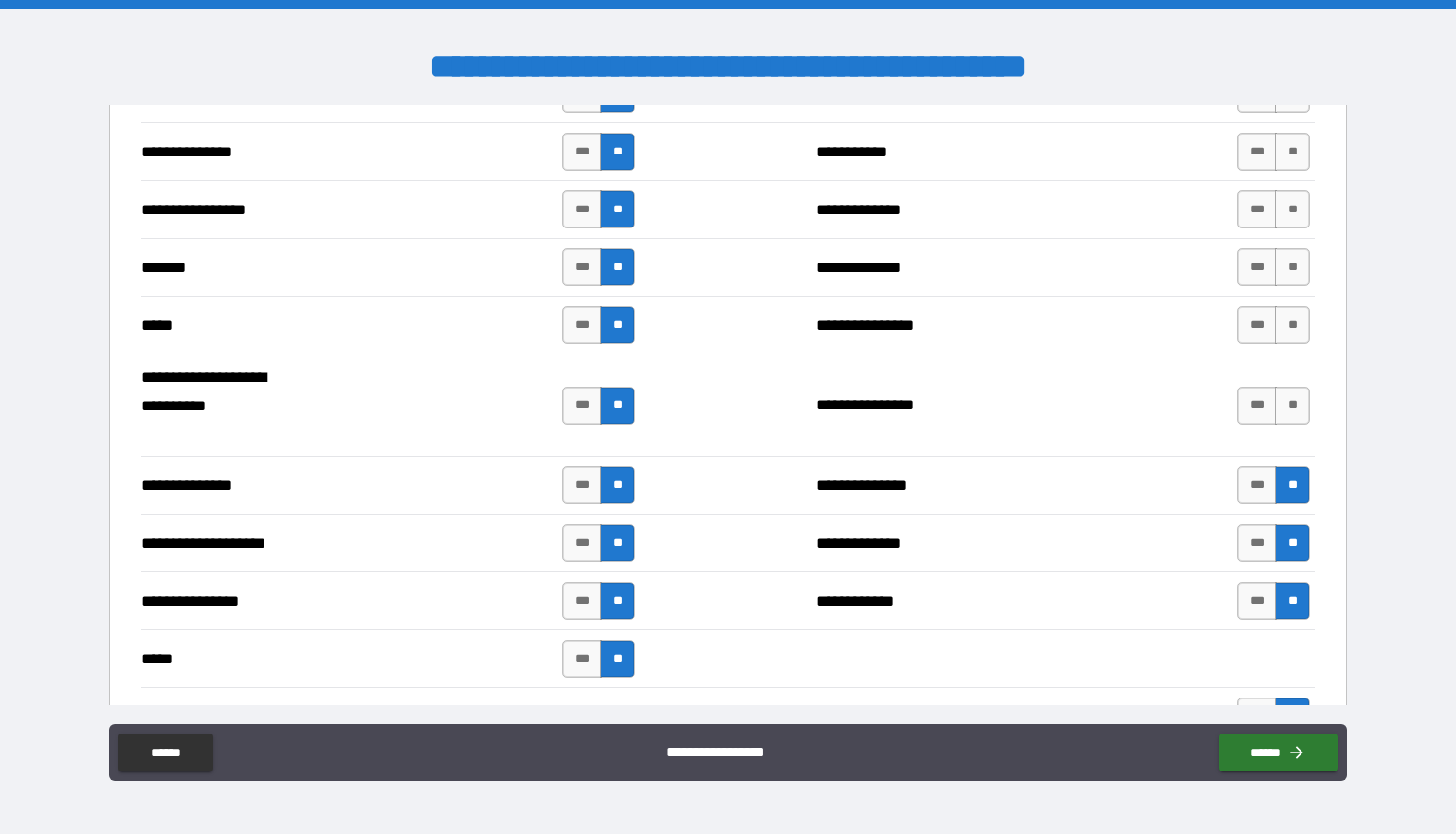 scroll, scrollTop: 1510, scrollLeft: 0, axis: vertical 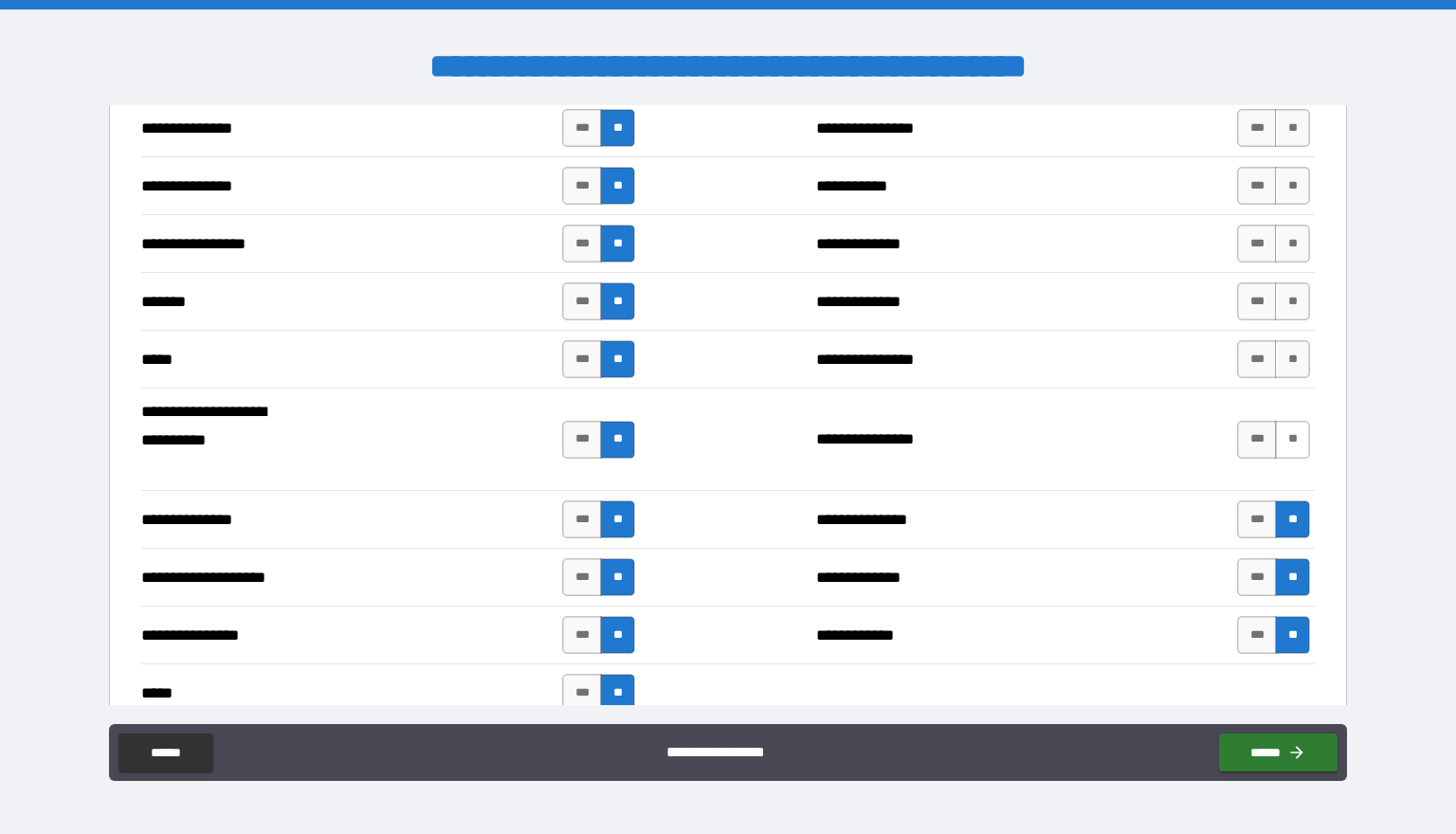 click on "**" at bounding box center (1292, 440) 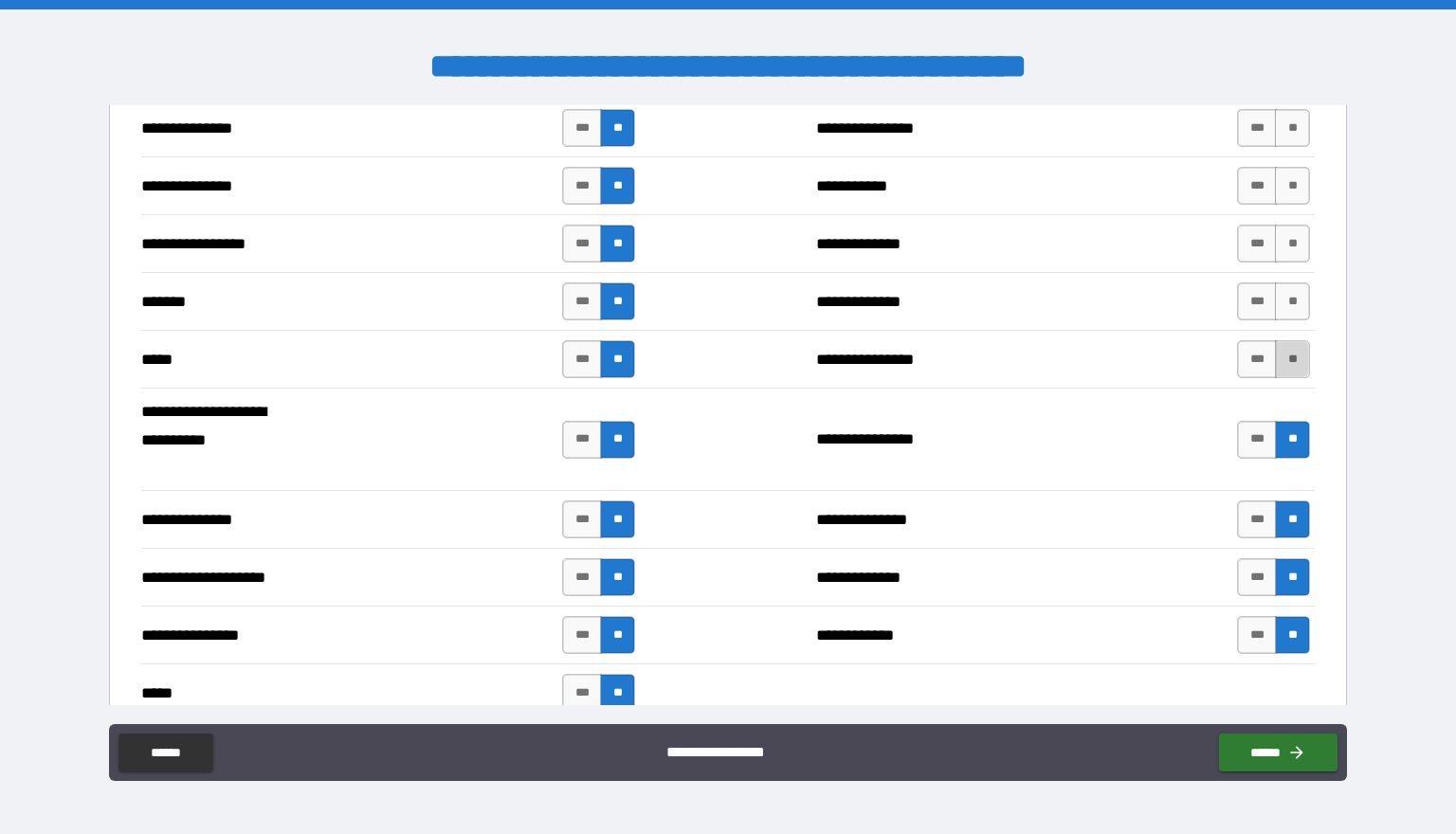 click on "**" at bounding box center [1292, 359] 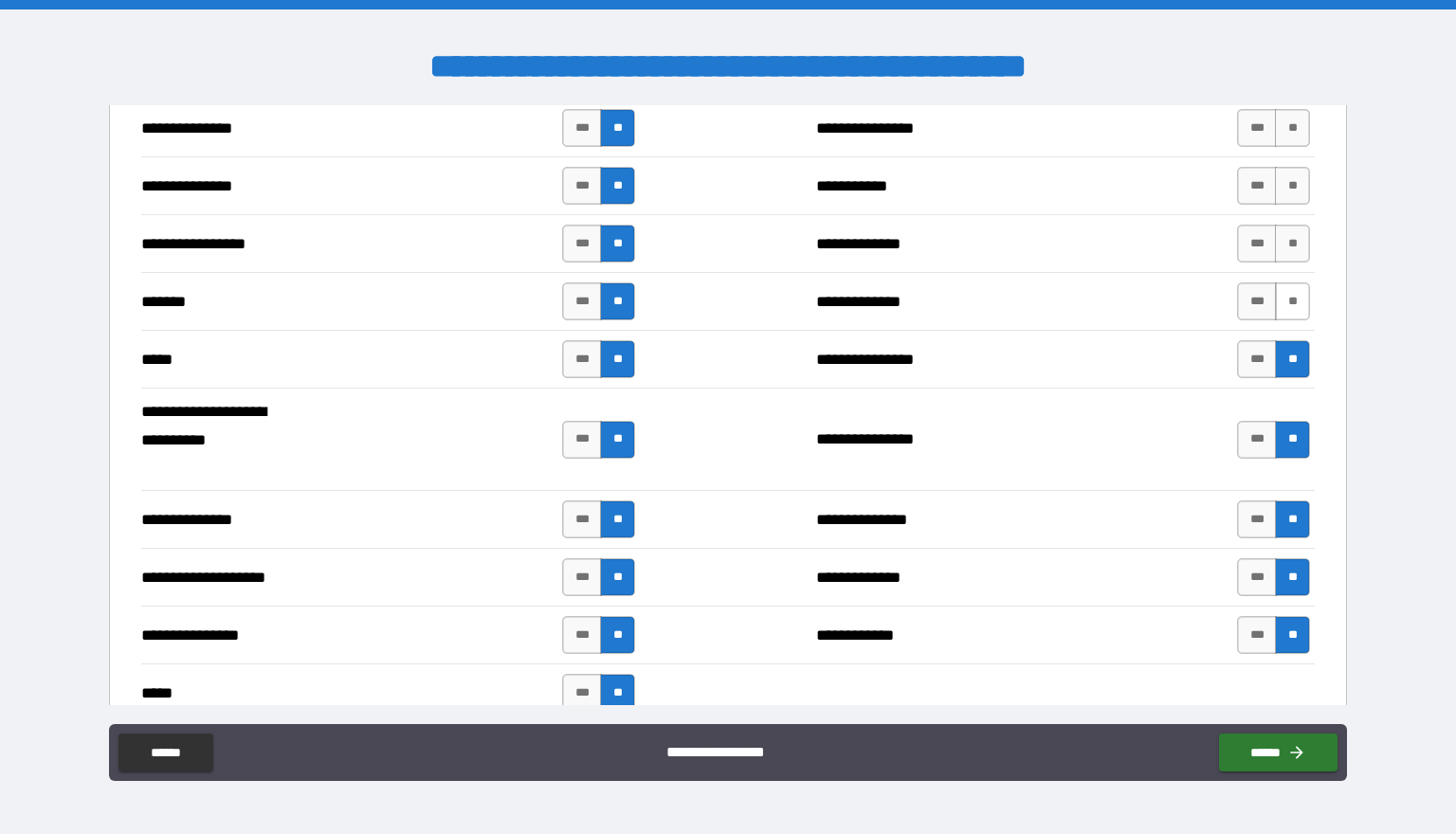 click on "**" at bounding box center (1292, 301) 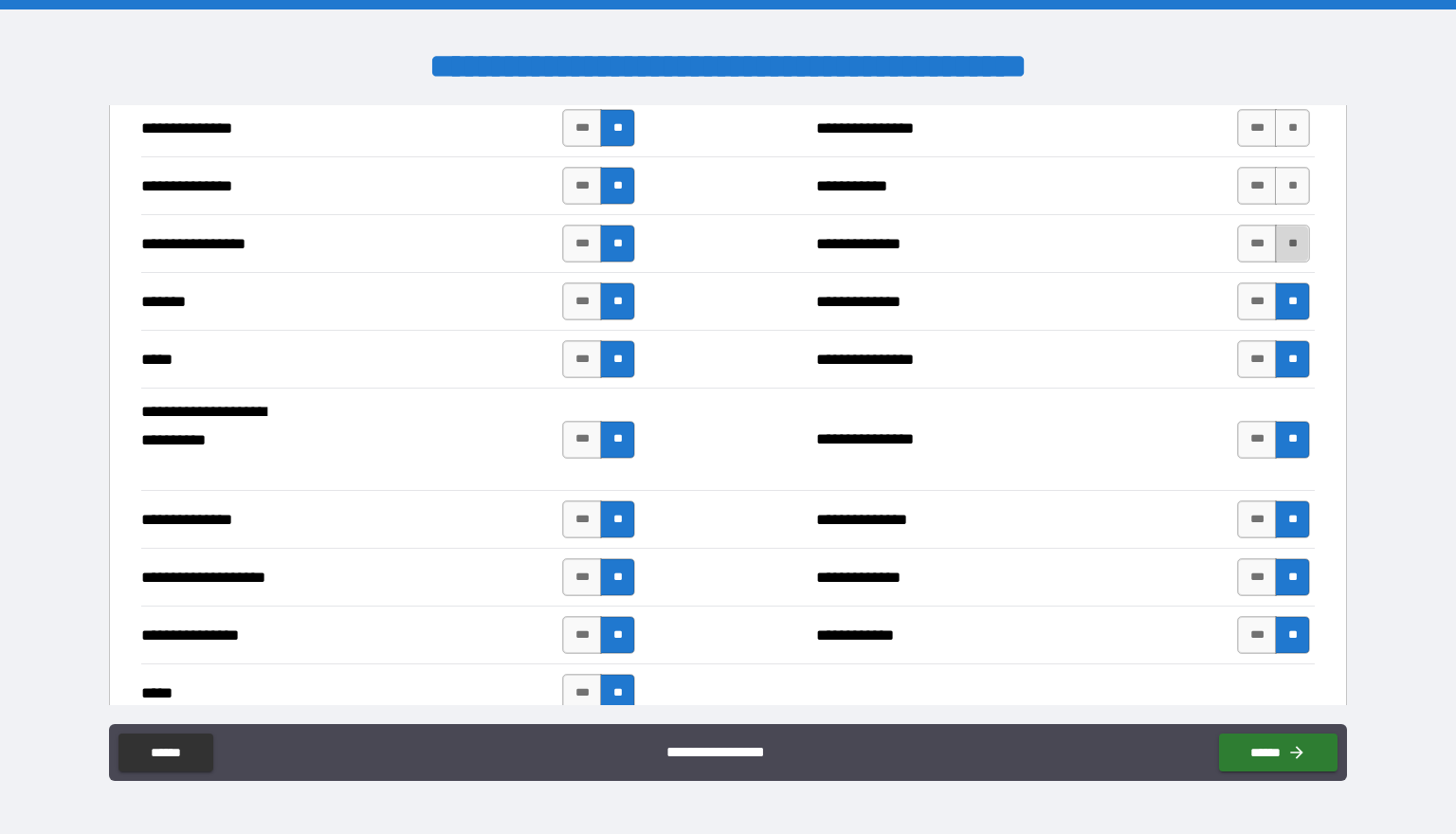 click on "**" at bounding box center (1292, 244) 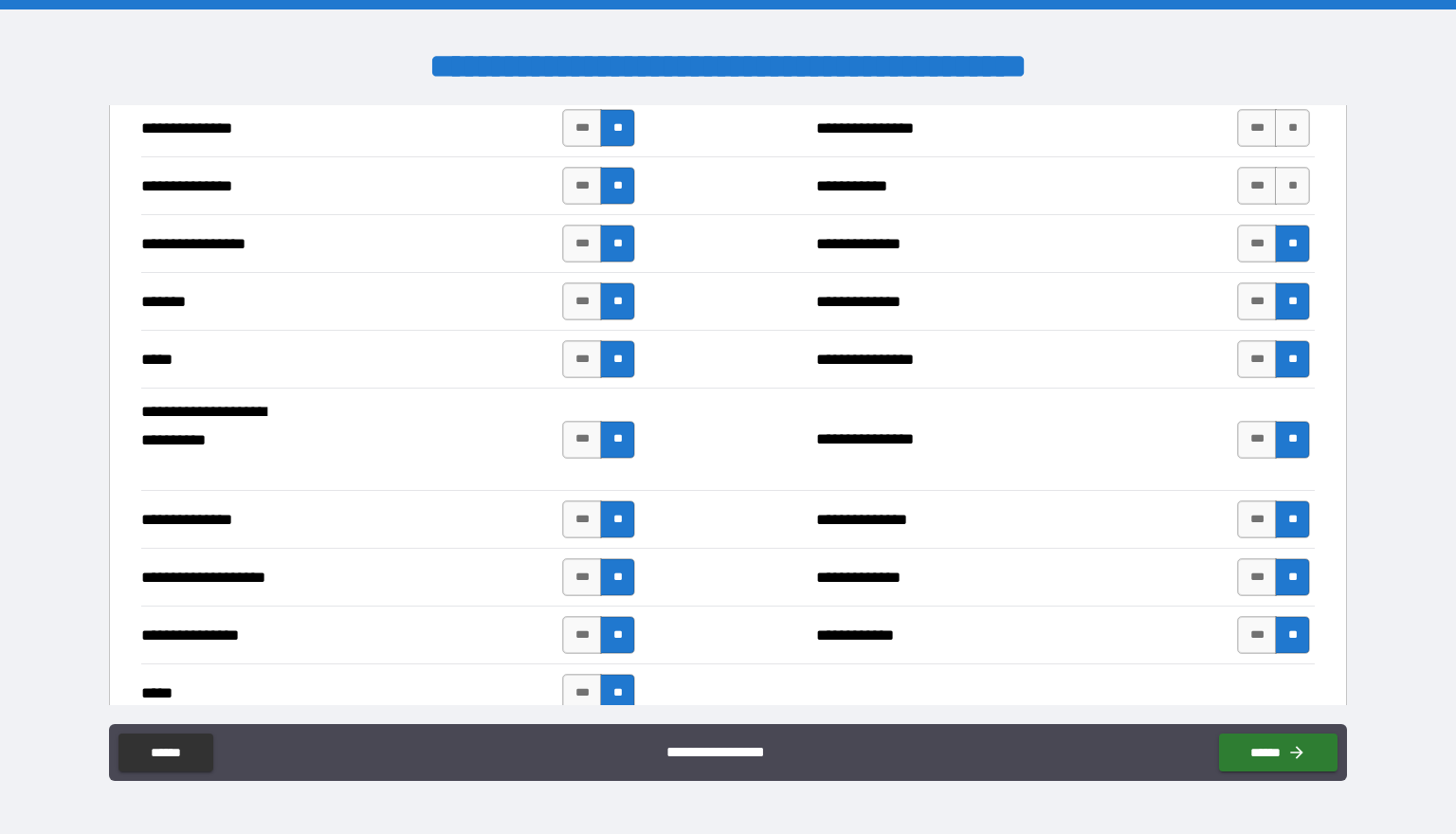 click on "**********" at bounding box center (728, 185) 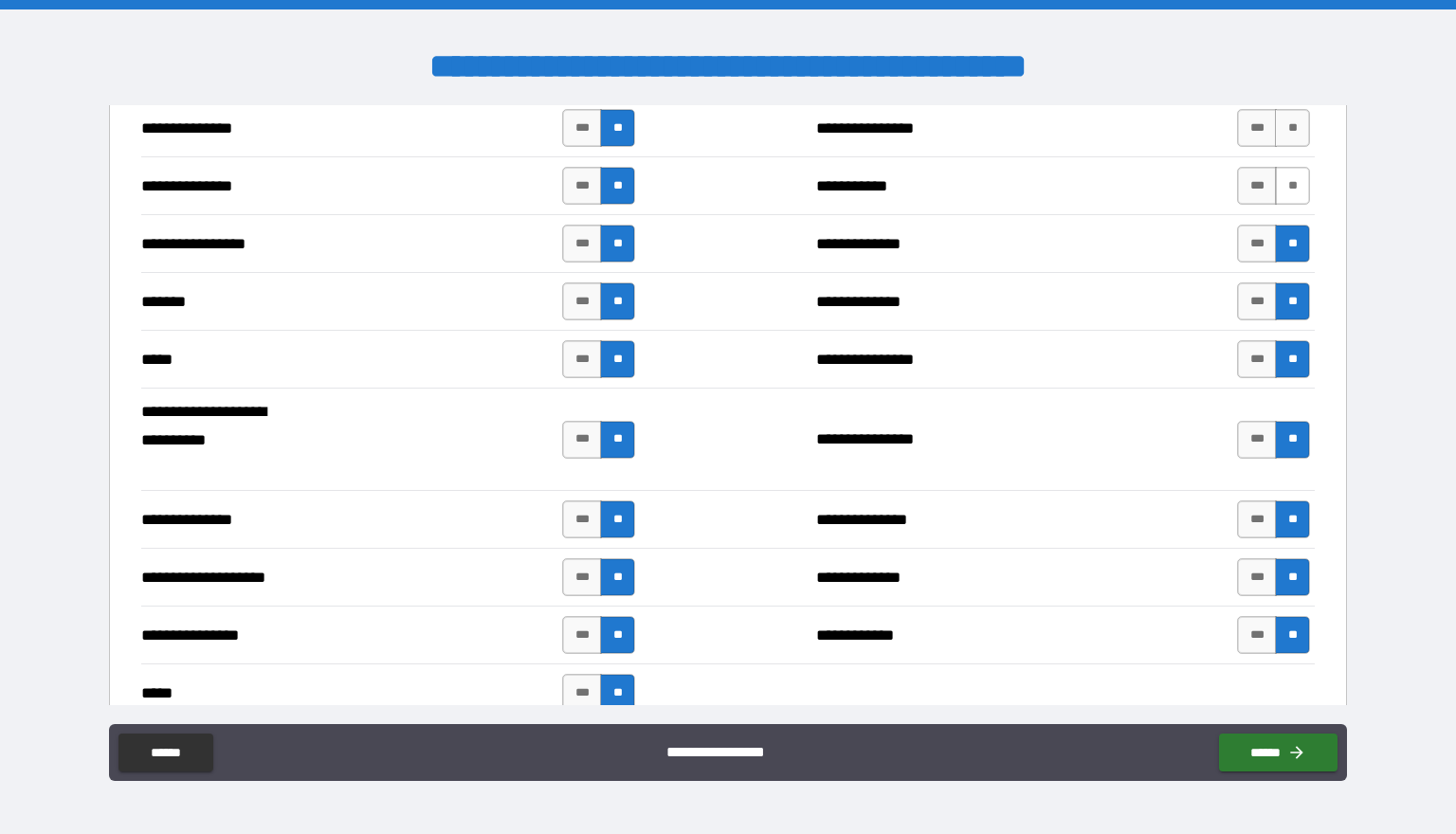 click on "**" at bounding box center [1292, 186] 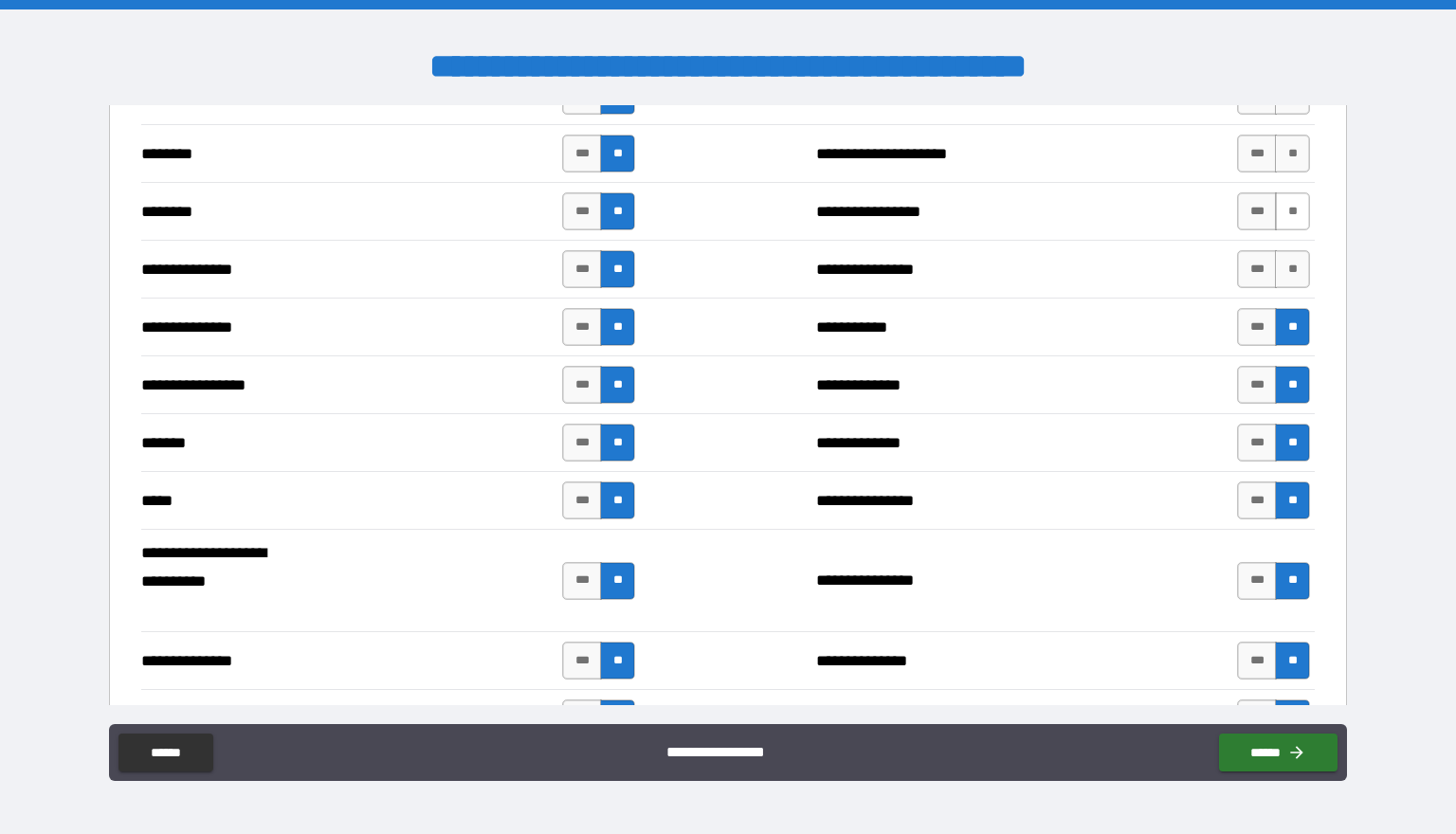 scroll, scrollTop: 1366, scrollLeft: 0, axis: vertical 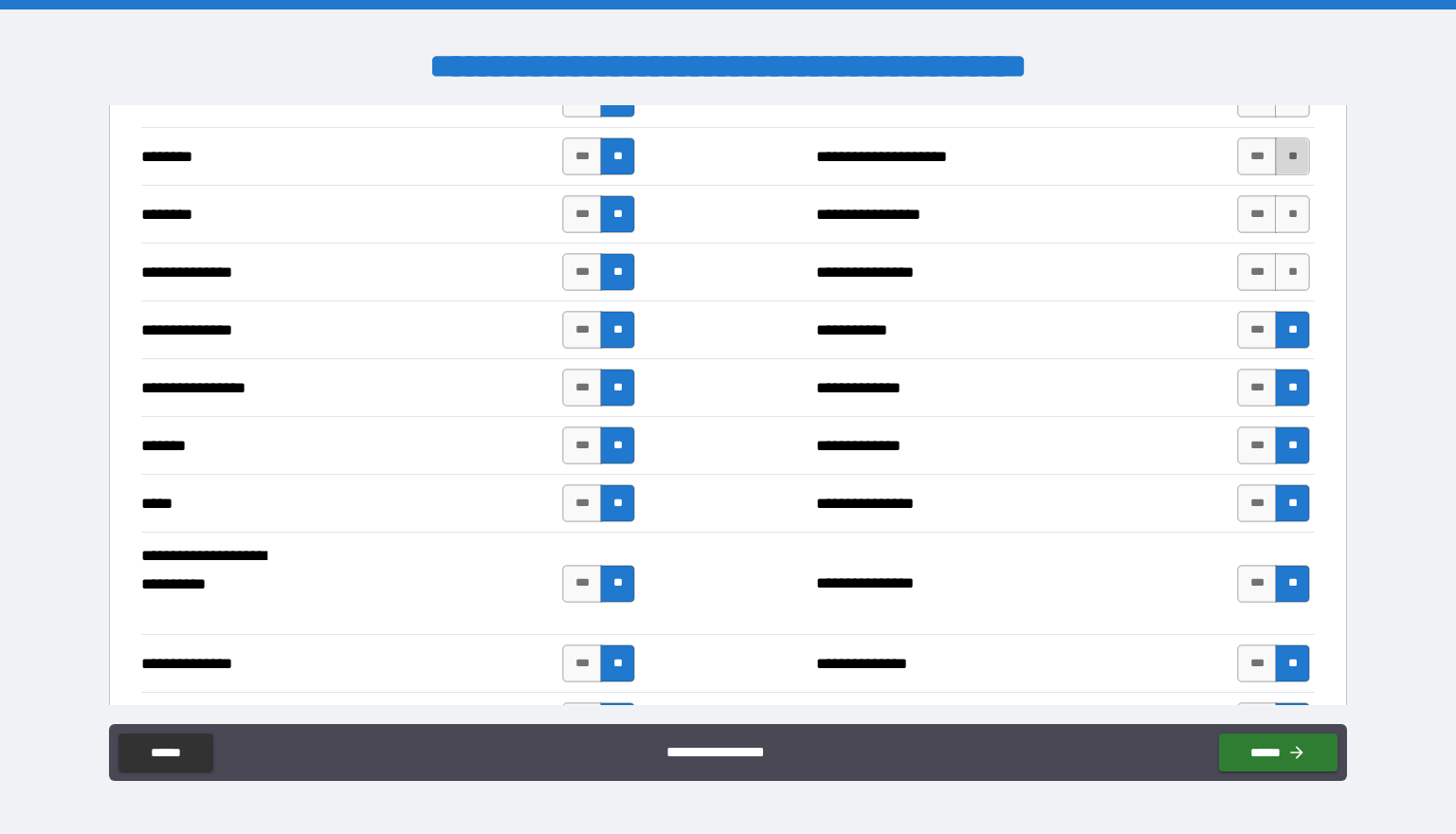 click on "**" at bounding box center [1292, 156] 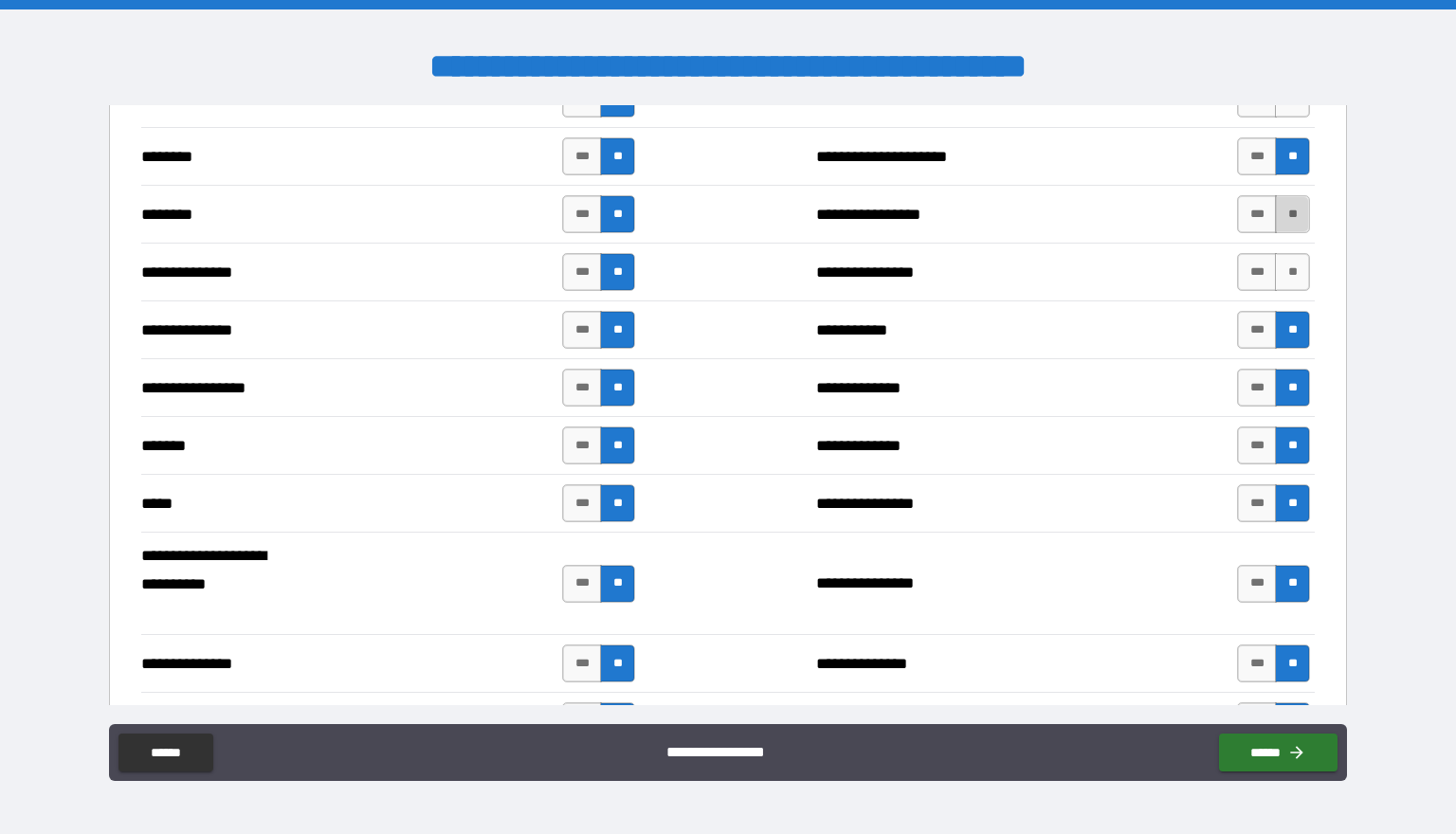 click on "**" at bounding box center (1292, 214) 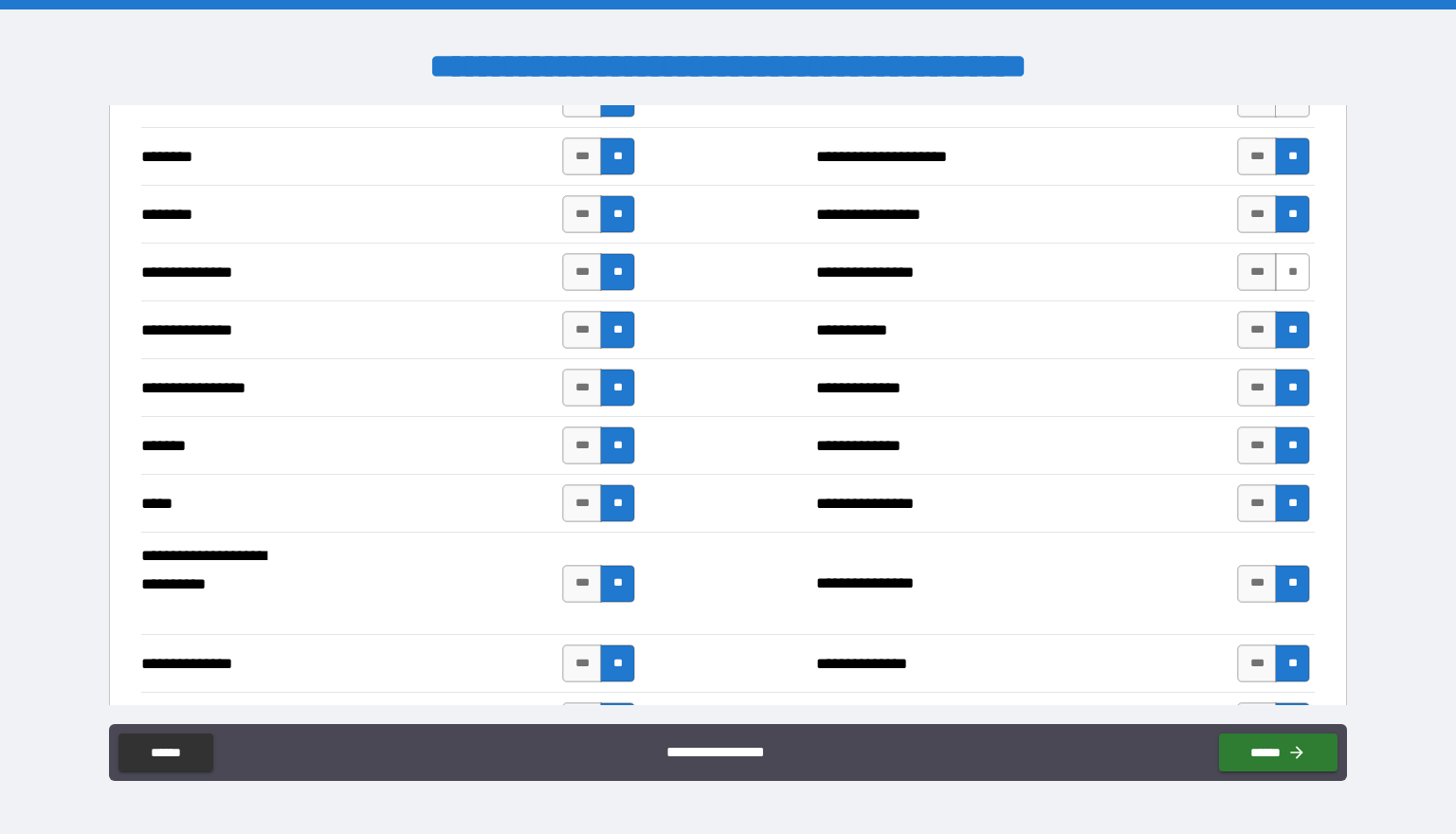 click on "**" at bounding box center (1292, 272) 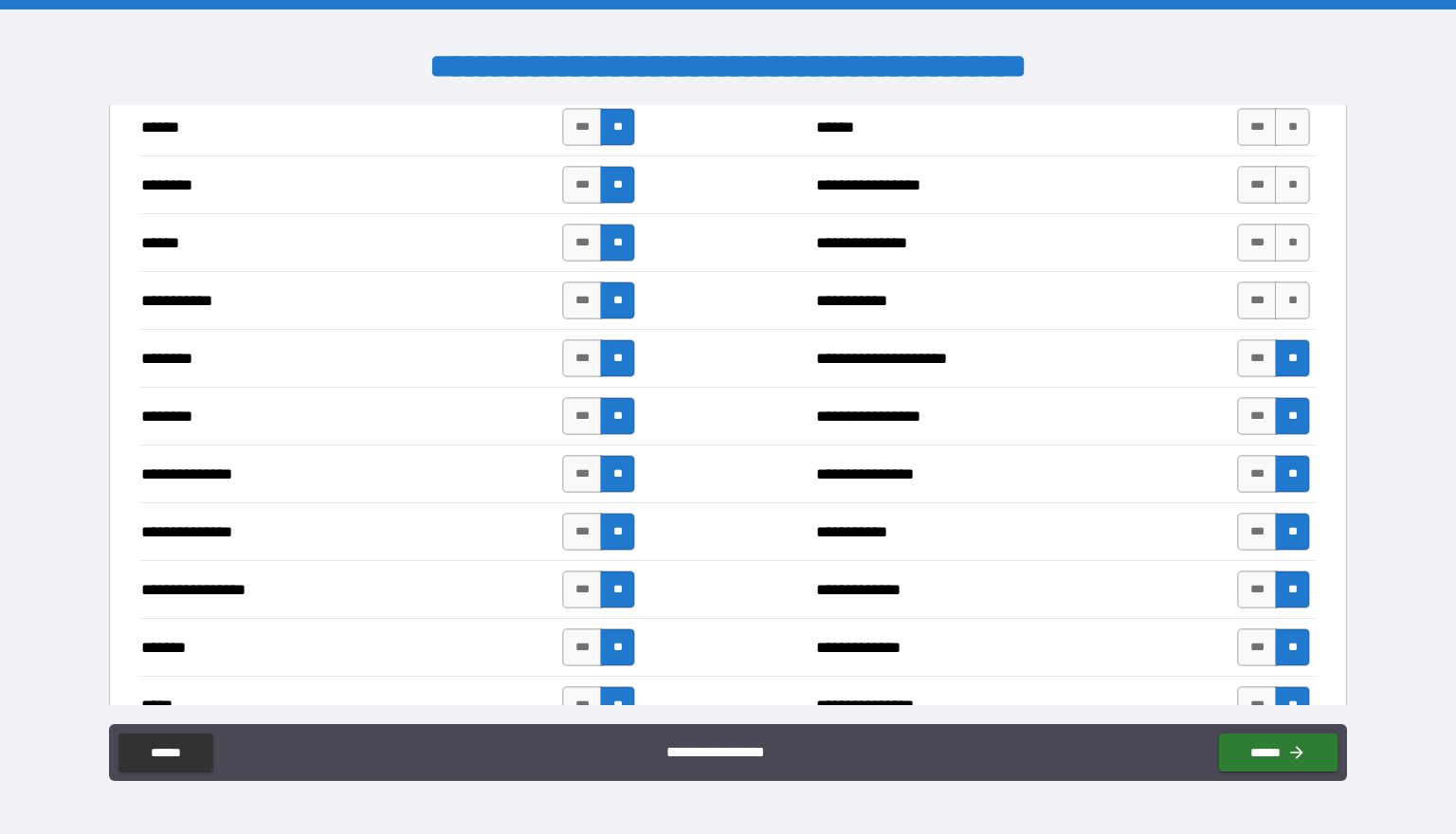 scroll, scrollTop: 1113, scrollLeft: 0, axis: vertical 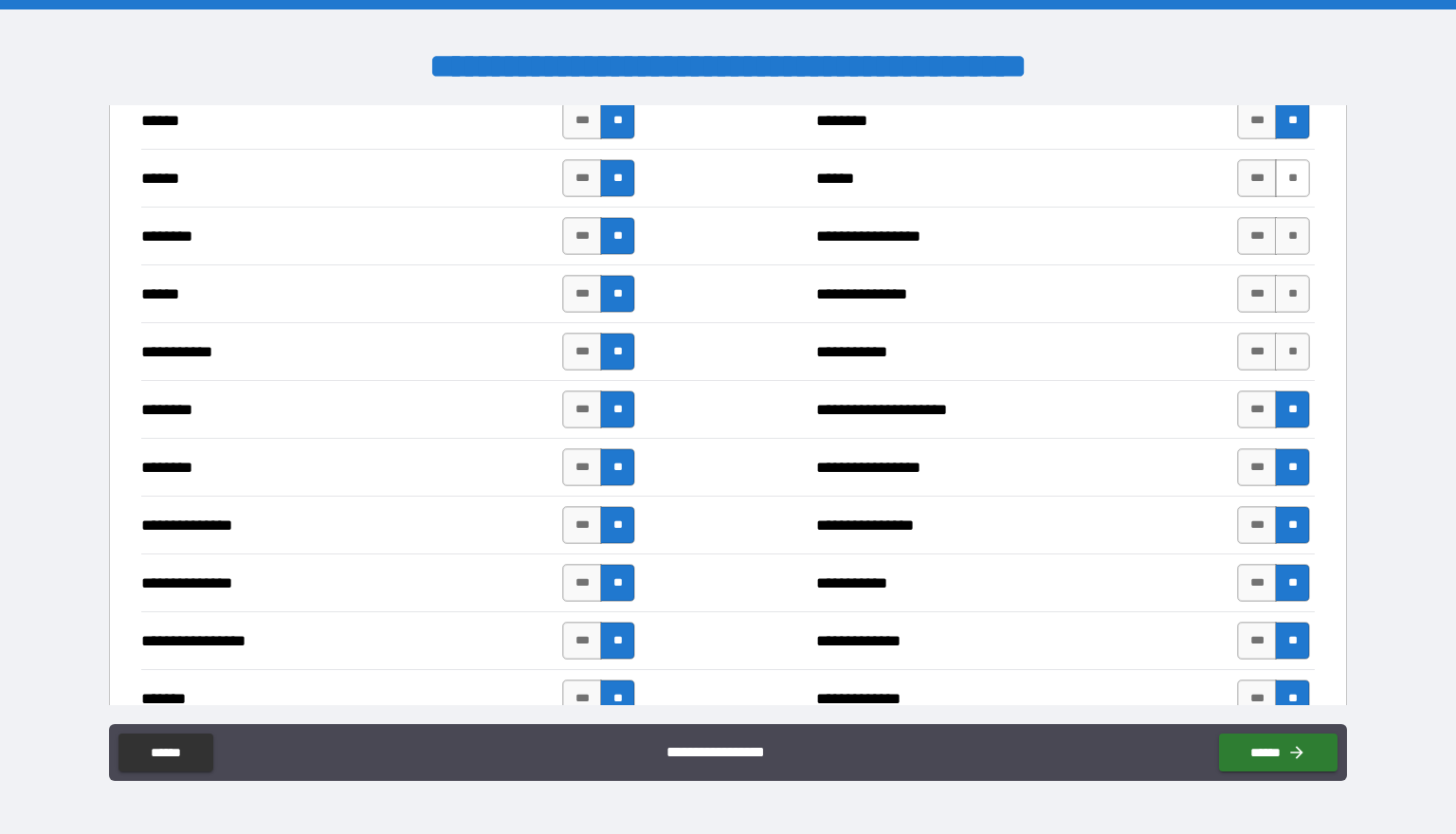 click on "**" at bounding box center [1292, 178] 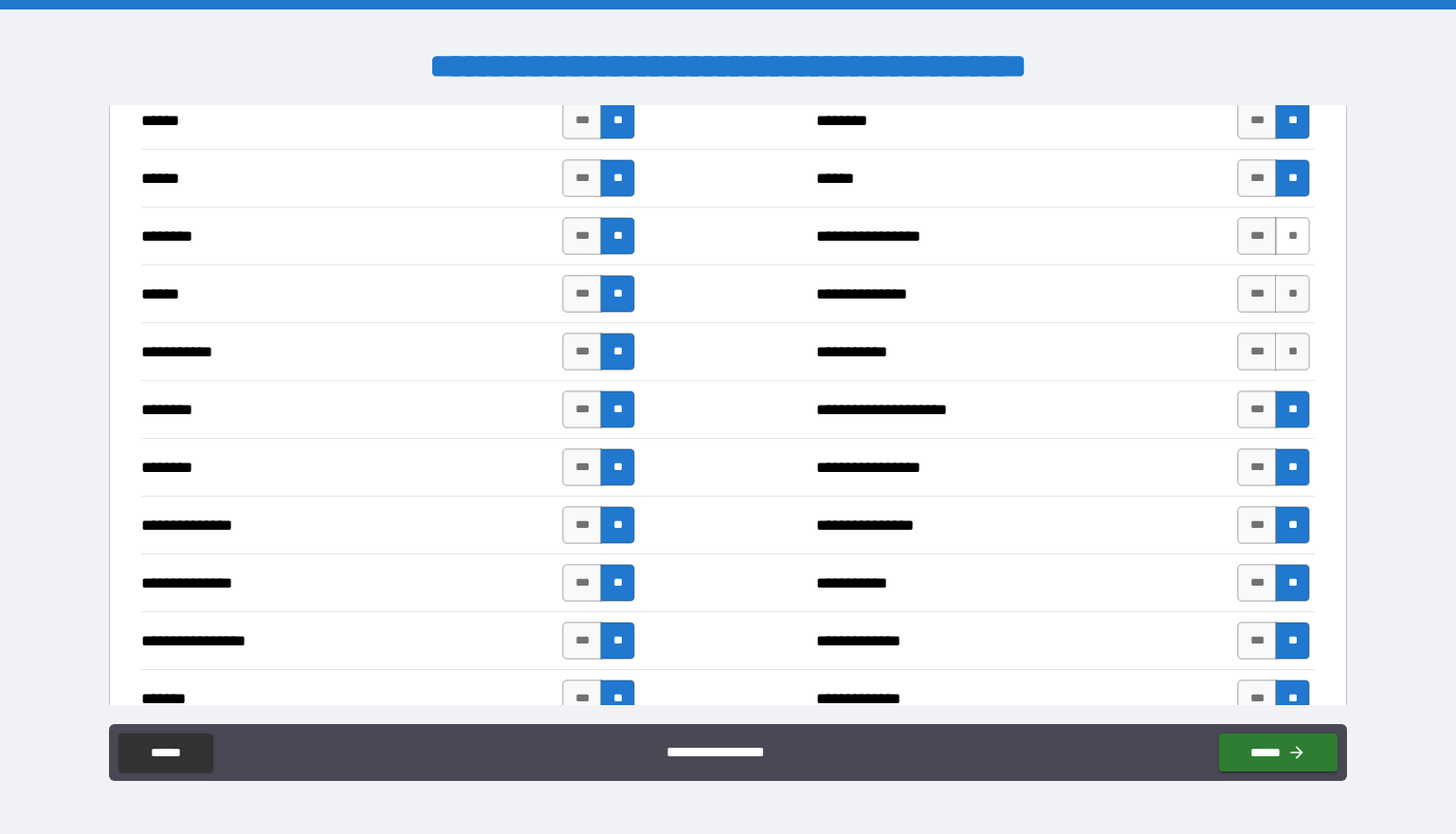 click on "**" at bounding box center [1292, 236] 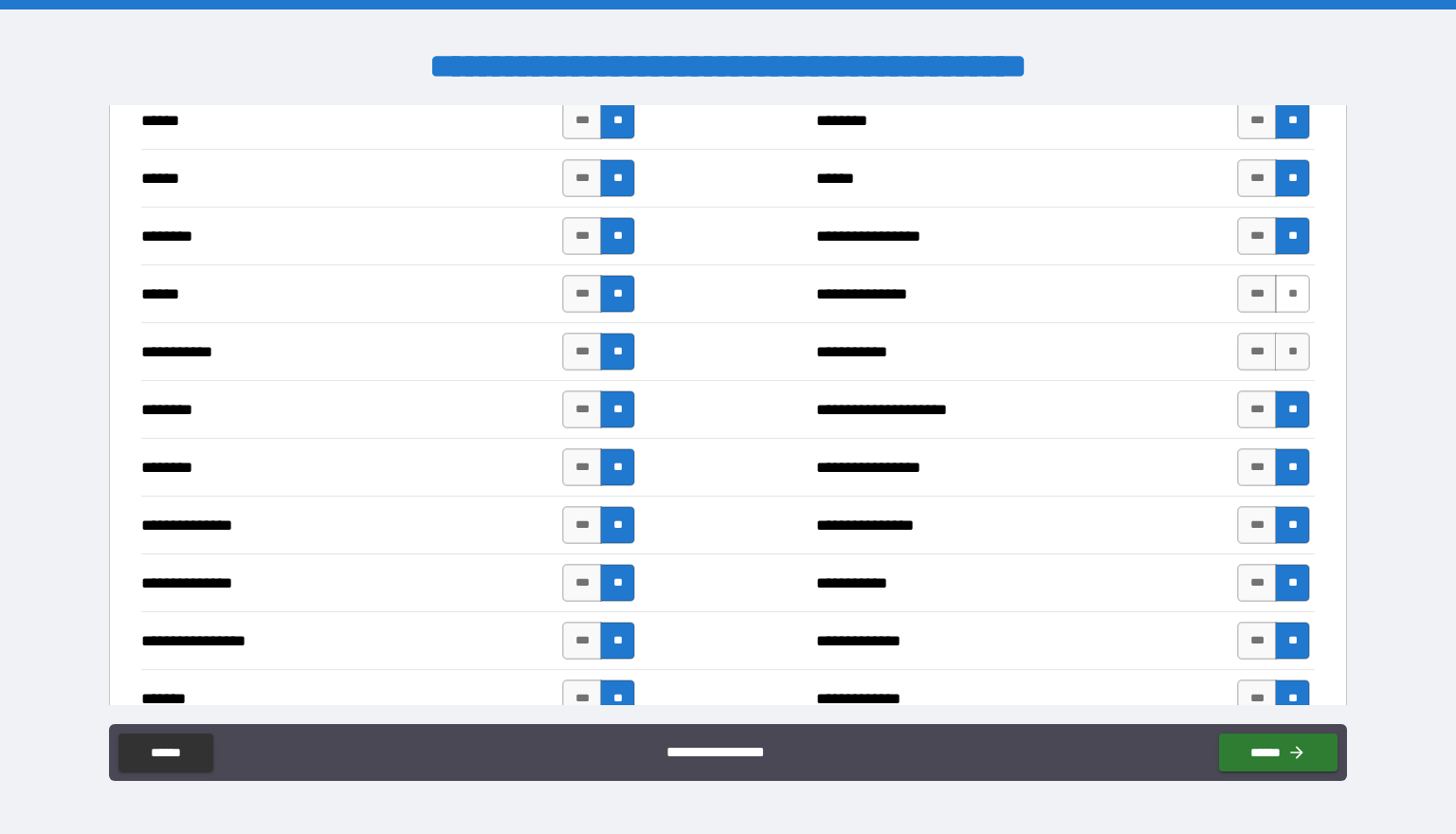 click on "**" at bounding box center (1292, 294) 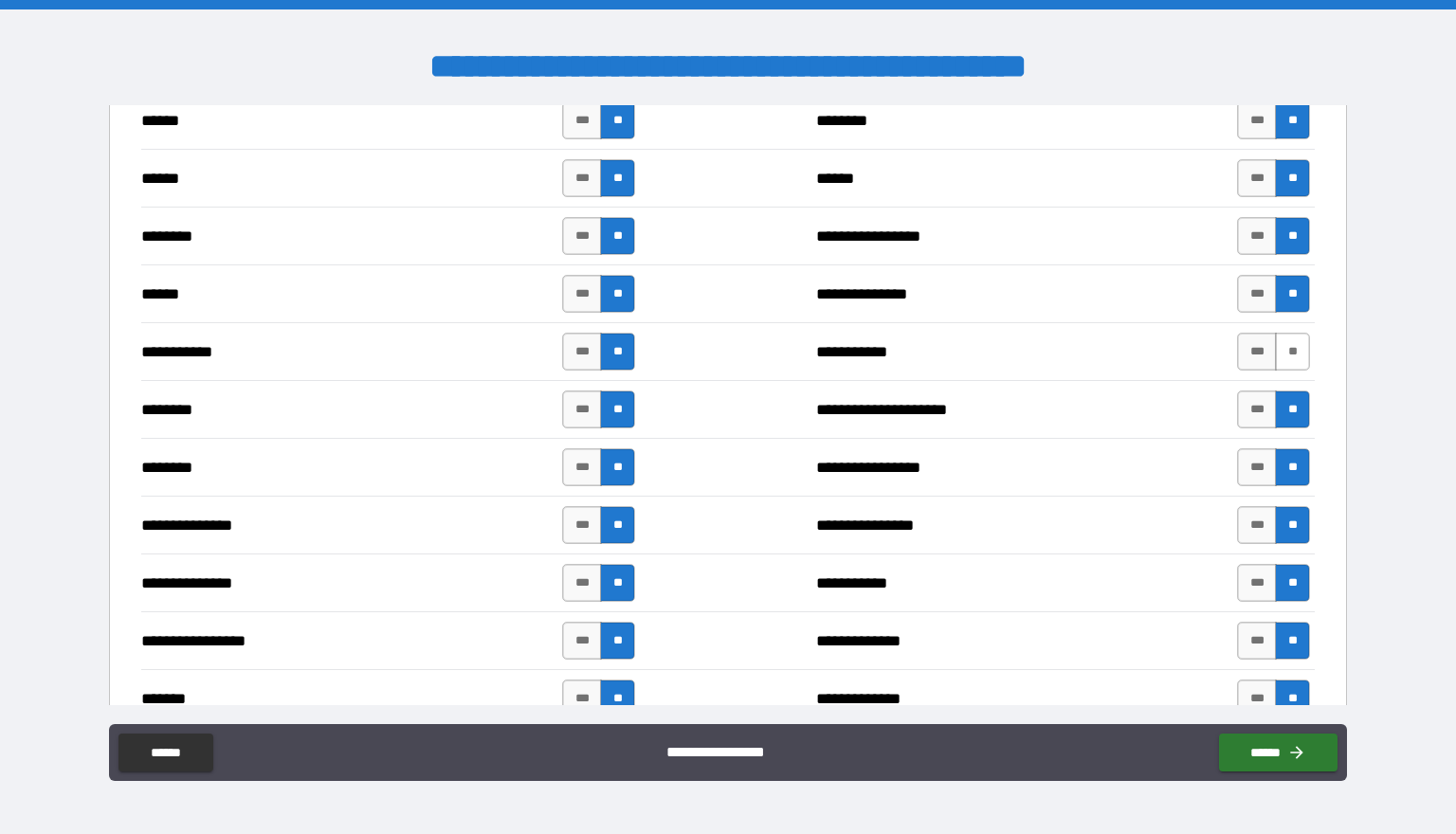 click on "**" at bounding box center (1292, 352) 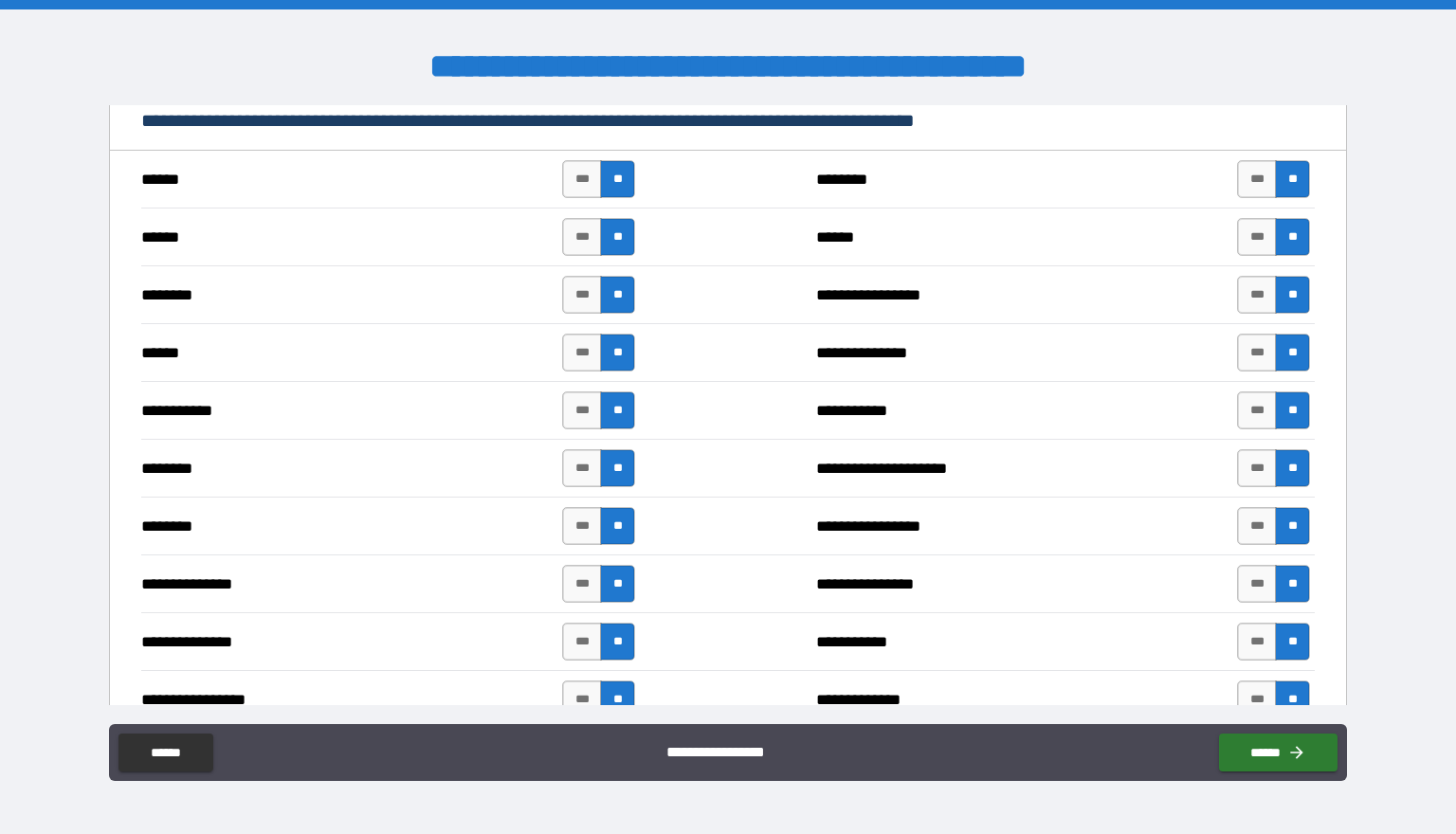 scroll, scrollTop: 1226, scrollLeft: 0, axis: vertical 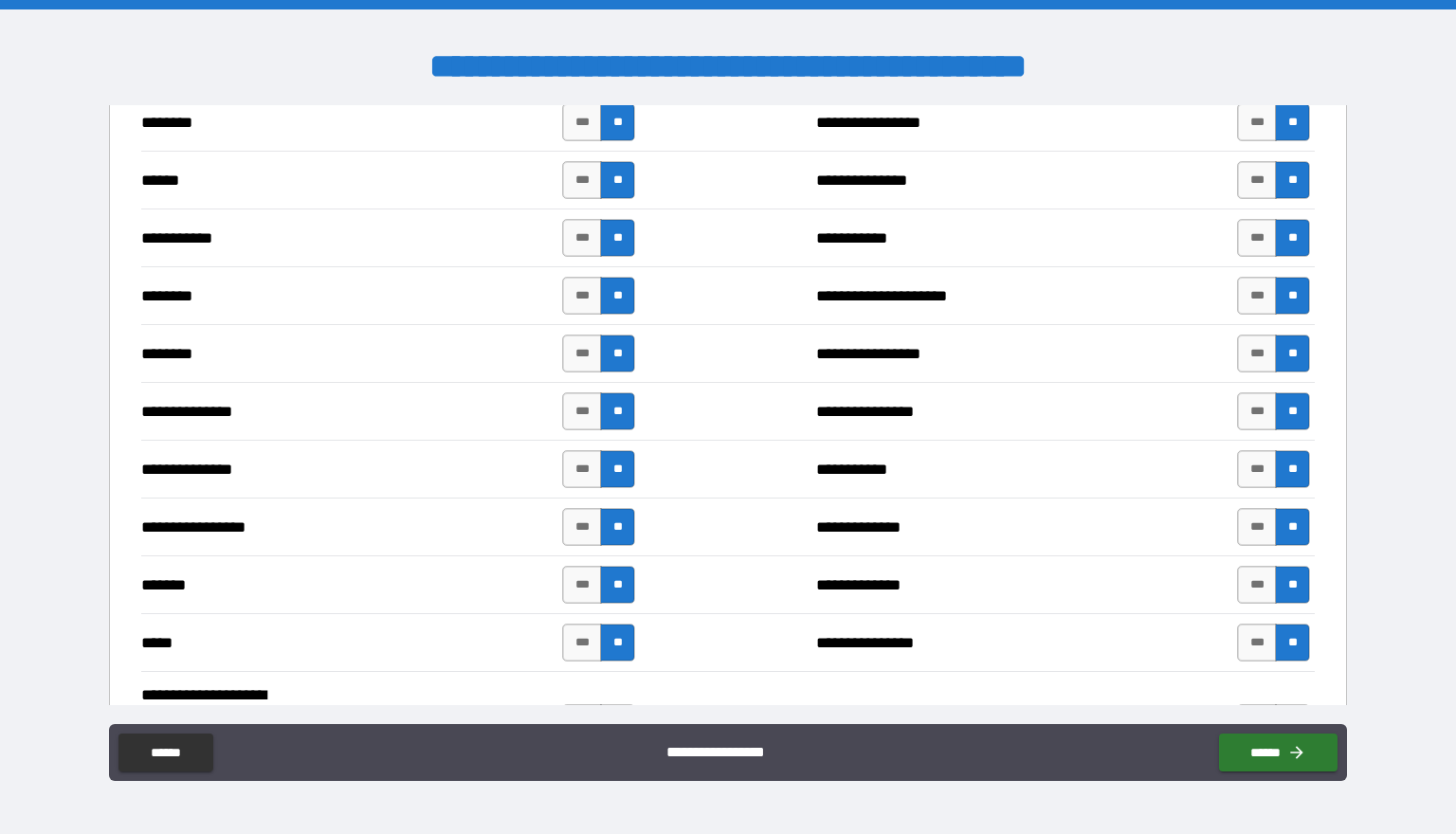 click on "**********" at bounding box center [728, 752] 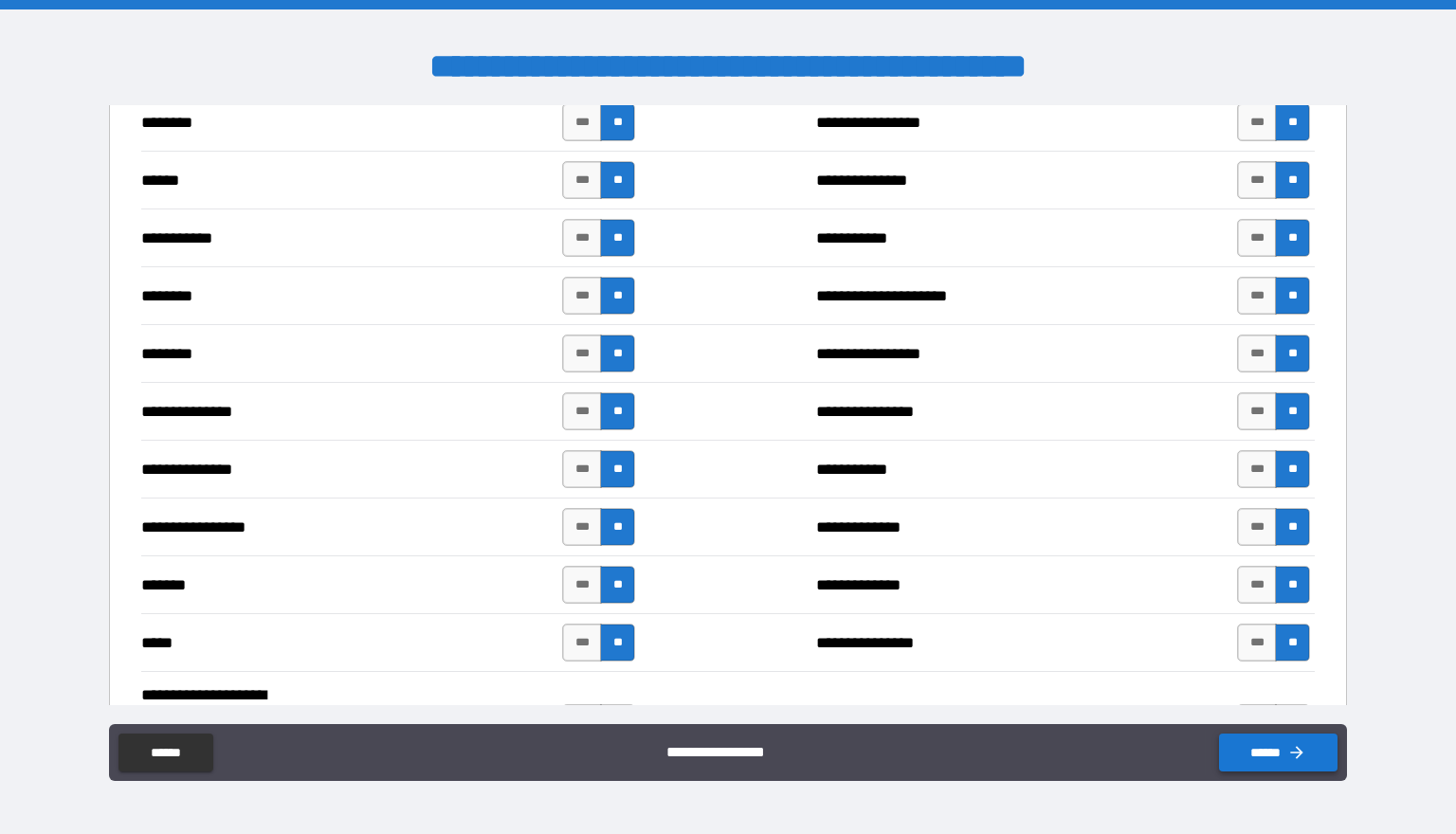 click on "******" at bounding box center (1278, 752) 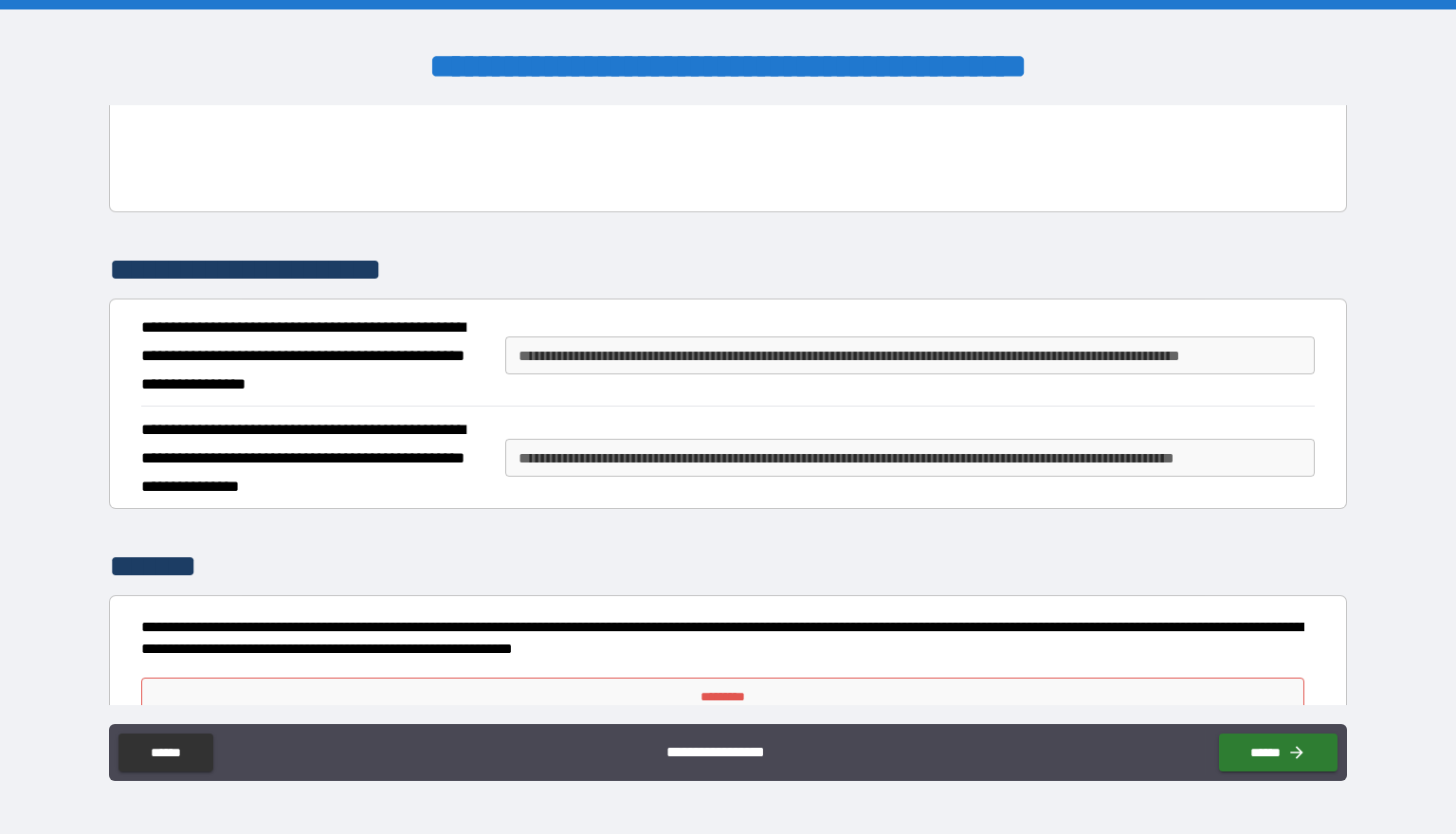 scroll, scrollTop: 3189, scrollLeft: 0, axis: vertical 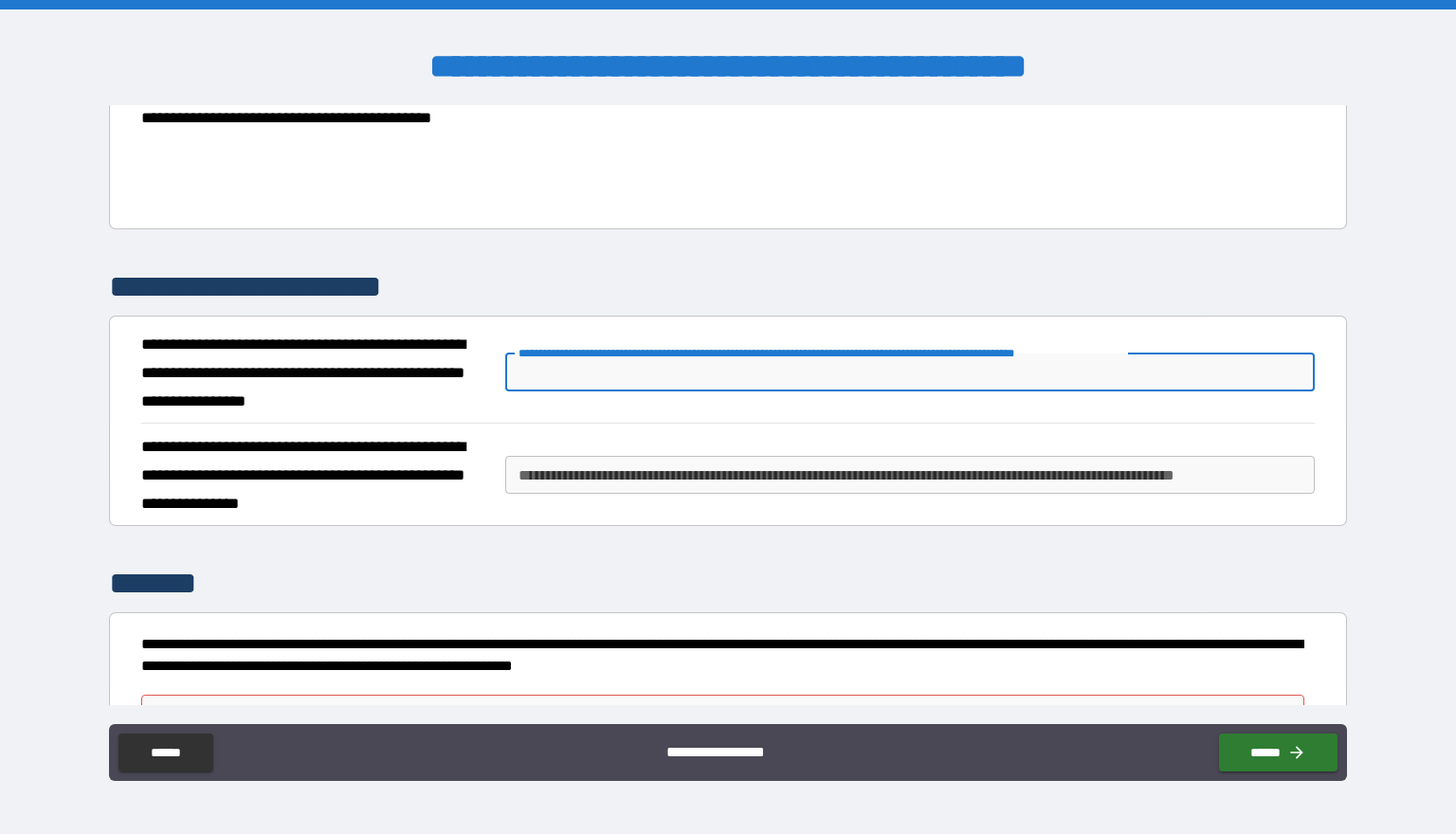 click on "**********" at bounding box center (910, 372) 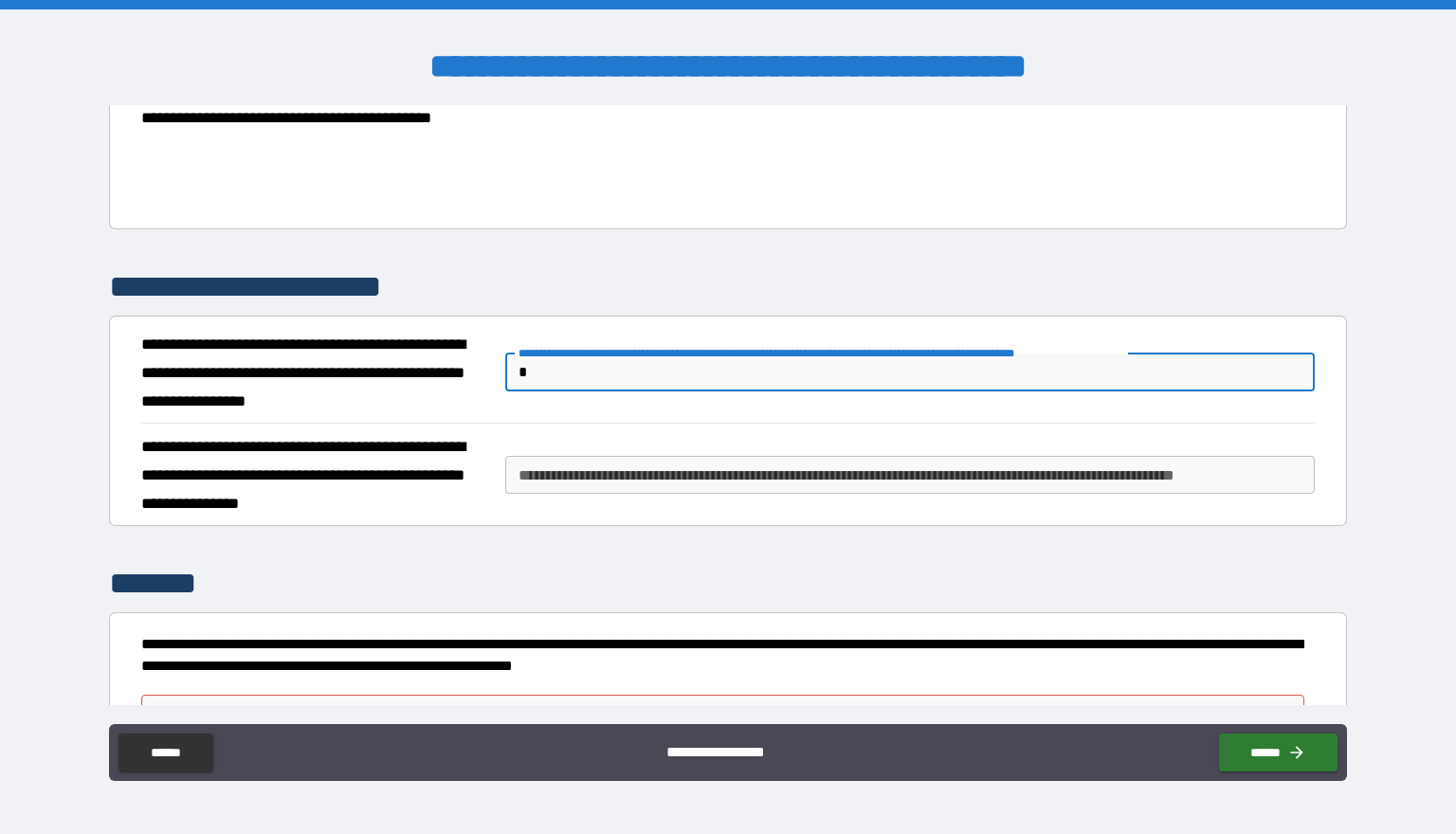 type on "*" 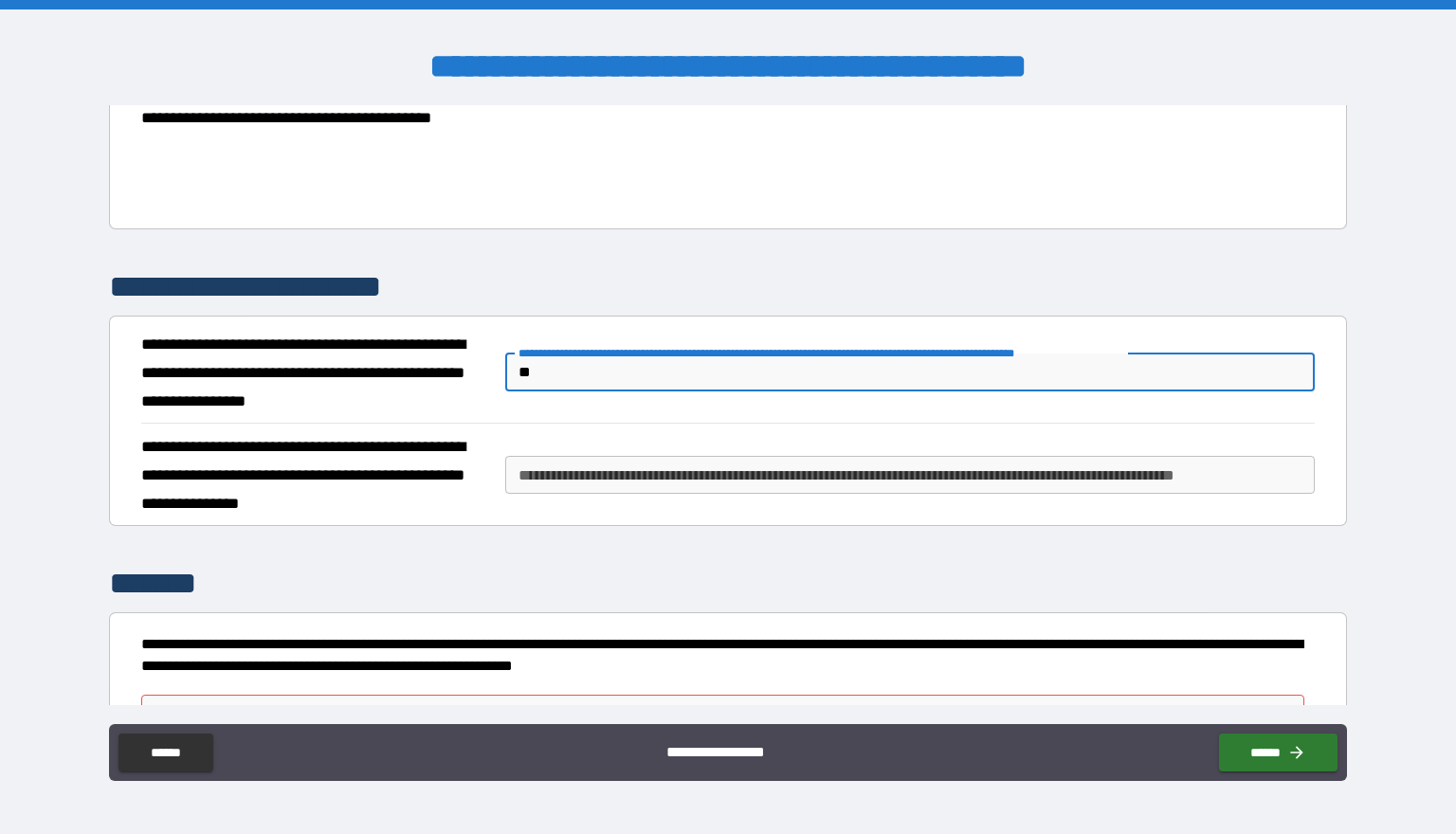 type on "*" 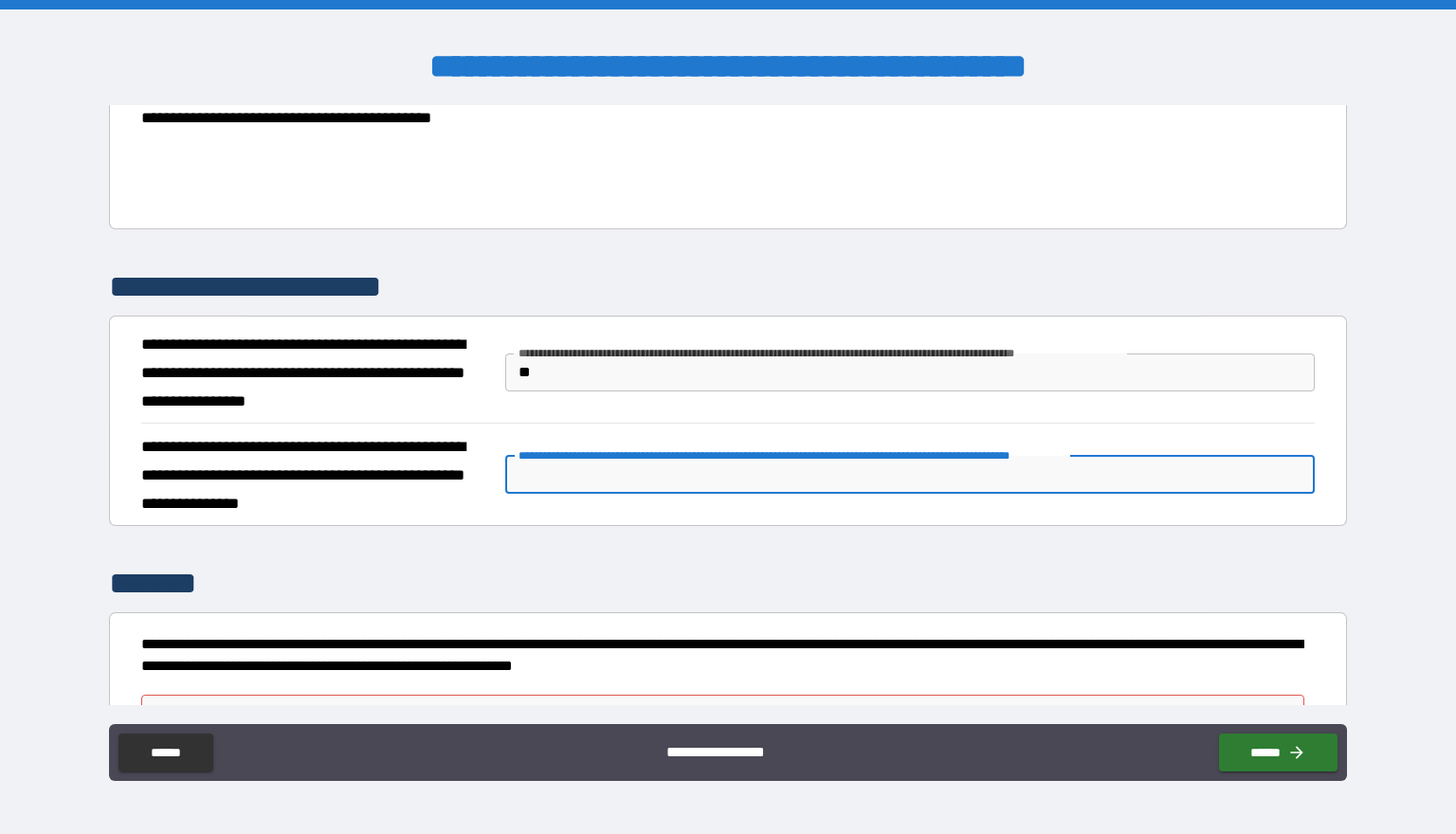 type on "*" 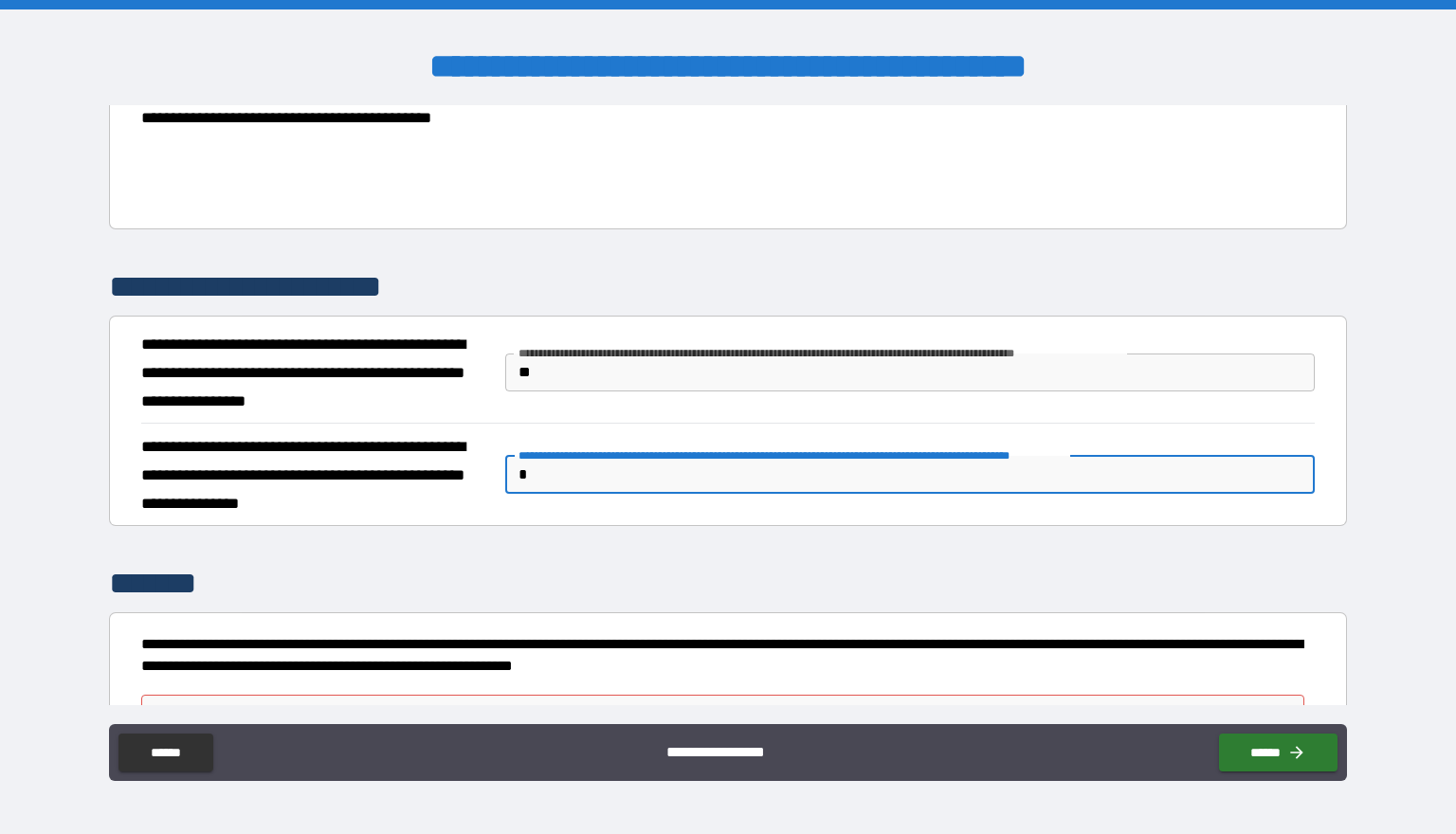 type on "*" 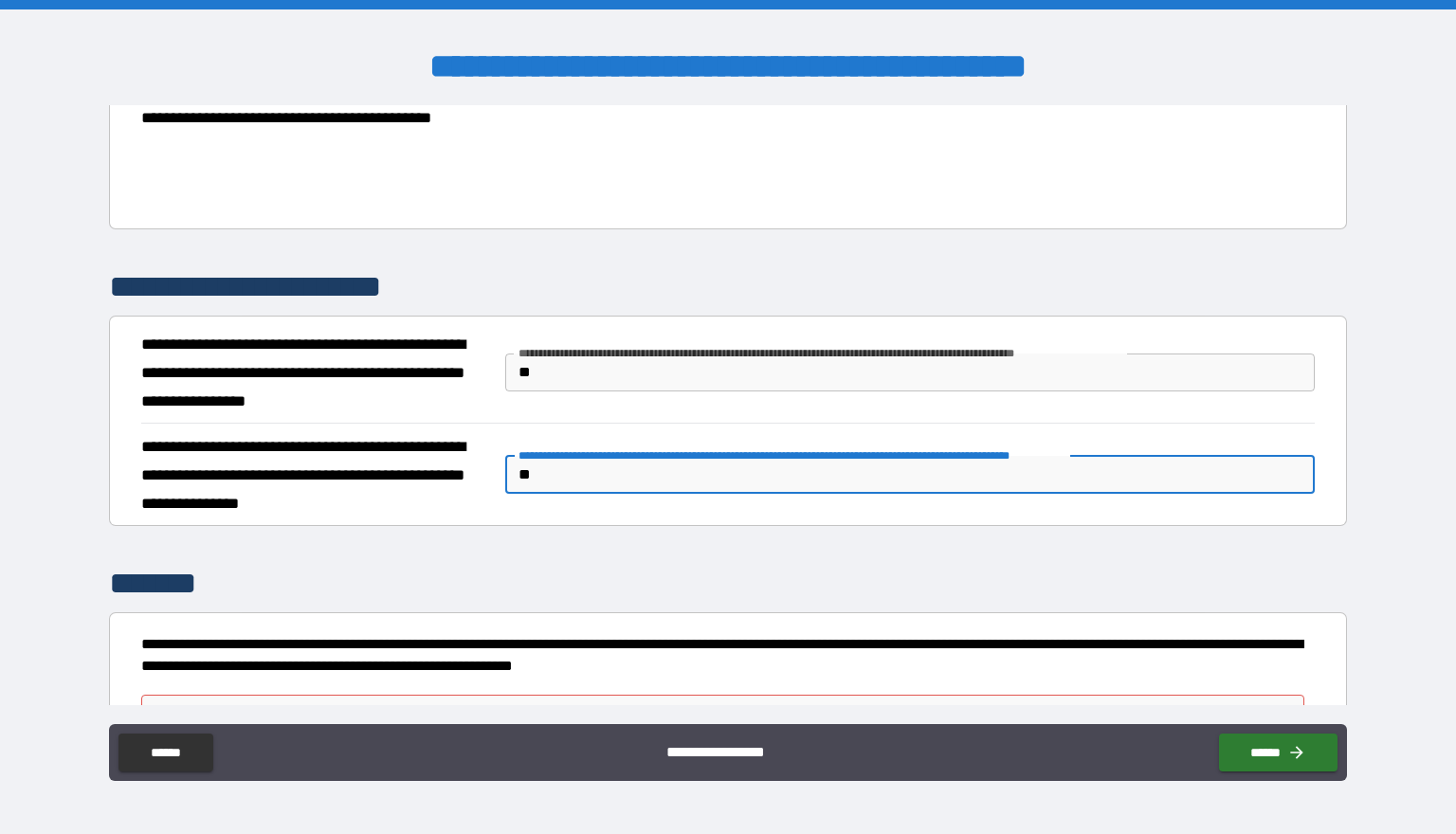 type on "*" 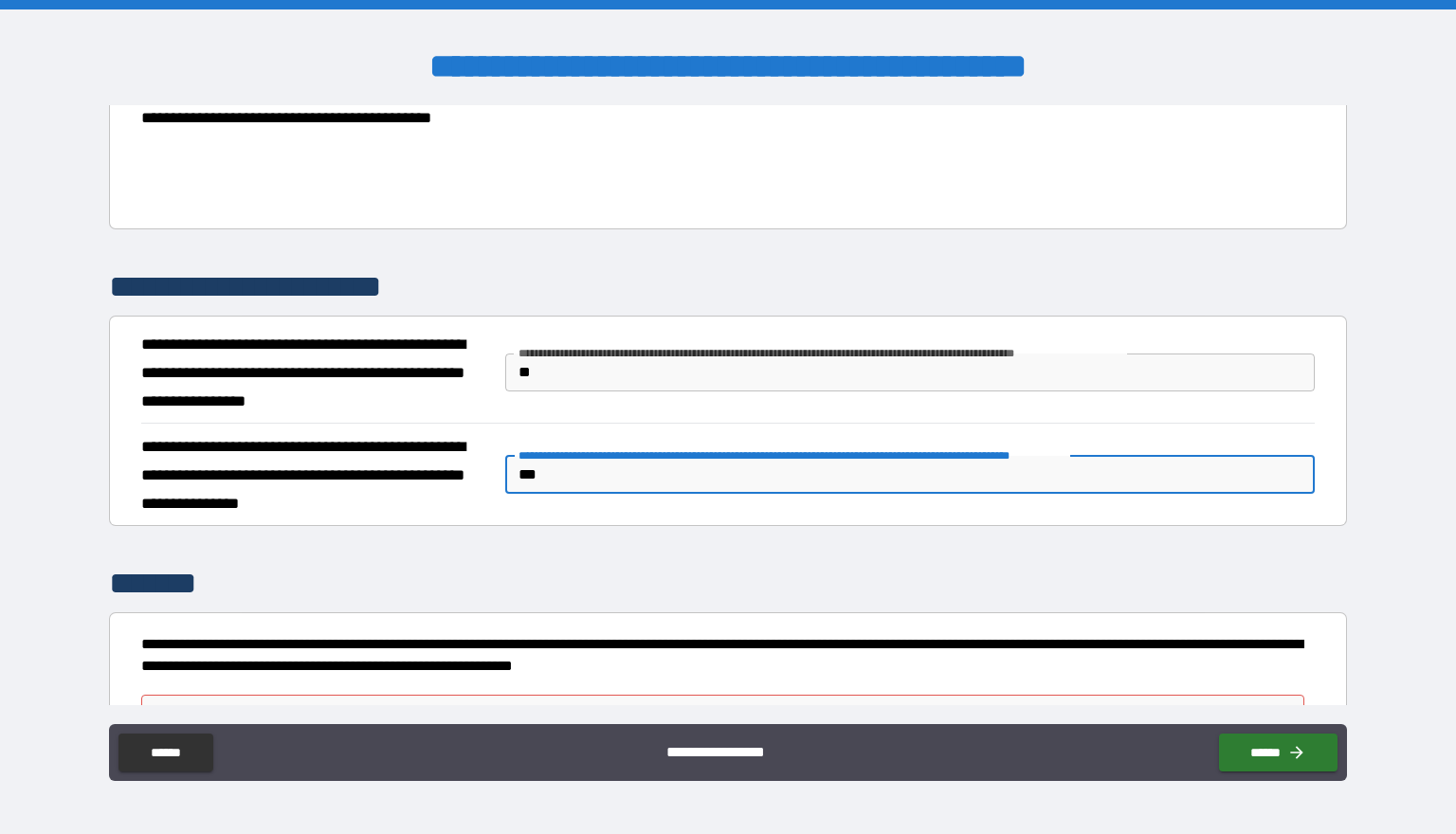 type on "*" 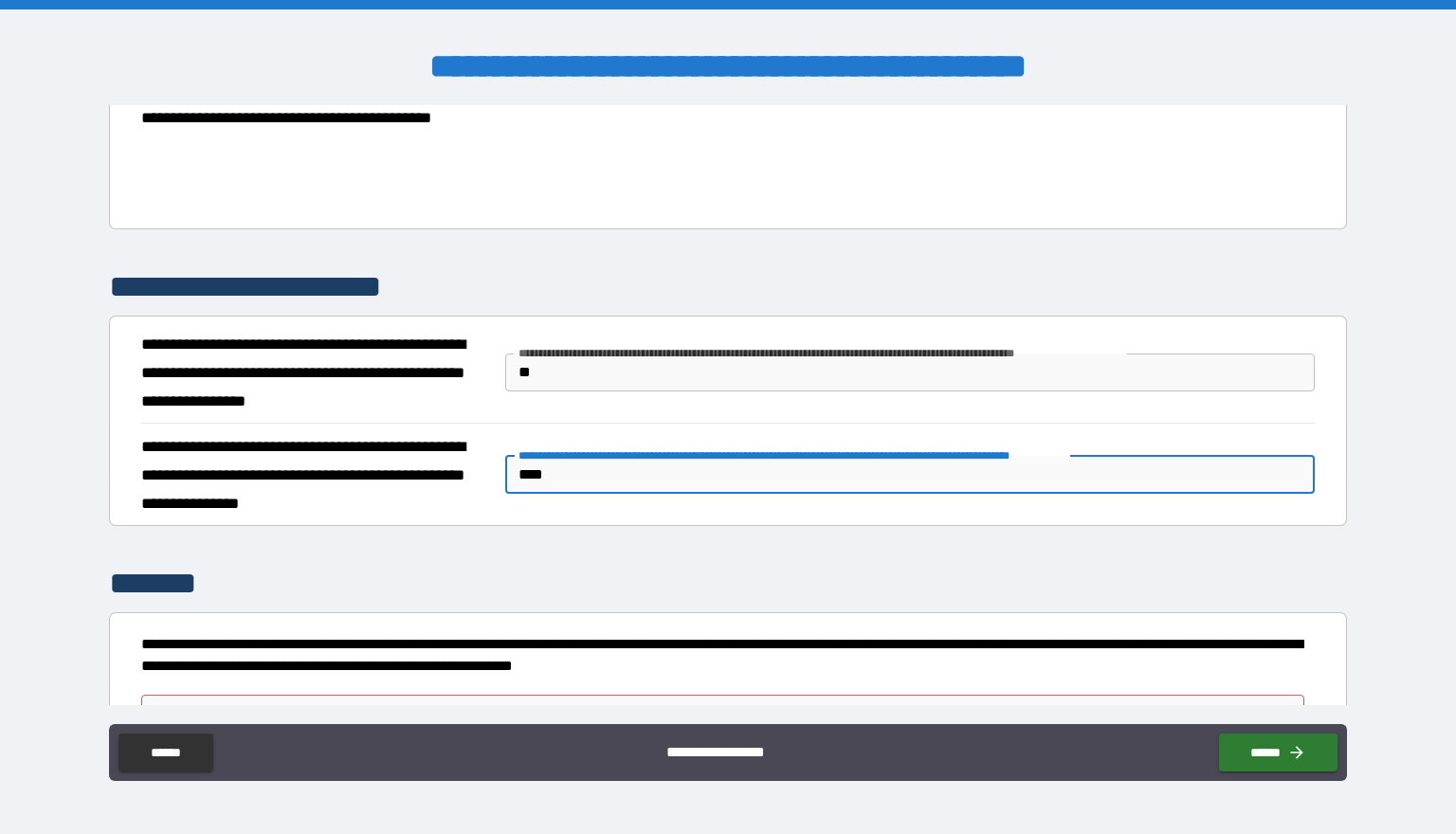 type on "*" 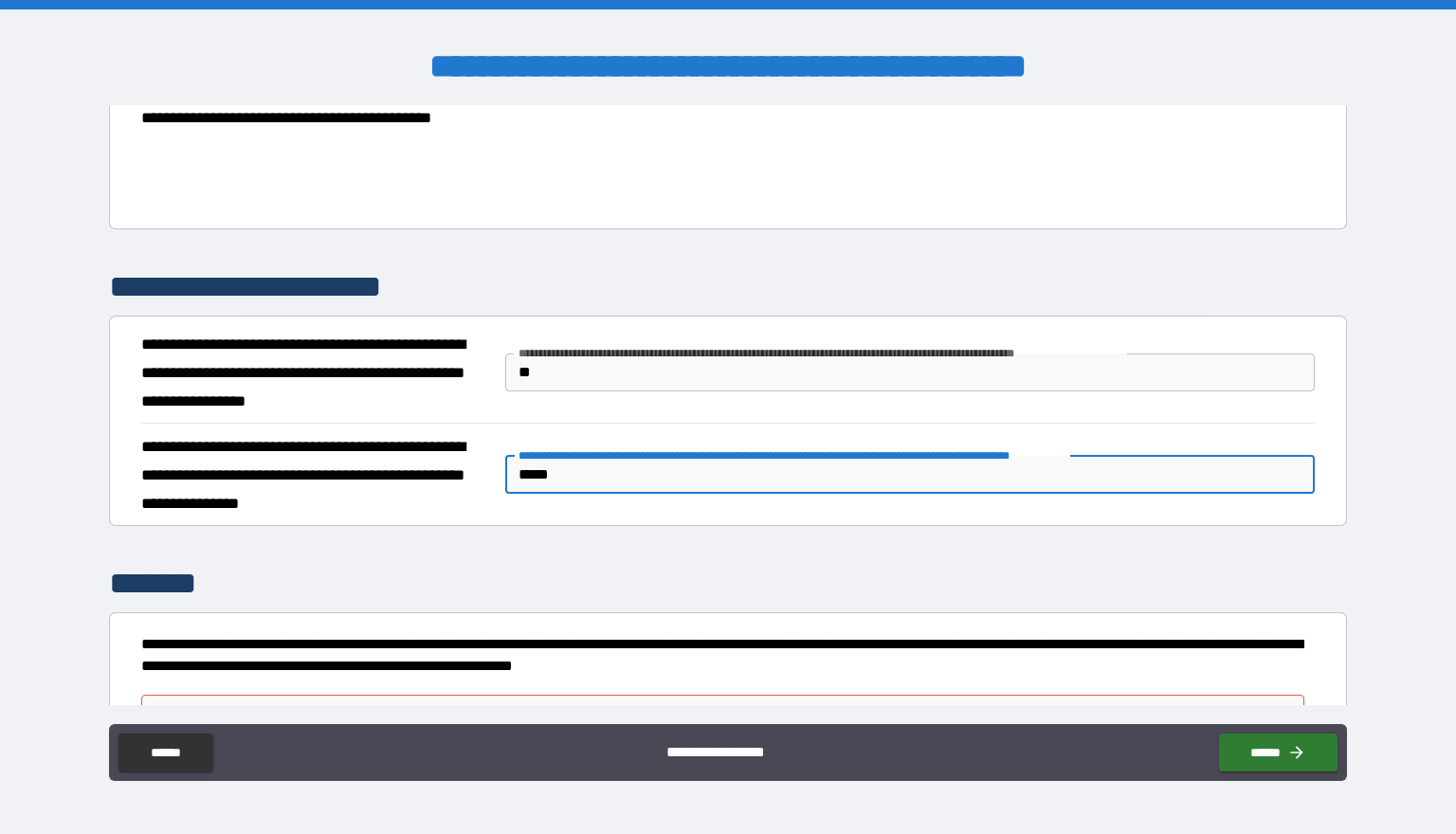type on "*" 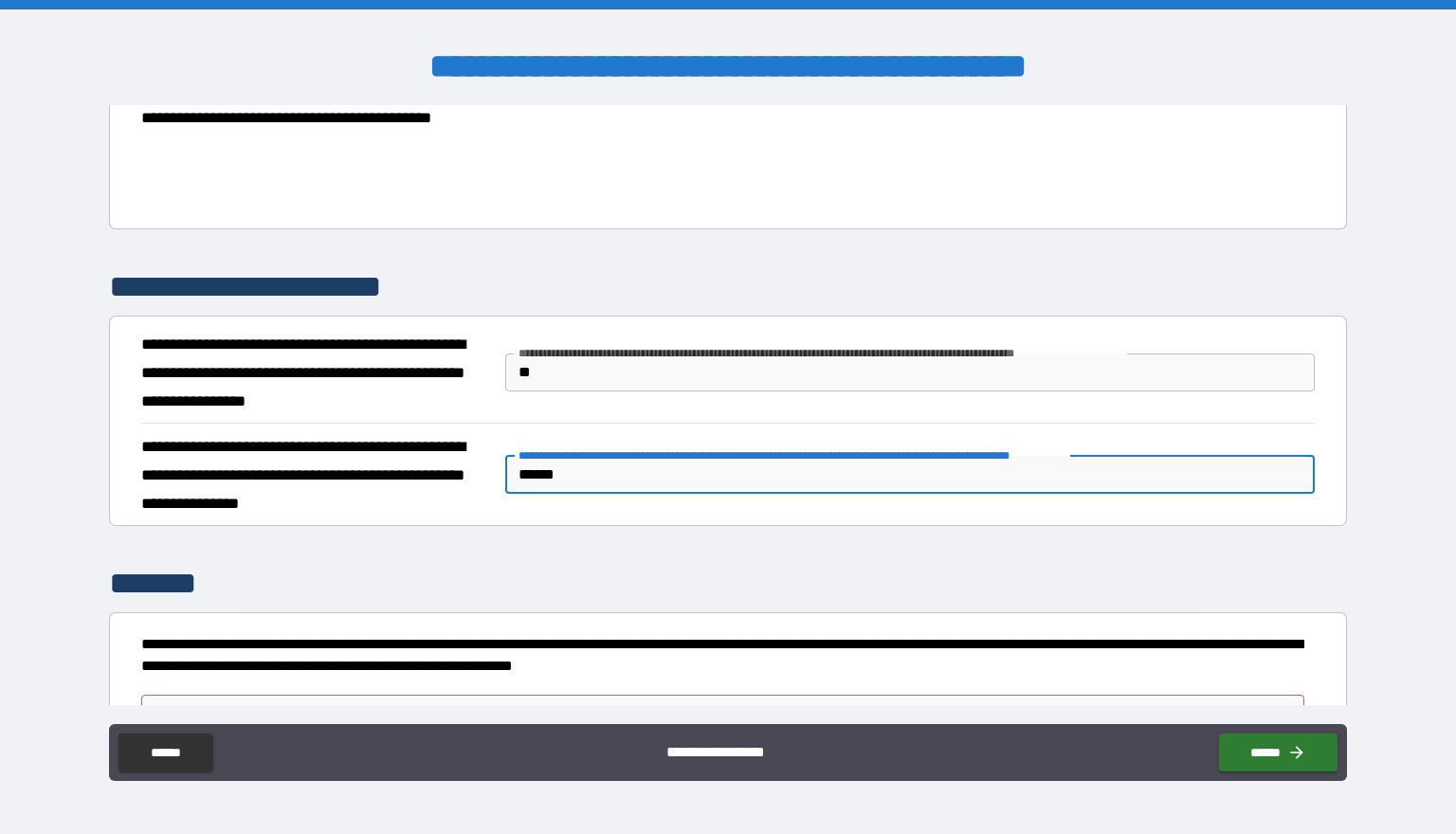 type on "*" 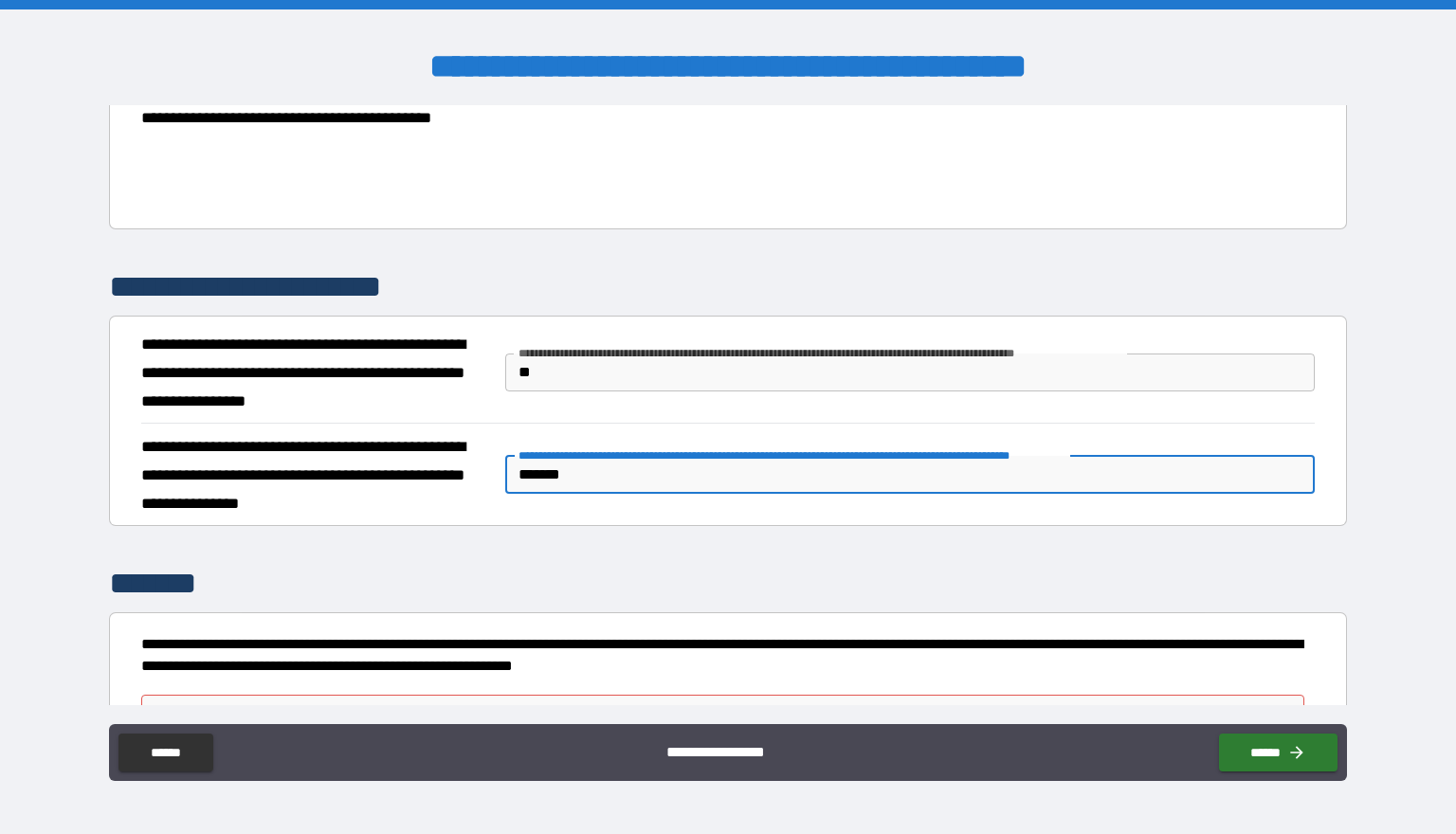 type on "*" 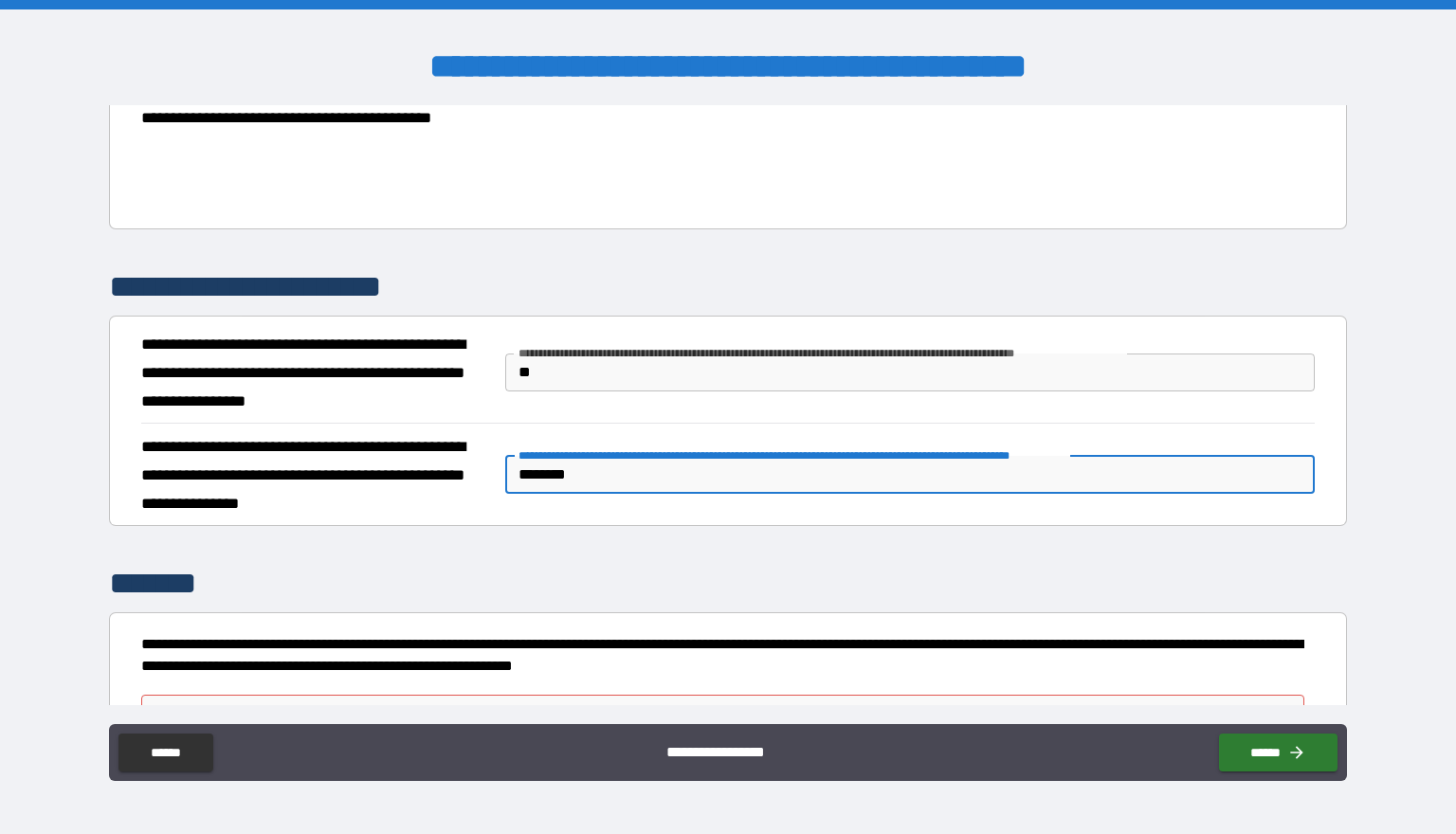 type on "*" 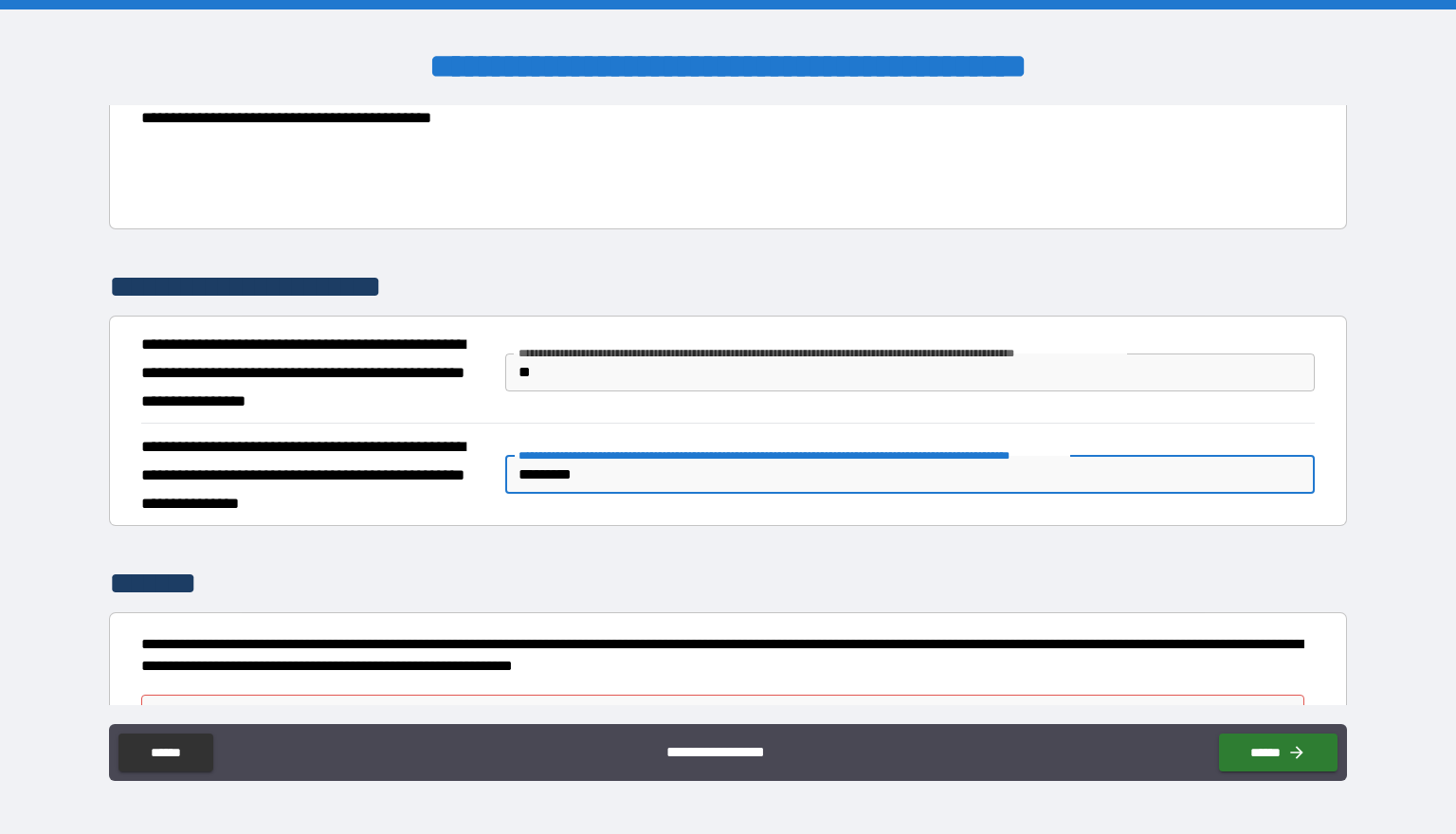 type on "*" 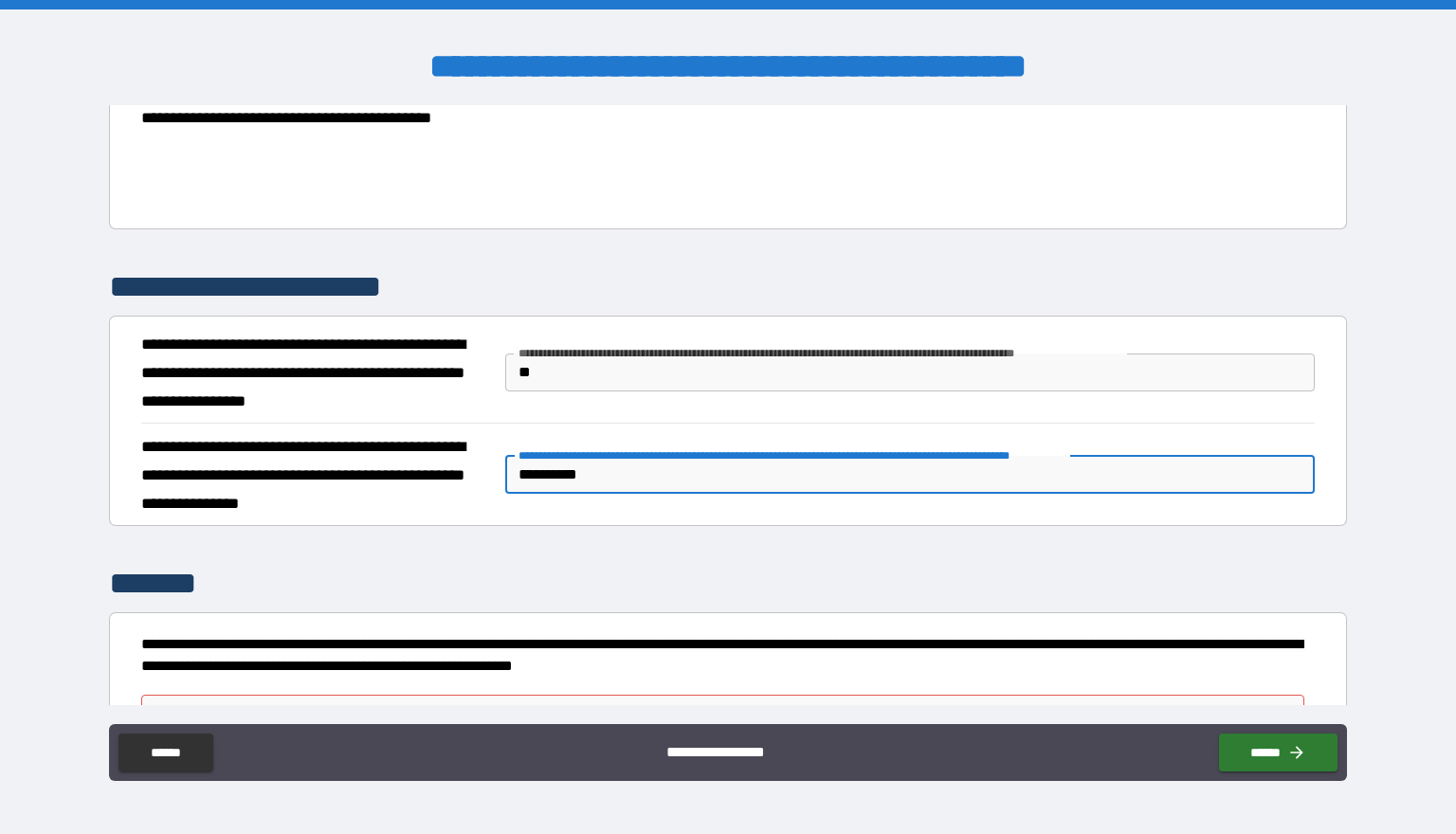 type on "*" 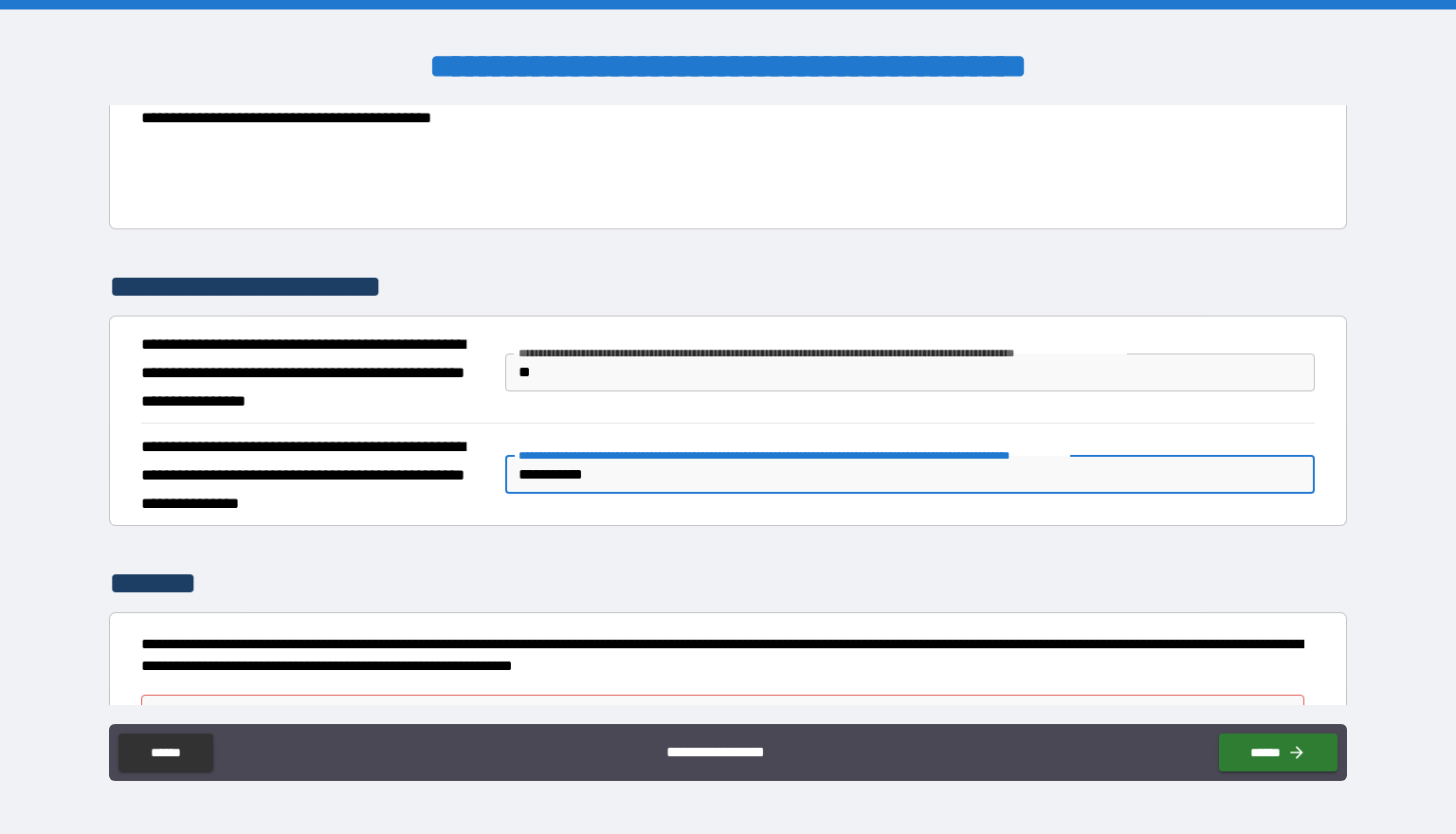 type on "*" 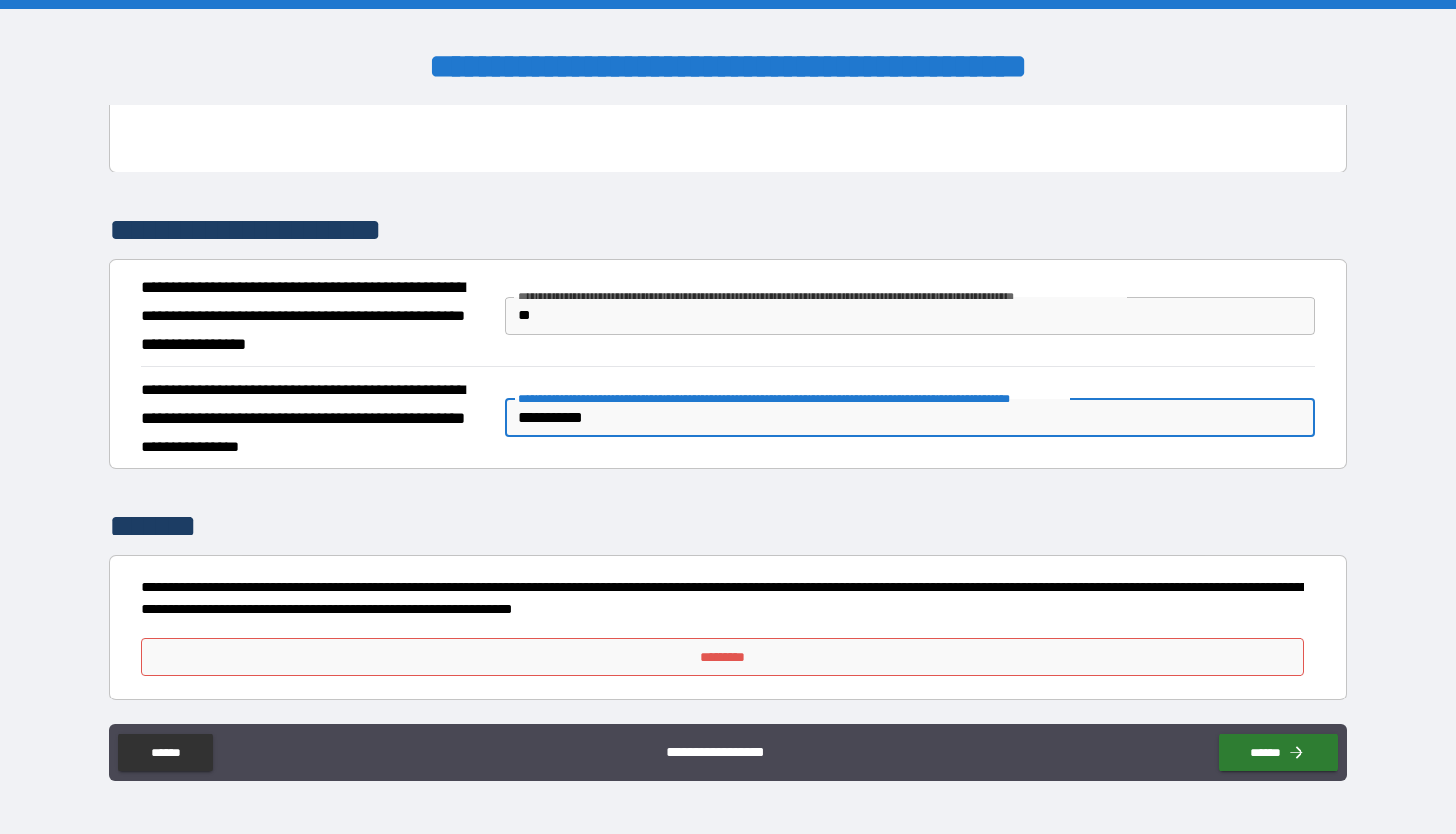 scroll, scrollTop: 3246, scrollLeft: 0, axis: vertical 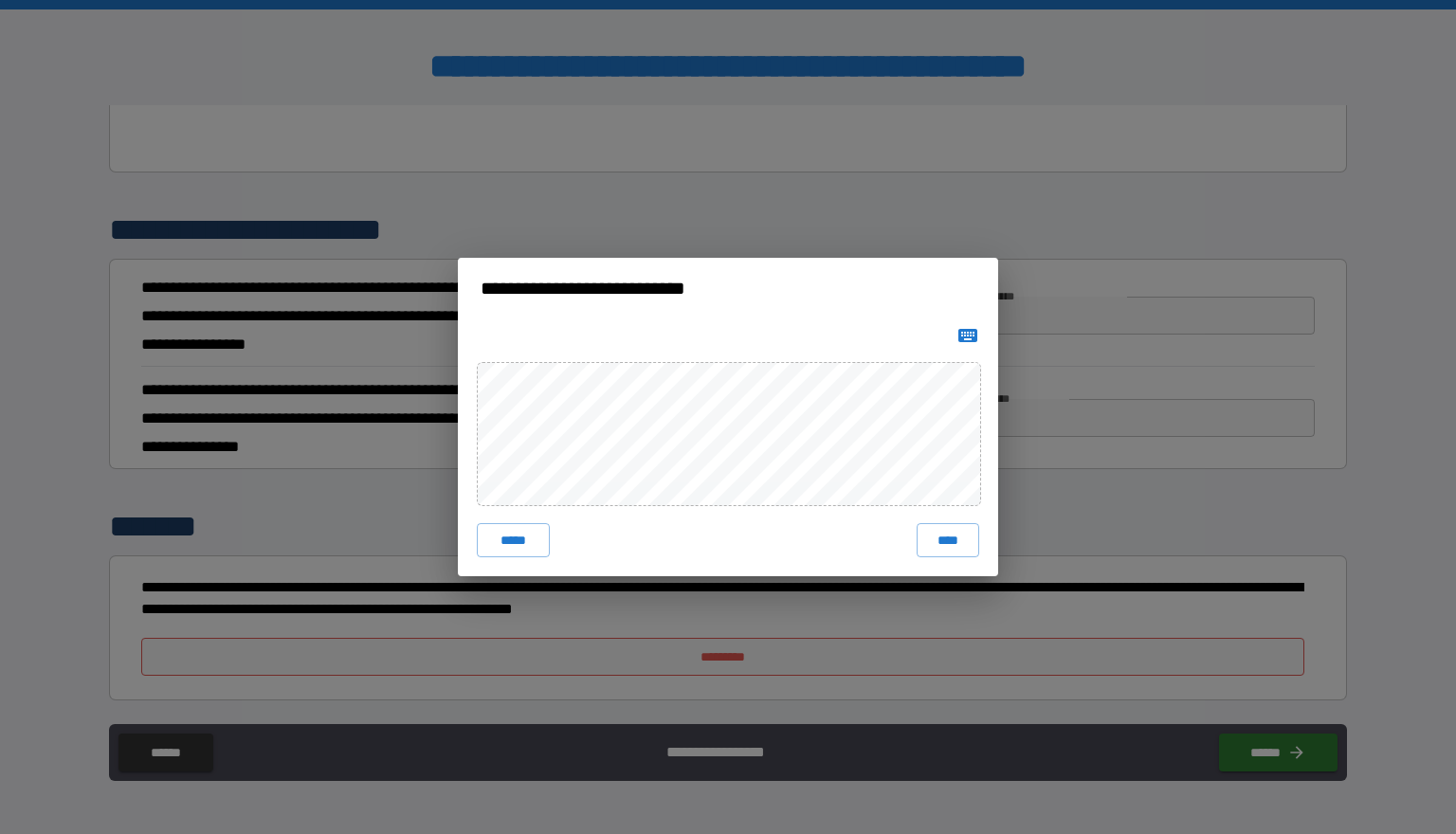 click on "**********" at bounding box center [728, 417] 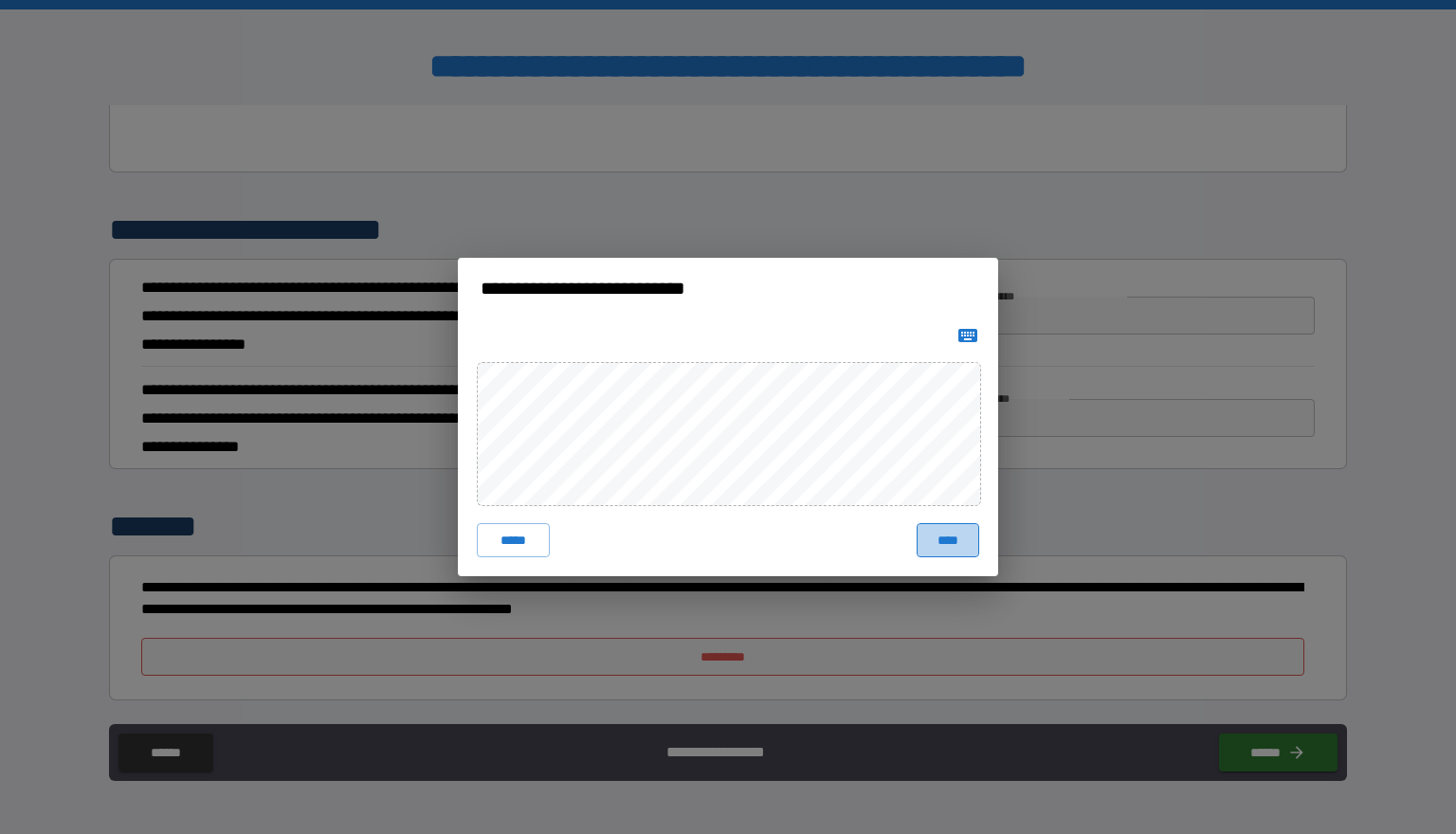 click on "****" at bounding box center [948, 540] 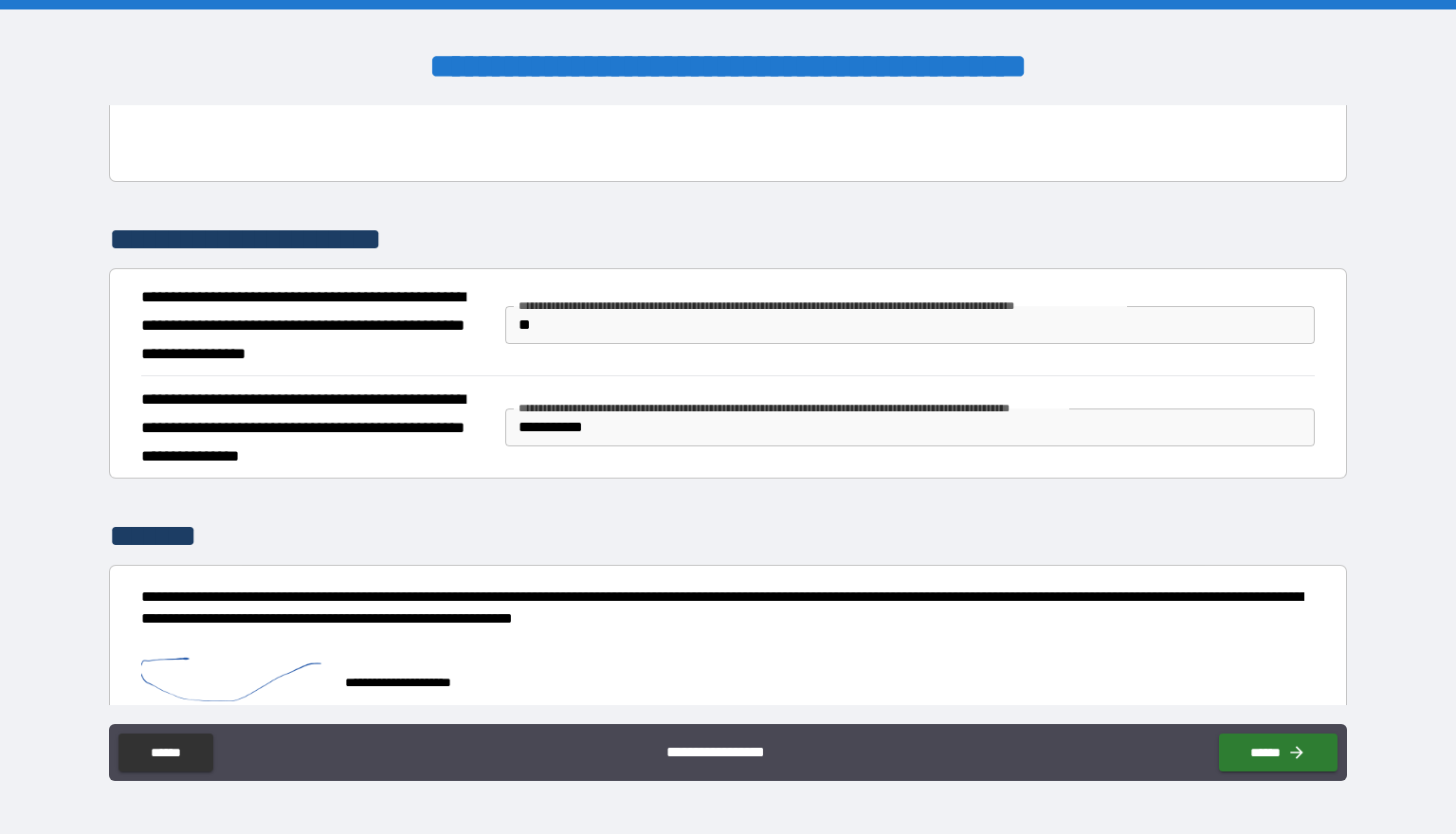 type on "*" 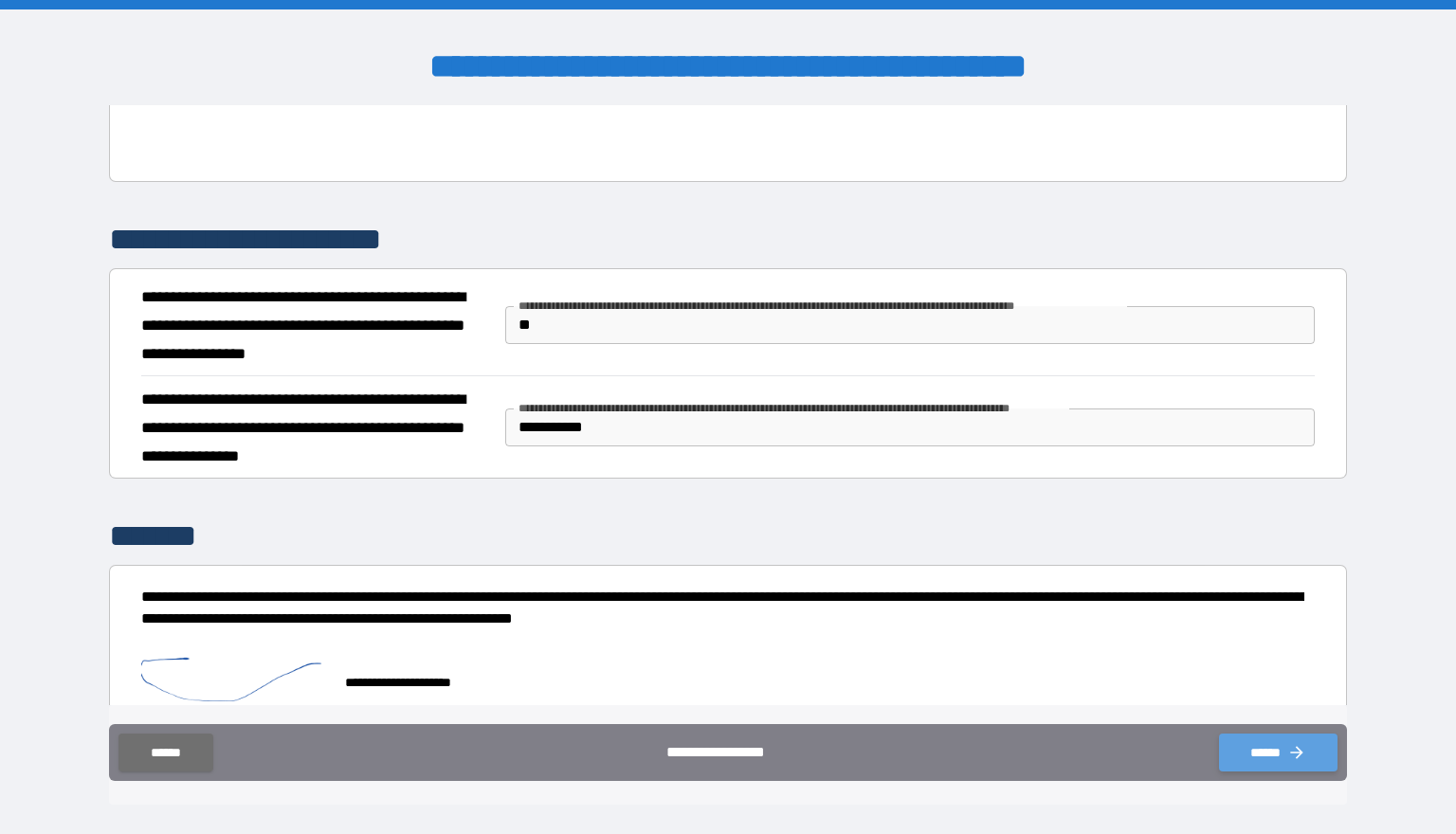 click on "******" at bounding box center [1278, 752] 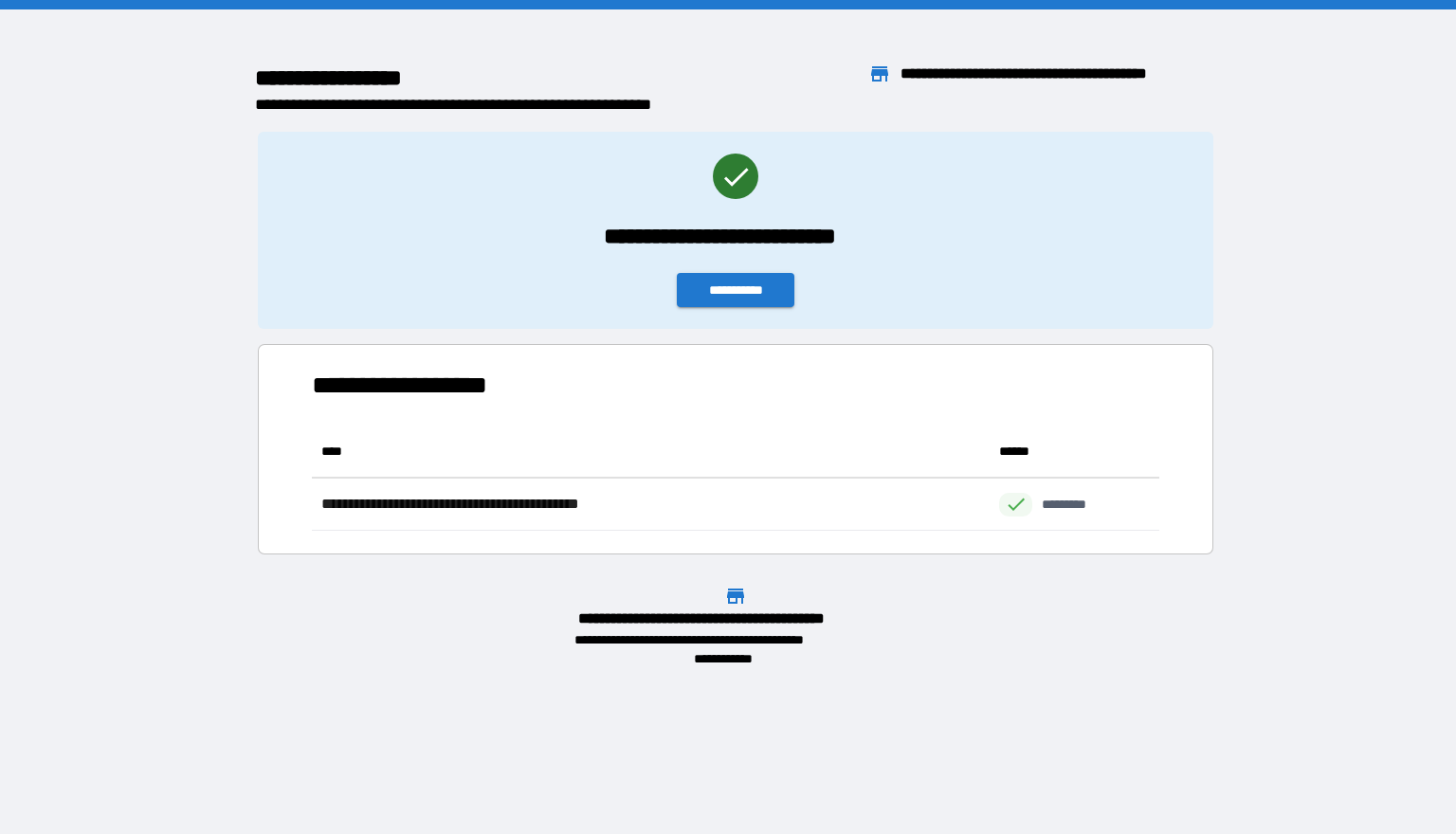 scroll, scrollTop: 1, scrollLeft: 1, axis: both 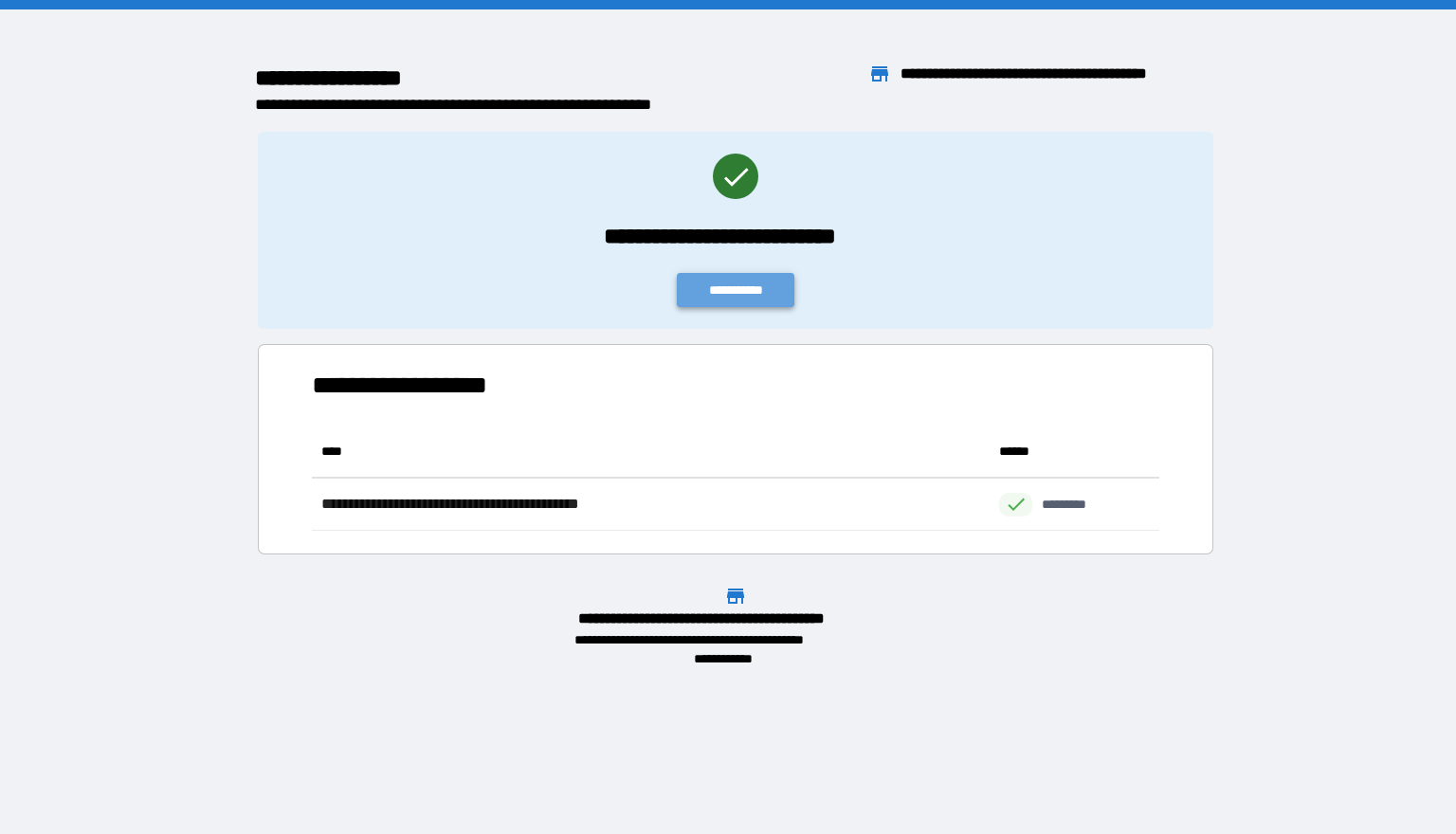 click on "**********" at bounding box center [736, 290] 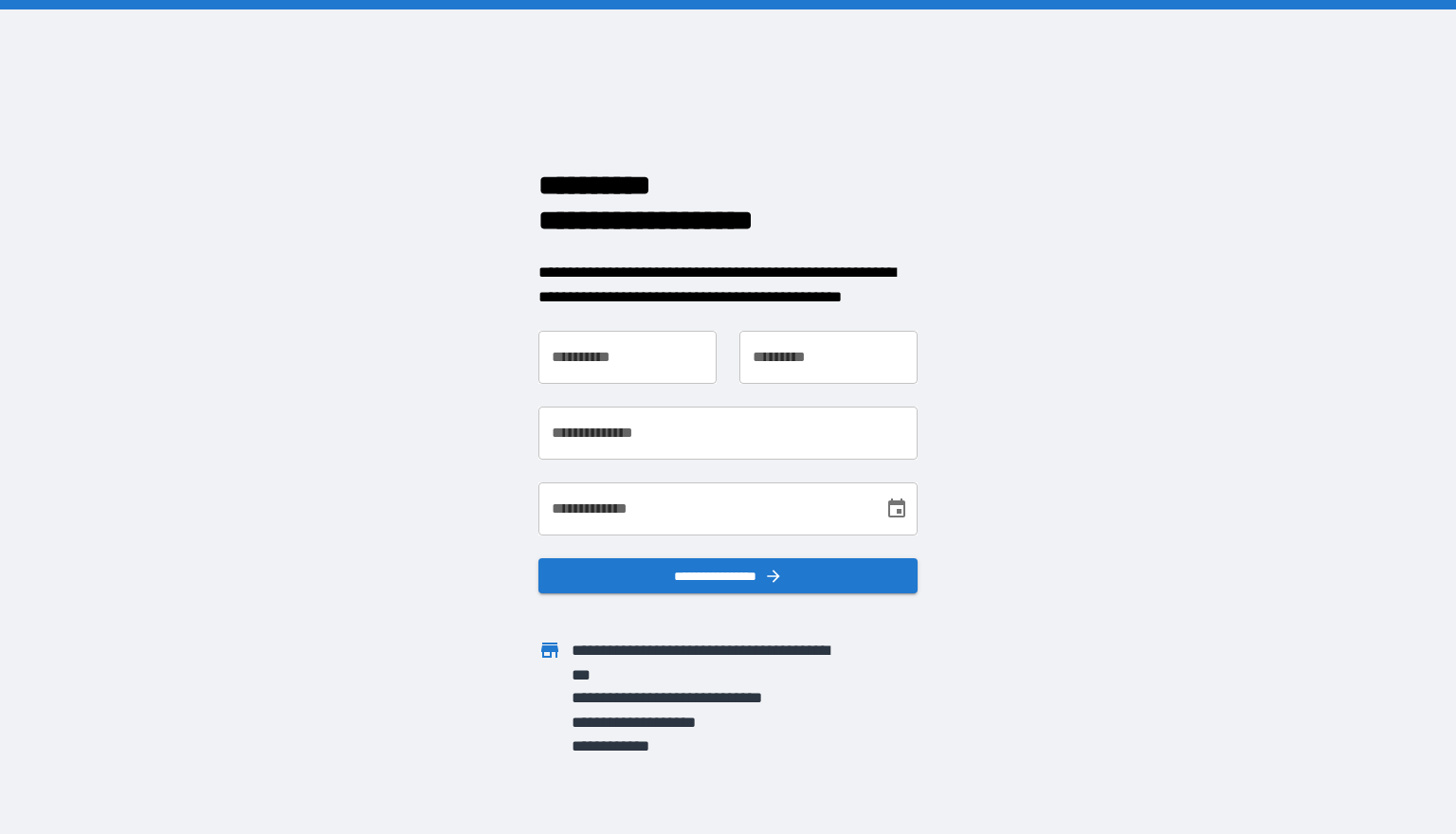 scroll, scrollTop: 0, scrollLeft: 0, axis: both 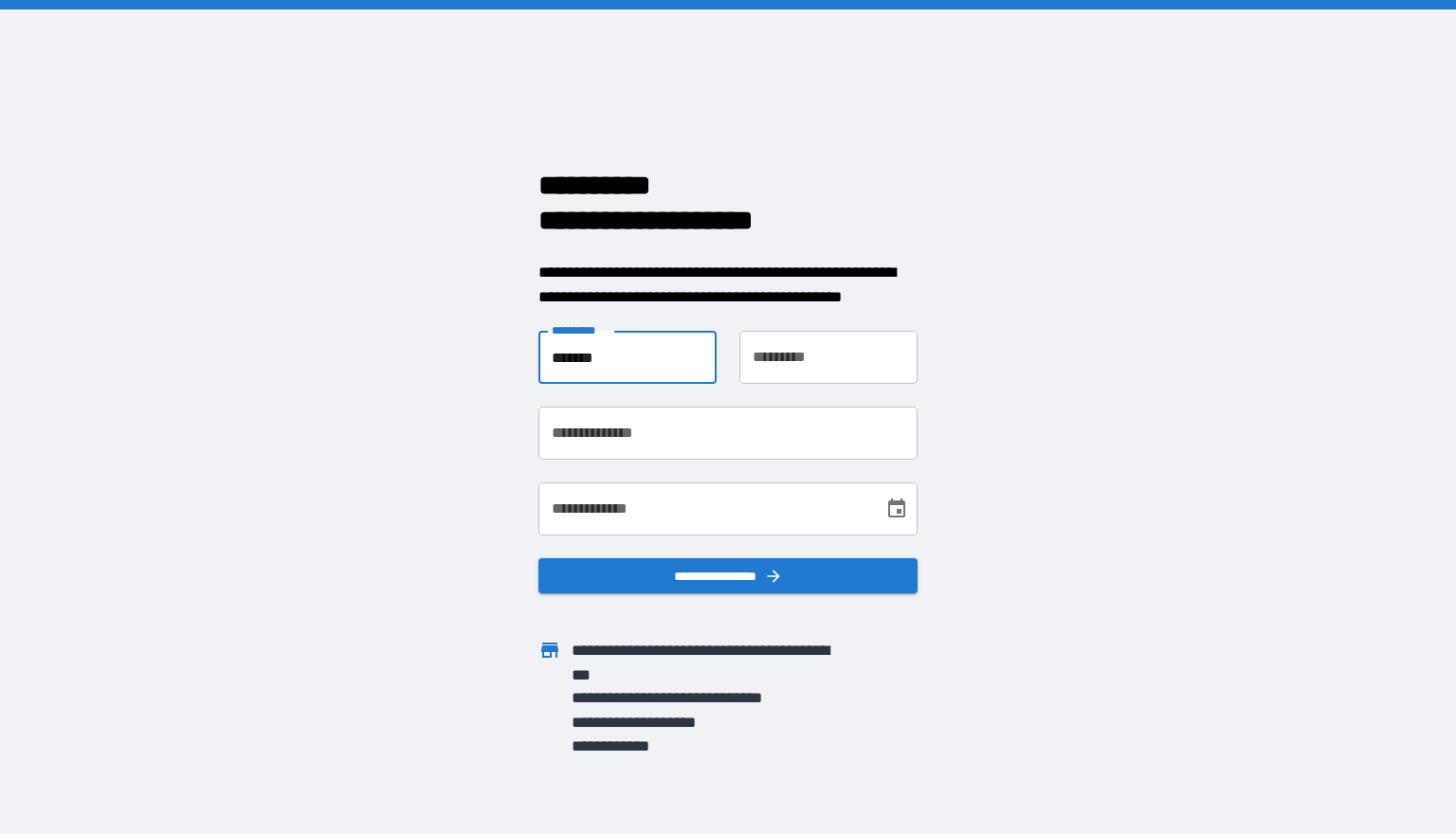 type on "*******" 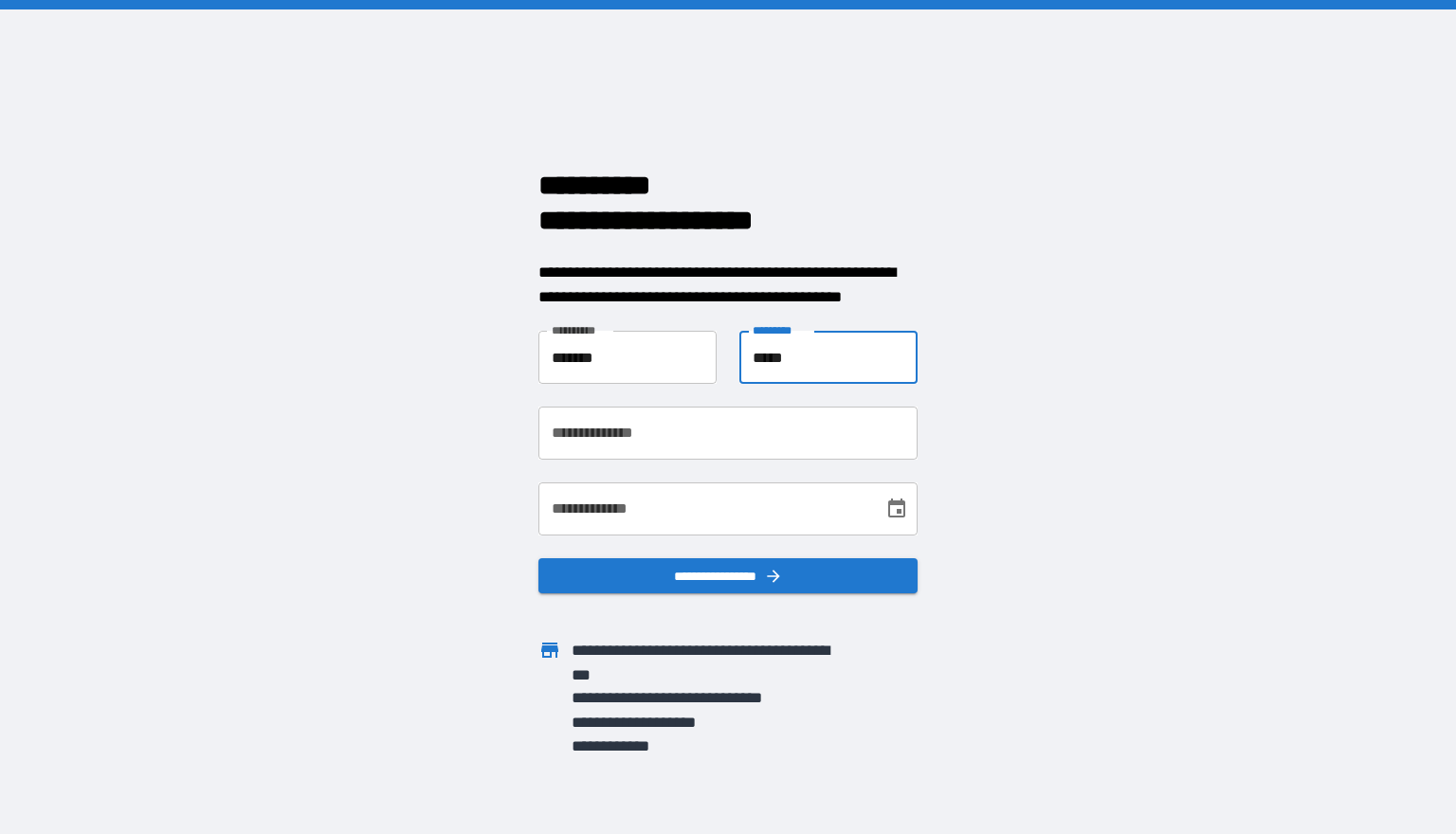 type on "*****" 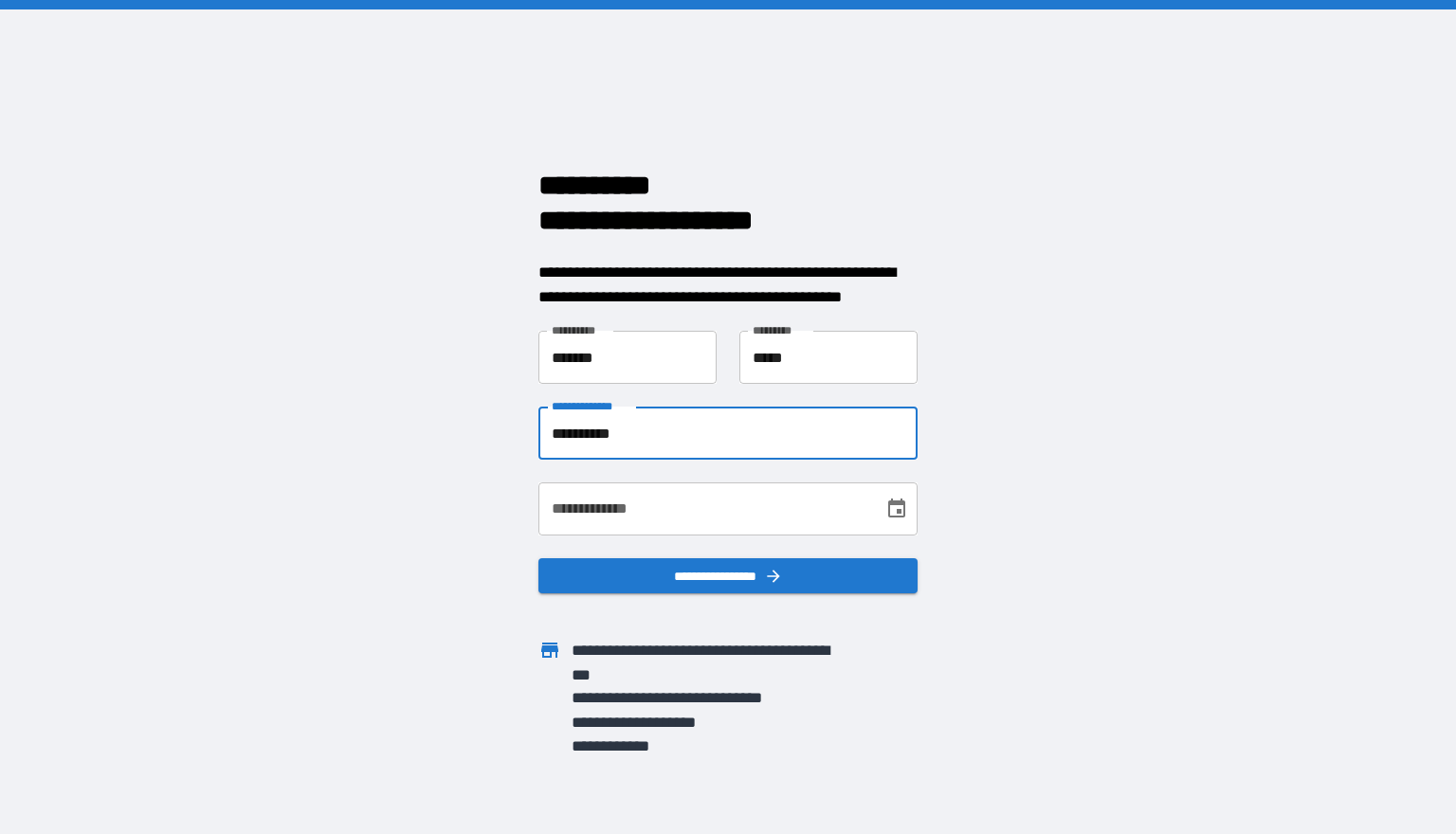 type on "**********" 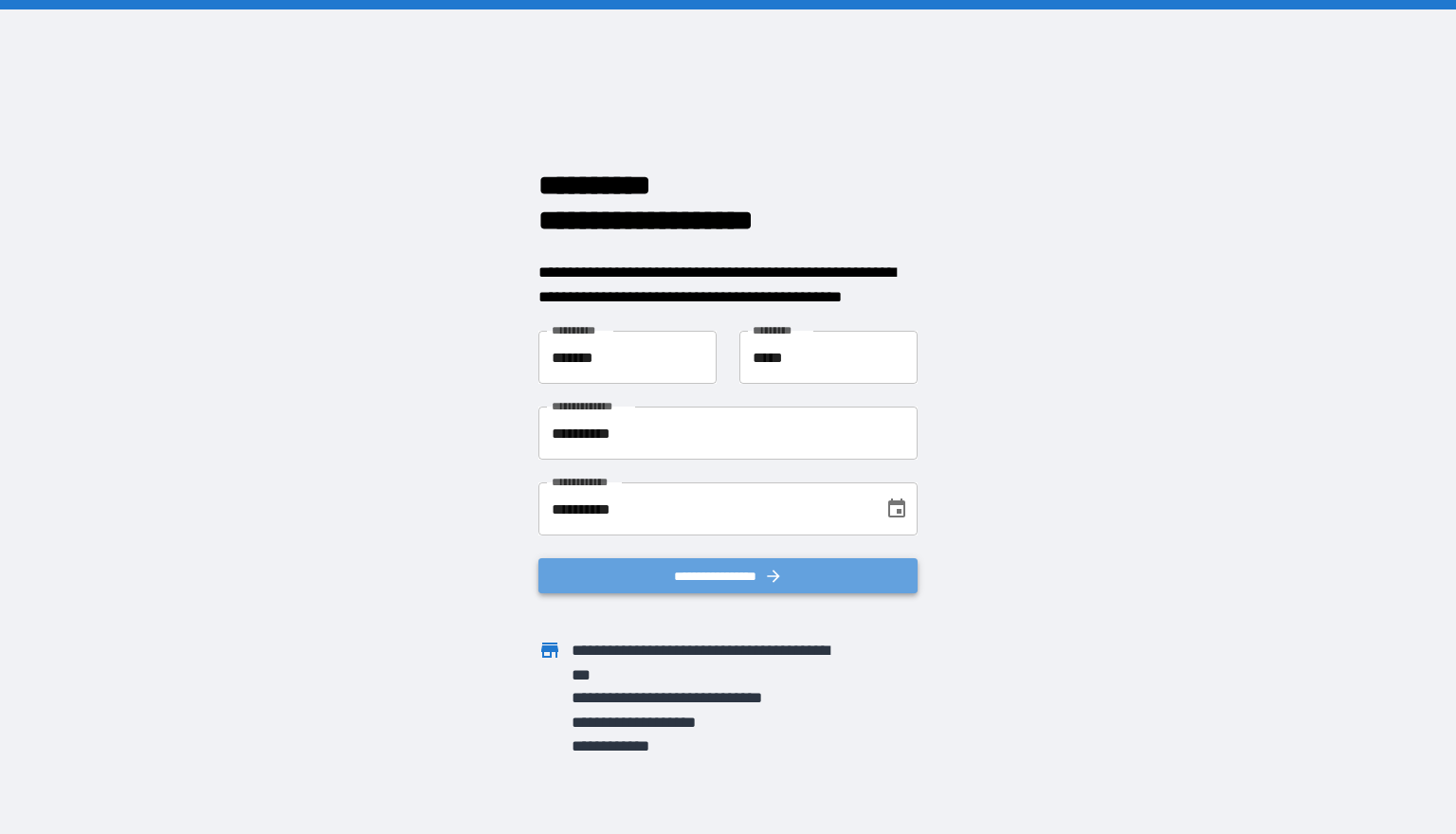 click on "**********" at bounding box center [728, 575] 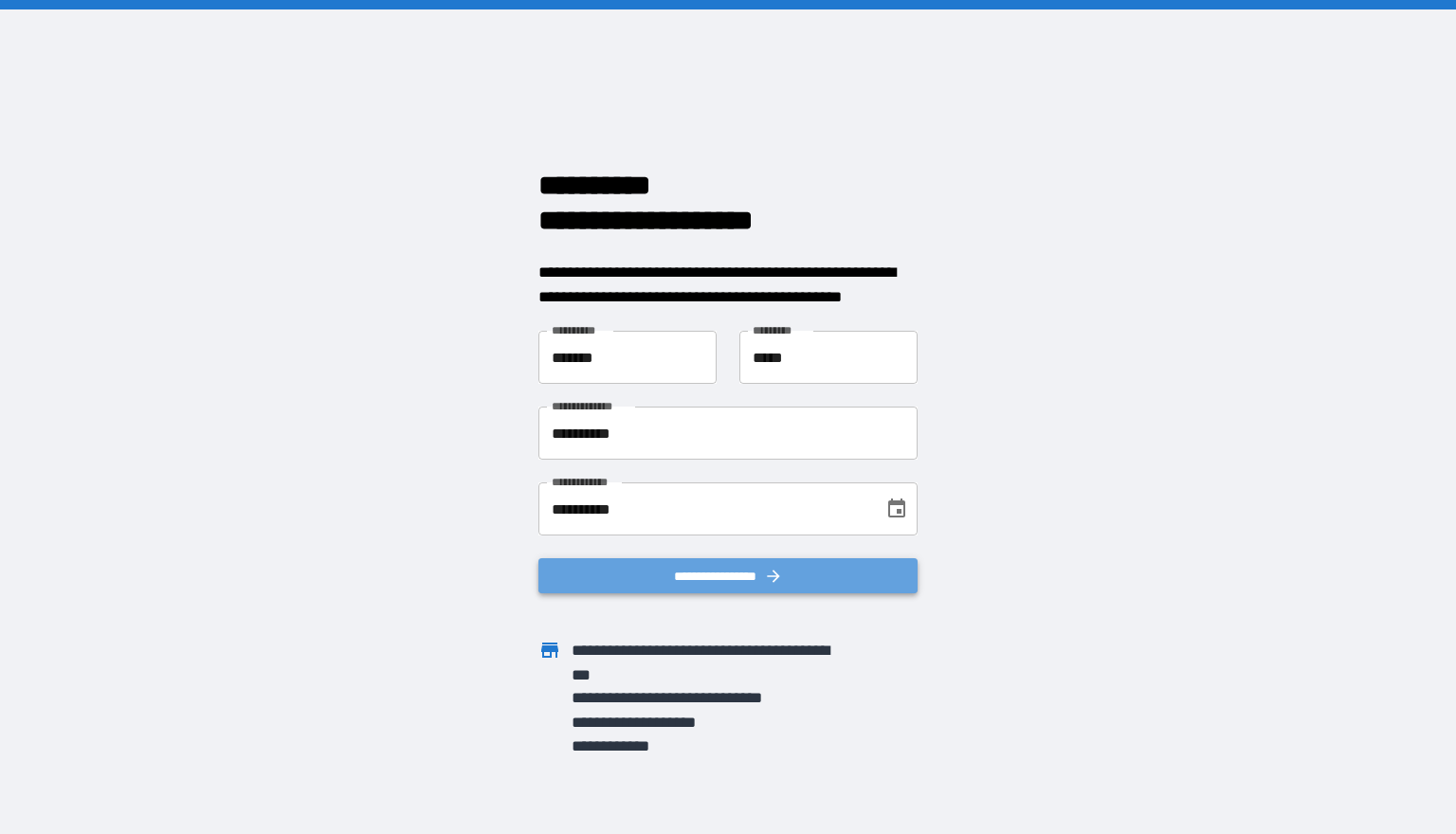 click on "**********" at bounding box center (728, 575) 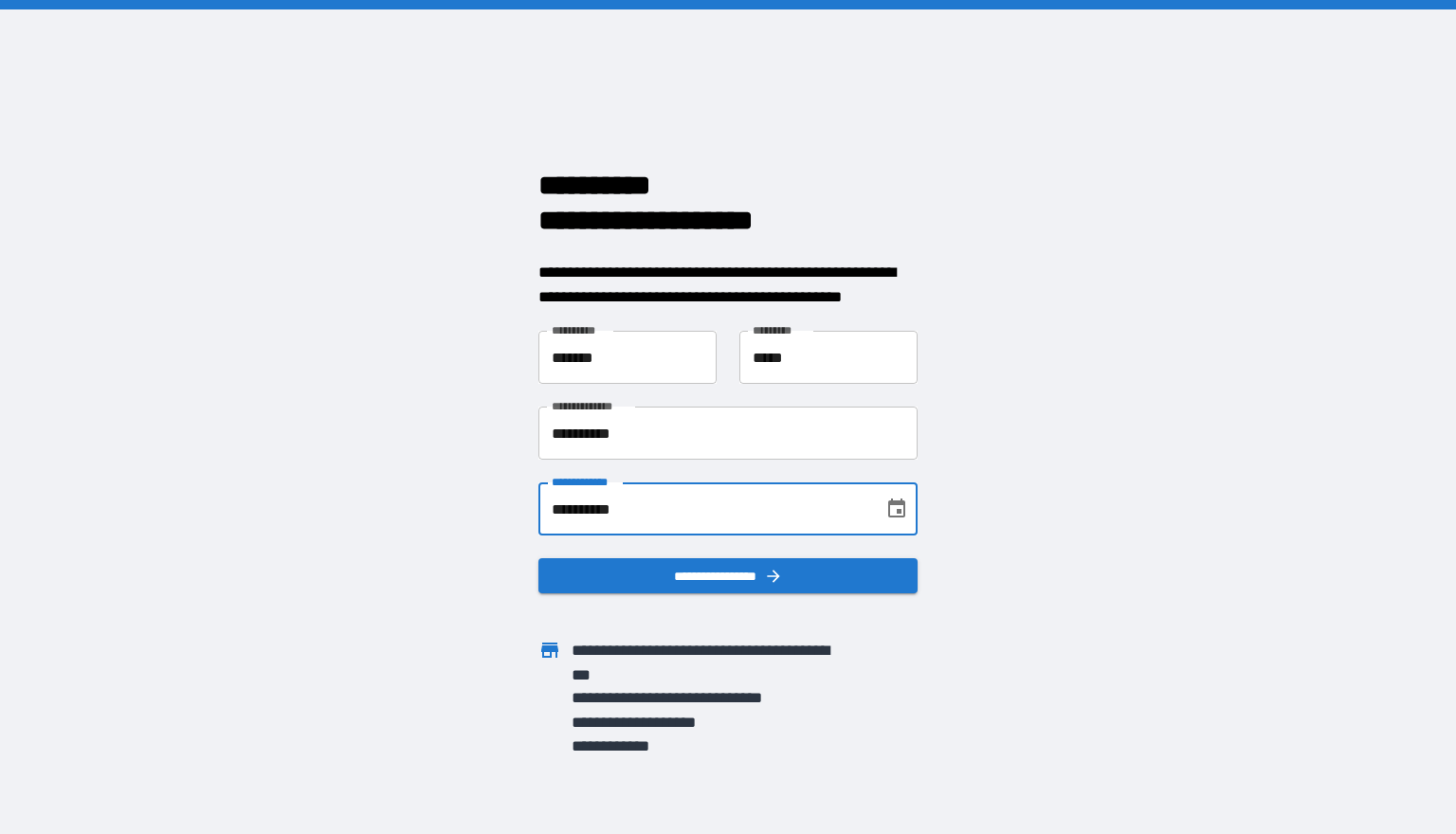click on "**********" at bounding box center (704, 509) 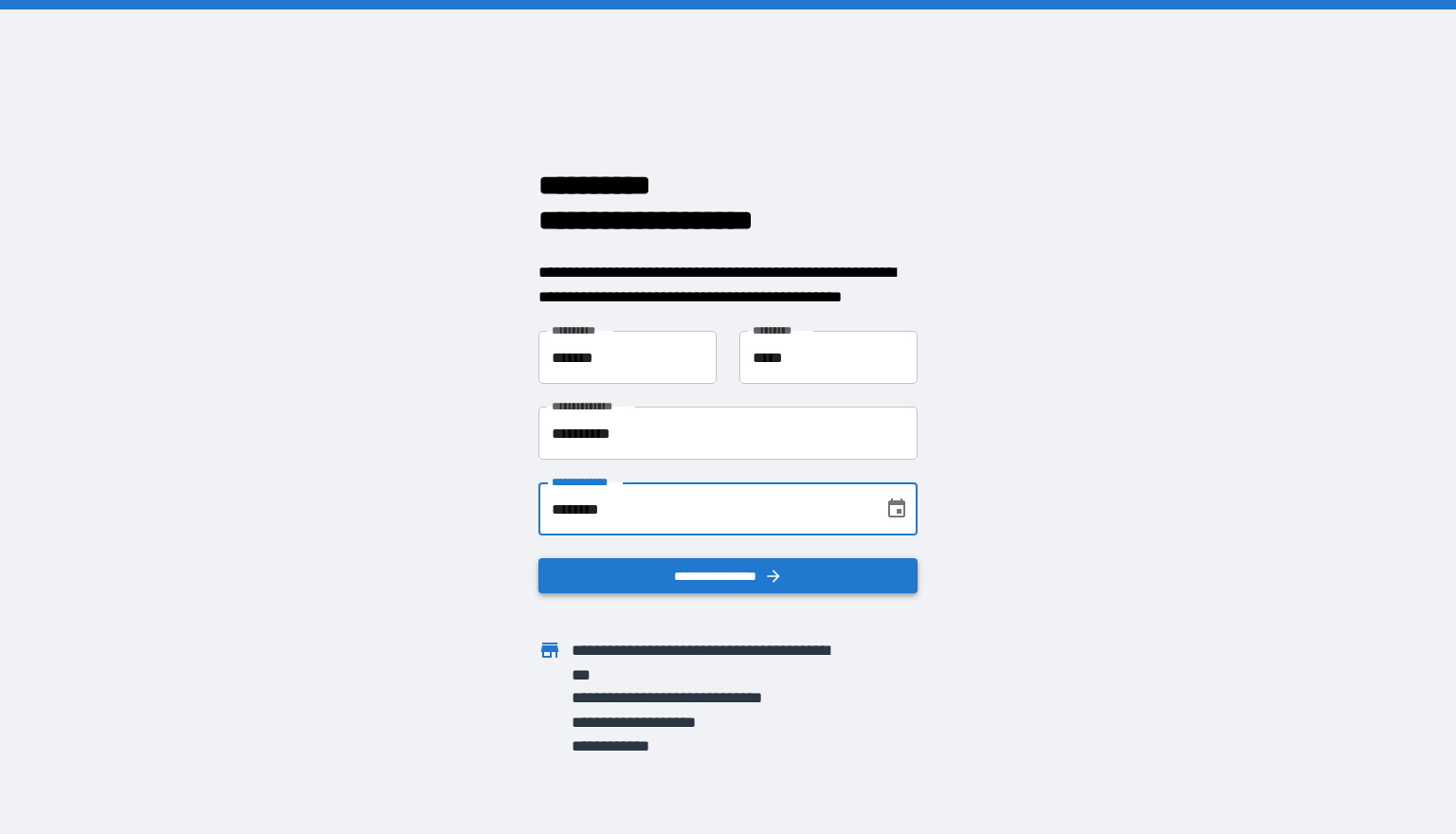 type on "********" 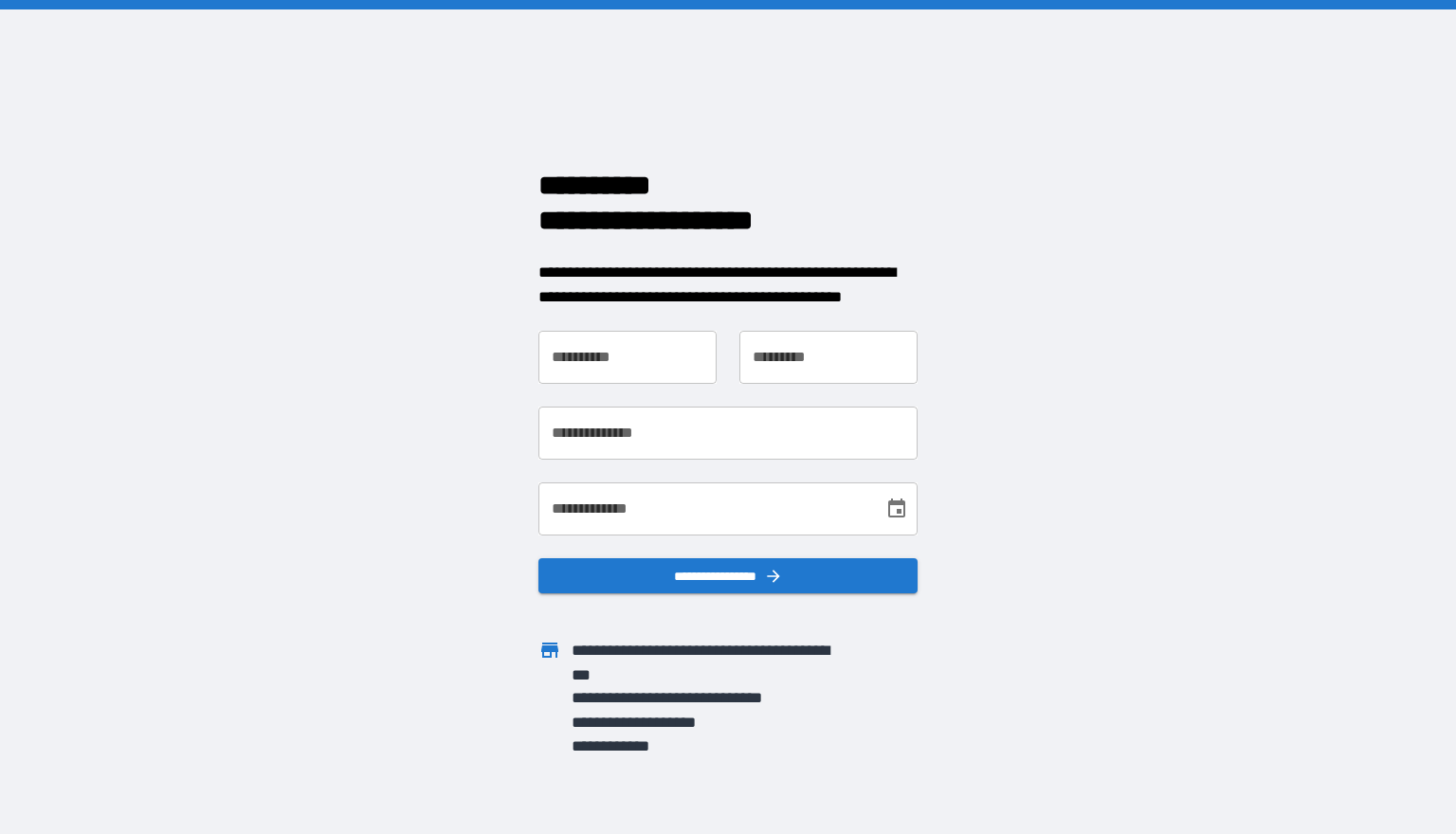 scroll, scrollTop: 0, scrollLeft: 0, axis: both 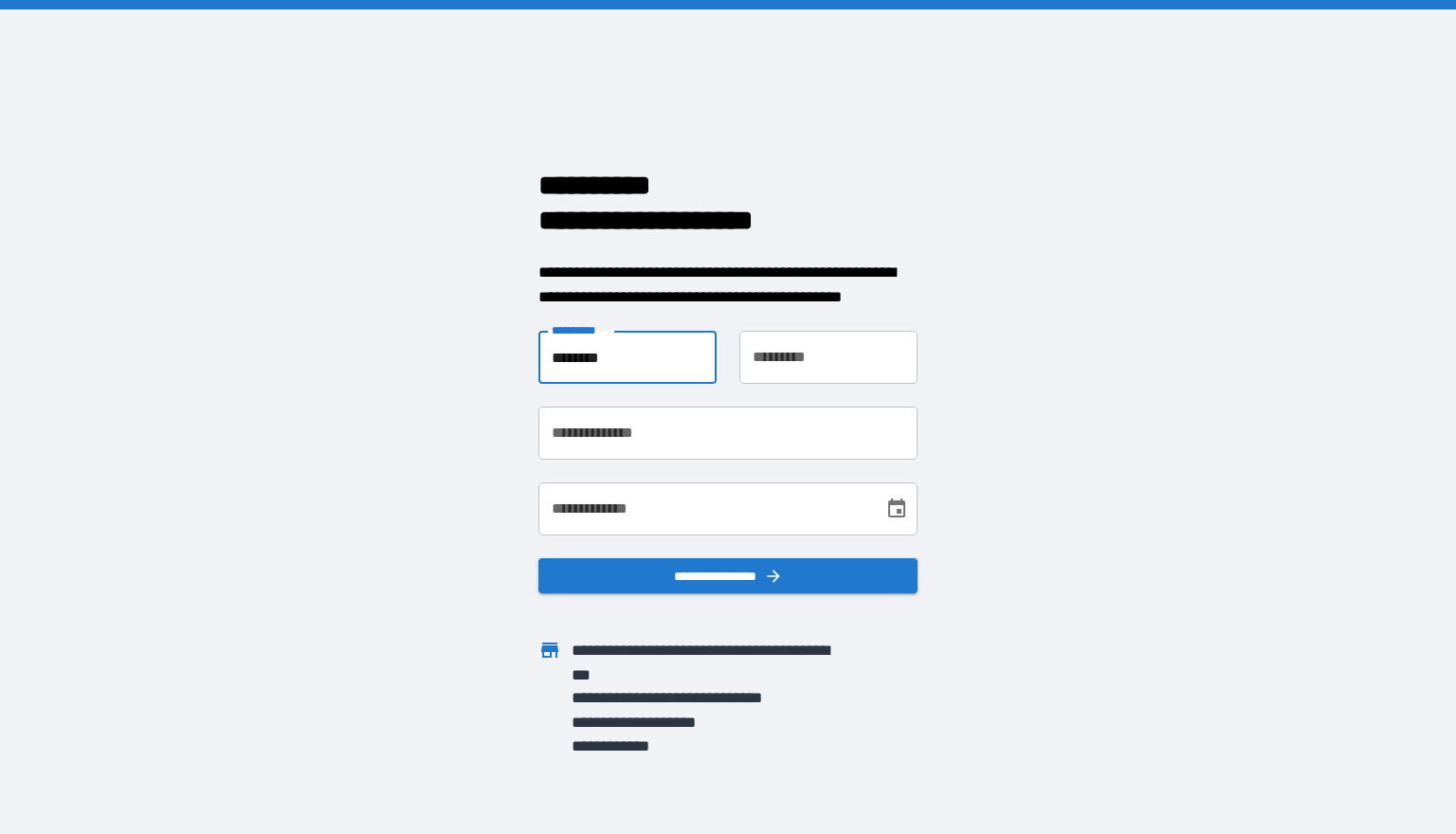 type on "********" 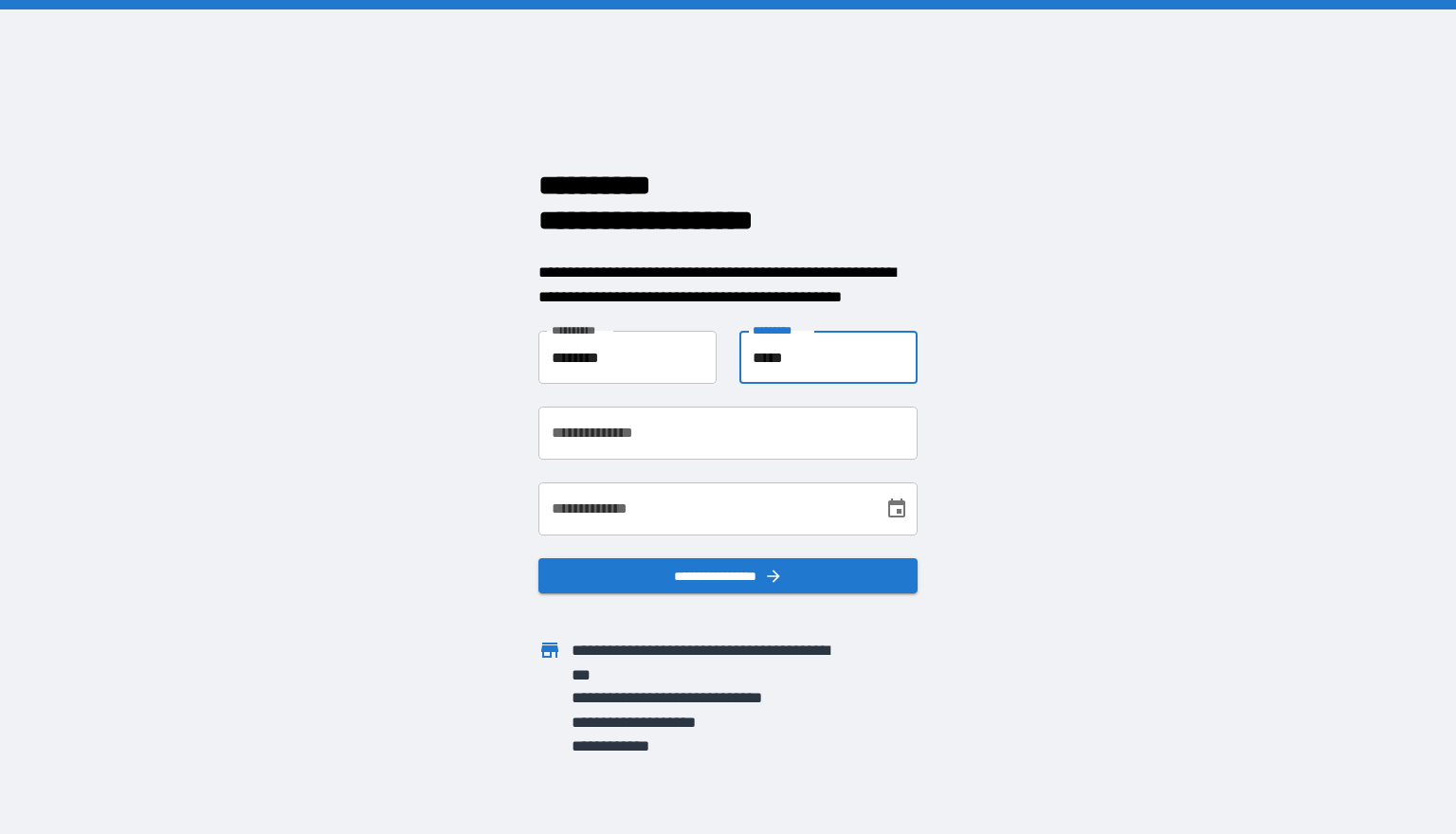 type on "*****" 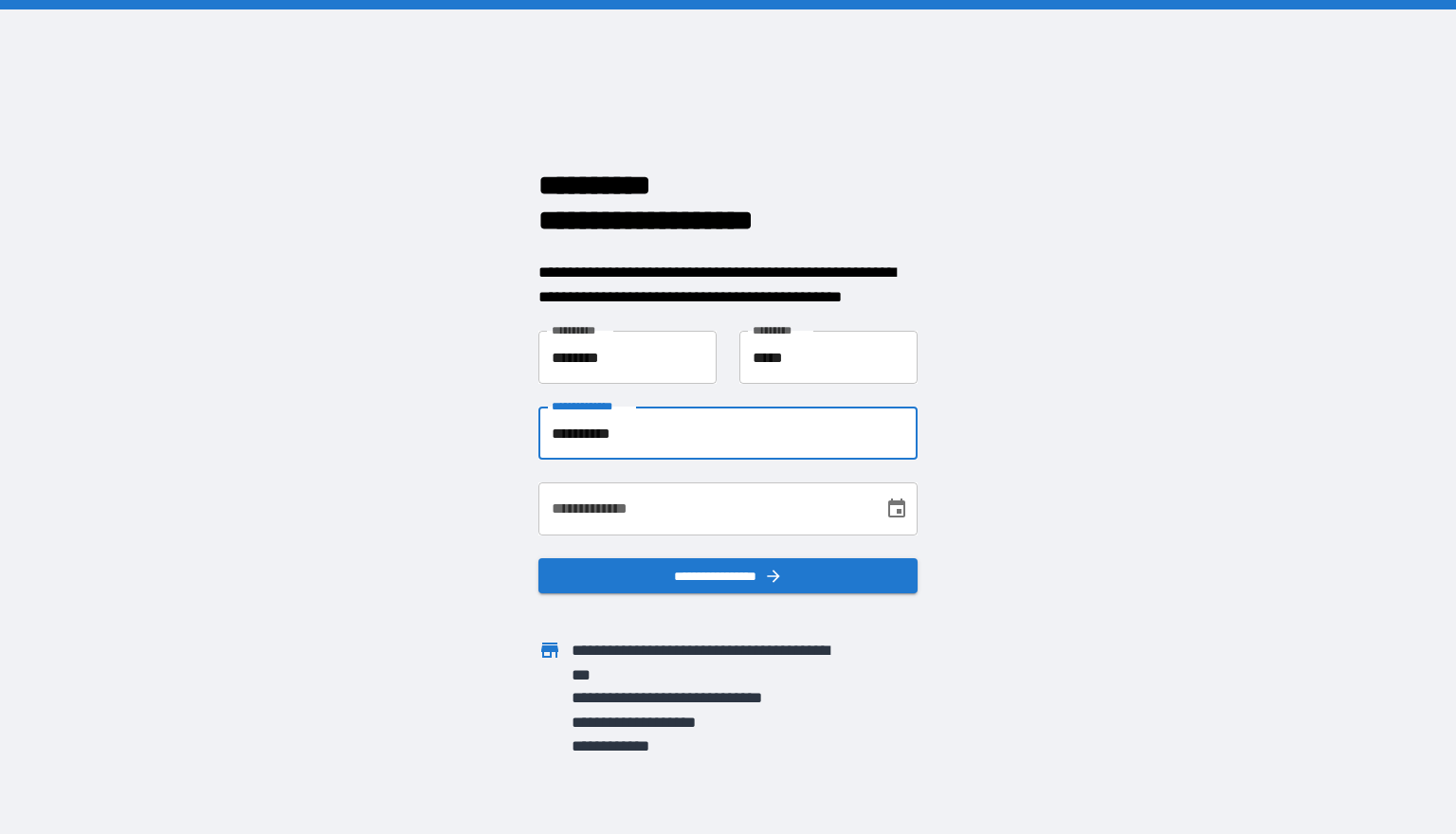 type on "**********" 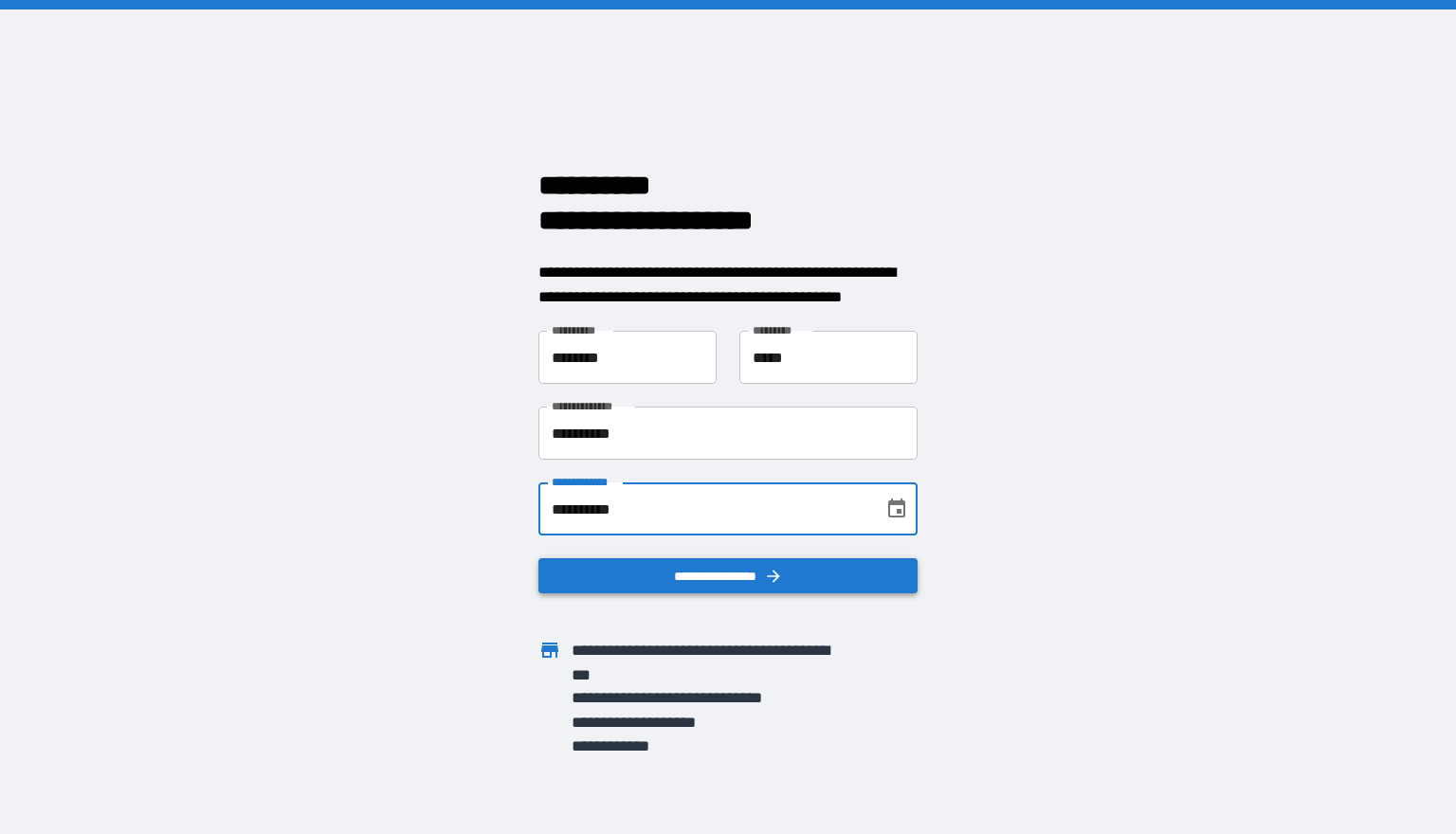 type on "**********" 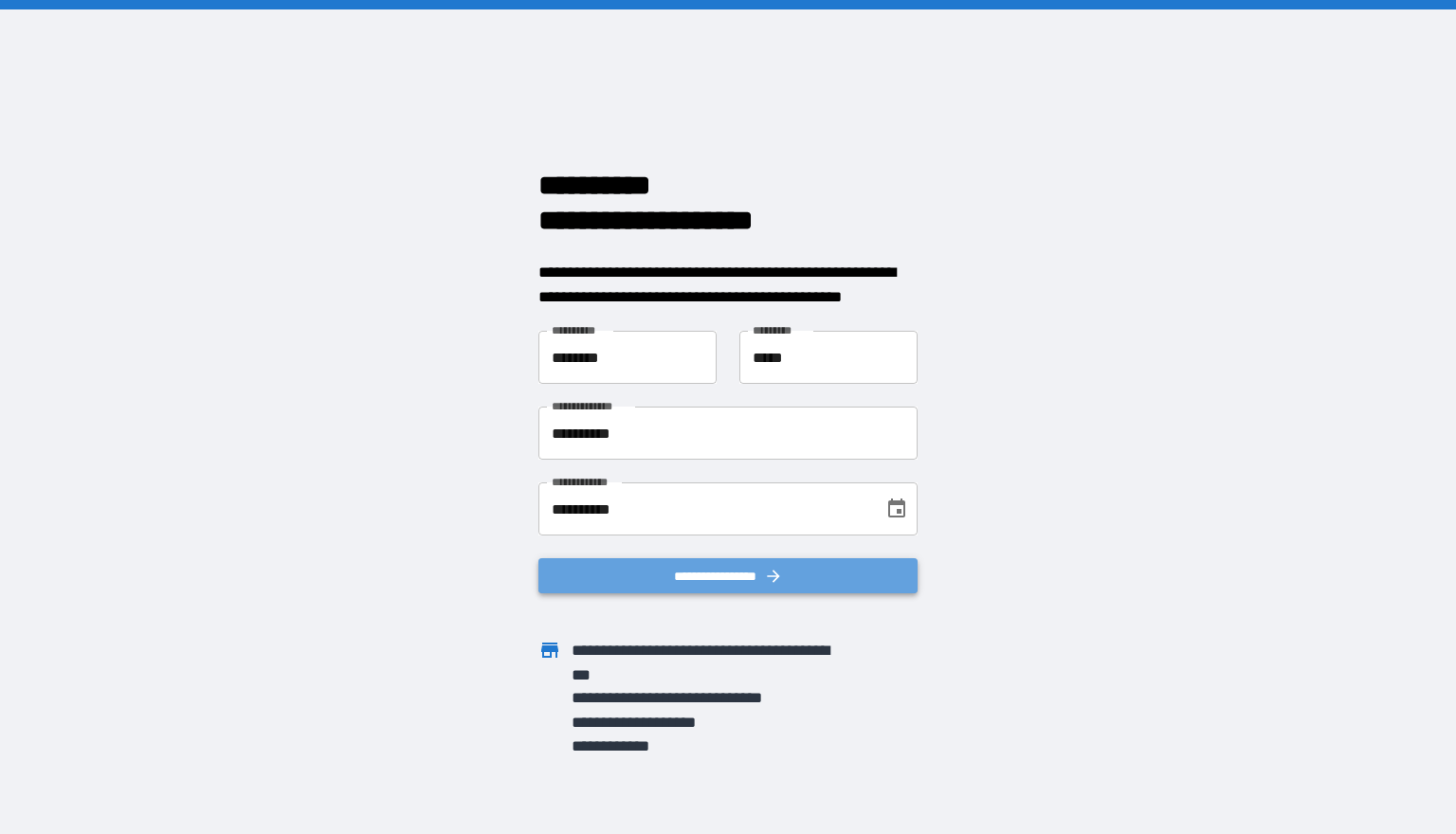 click on "**********" at bounding box center [728, 575] 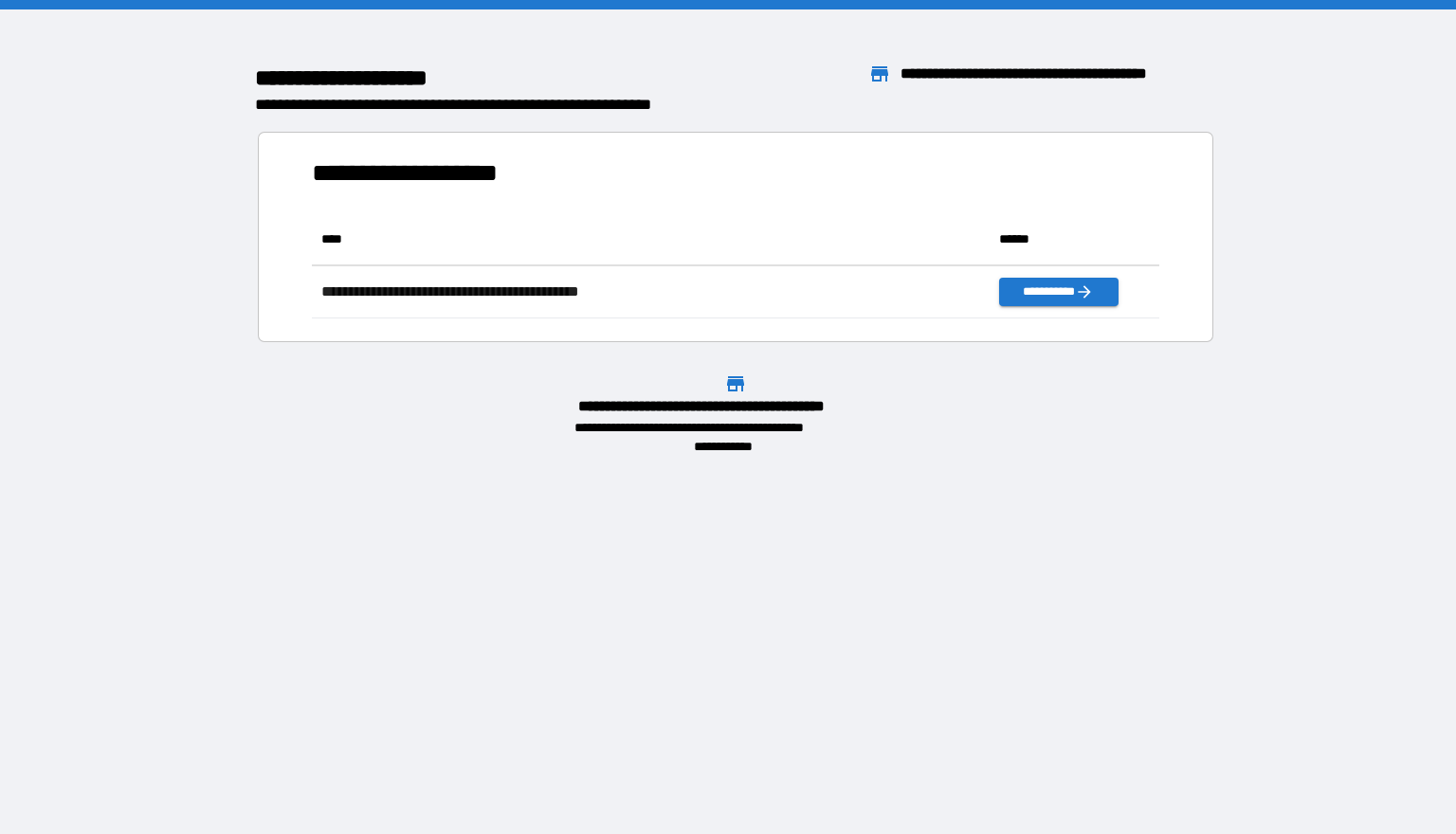 scroll, scrollTop: 105, scrollLeft: 847, axis: both 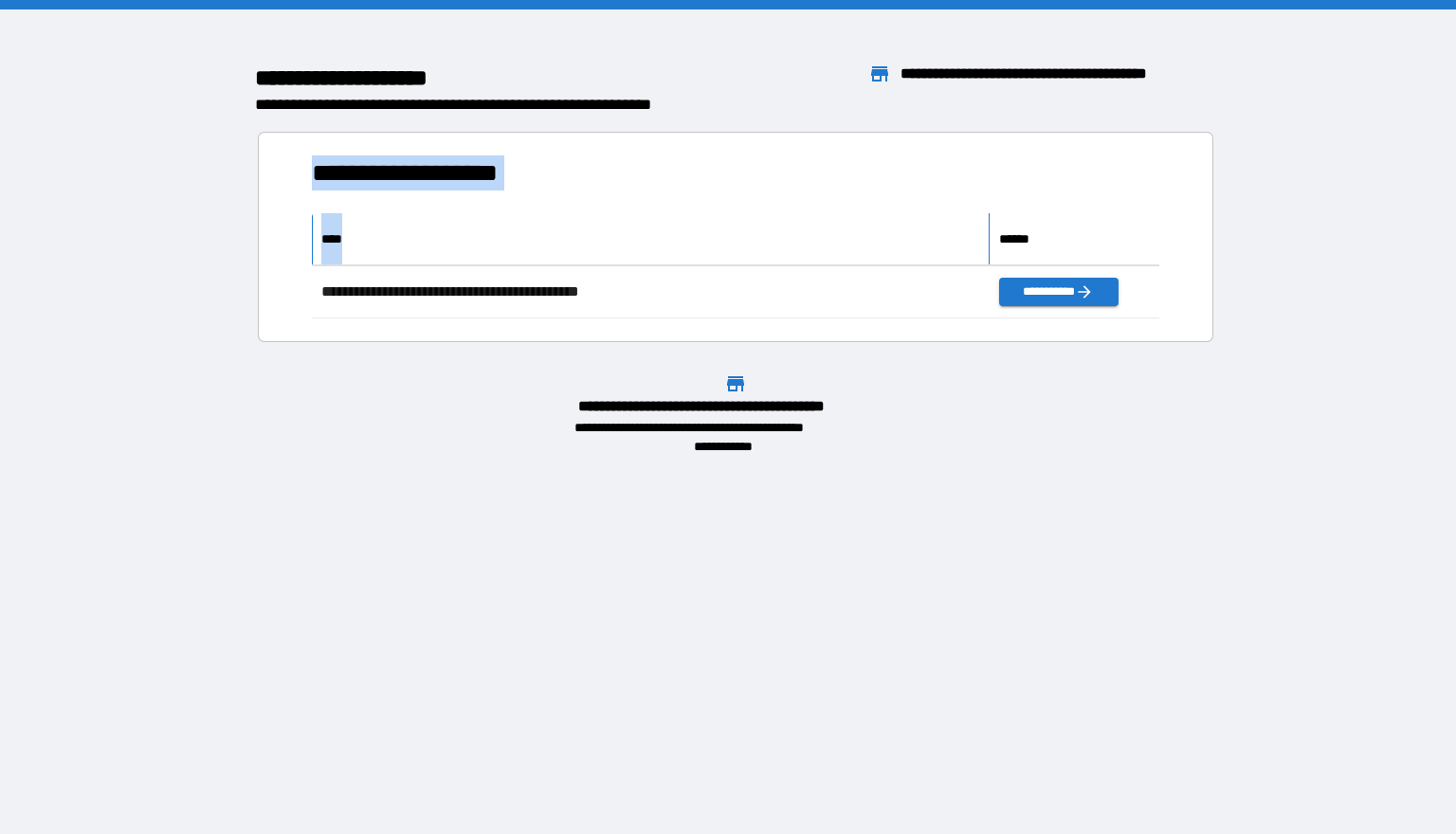 drag, startPoint x: 251, startPoint y: 169, endPoint x: 243, endPoint y: 136, distance: 33.95585 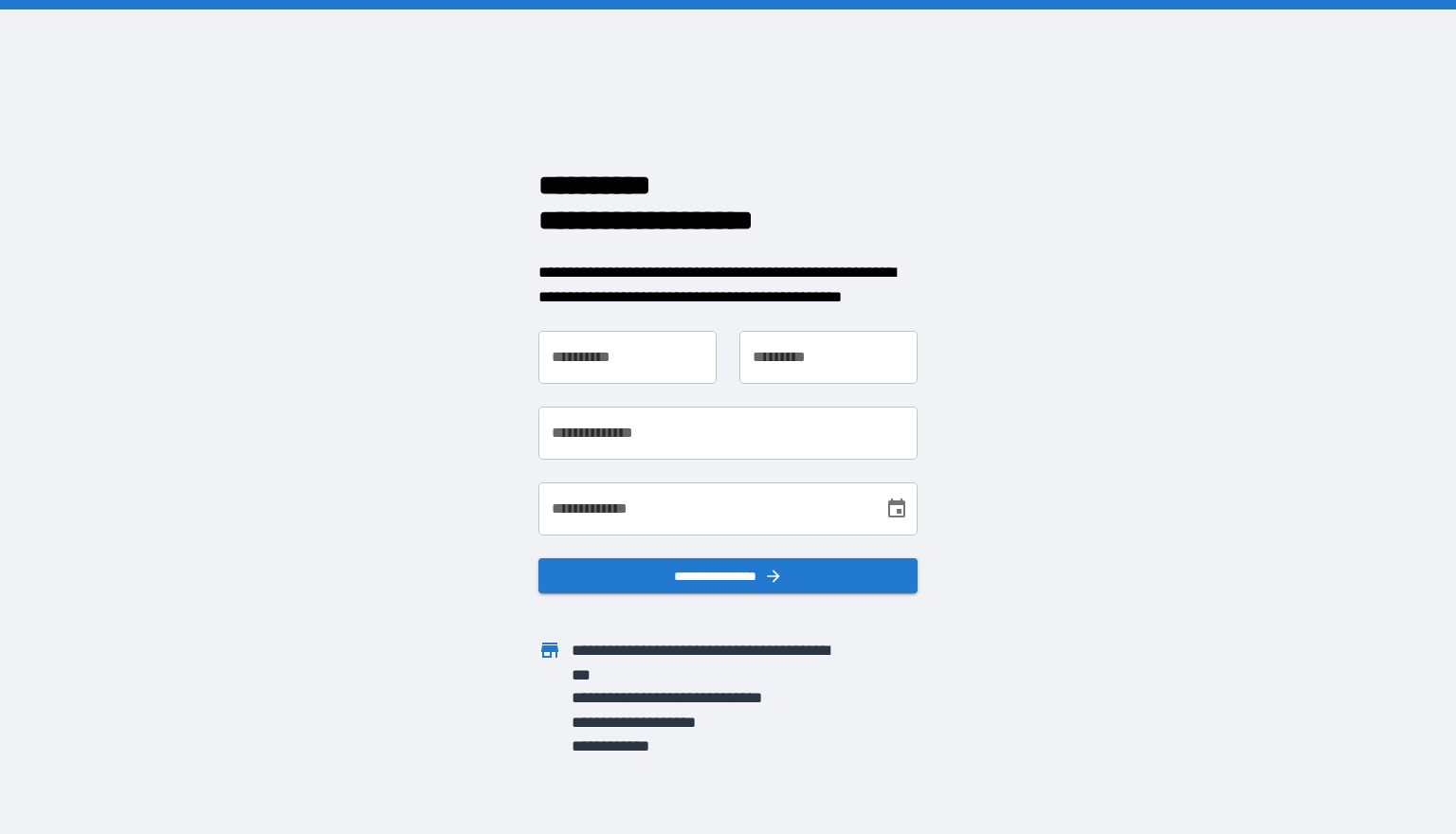 scroll, scrollTop: 0, scrollLeft: 0, axis: both 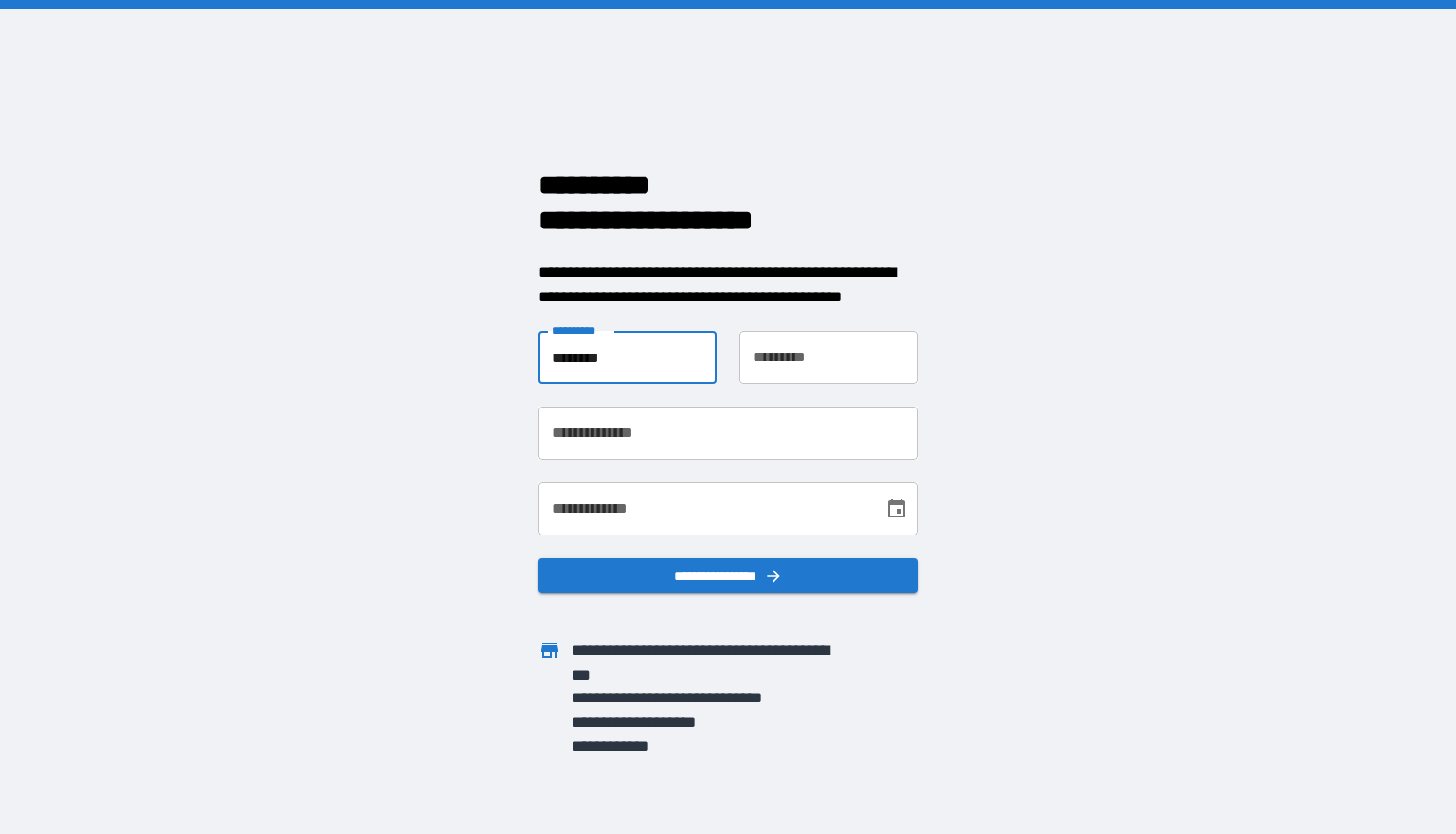 type on "********" 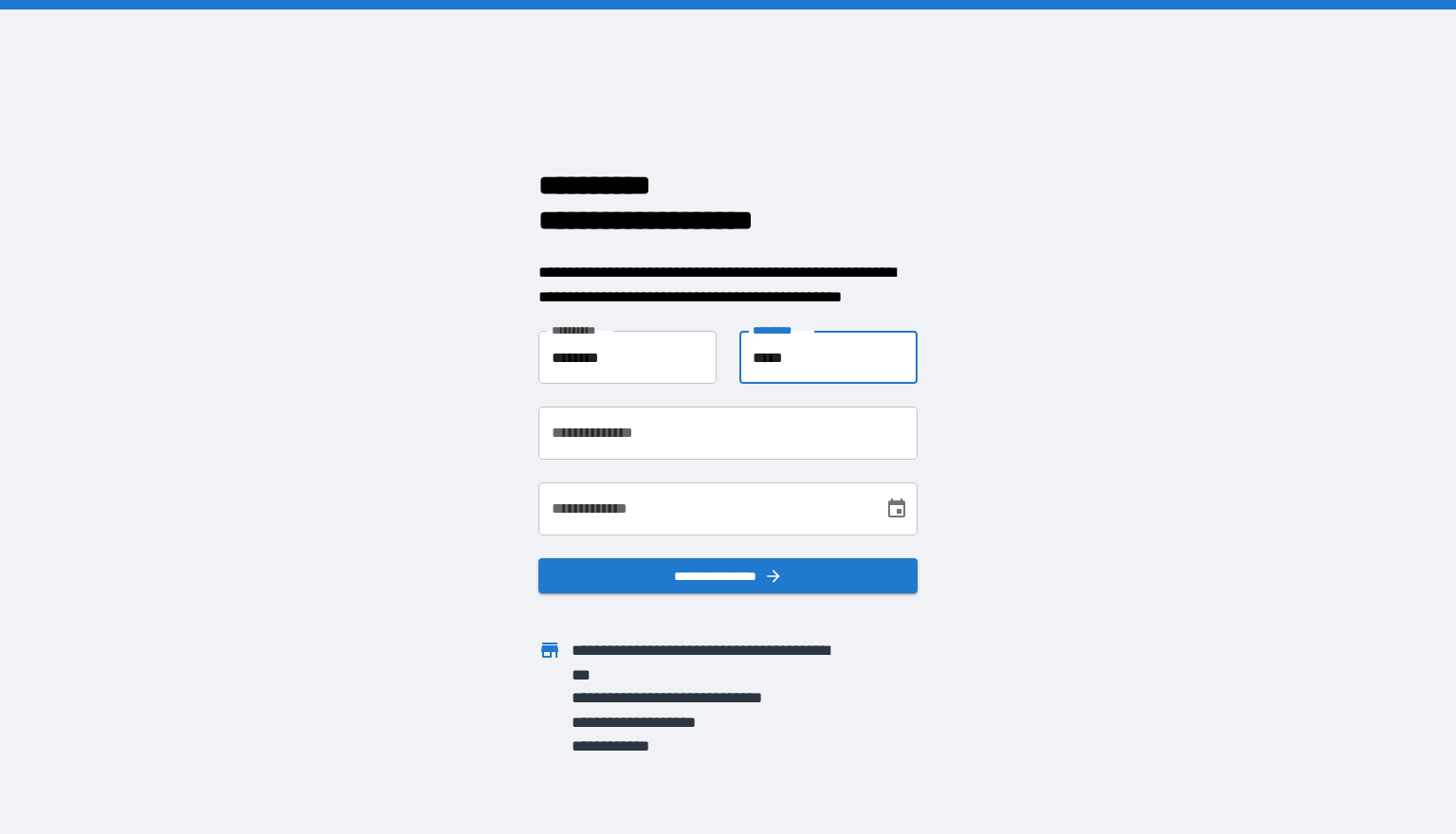 type on "*****" 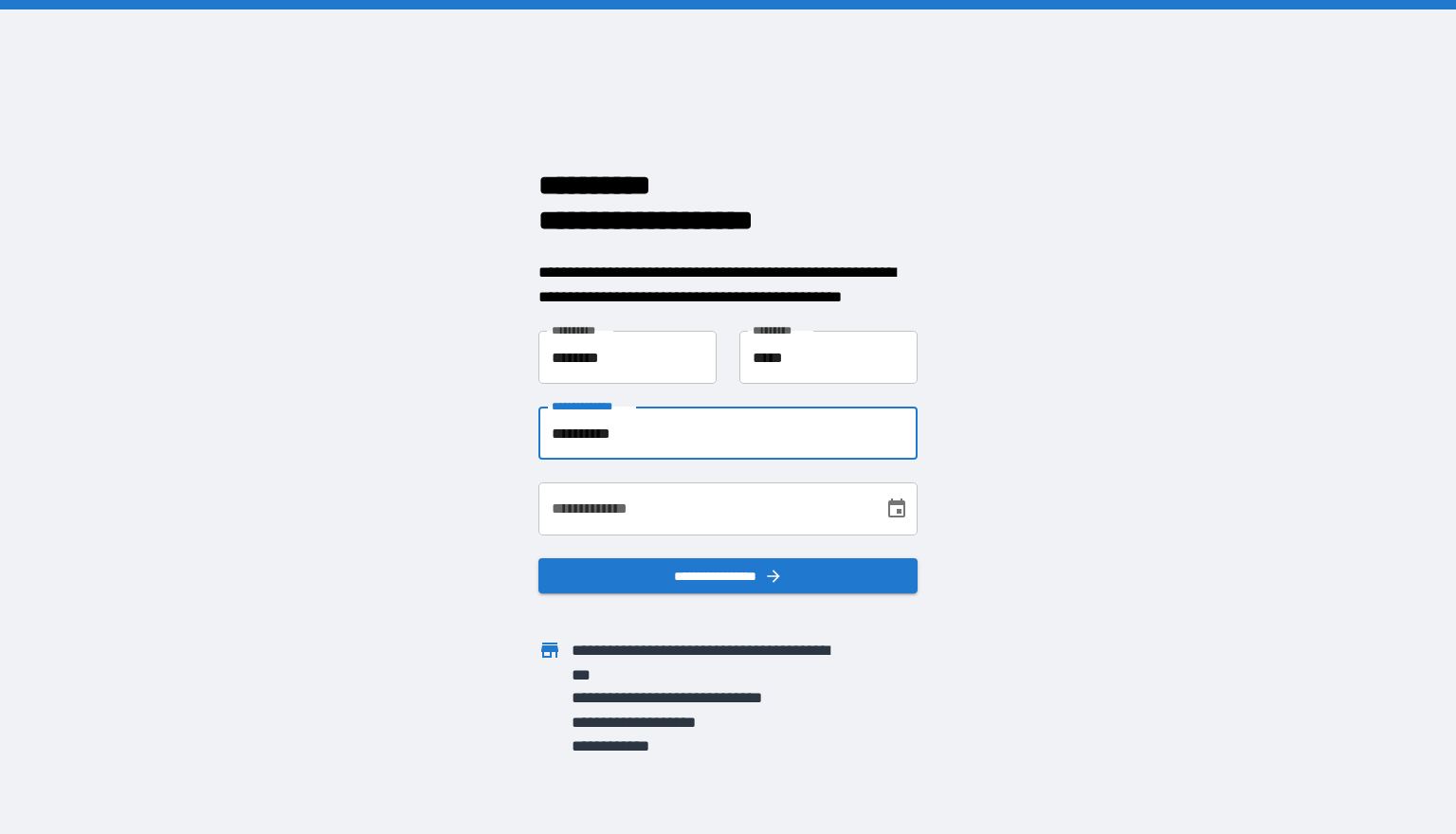 type on "**********" 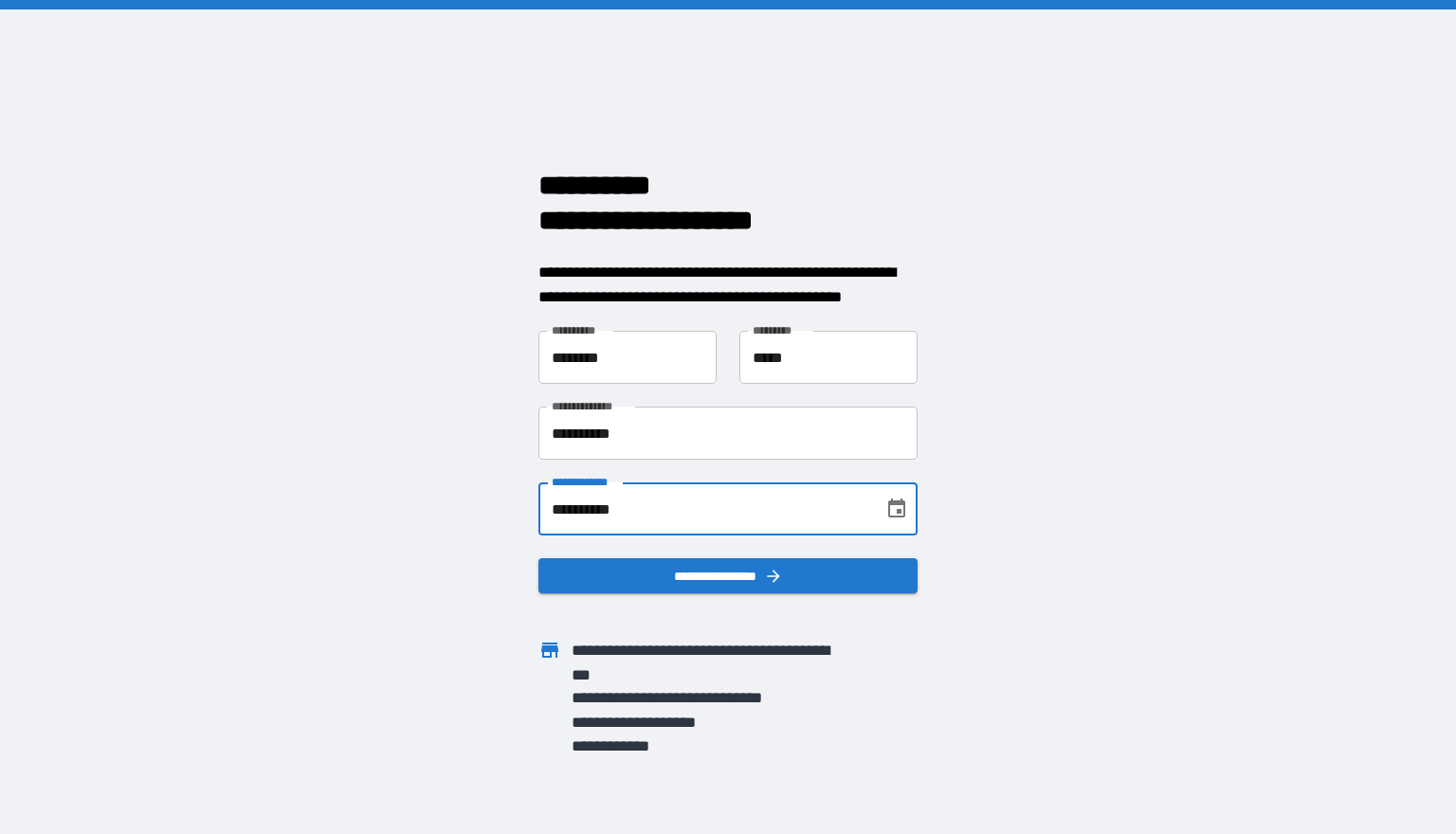 click on "**********" at bounding box center (704, 509) 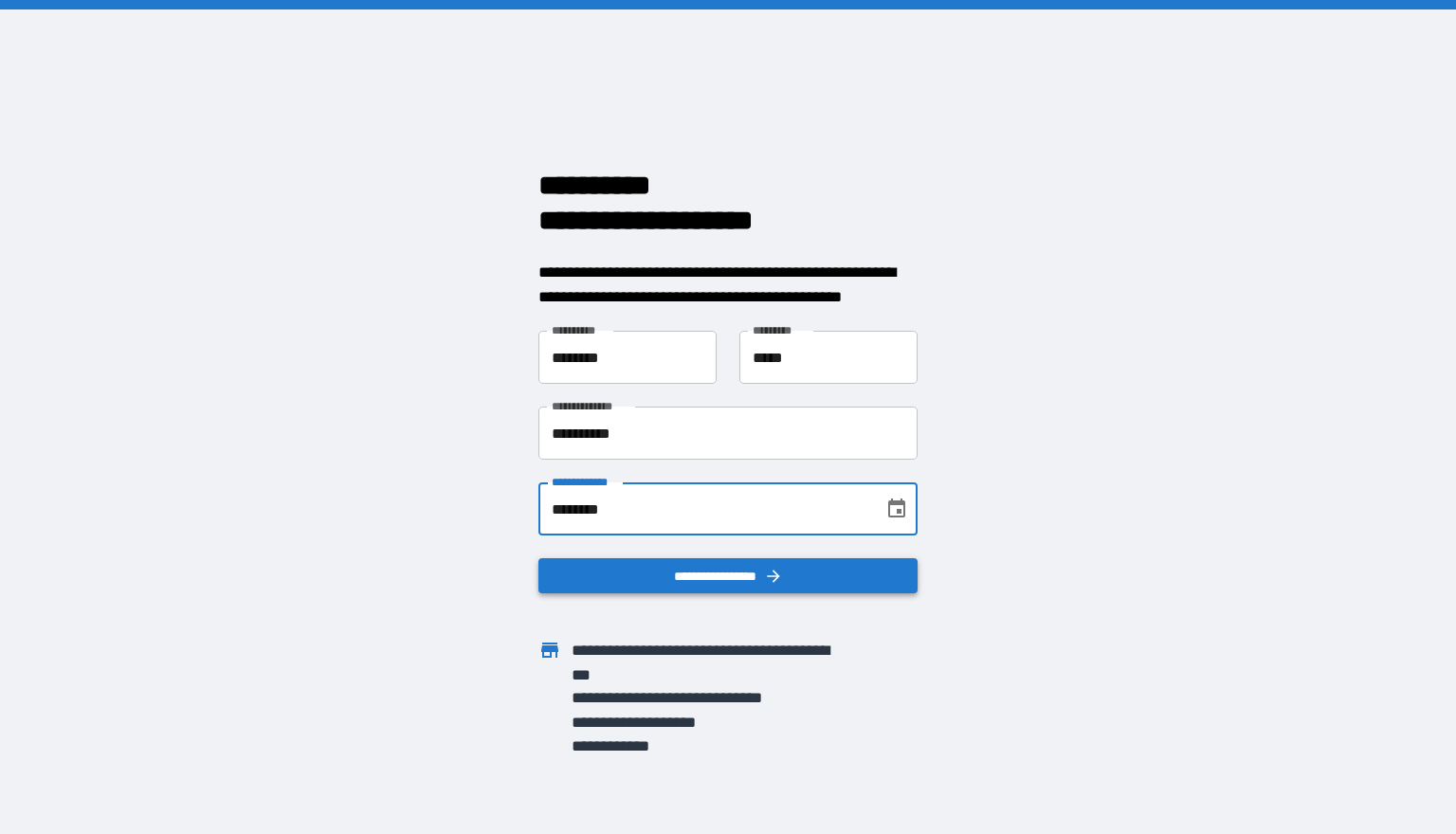 type on "********" 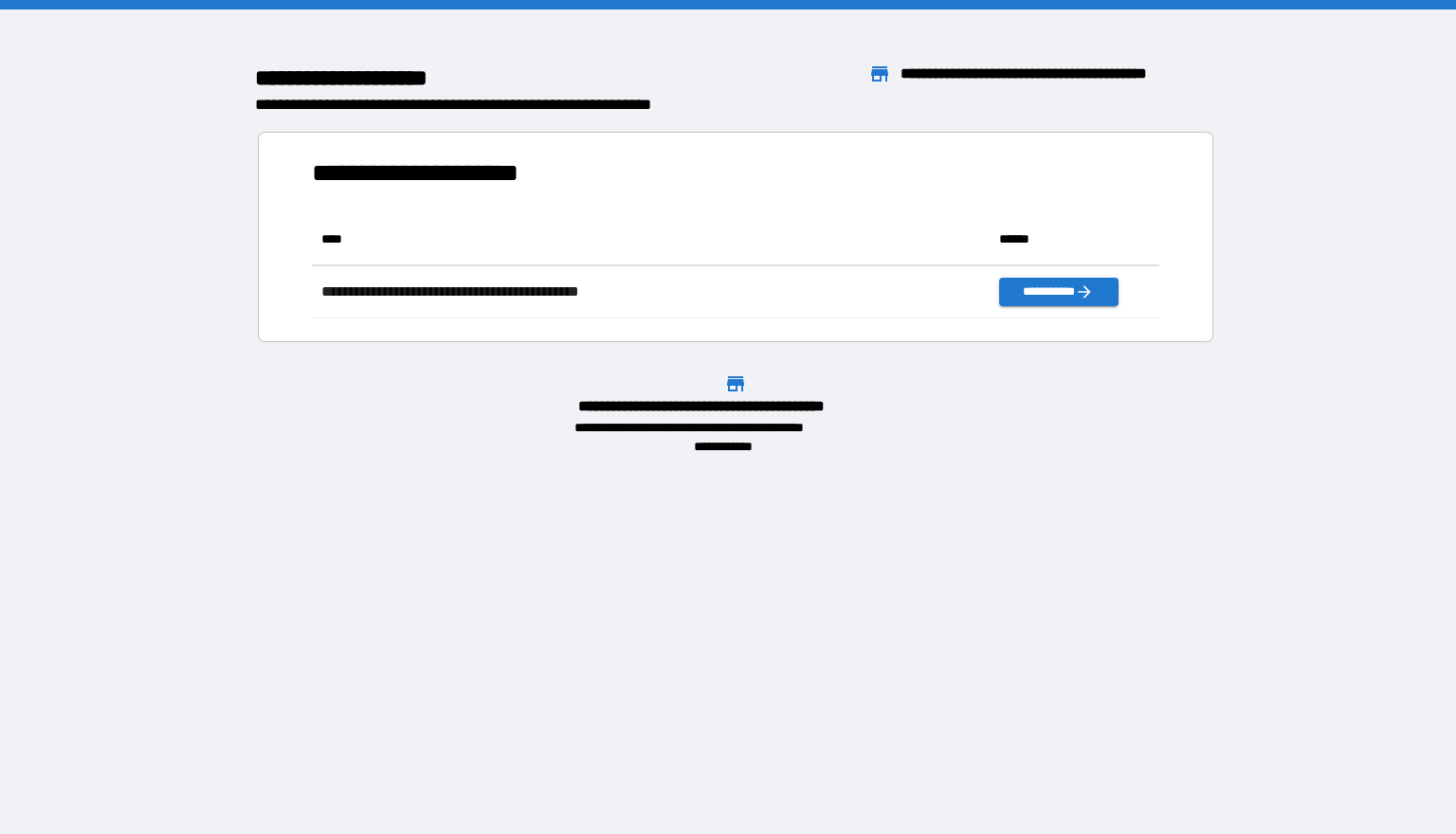 scroll, scrollTop: 1, scrollLeft: 1, axis: both 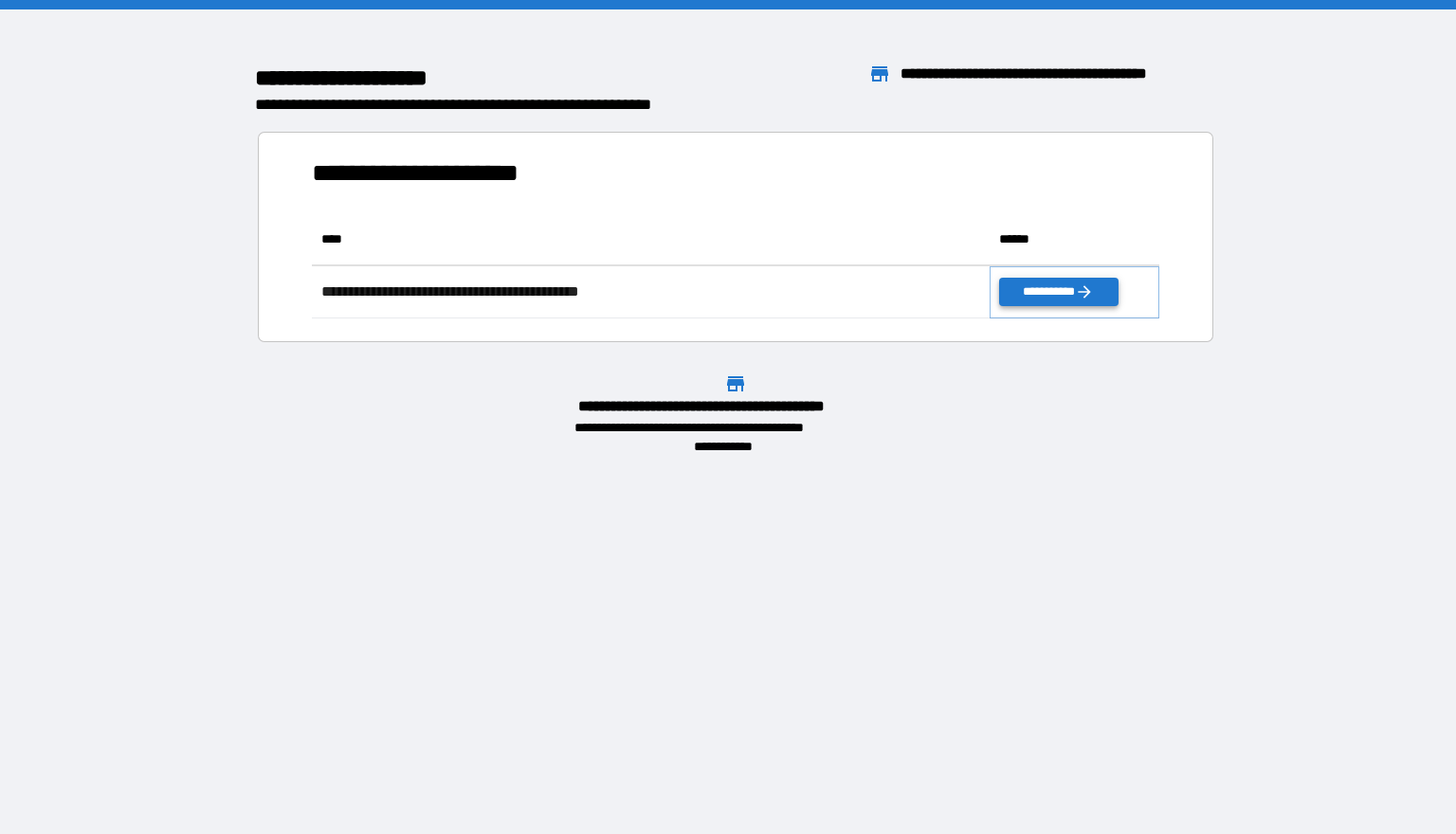 click on "**********" at bounding box center (1058, 292) 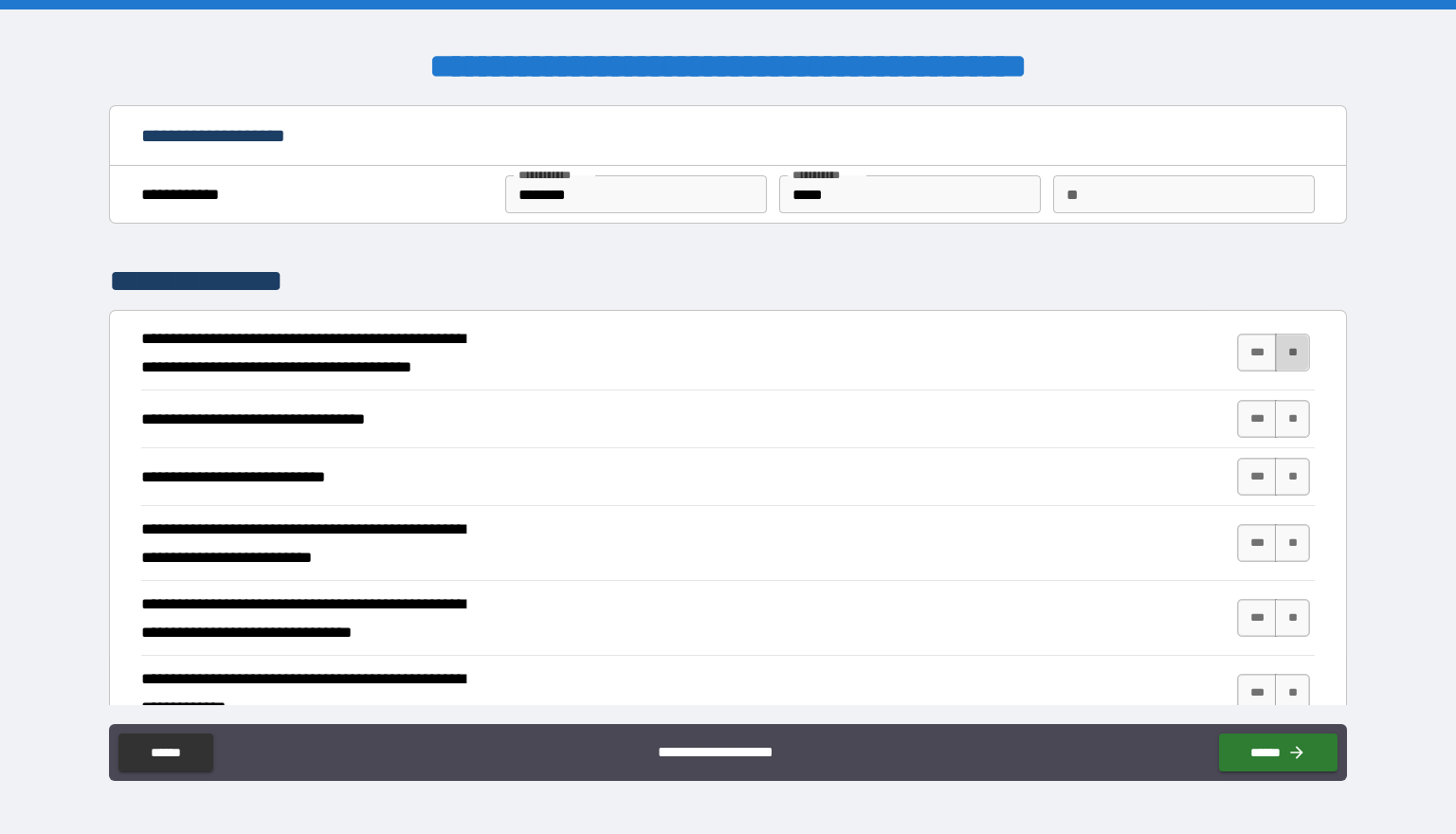 click on "**" at bounding box center [1292, 353] 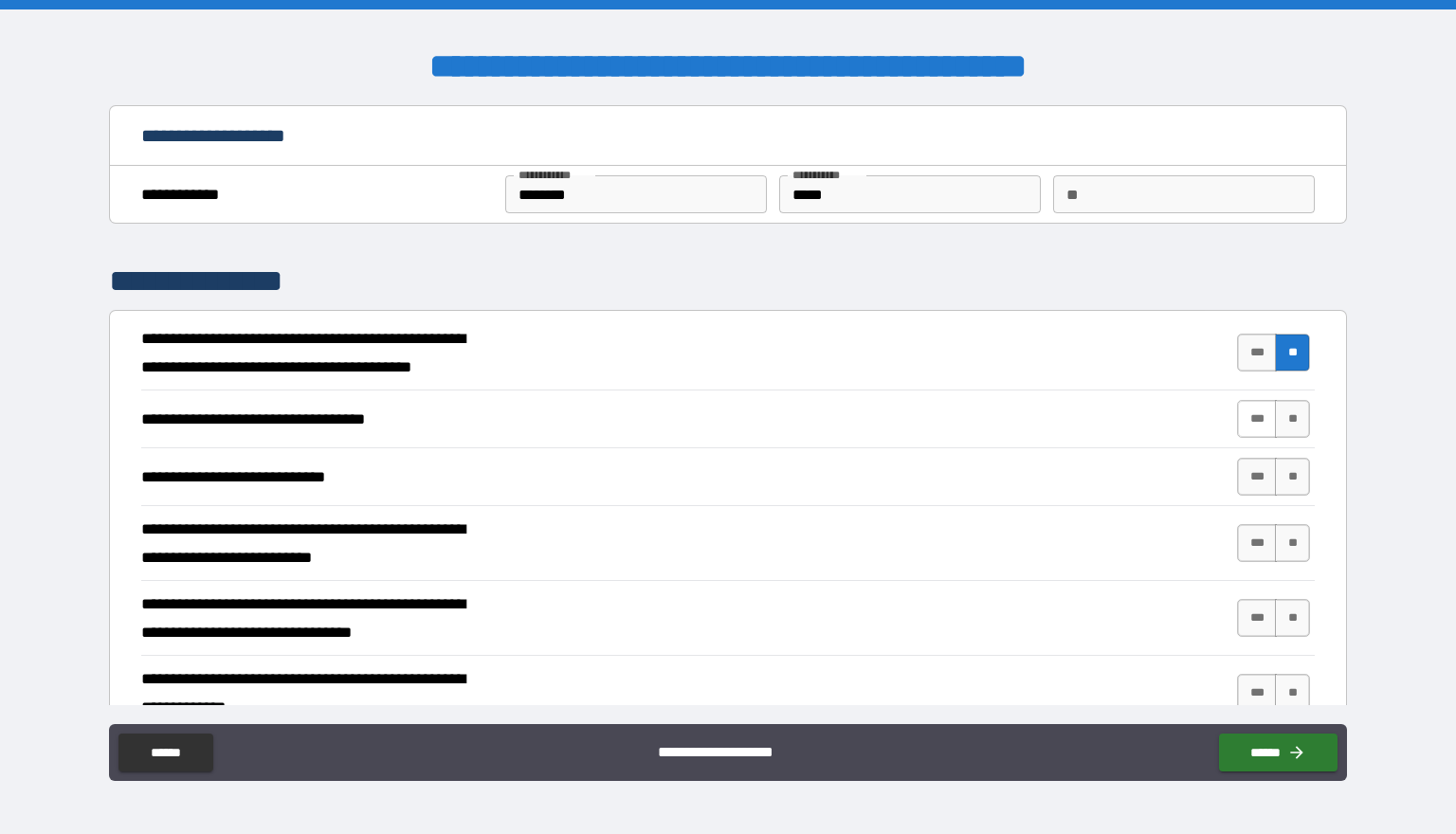 click on "***" at bounding box center [1257, 419] 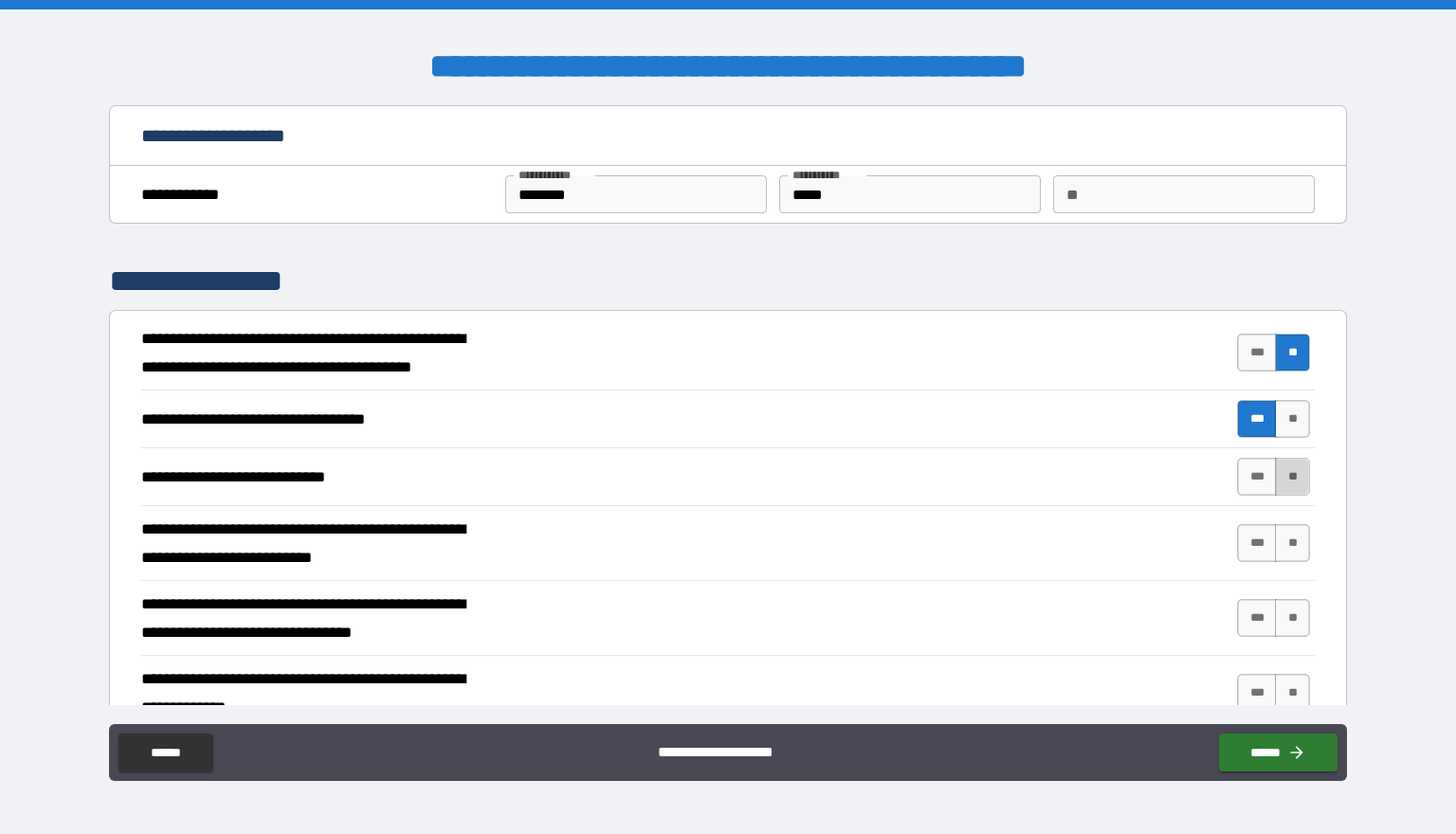 click on "**" at bounding box center [1292, 477] 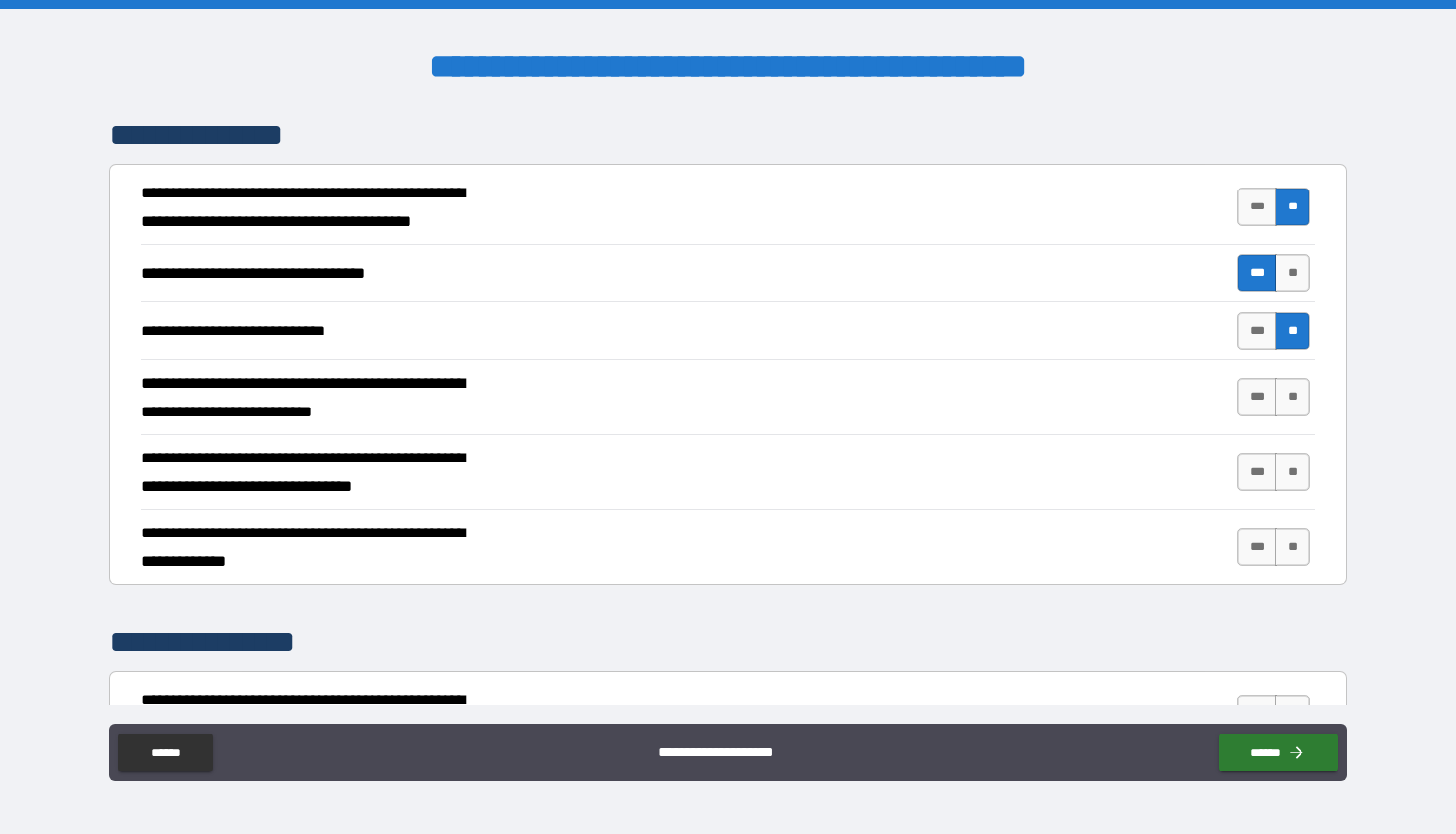 scroll, scrollTop: 148, scrollLeft: 0, axis: vertical 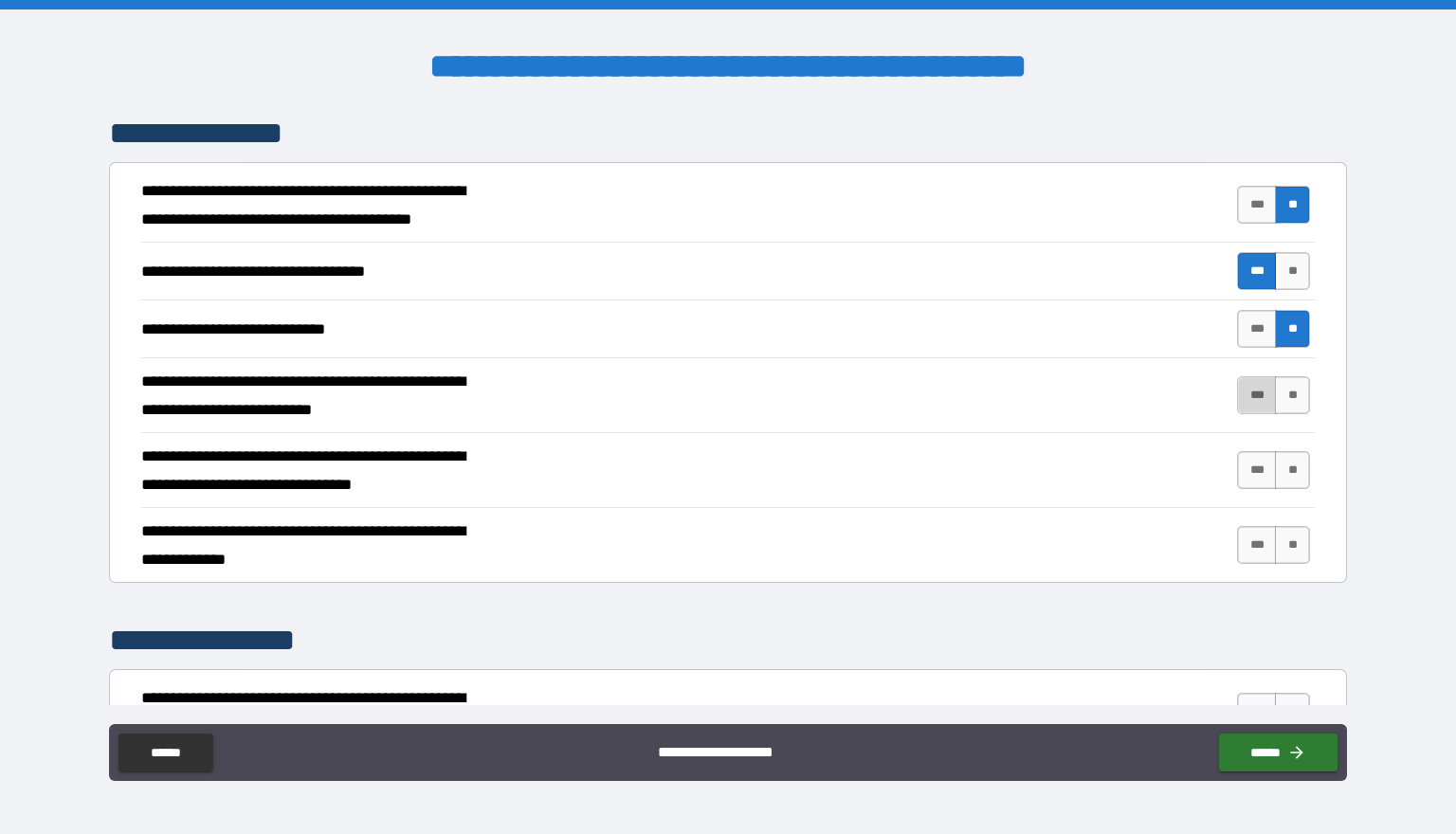 click on "***" at bounding box center (1257, 395) 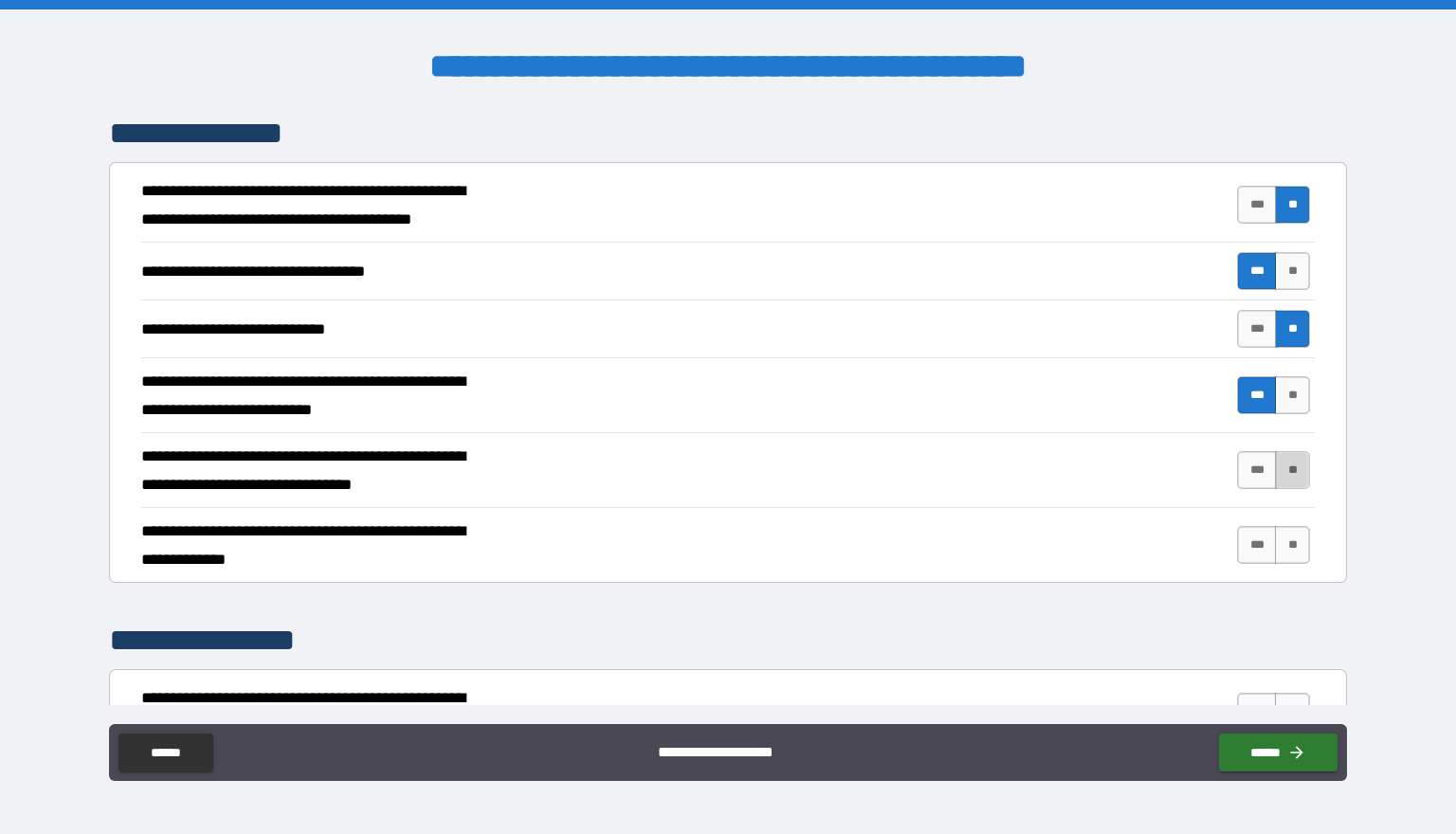 click on "**" at bounding box center (1292, 470) 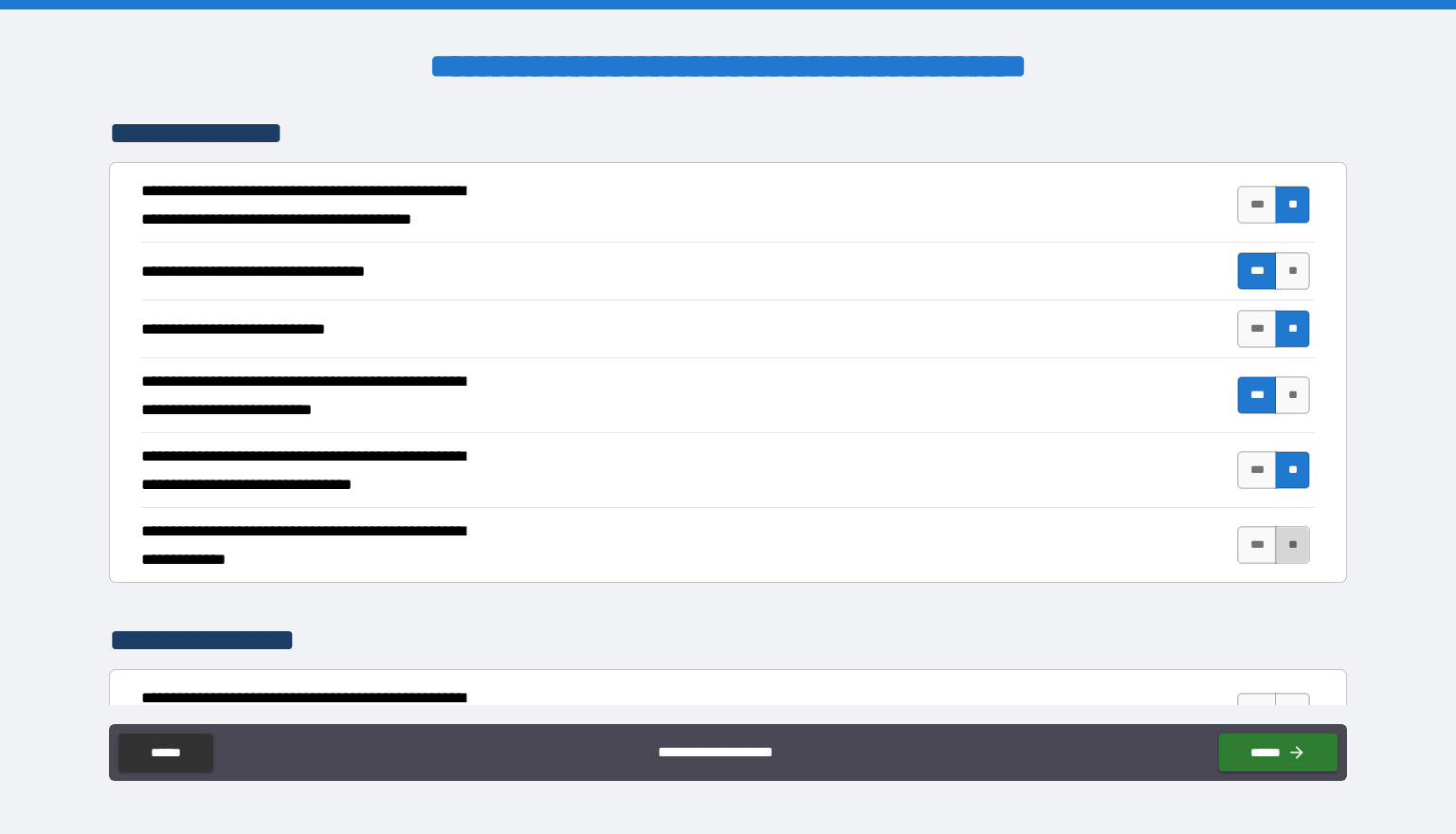 click on "**" at bounding box center (1292, 545) 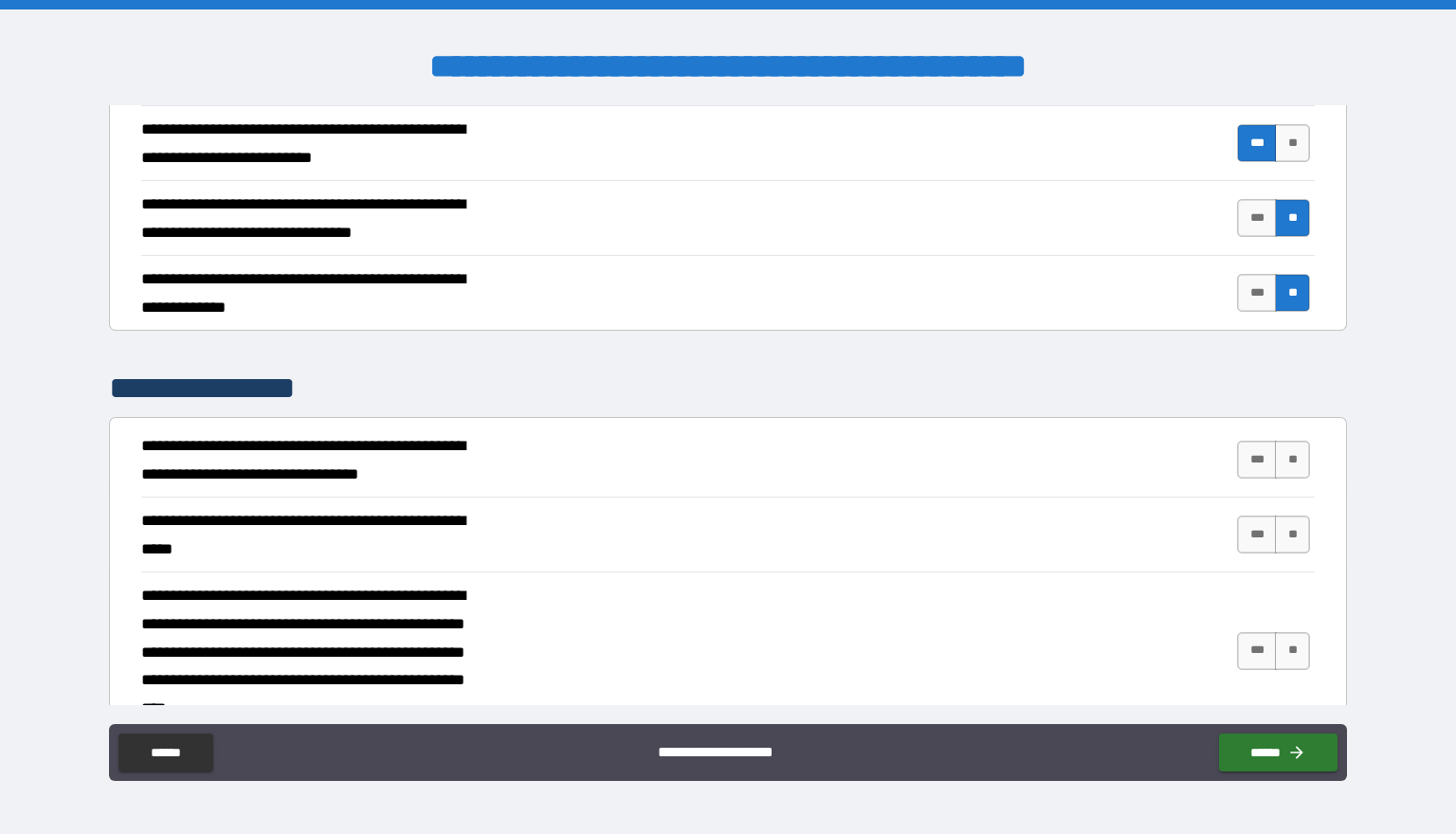 scroll, scrollTop: 408, scrollLeft: 0, axis: vertical 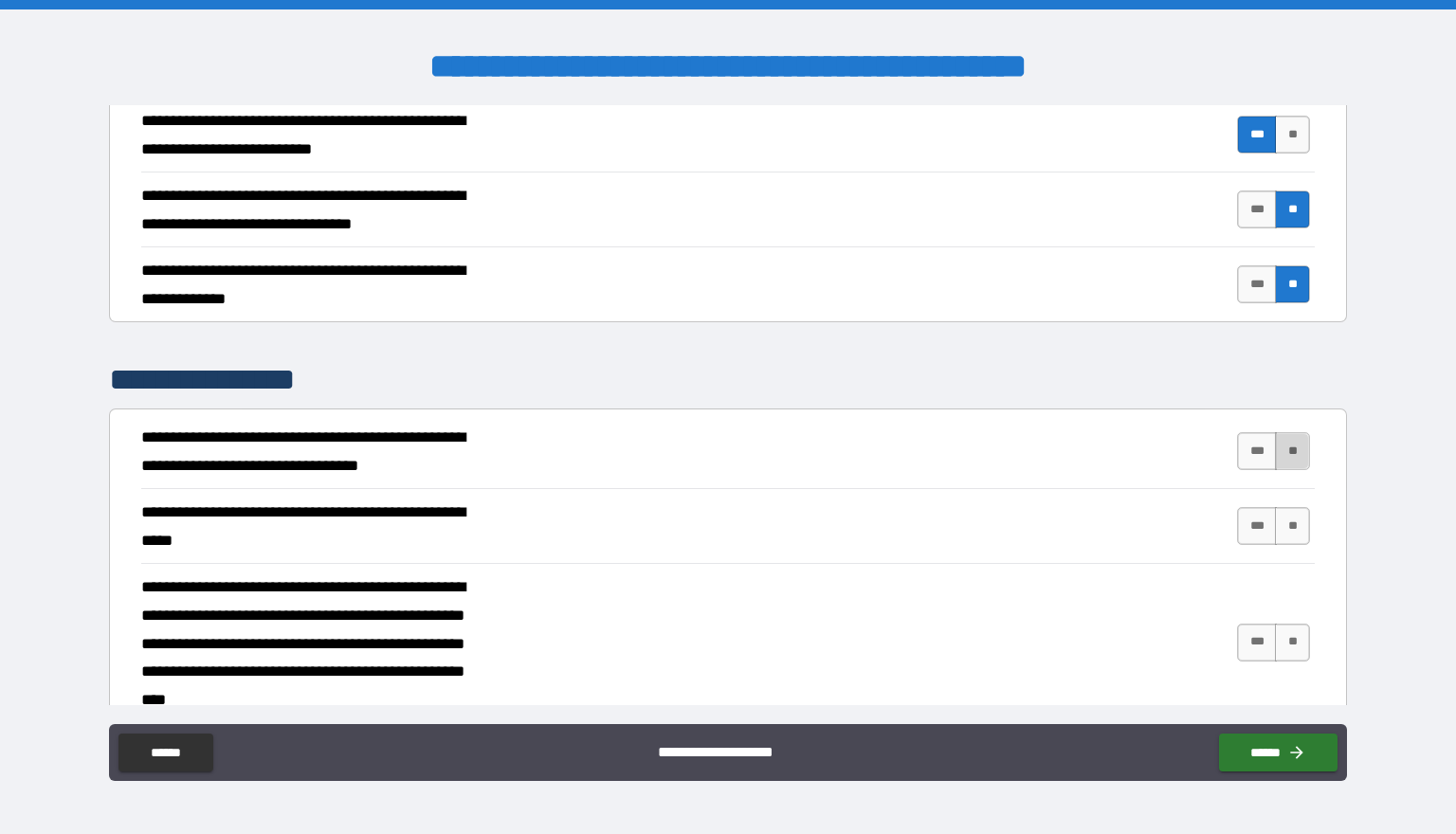 click on "**" at bounding box center (1292, 451) 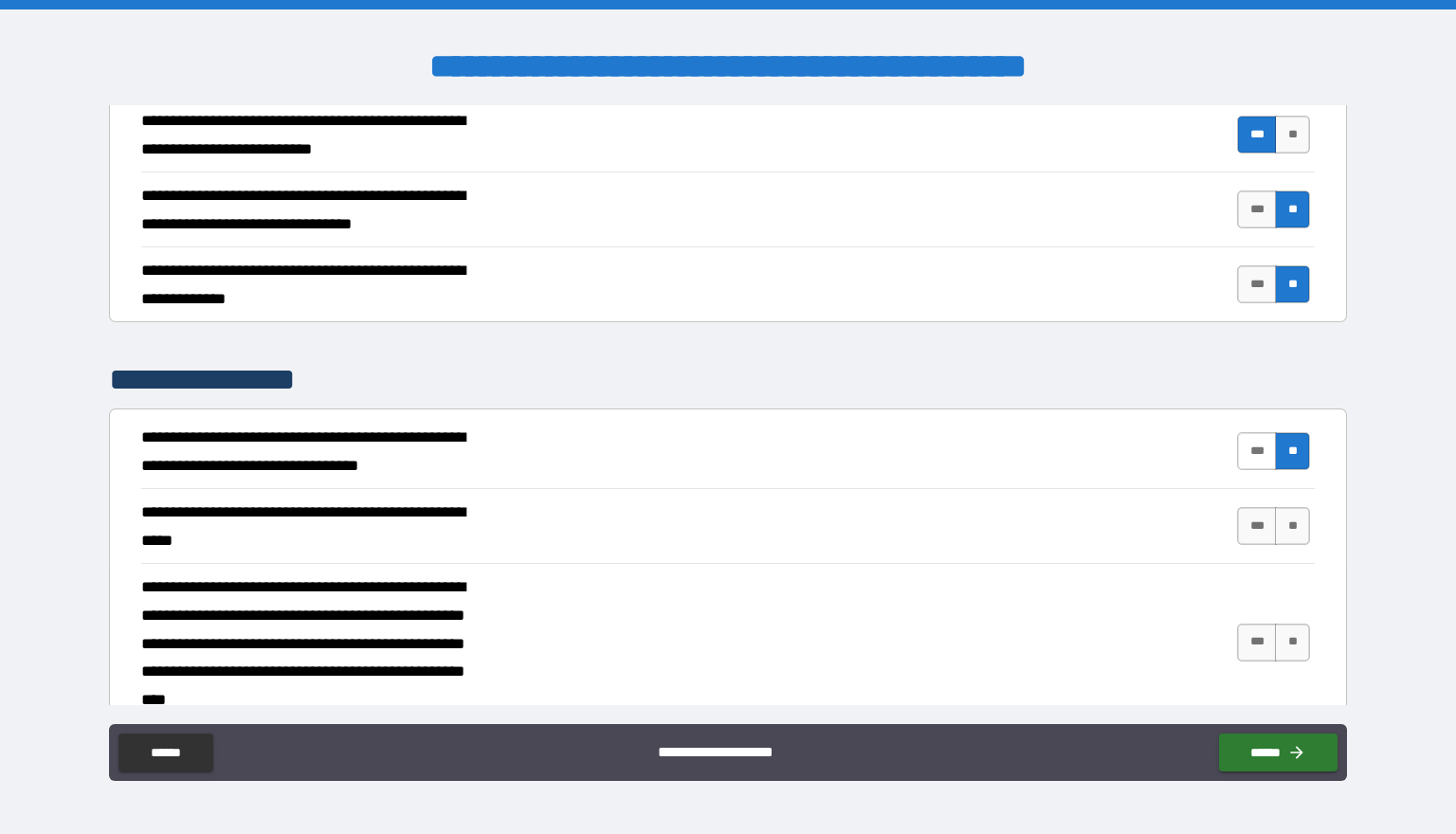 click on "***" at bounding box center [1257, 451] 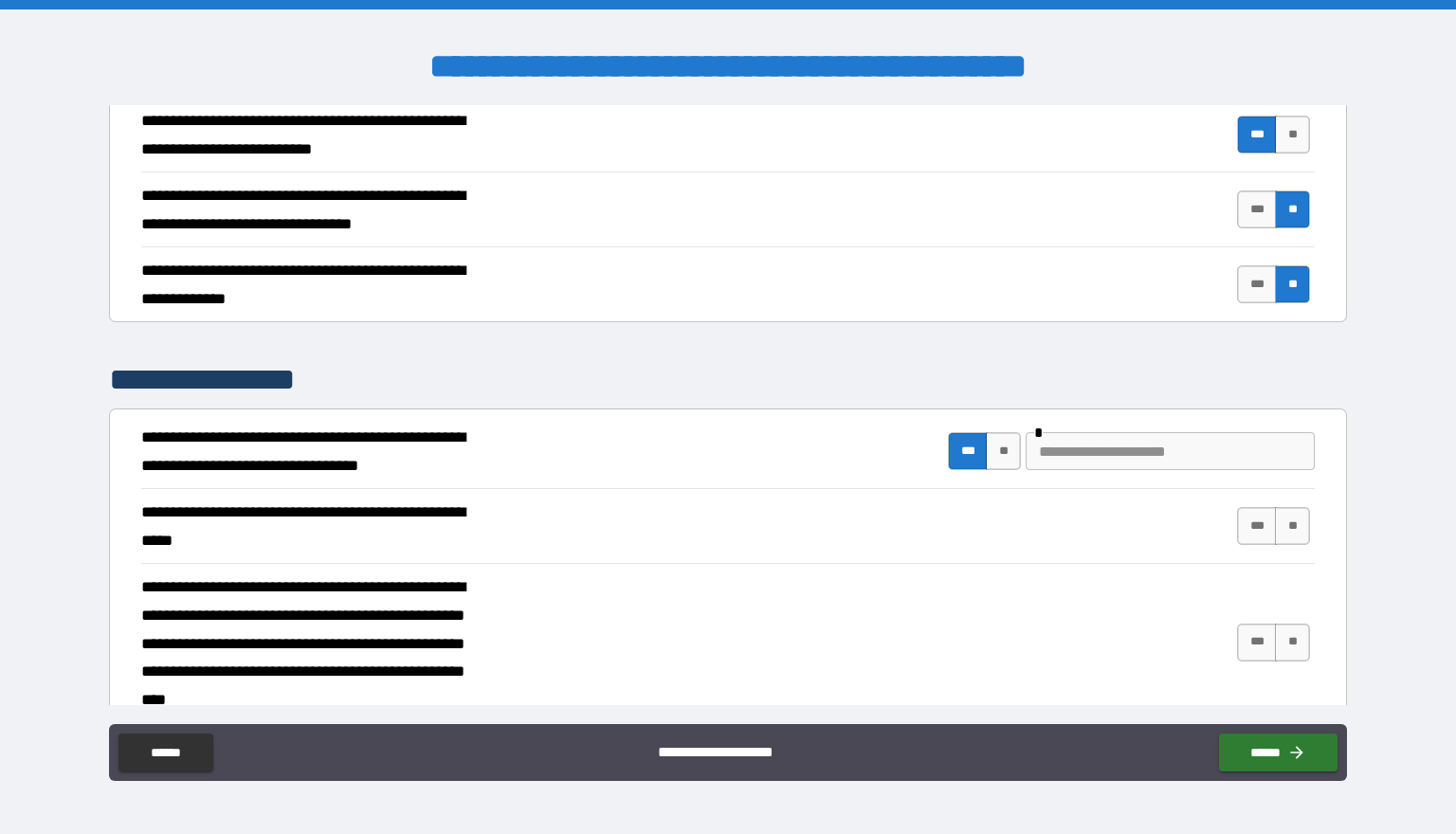 type on "*" 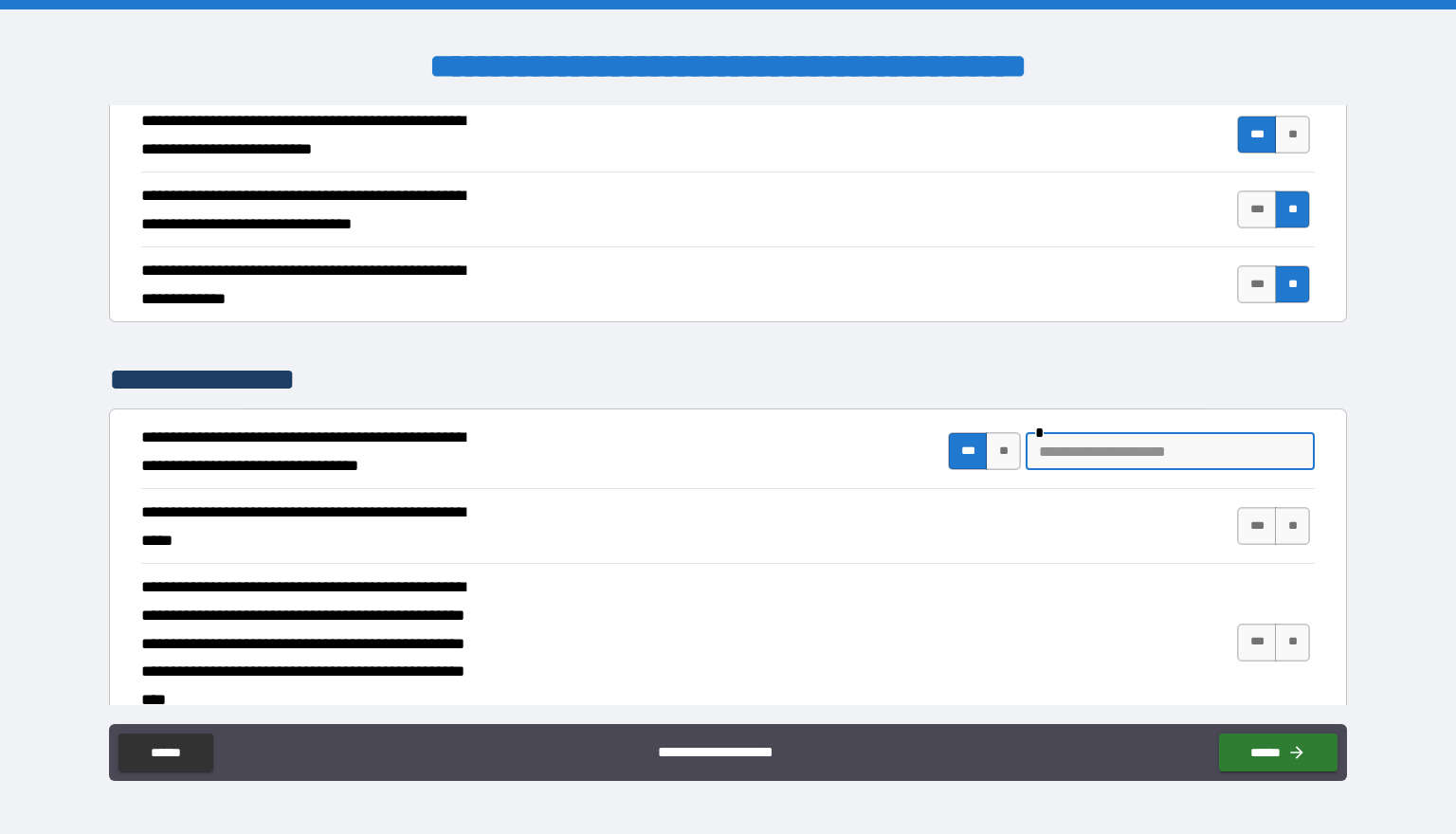 click at bounding box center (1170, 451) 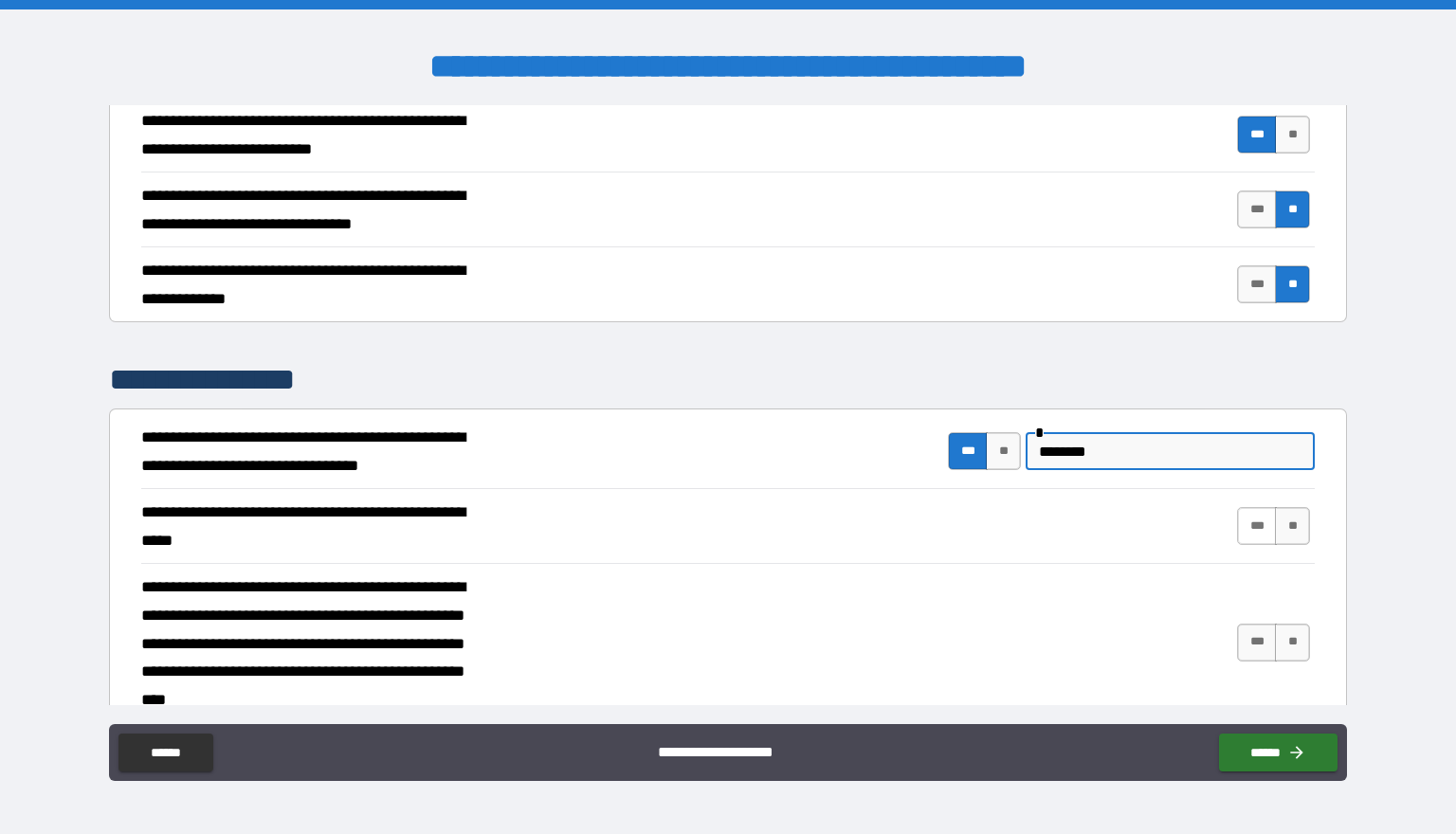 type on "********" 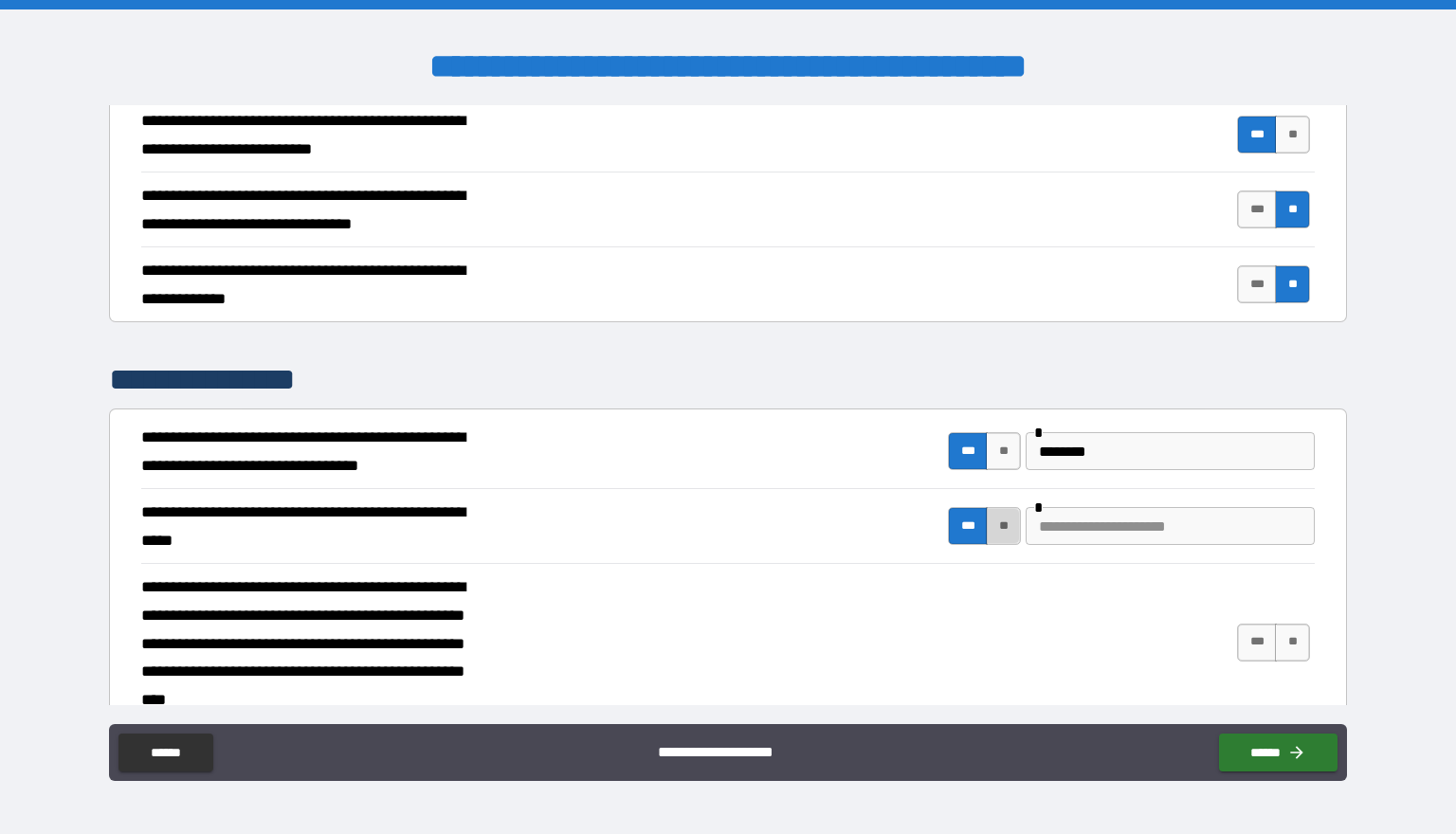 click on "**" at bounding box center [1003, 526] 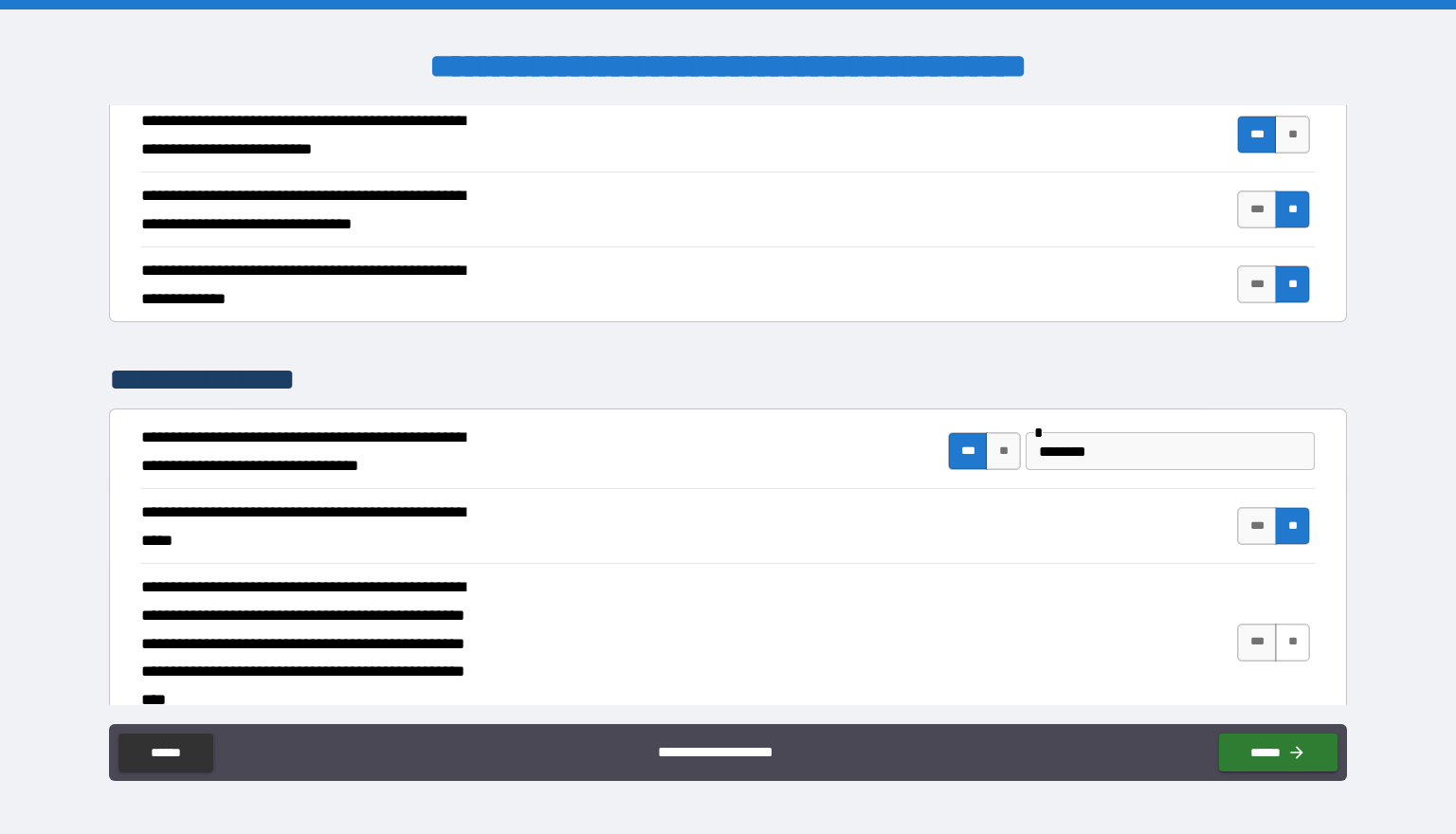 click on "**" at bounding box center (1292, 643) 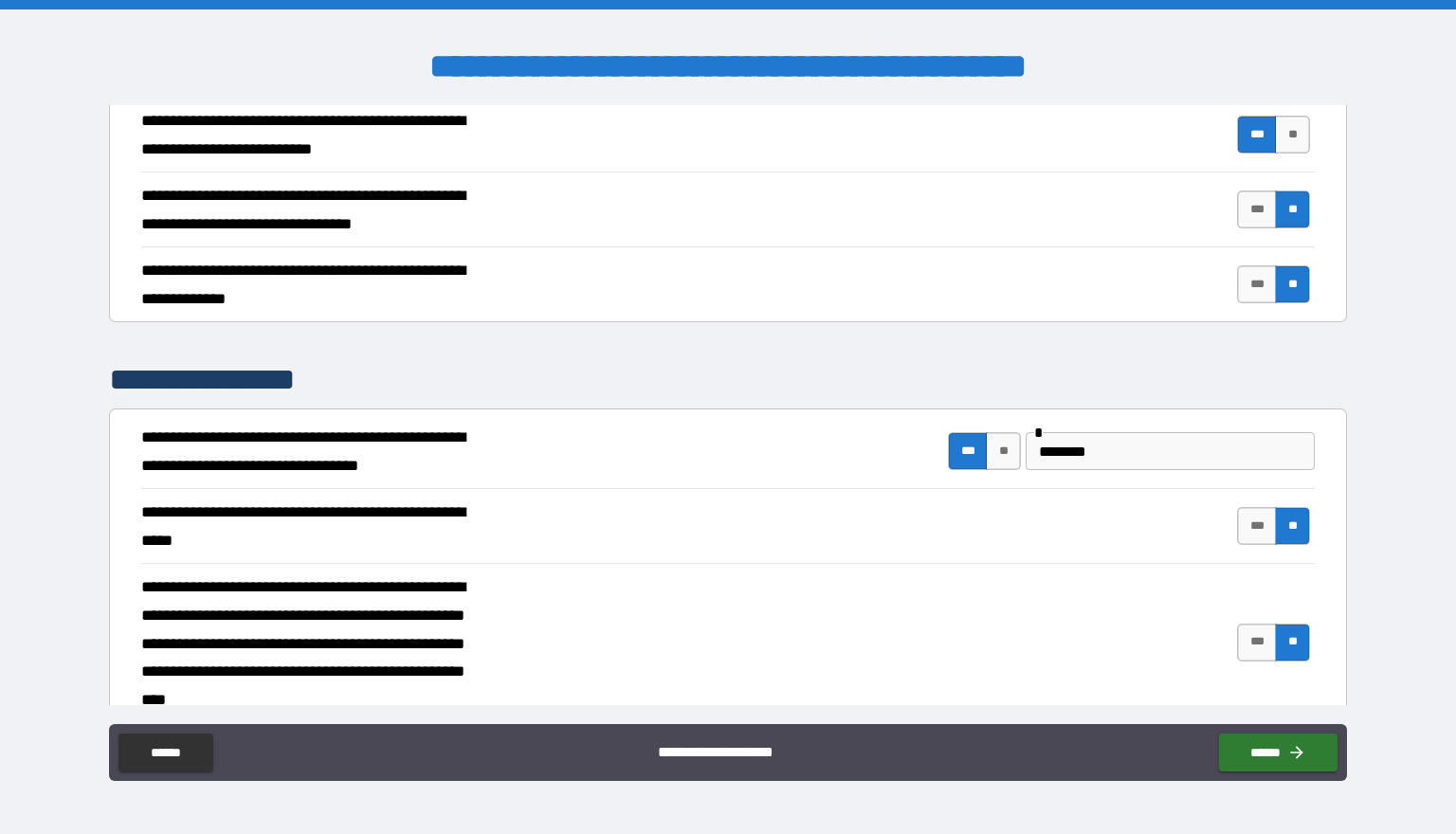 click on "**" at bounding box center [1292, 643] 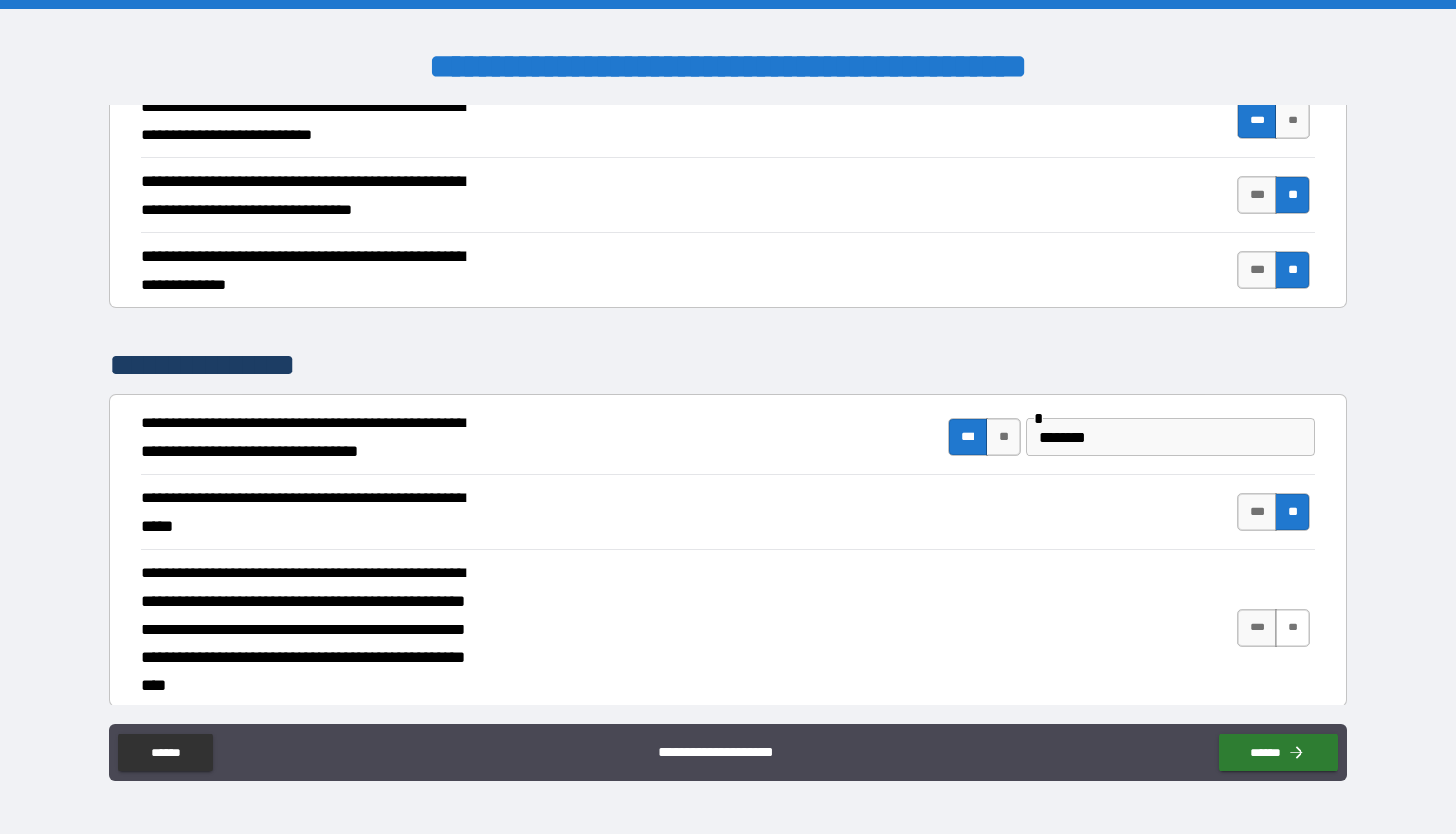 scroll, scrollTop: 420, scrollLeft: 0, axis: vertical 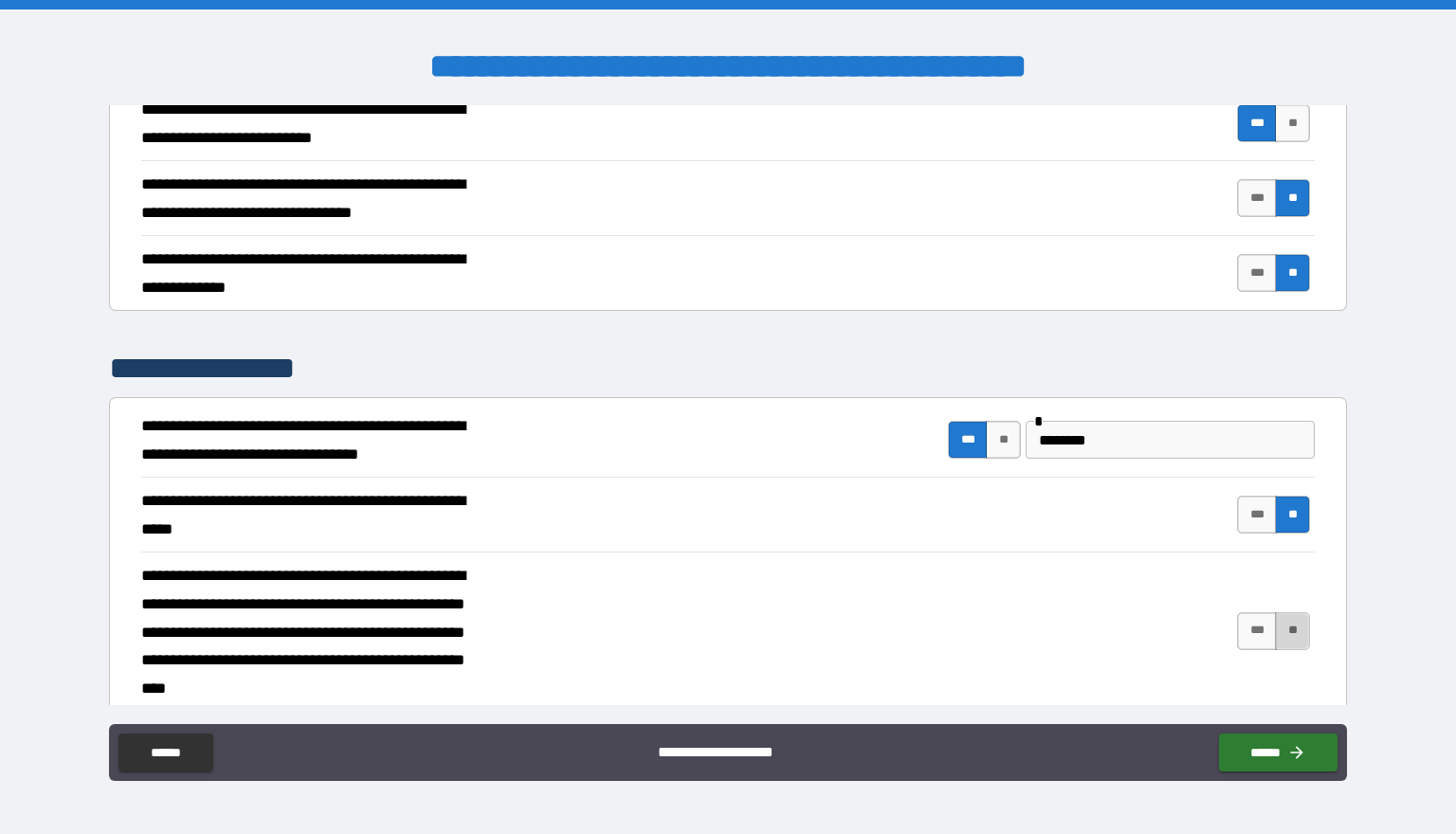 click on "**" at bounding box center [1292, 631] 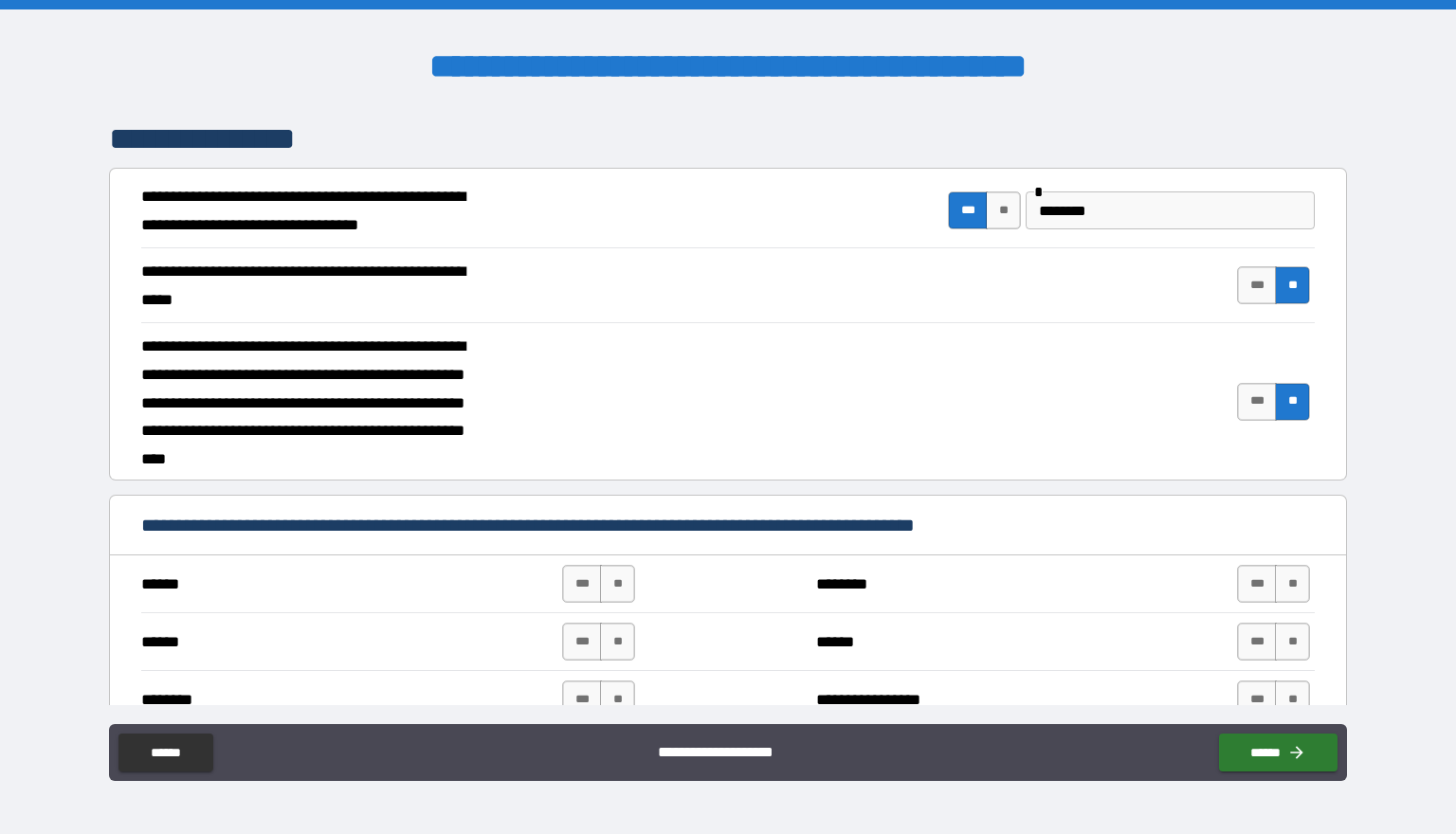 scroll, scrollTop: 650, scrollLeft: 0, axis: vertical 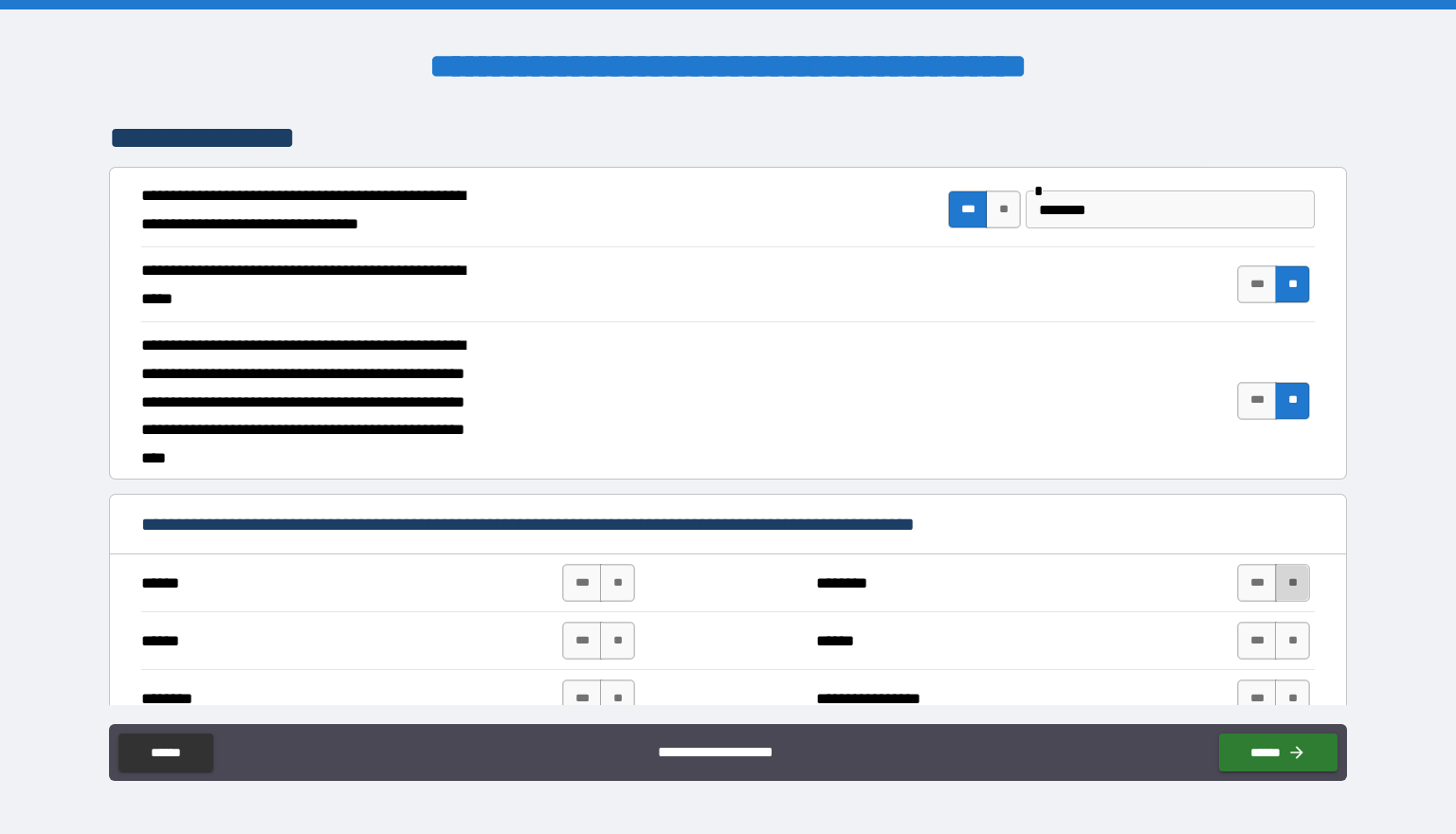click on "**" at bounding box center (1292, 583) 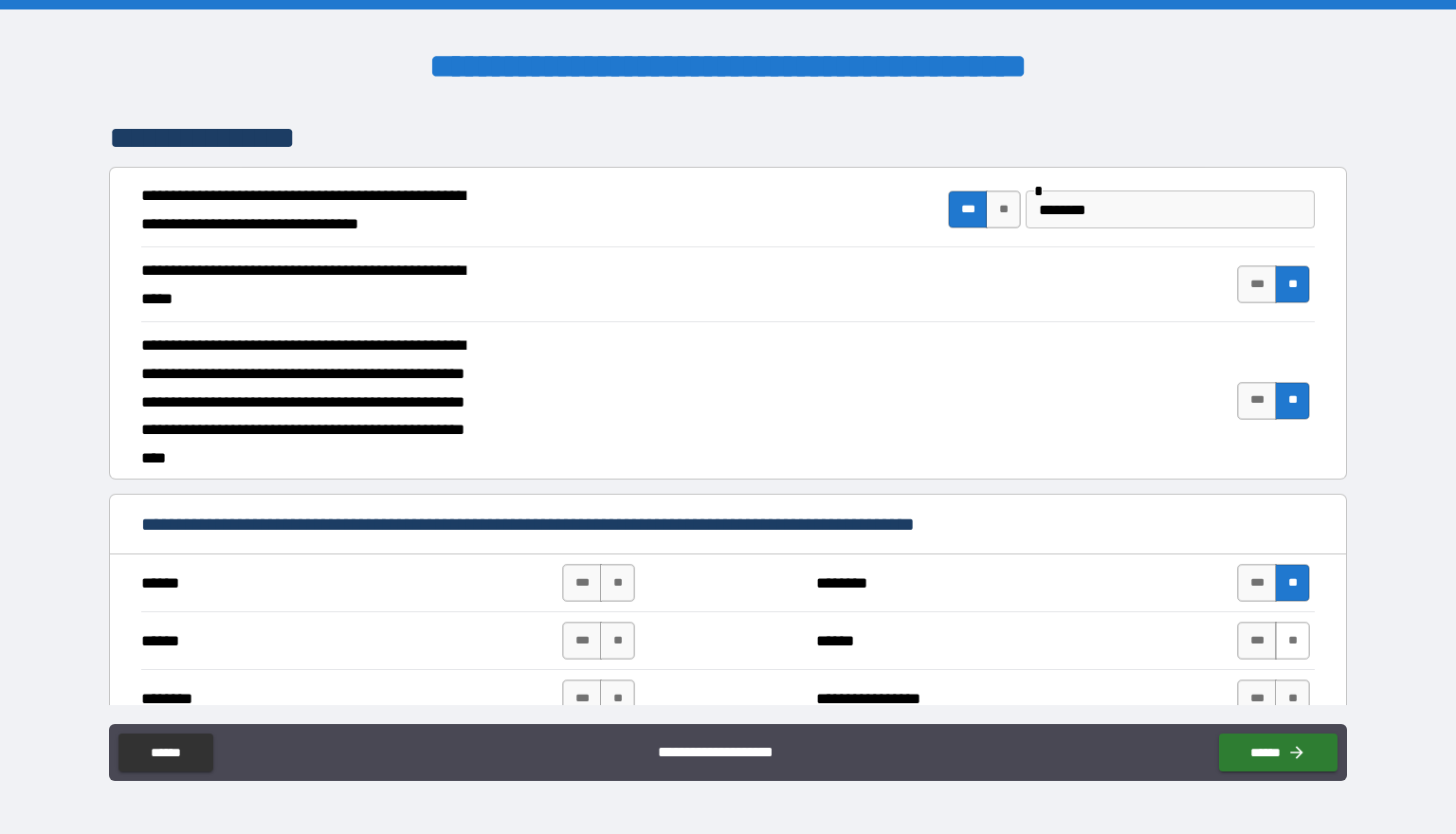 click on "**" at bounding box center (1292, 641) 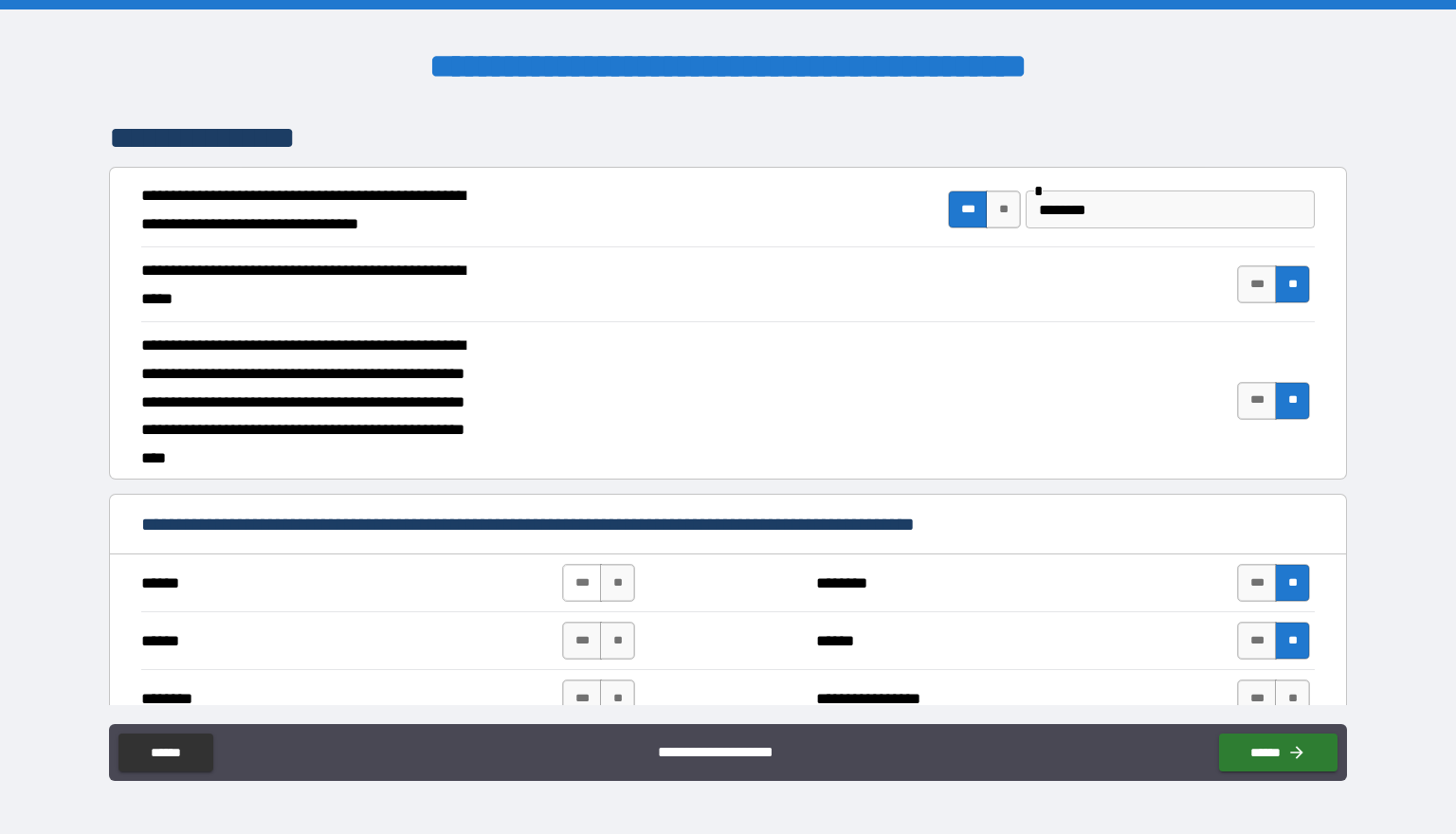 click on "***" at bounding box center [582, 583] 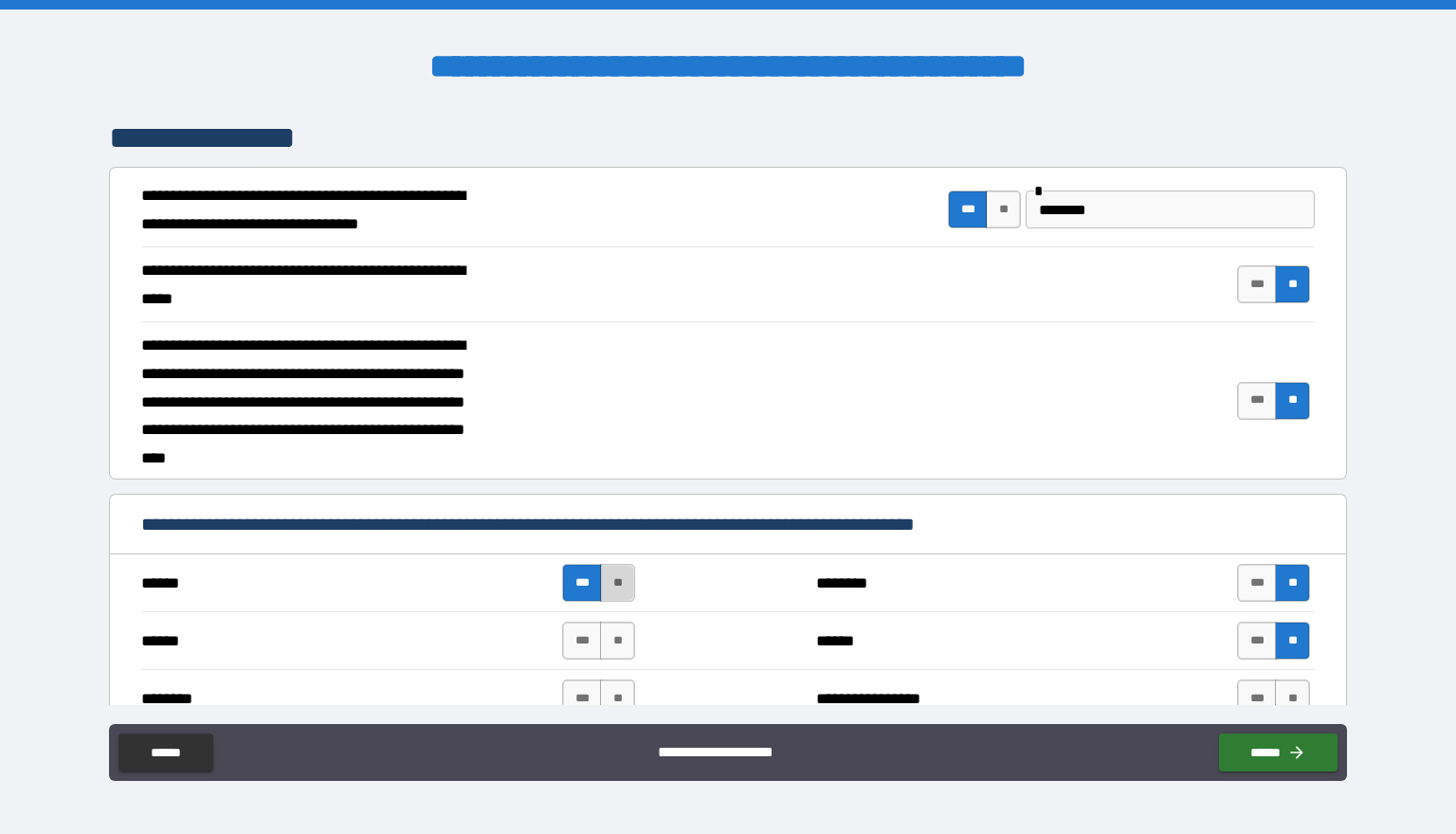 click on "**" at bounding box center [617, 583] 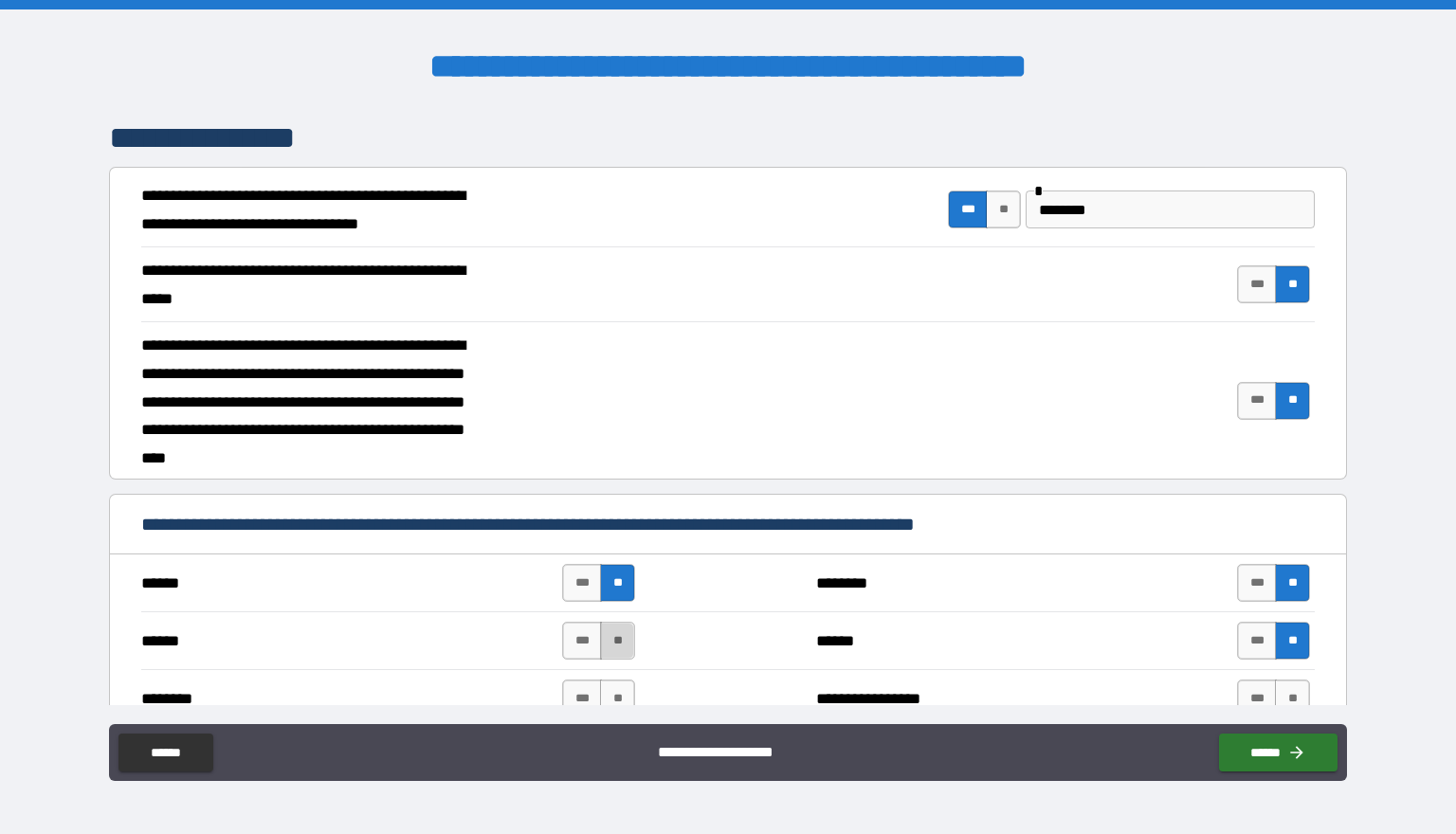 click on "**" at bounding box center (617, 641) 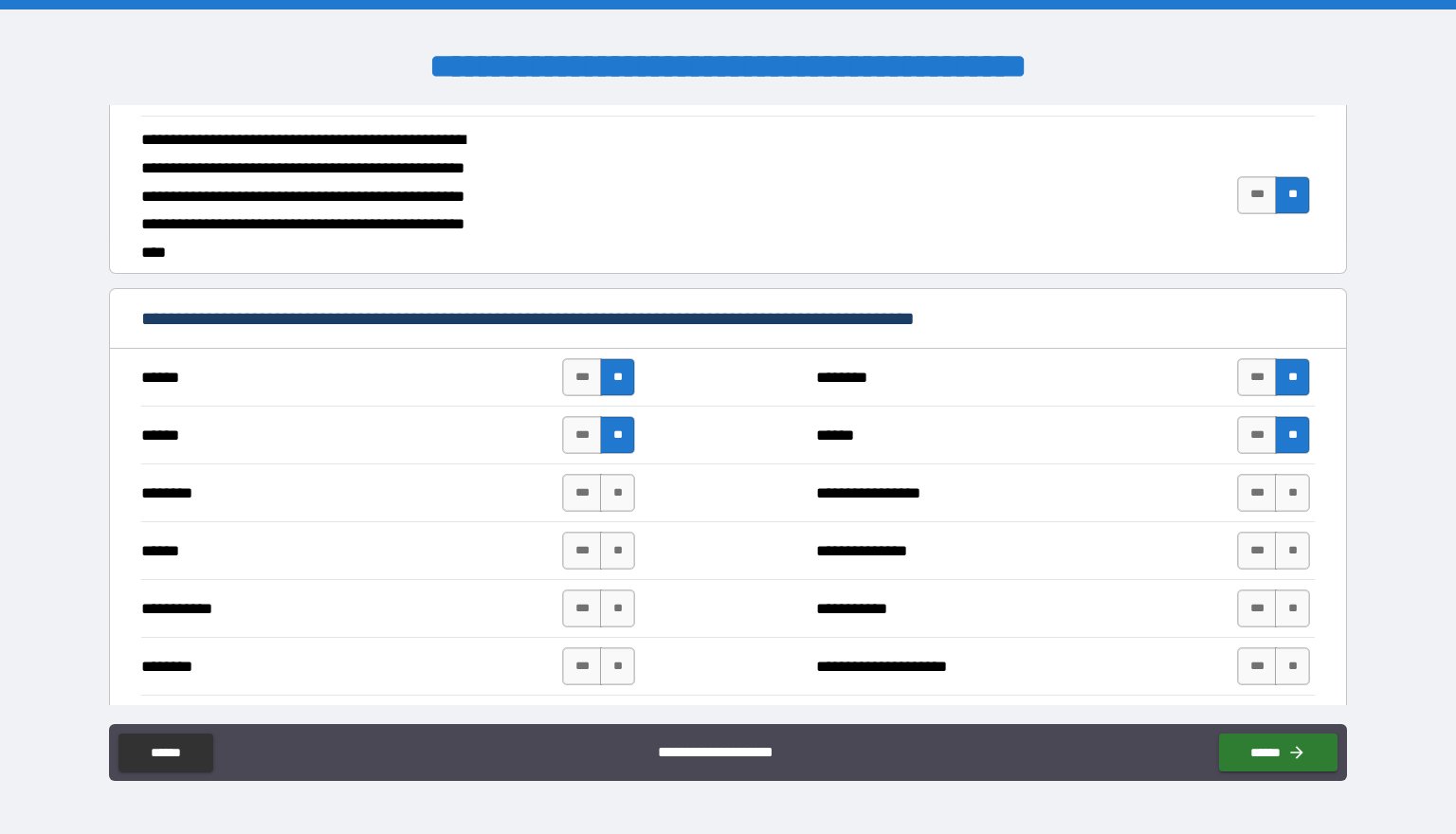 scroll, scrollTop: 861, scrollLeft: 0, axis: vertical 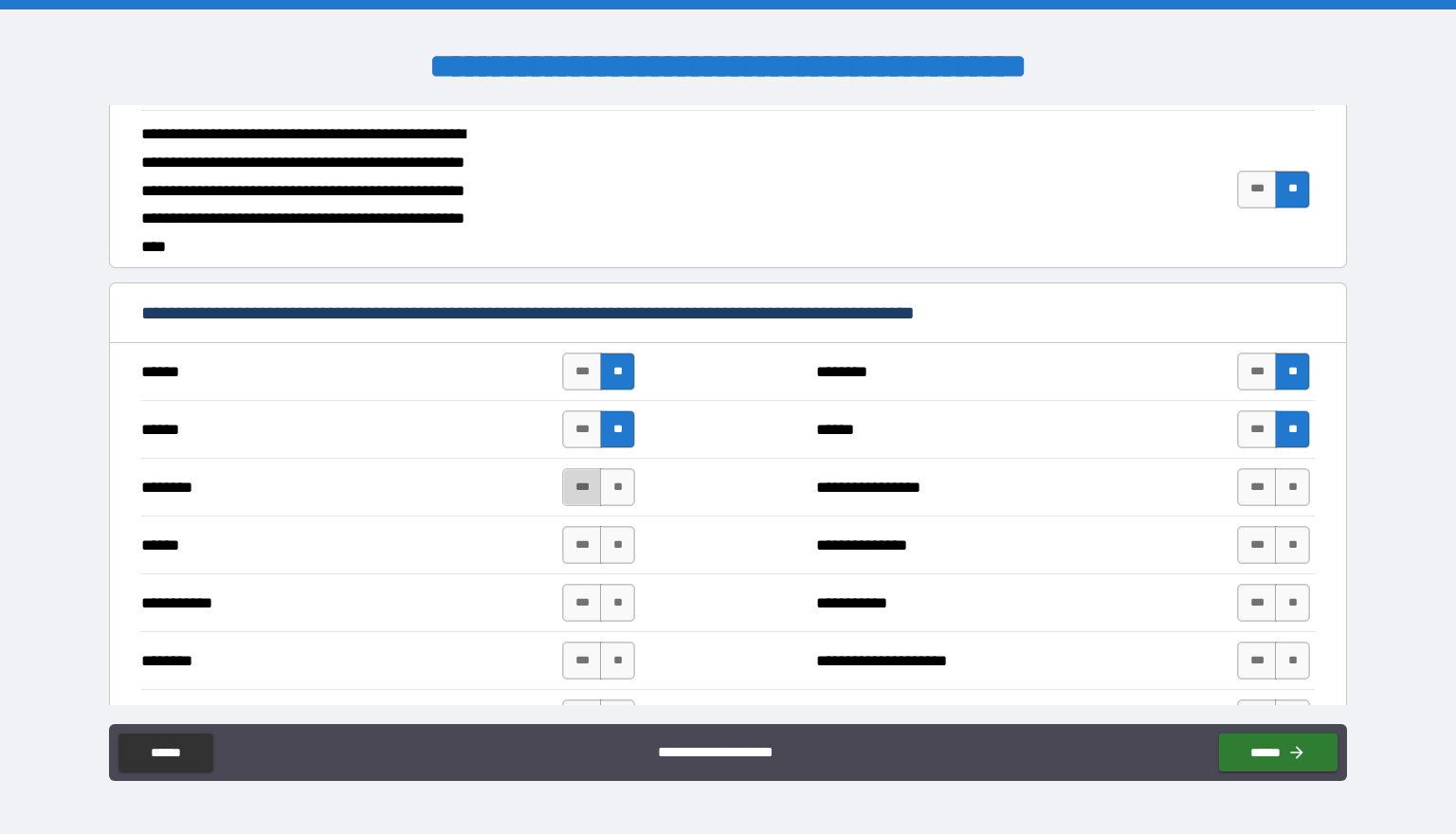click on "***" at bounding box center [582, 487] 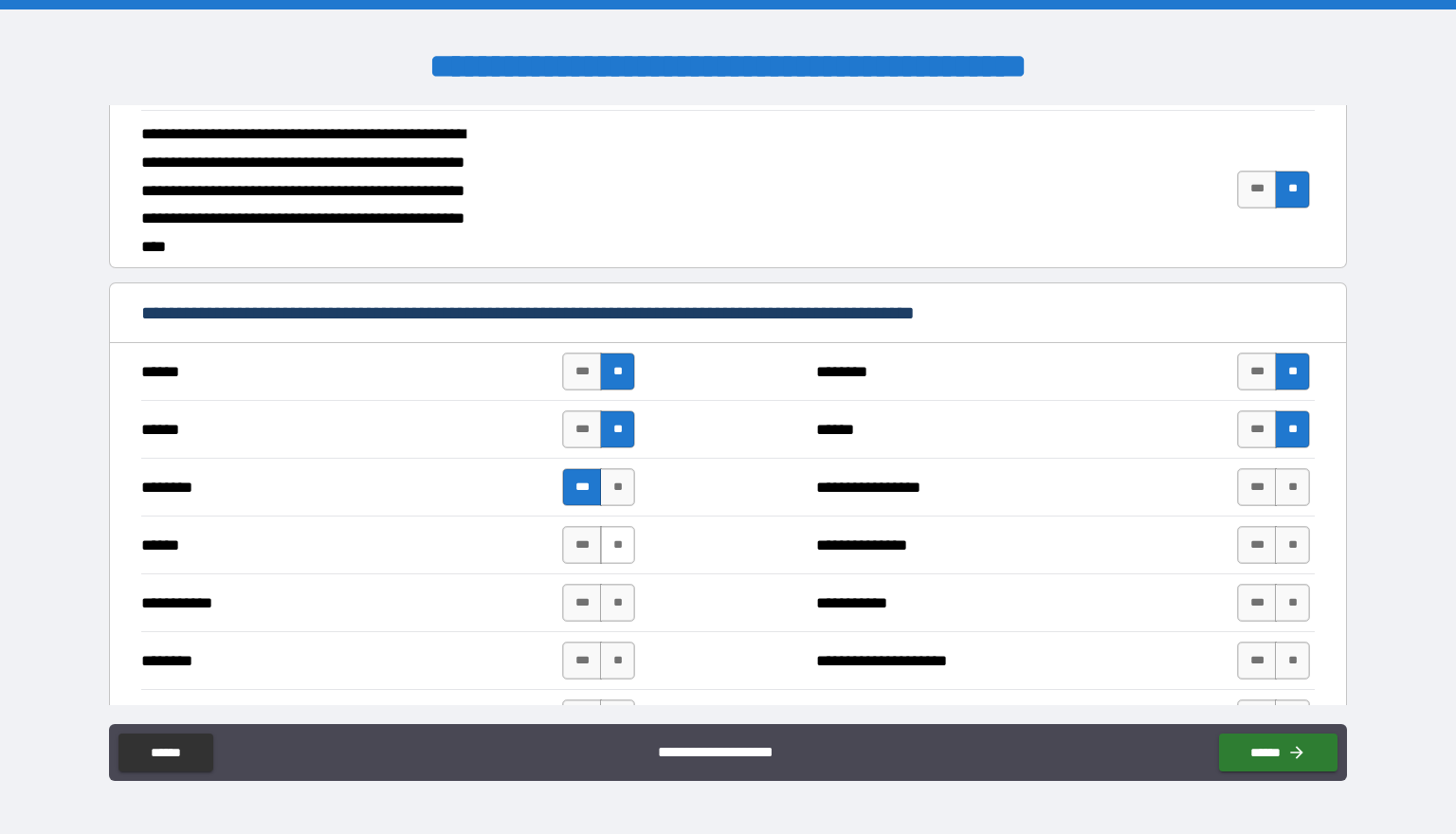 click on "**" at bounding box center (617, 545) 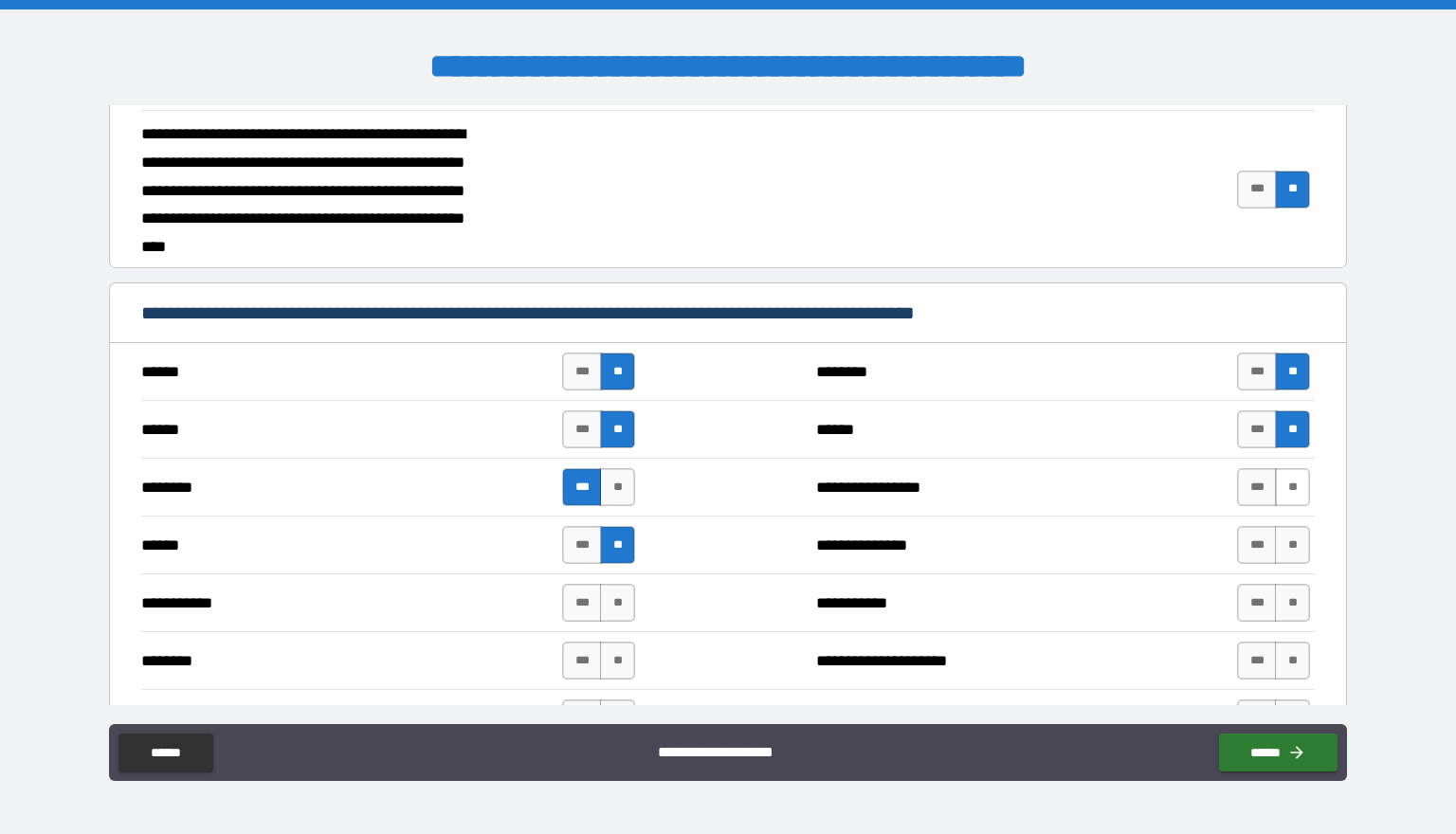 click on "**" at bounding box center [1292, 487] 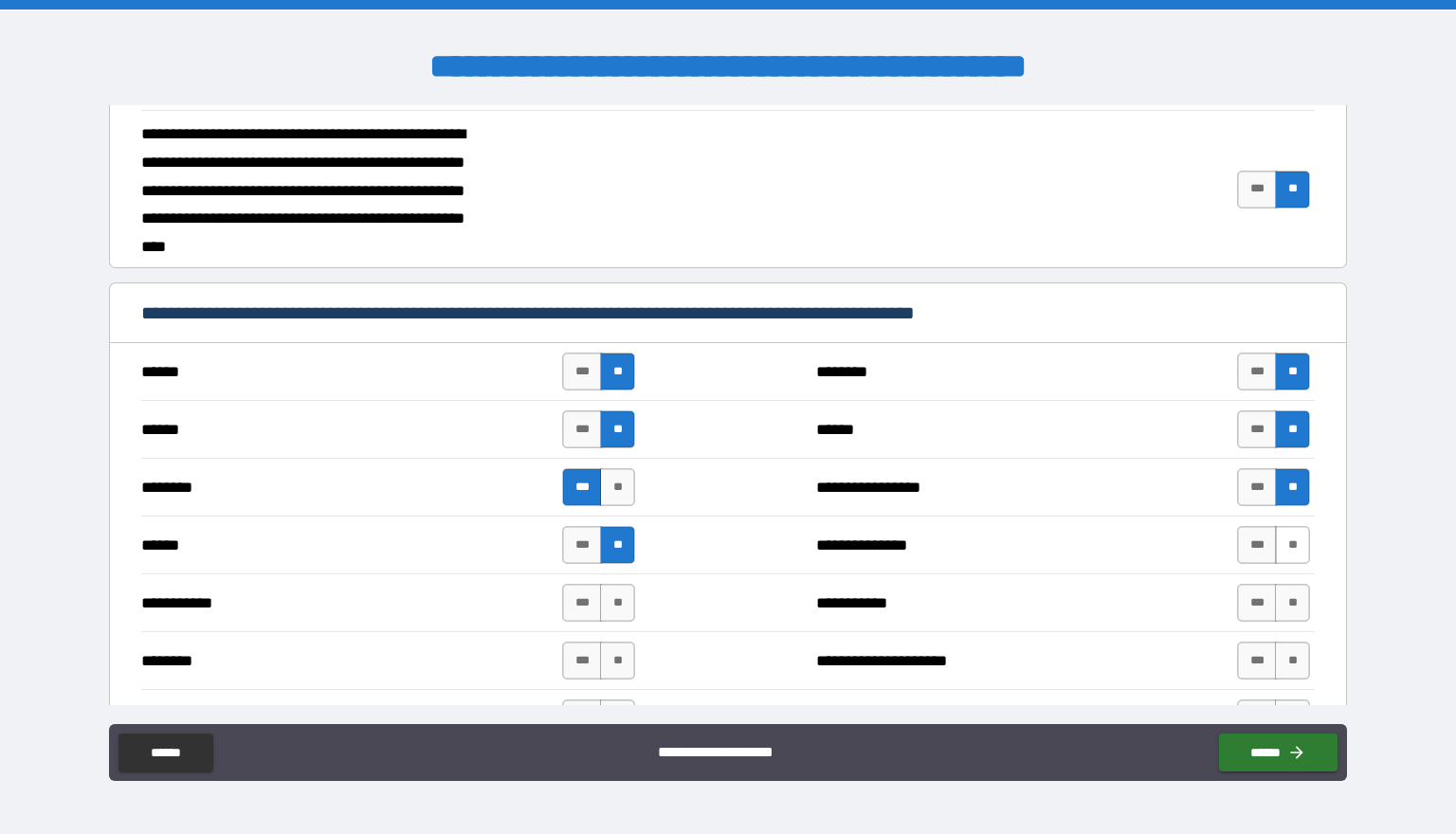 click on "**" at bounding box center (1292, 545) 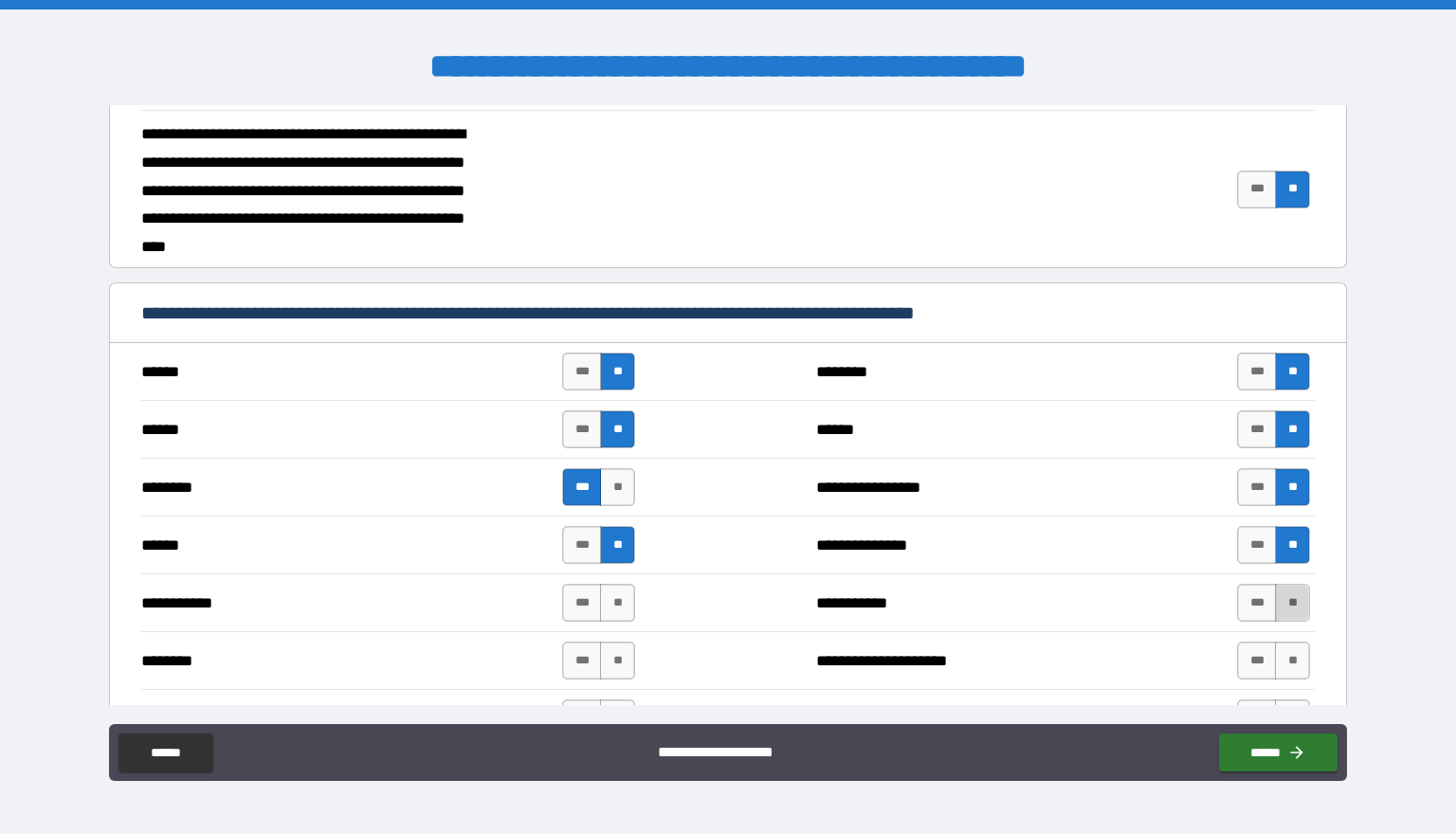 click on "**" at bounding box center [1292, 603] 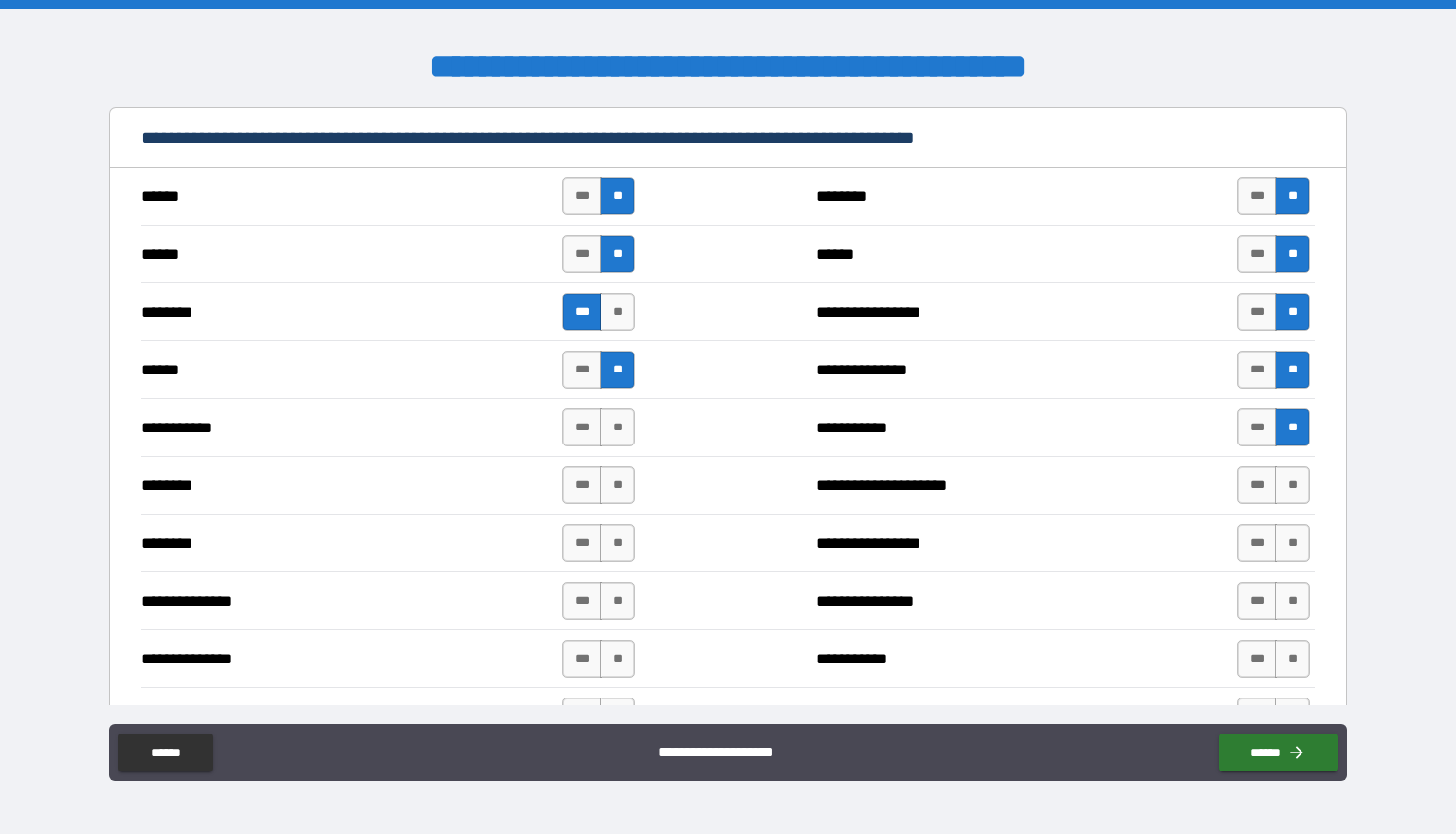 scroll, scrollTop: 1165, scrollLeft: 0, axis: vertical 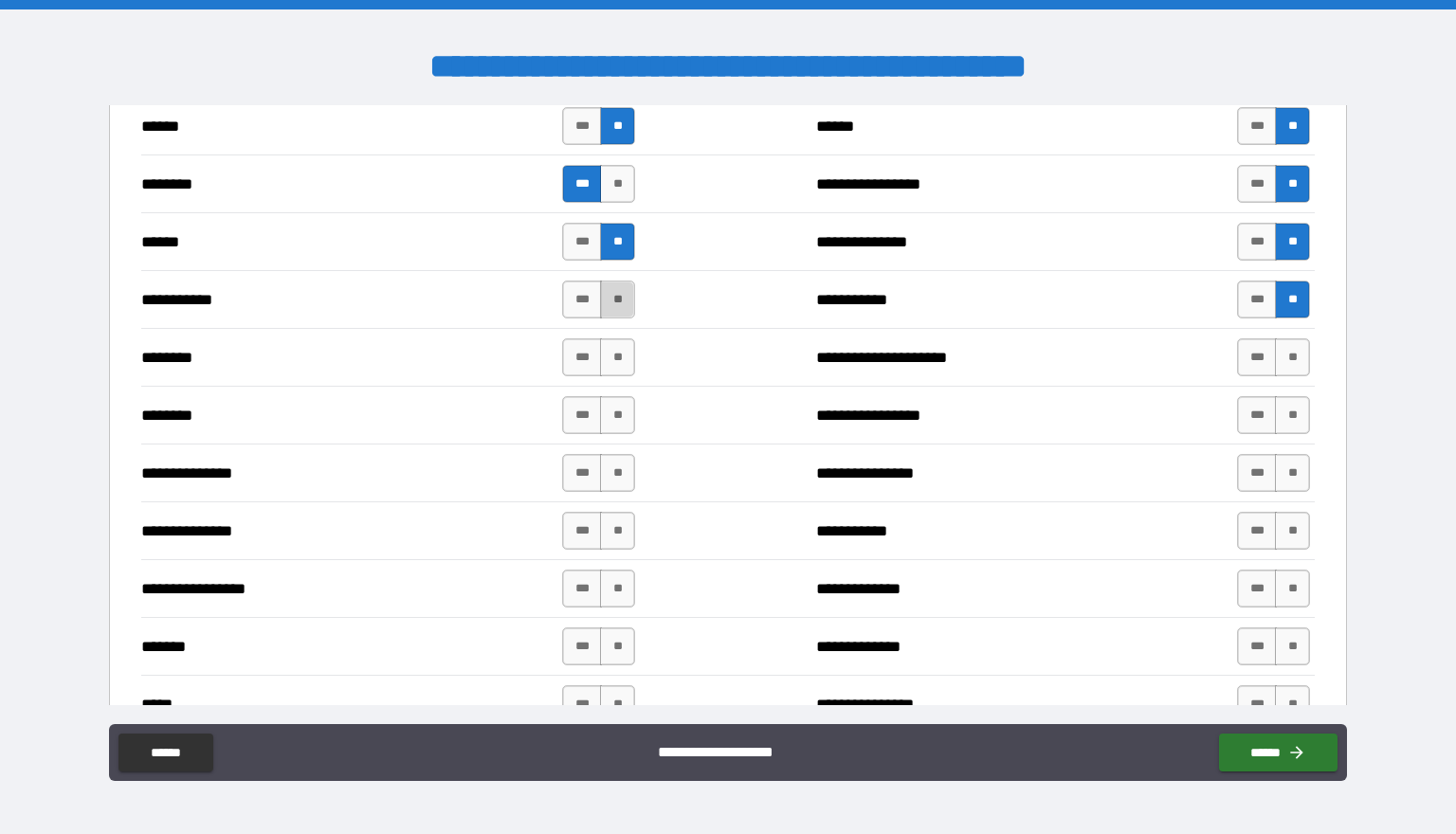 click on "**" at bounding box center (617, 299) 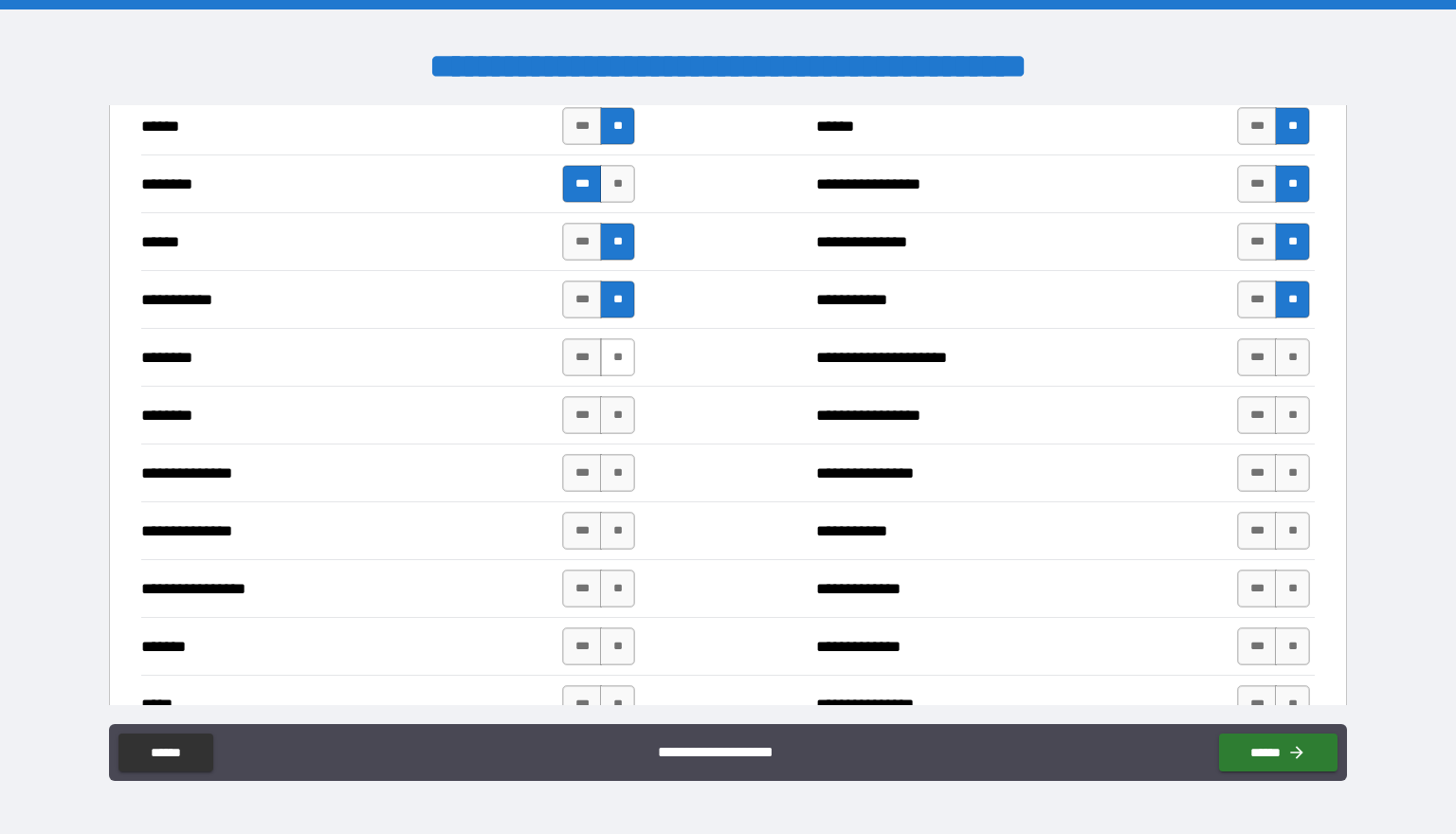 click on "**" at bounding box center (617, 357) 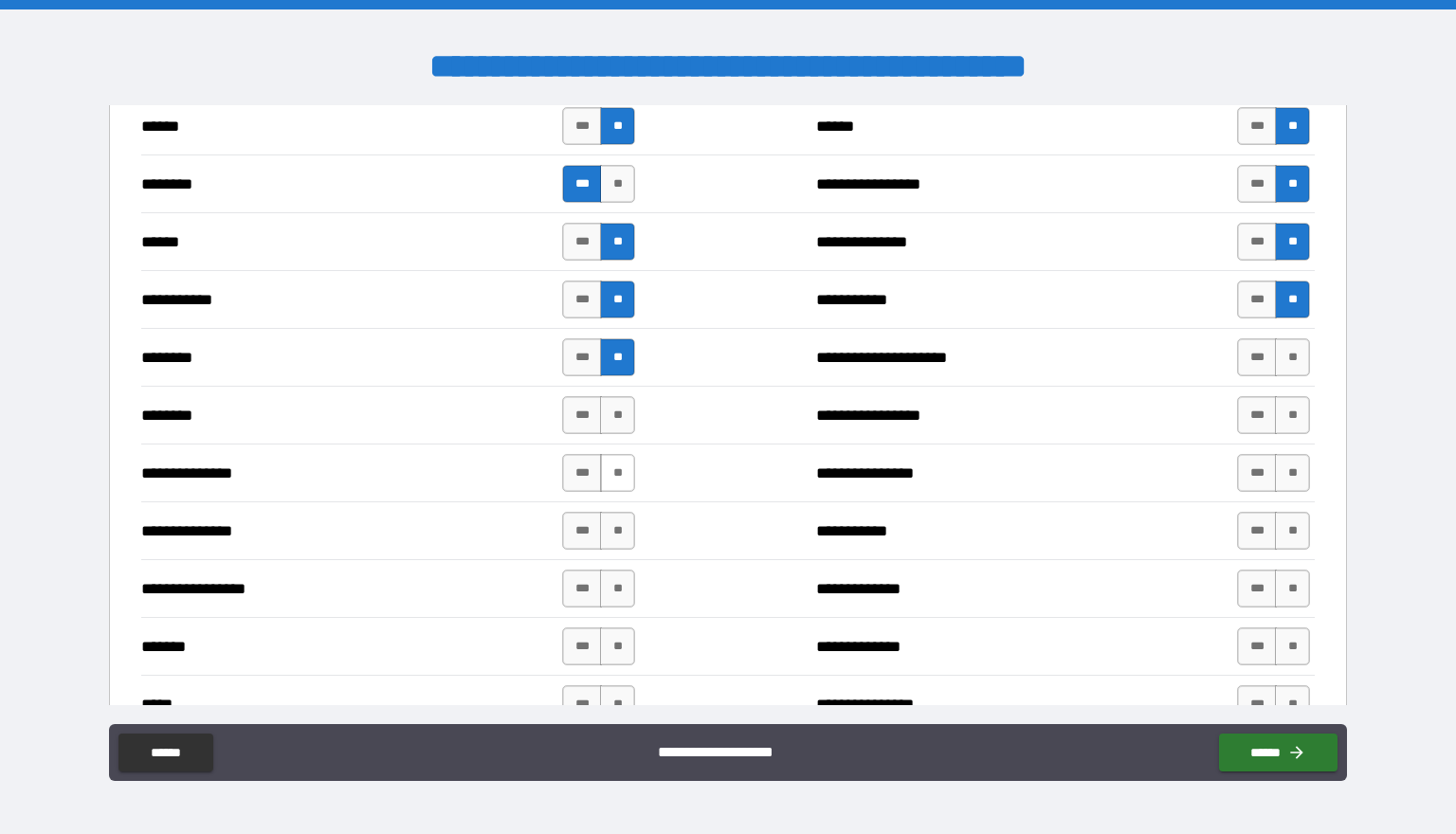click on "**" at bounding box center [617, 473] 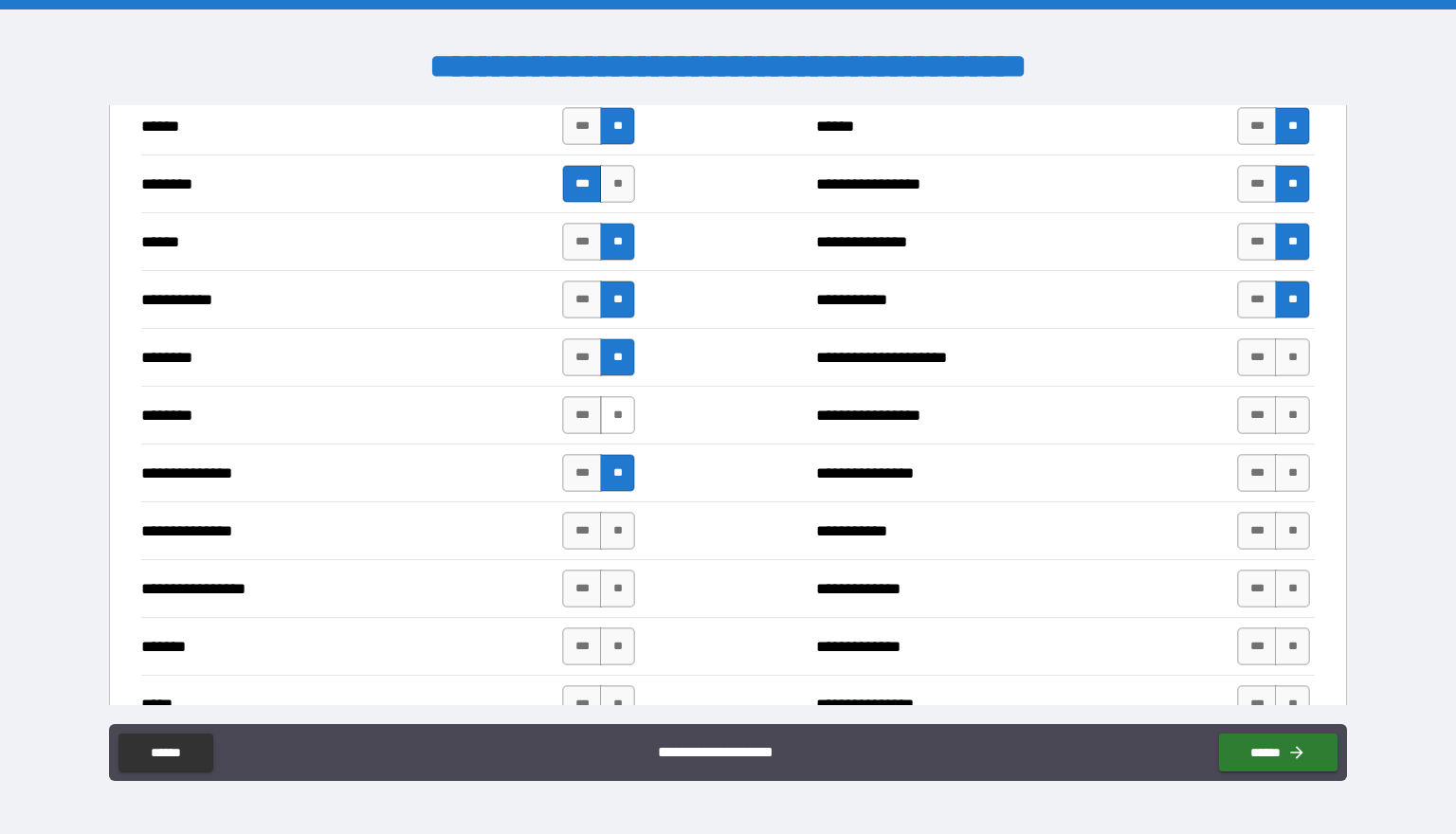 click on "**" at bounding box center [617, 415] 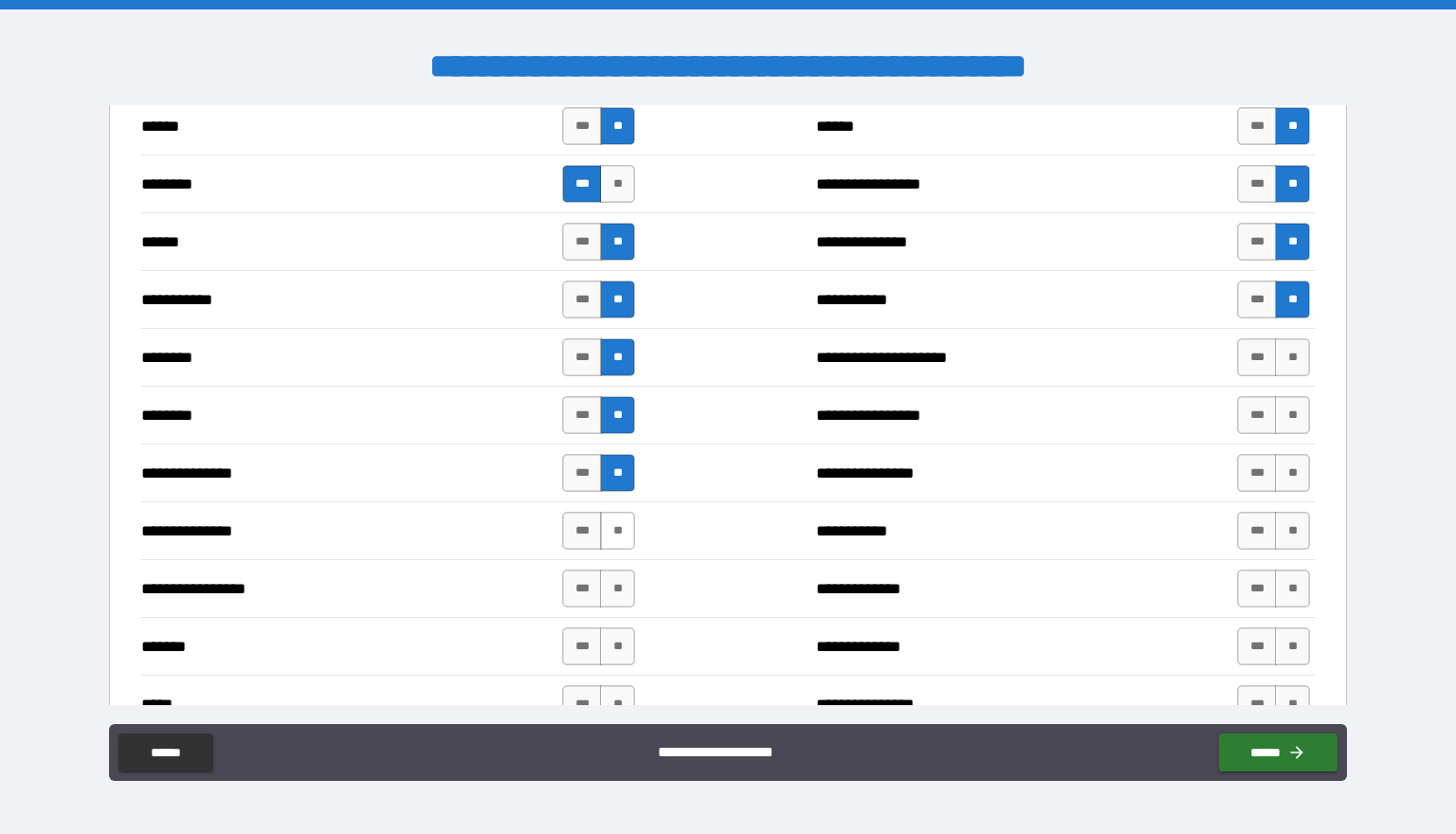 click on "**" at bounding box center [617, 531] 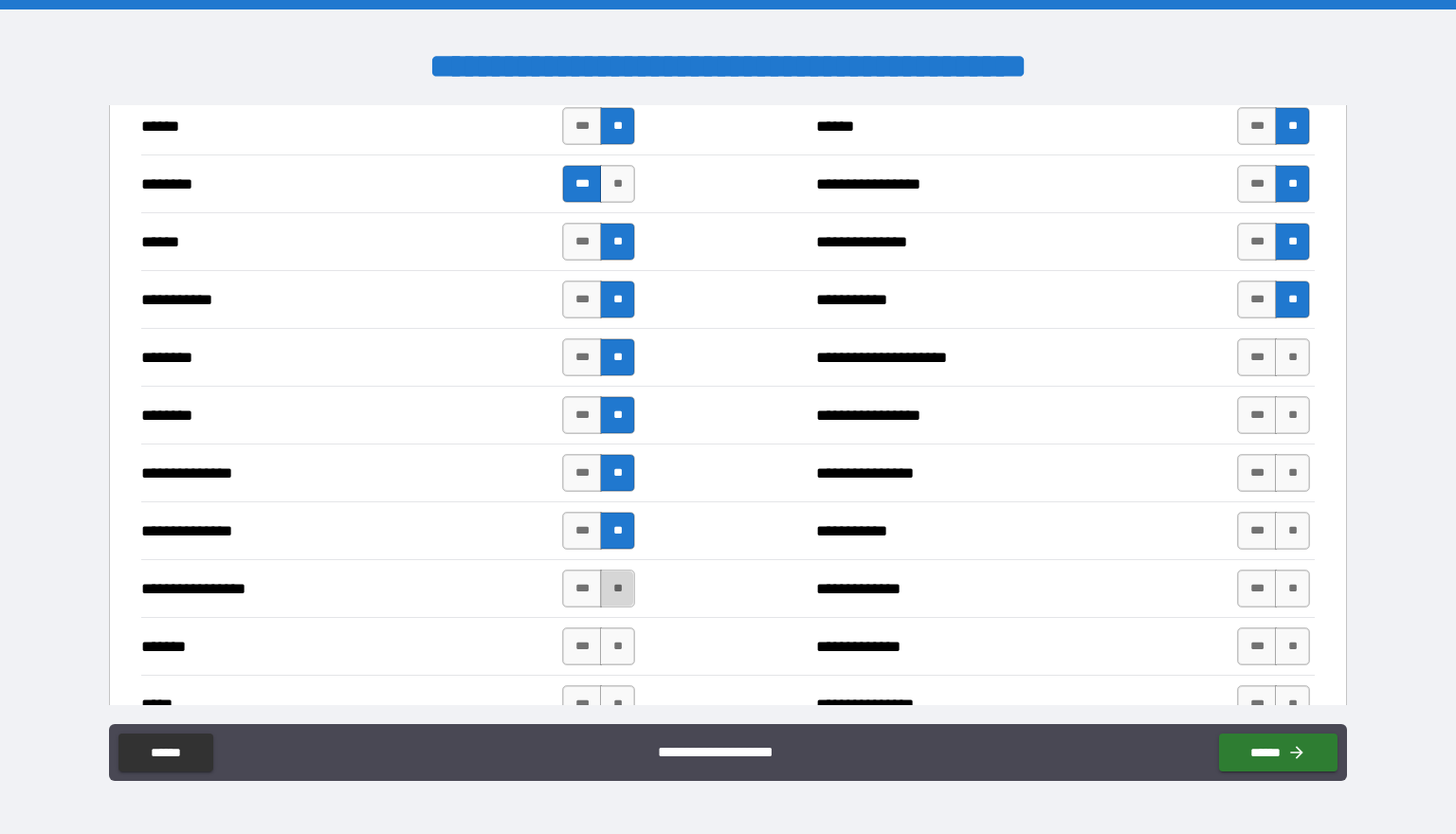 click on "**" at bounding box center (617, 589) 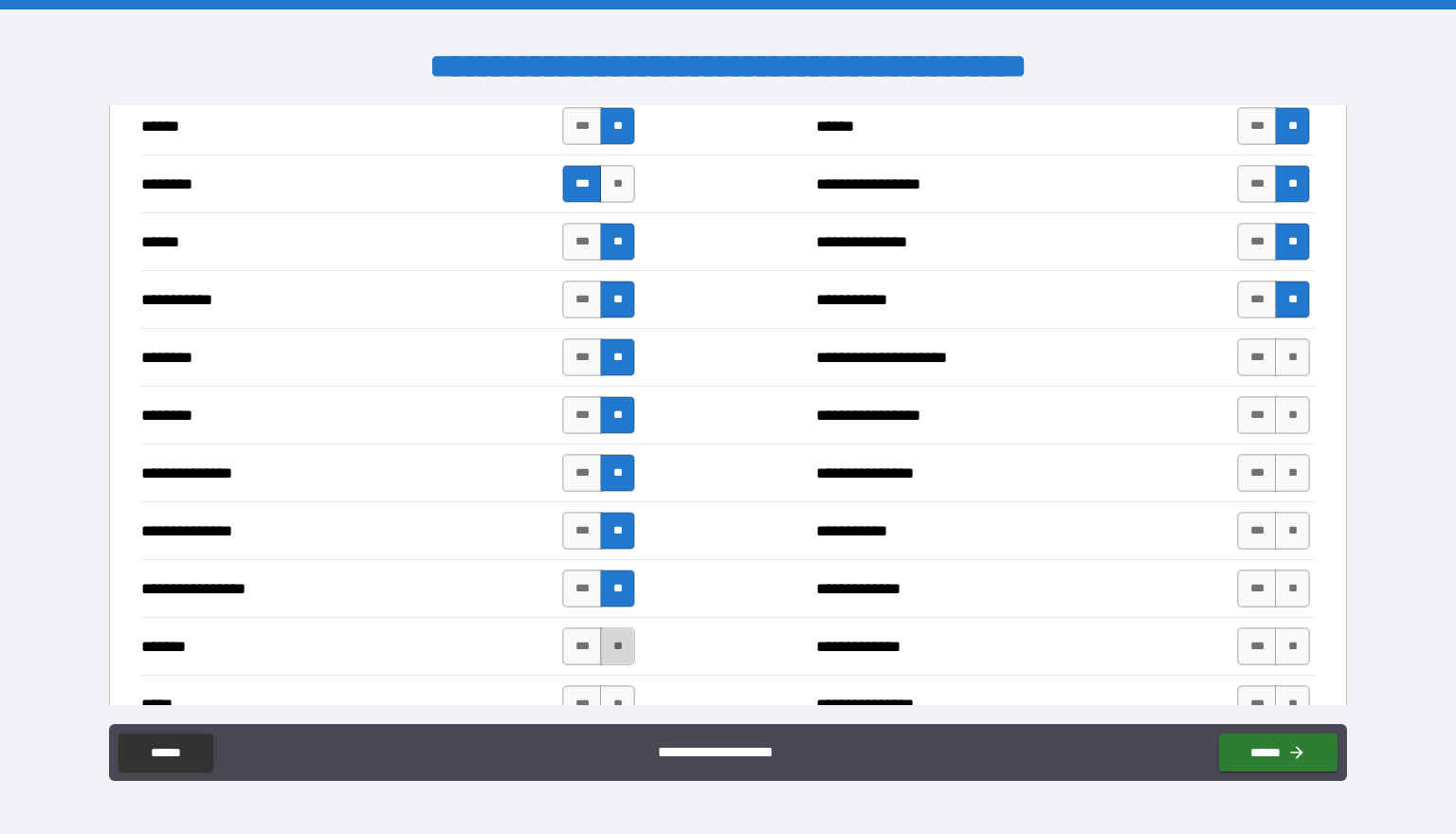 click on "**" at bounding box center (617, 646) 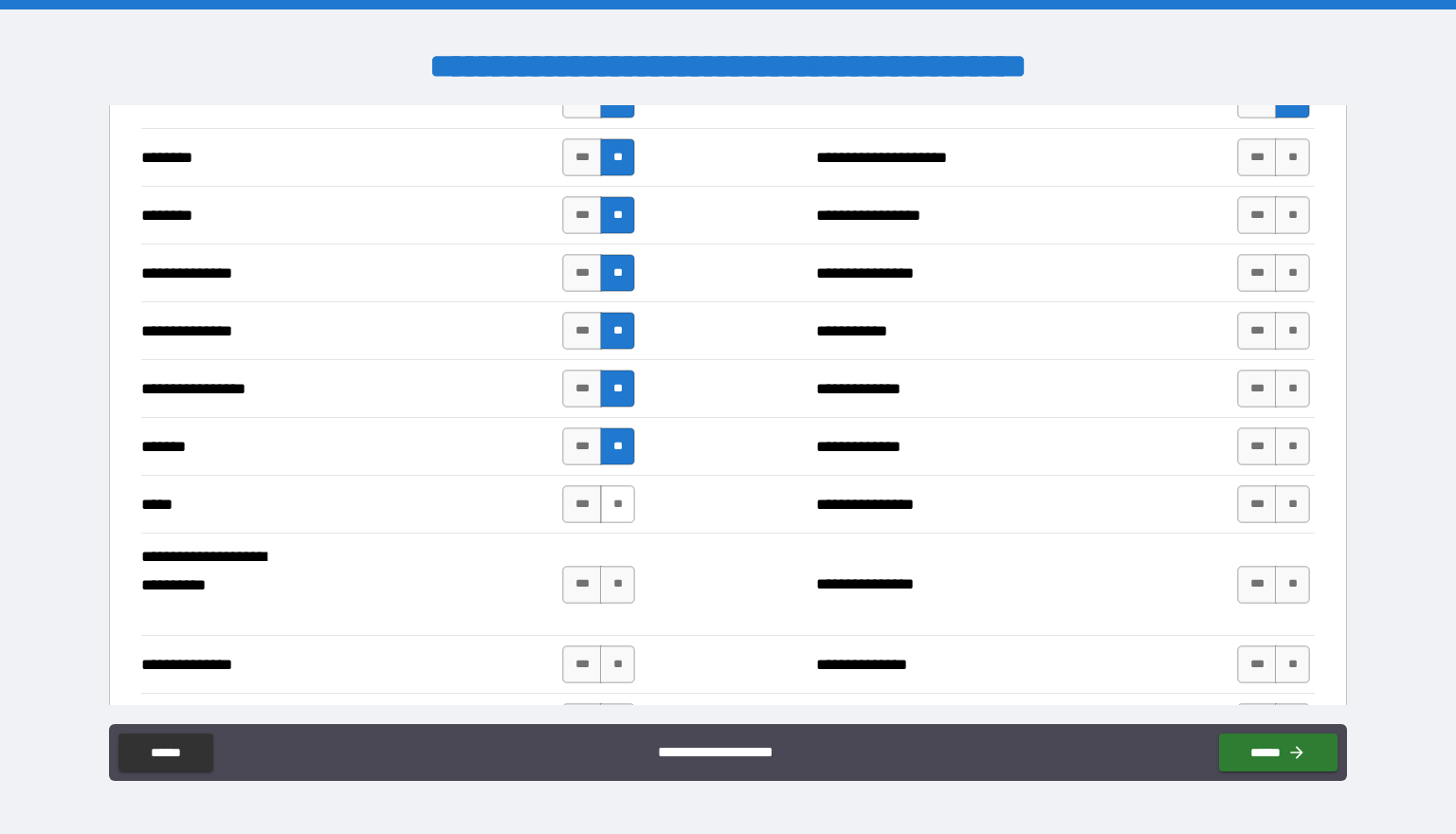 scroll, scrollTop: 1375, scrollLeft: 0, axis: vertical 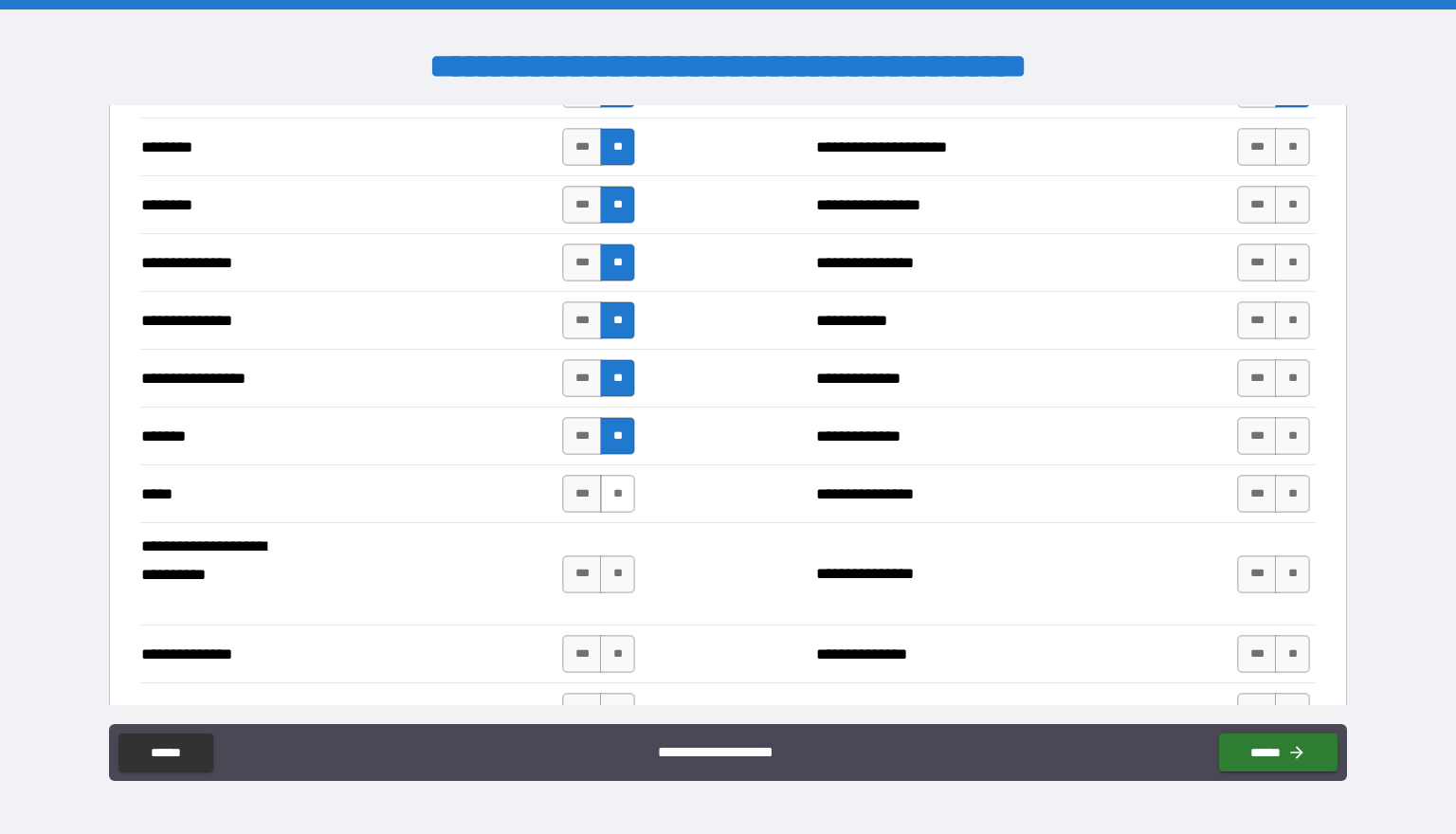 click on "**" at bounding box center (617, 494) 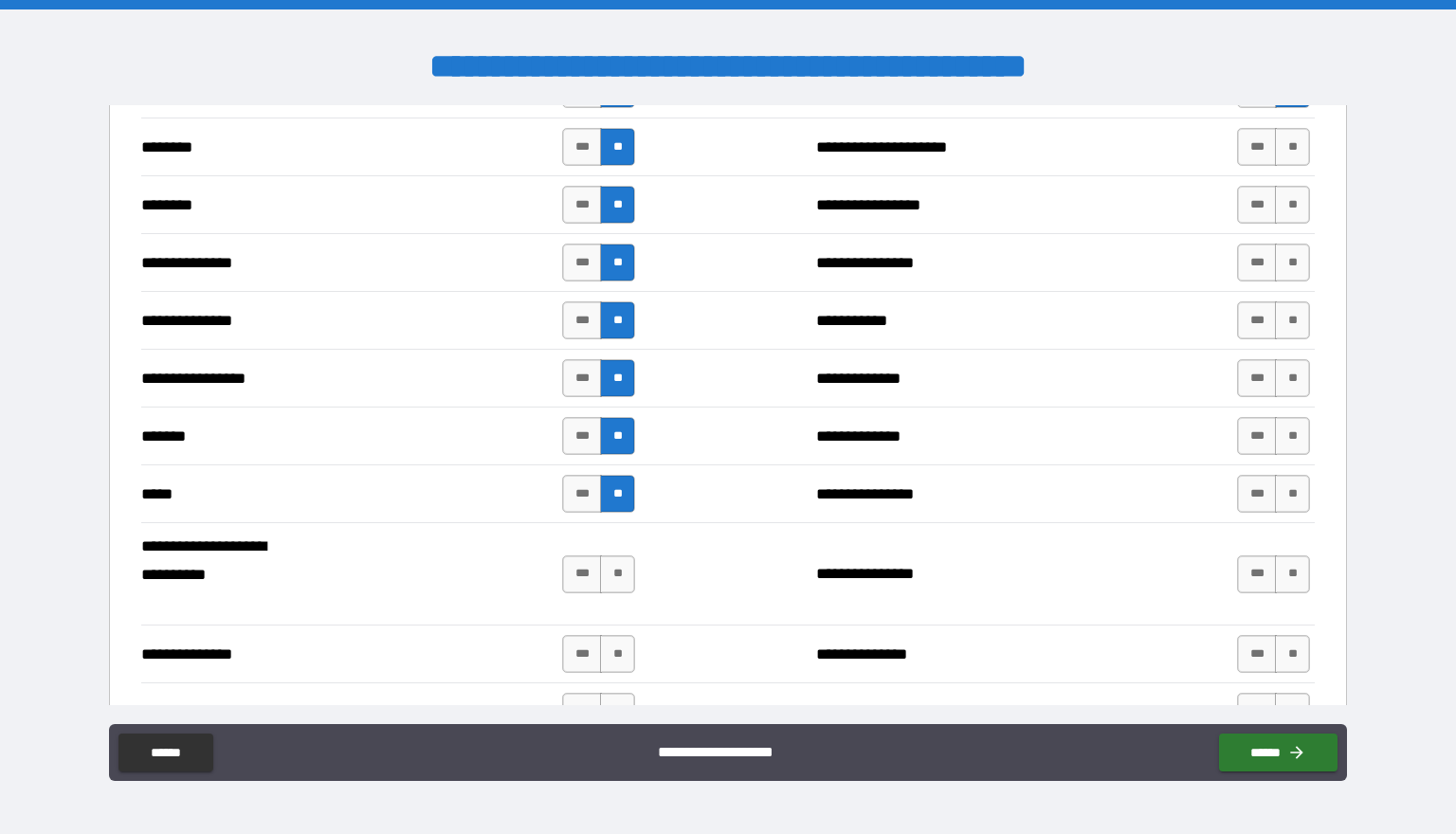 click on "**" at bounding box center [617, 494] 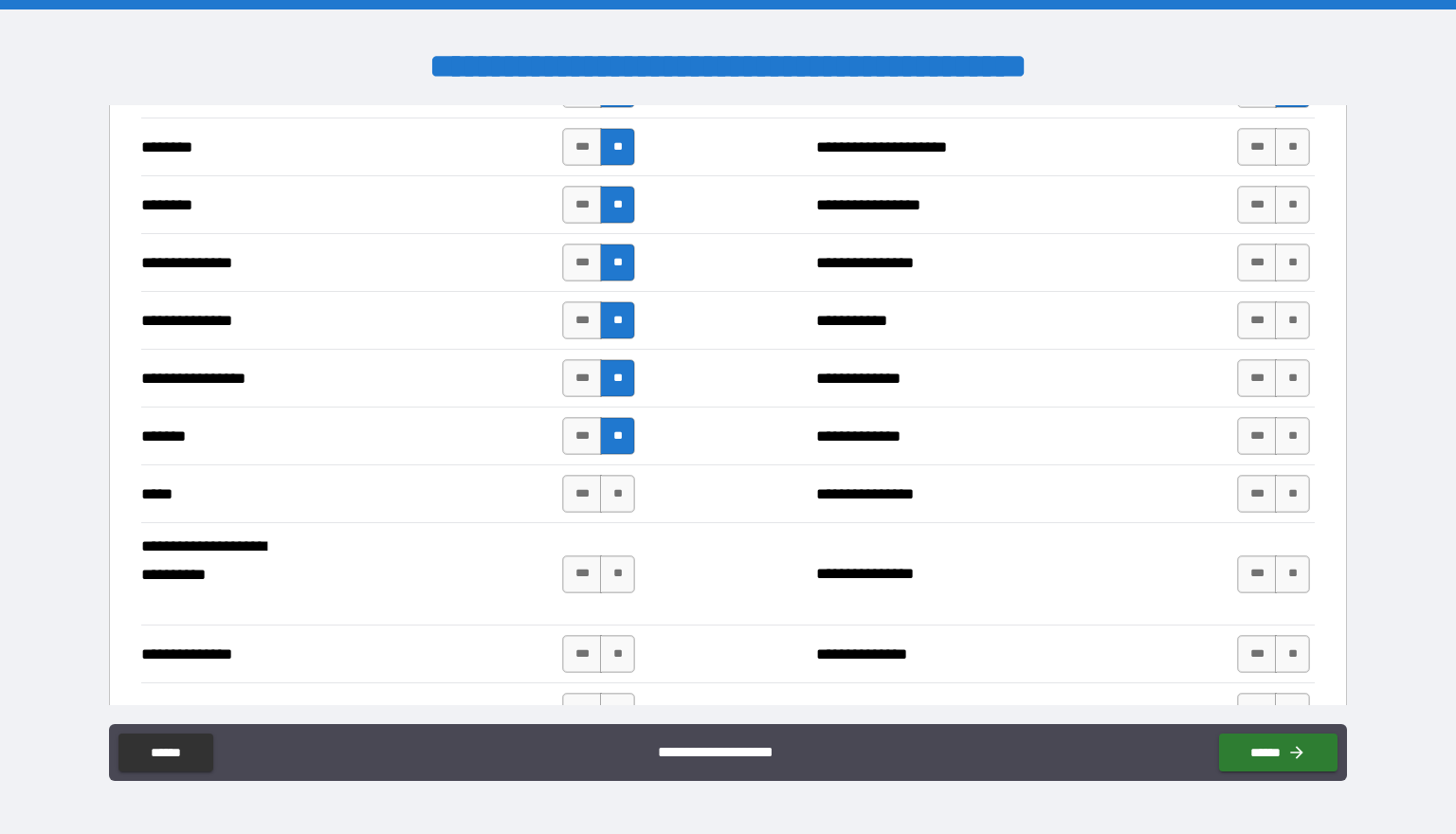 click on "*** **" at bounding box center (601, 573) 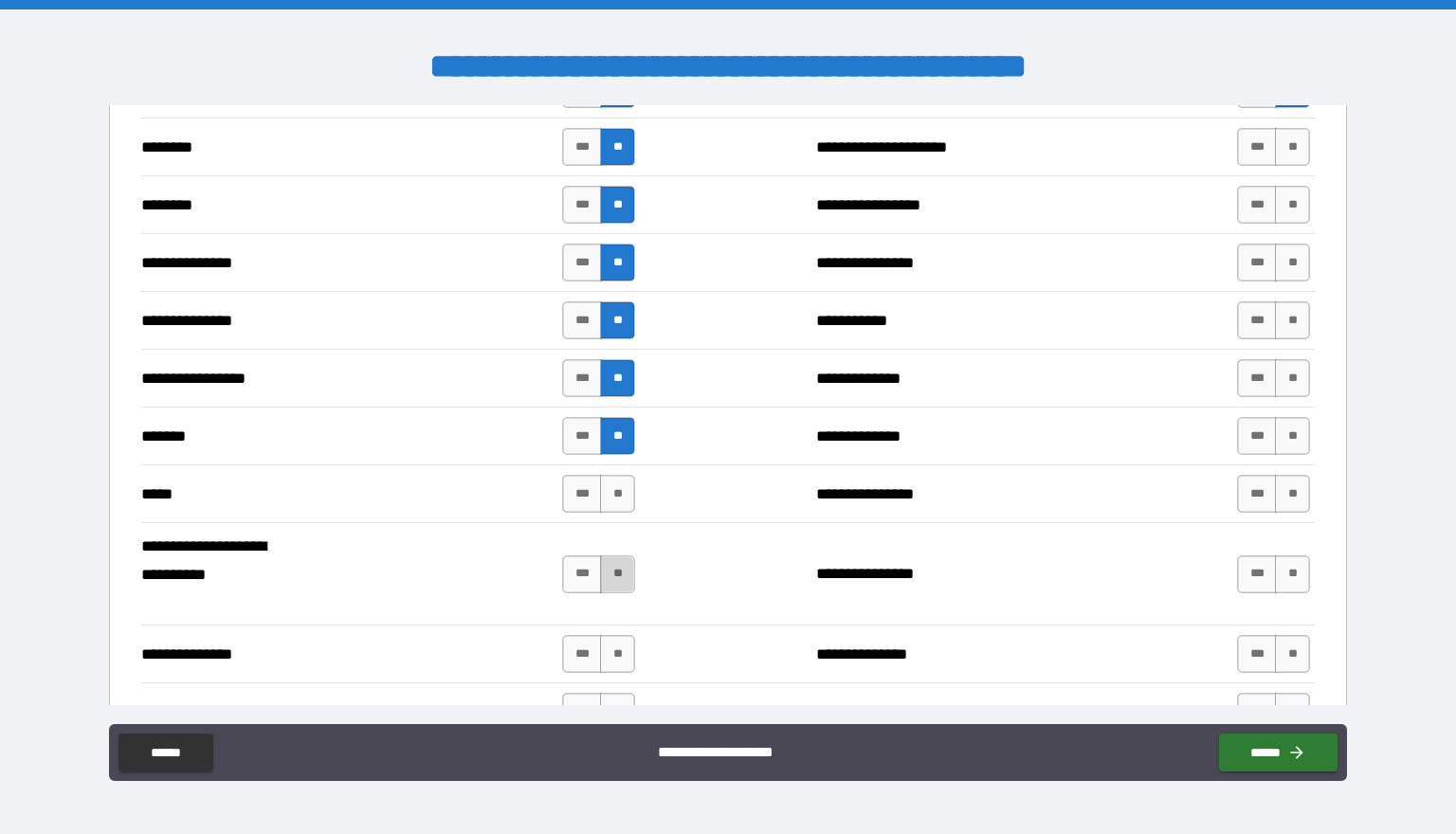 click on "**" at bounding box center (617, 574) 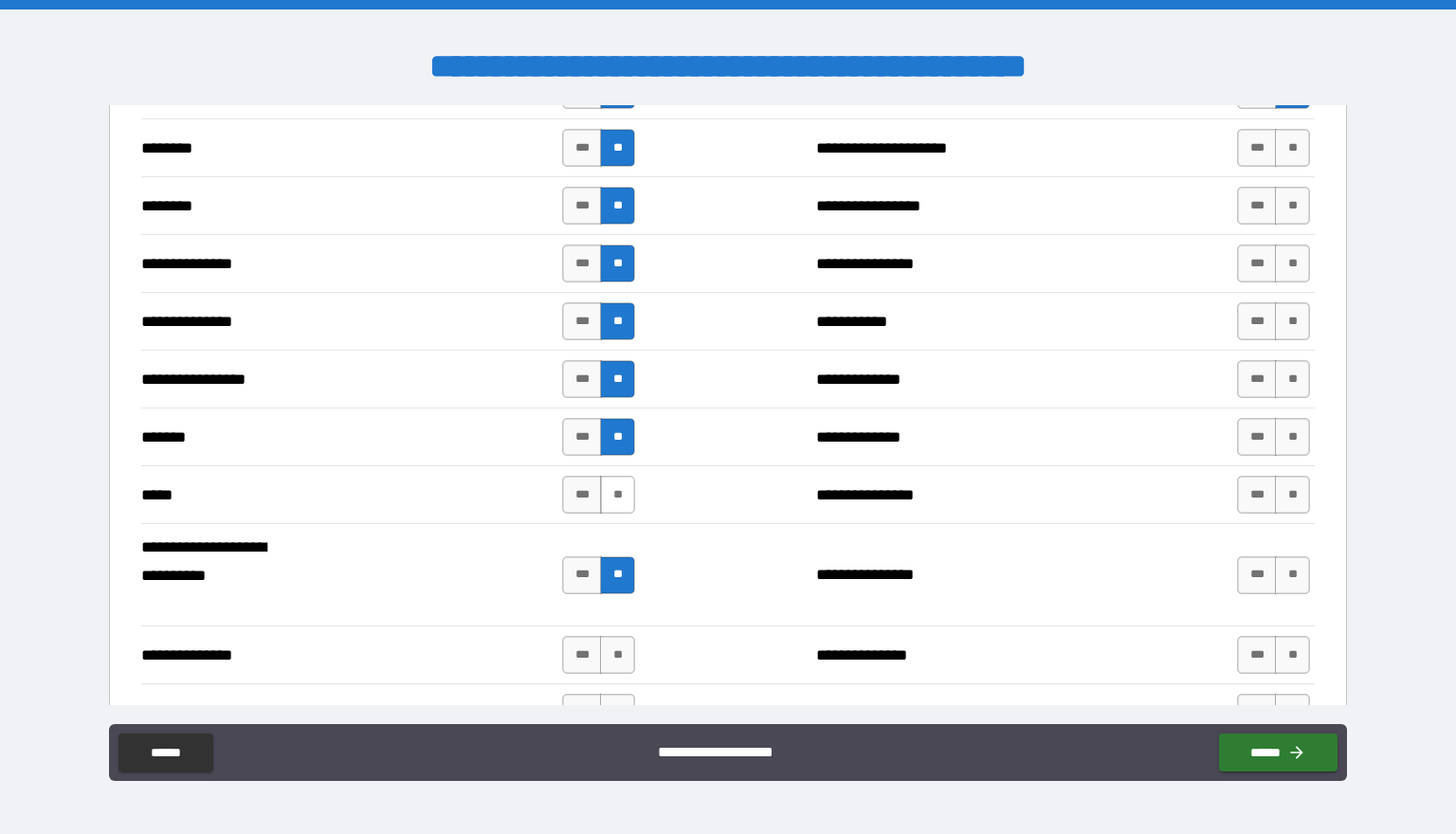 click on "**" at bounding box center (617, 495) 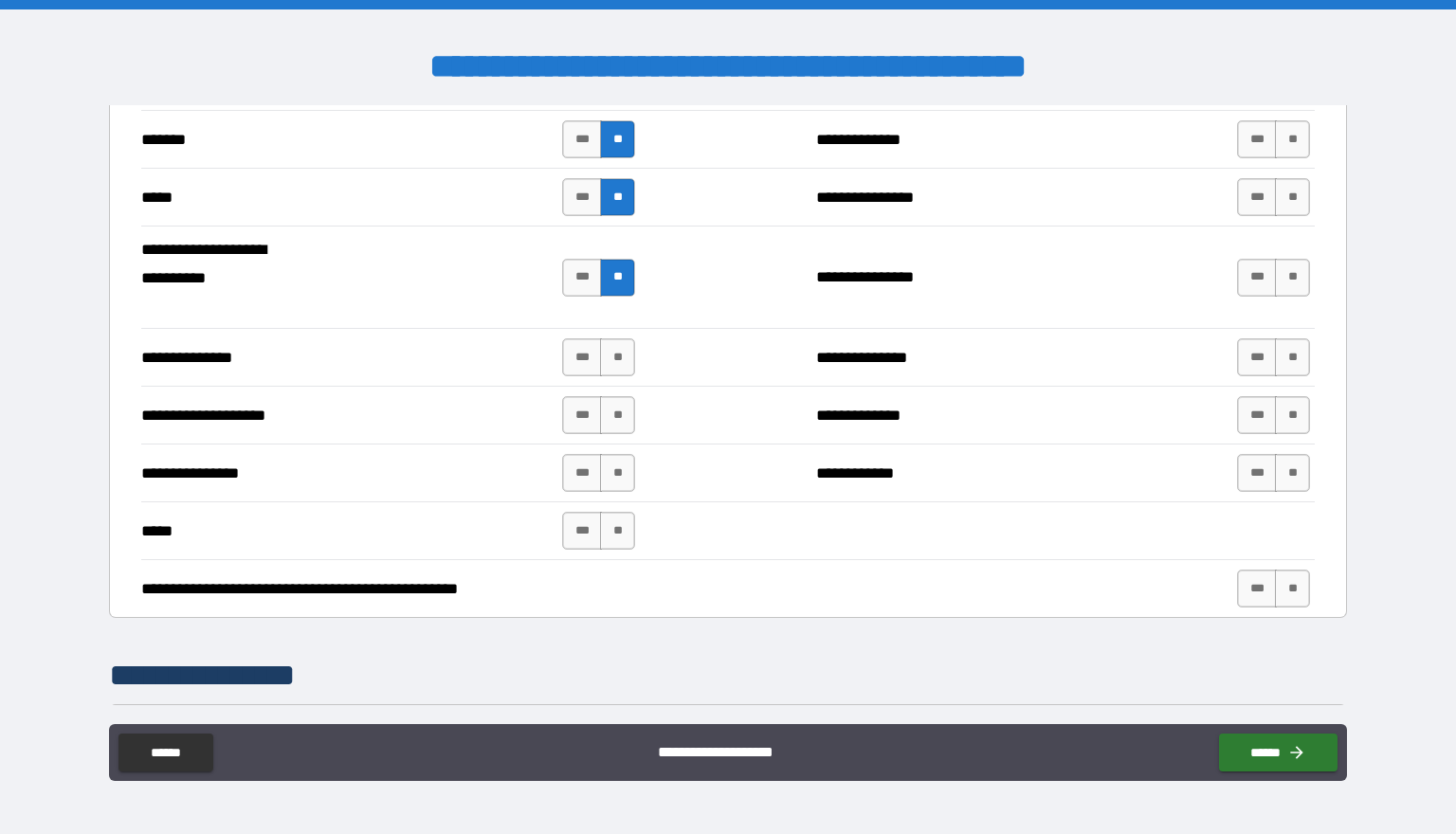 scroll, scrollTop: 1714, scrollLeft: 0, axis: vertical 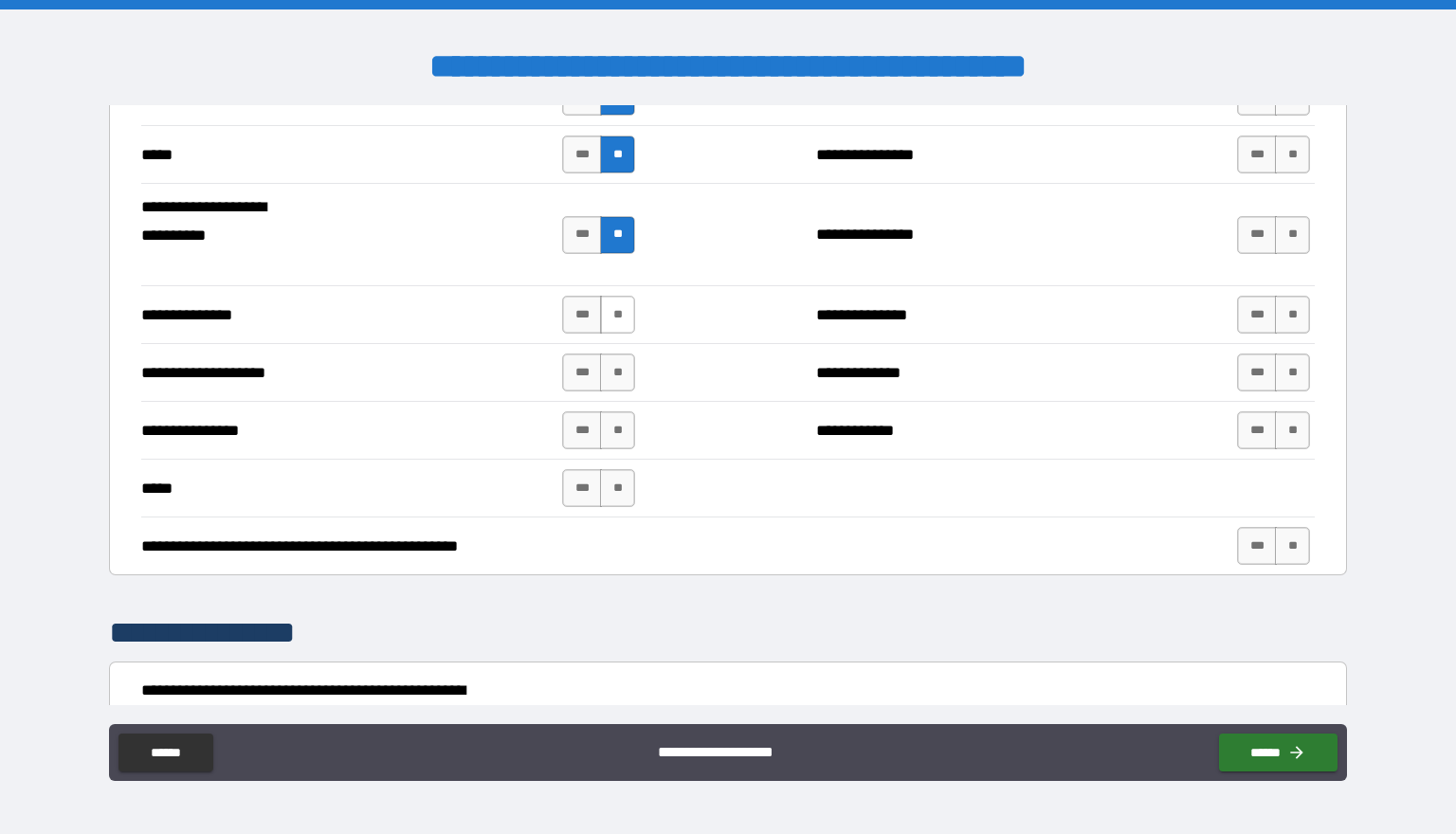 click on "**" at bounding box center [617, 315] 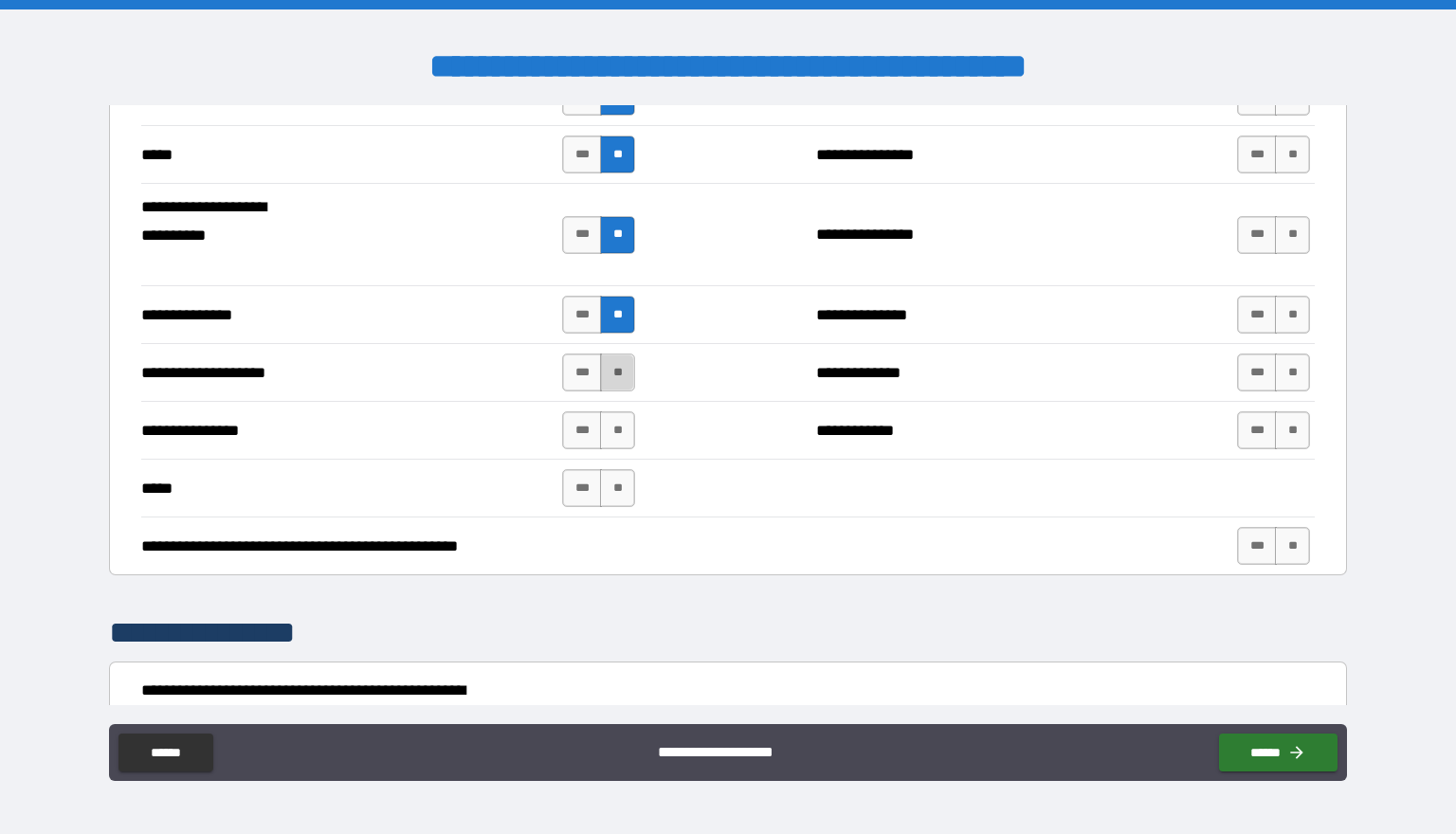 click on "**" at bounding box center (617, 372) 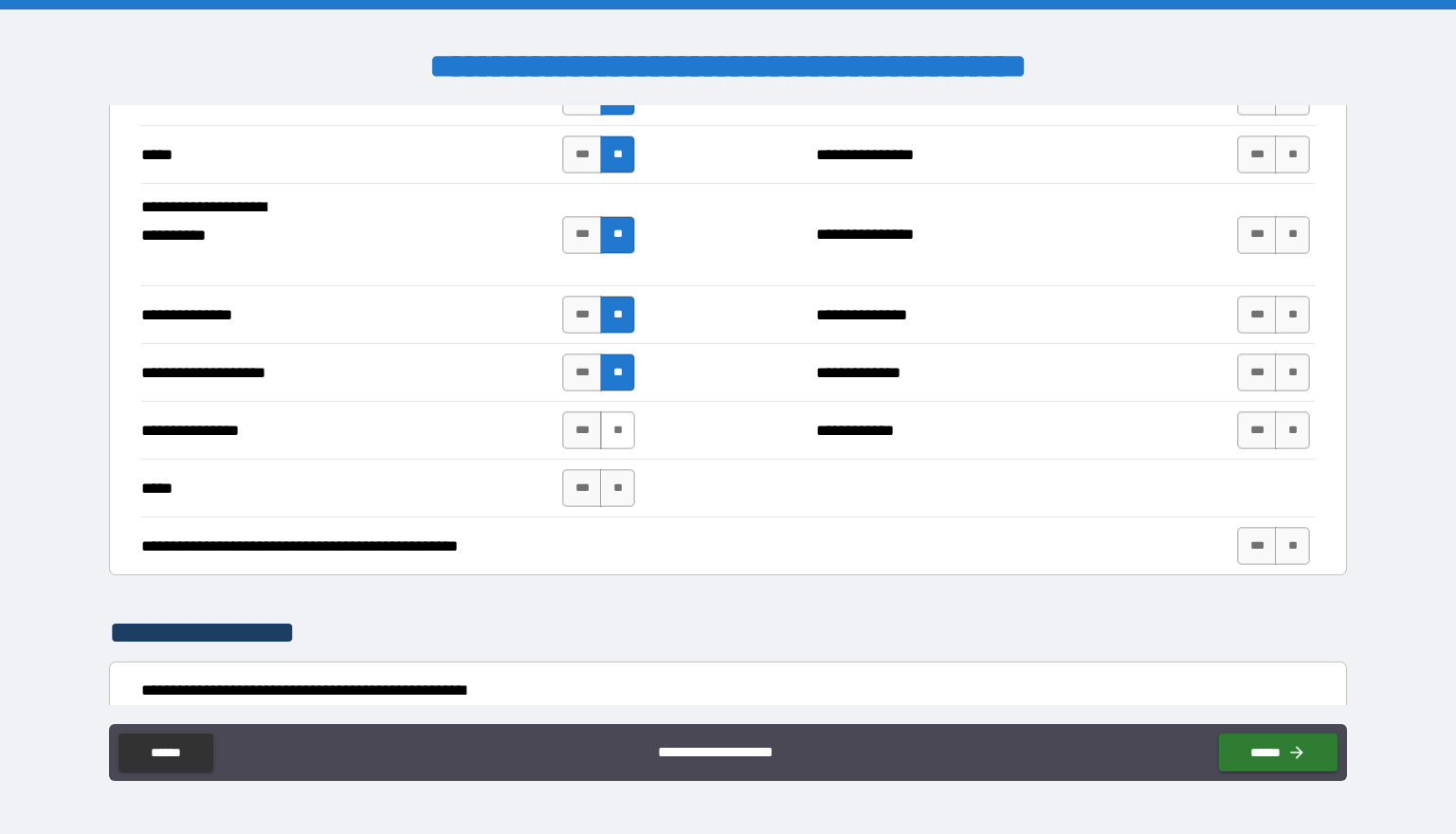 click on "**" at bounding box center (617, 430) 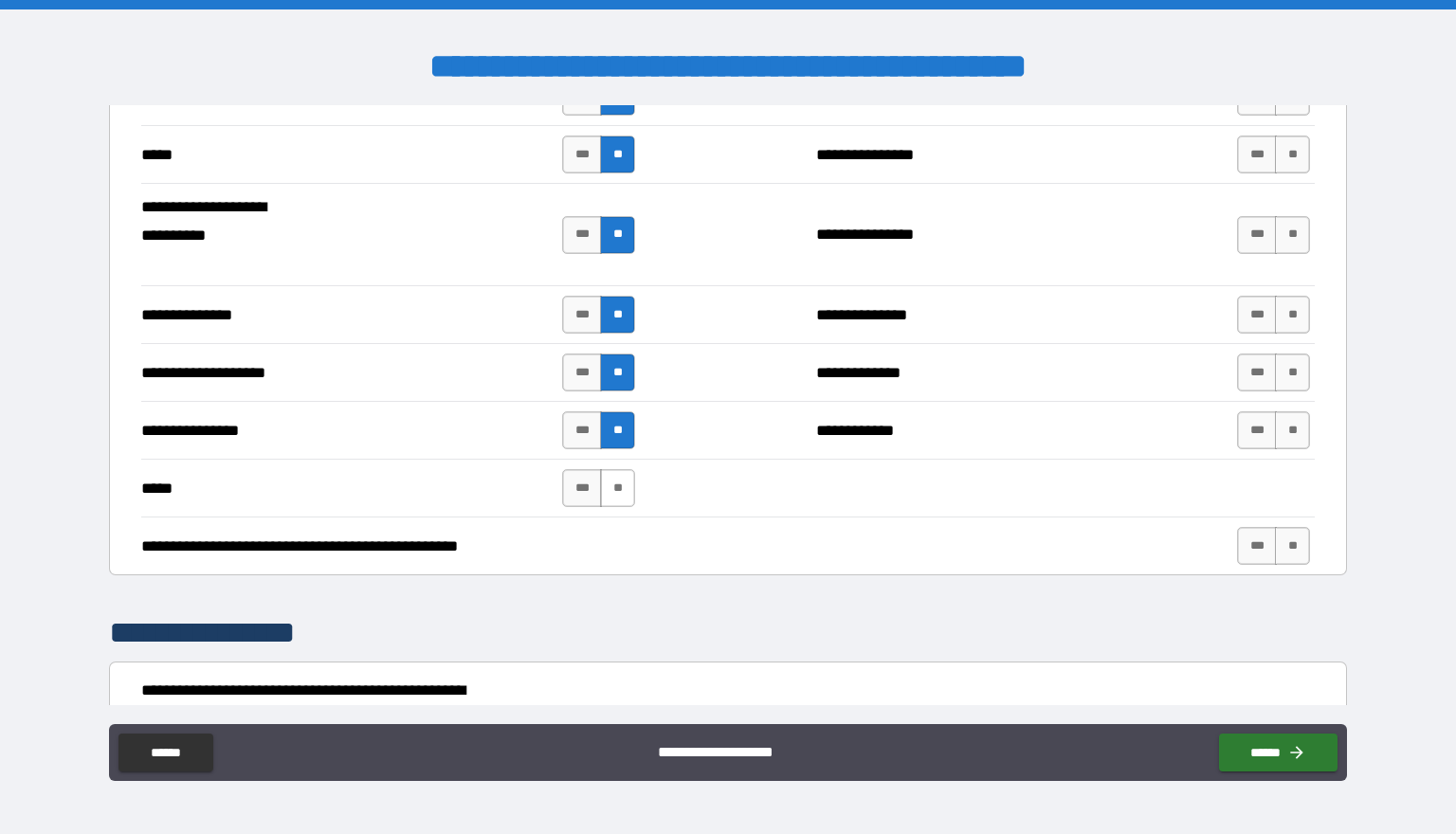 click on "**" at bounding box center (617, 488) 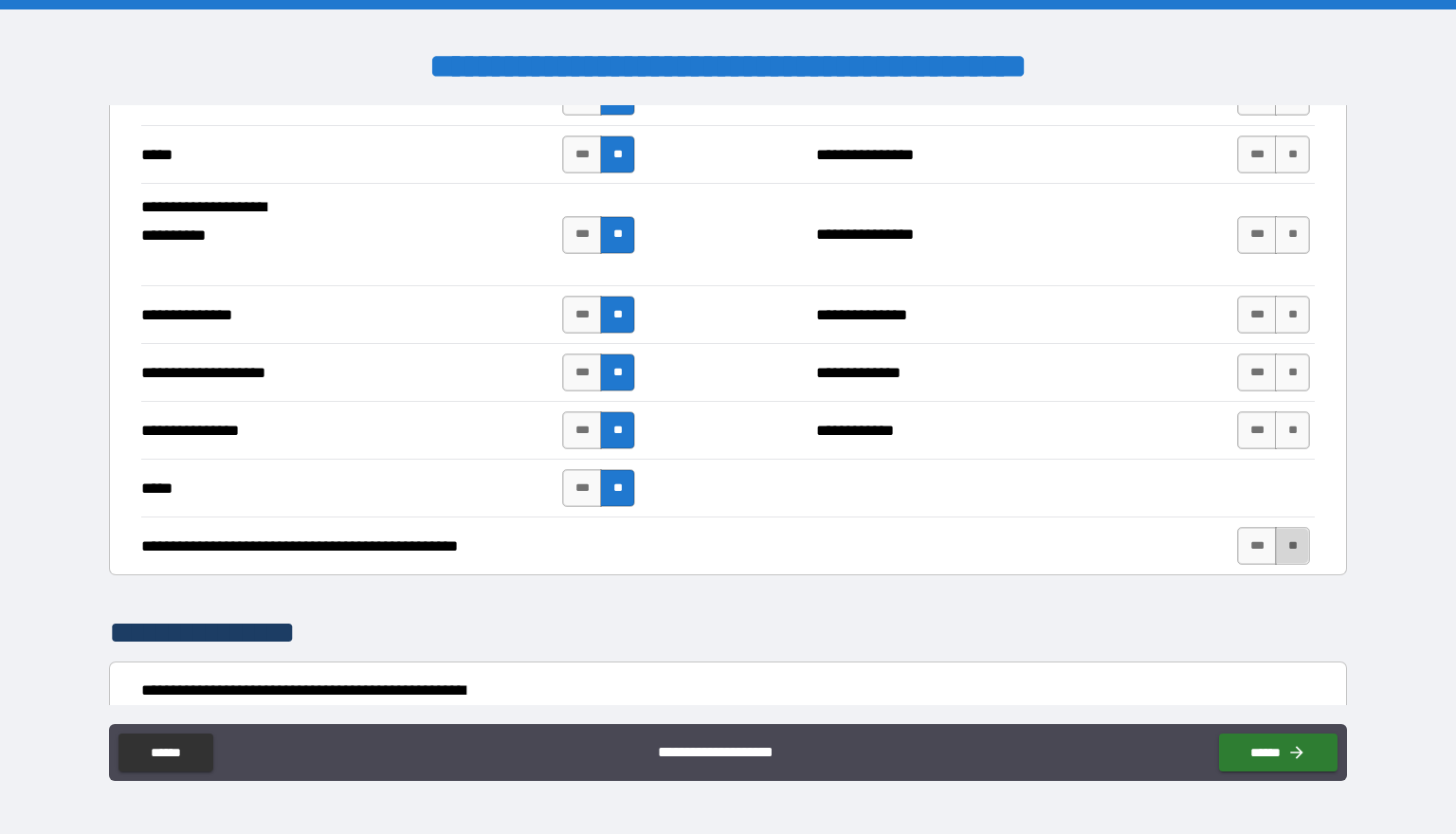 click on "**" at bounding box center (1292, 546) 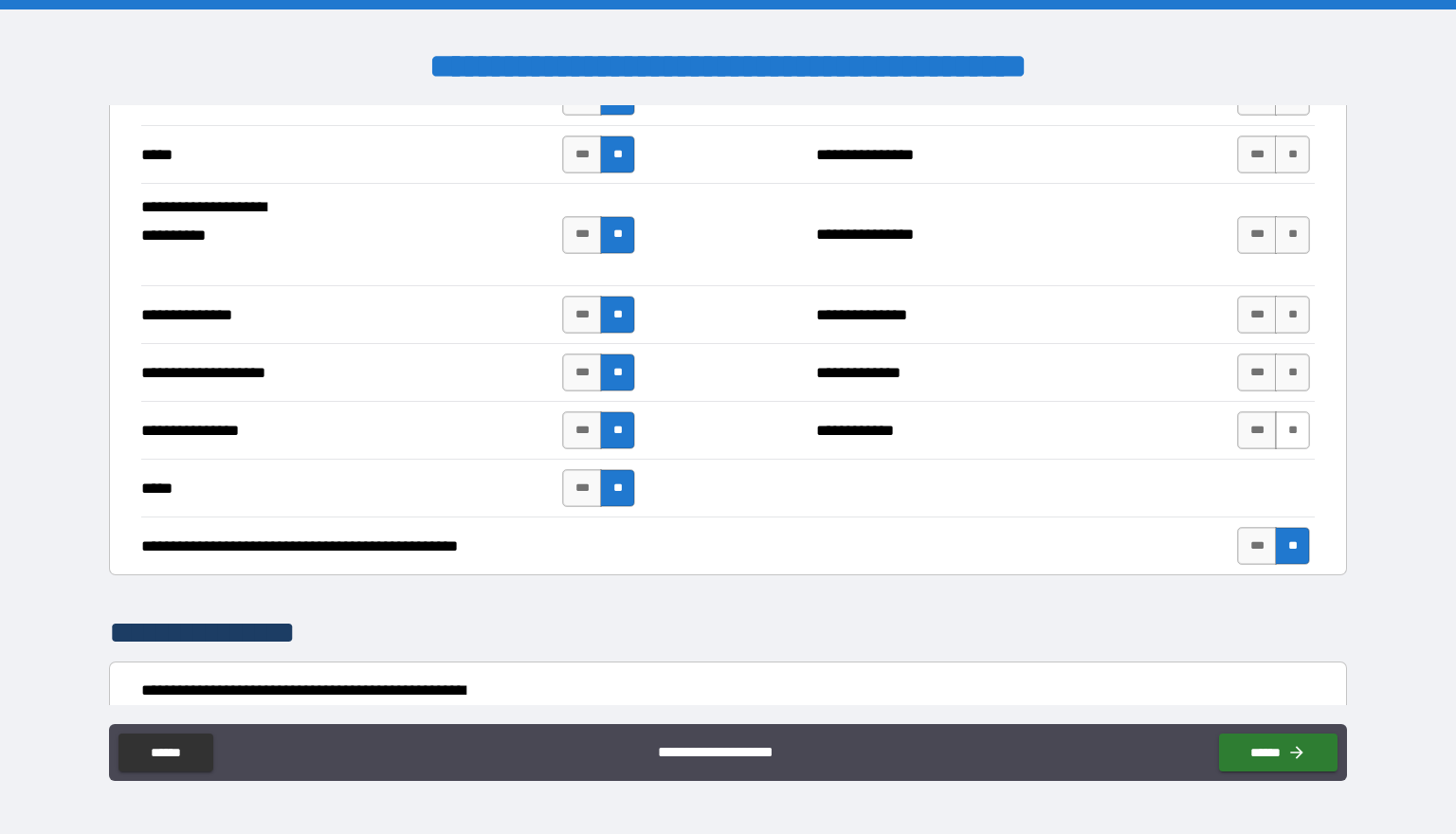 click on "**" at bounding box center (1292, 430) 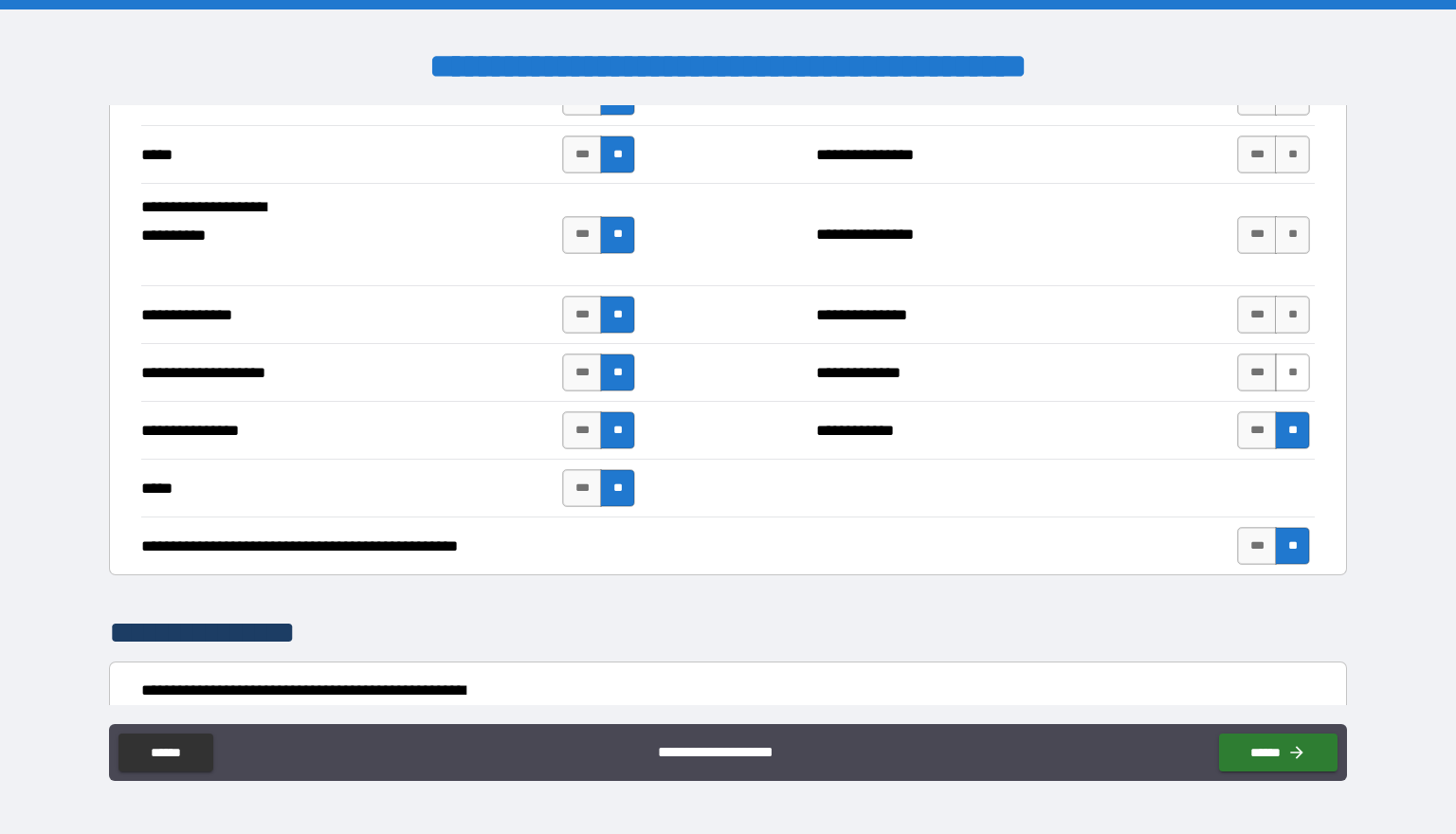 click on "**" at bounding box center (1292, 372) 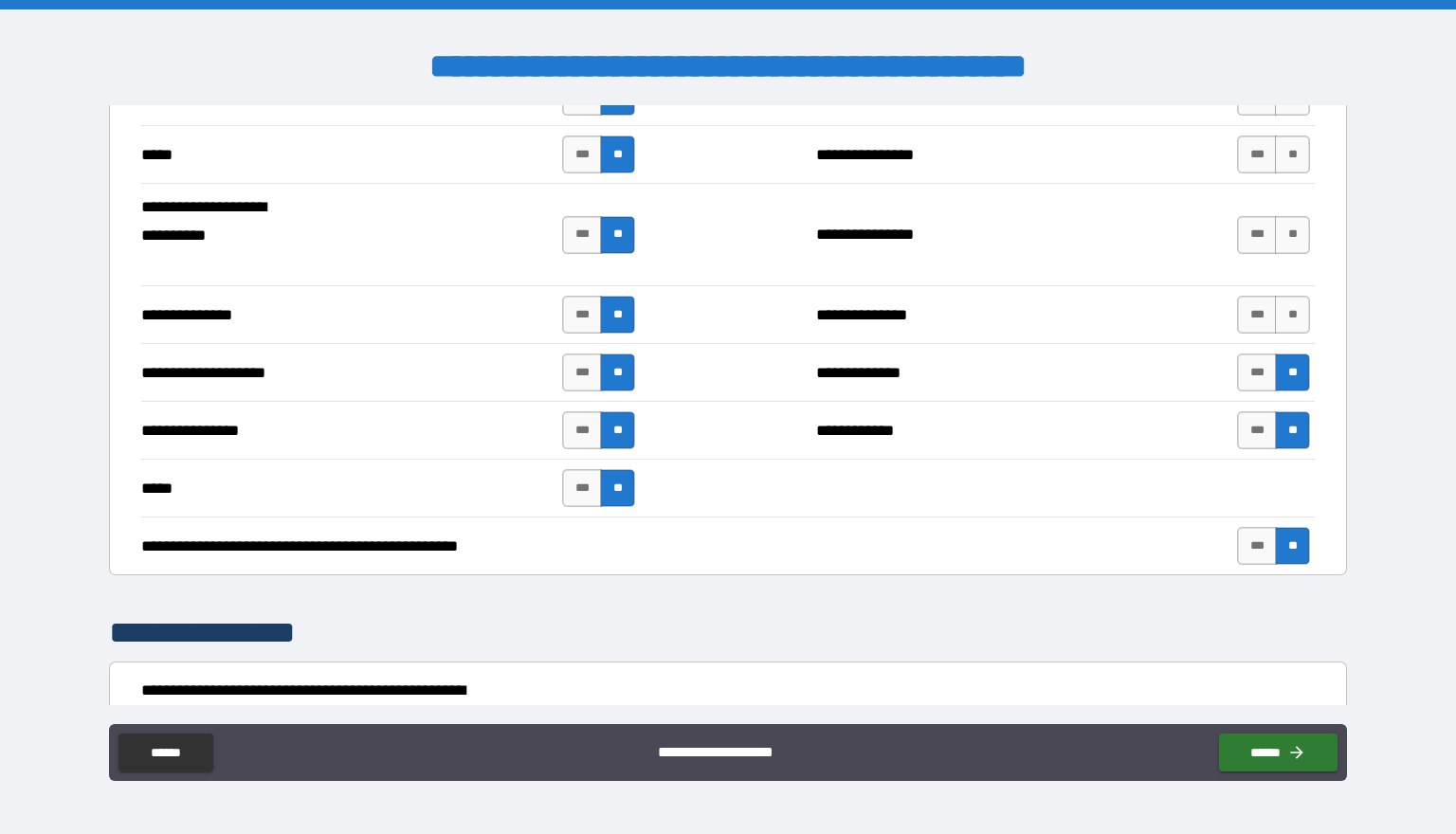 scroll, scrollTop: 1688, scrollLeft: 0, axis: vertical 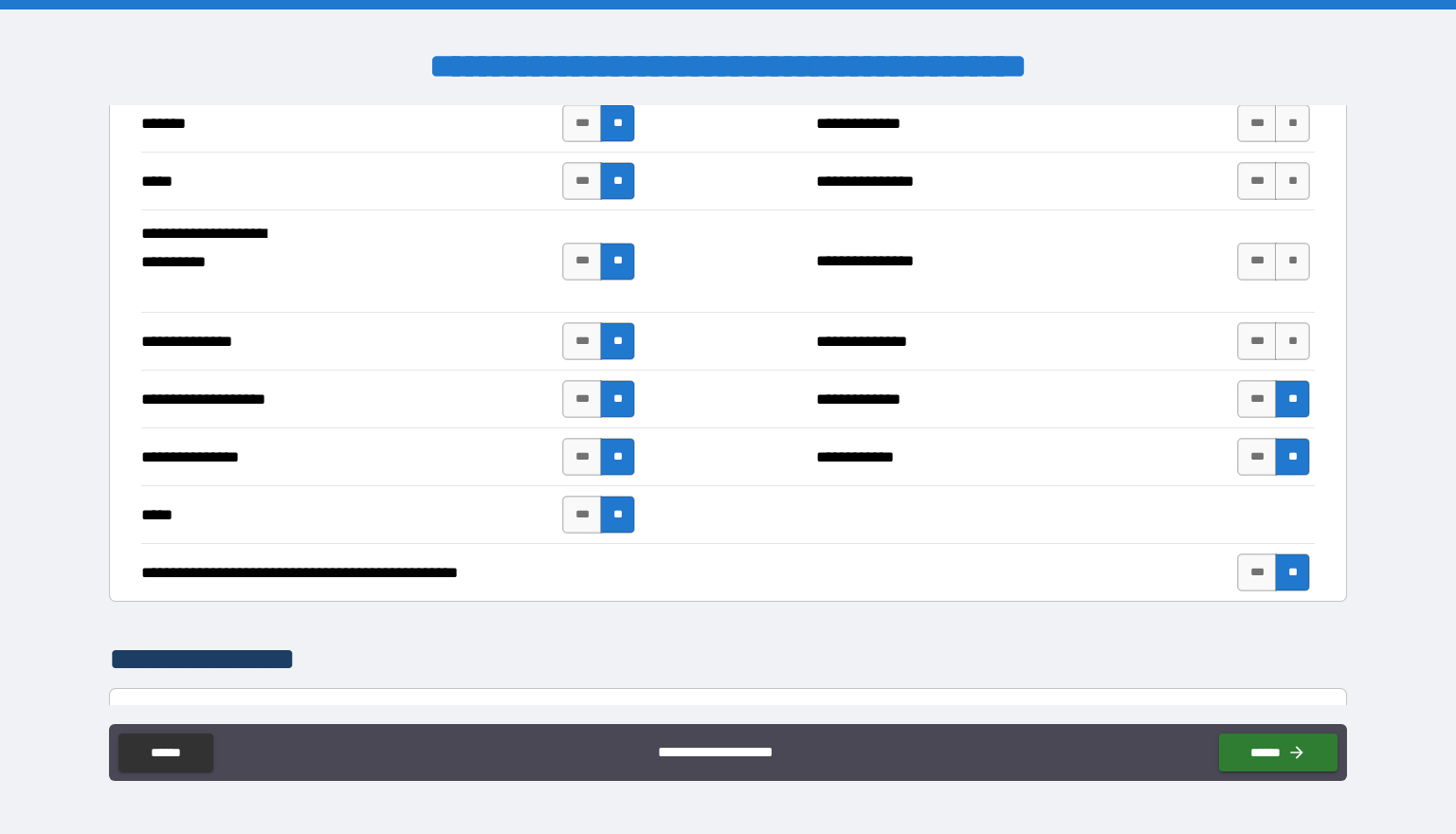 click on "**********" at bounding box center (728, 340) 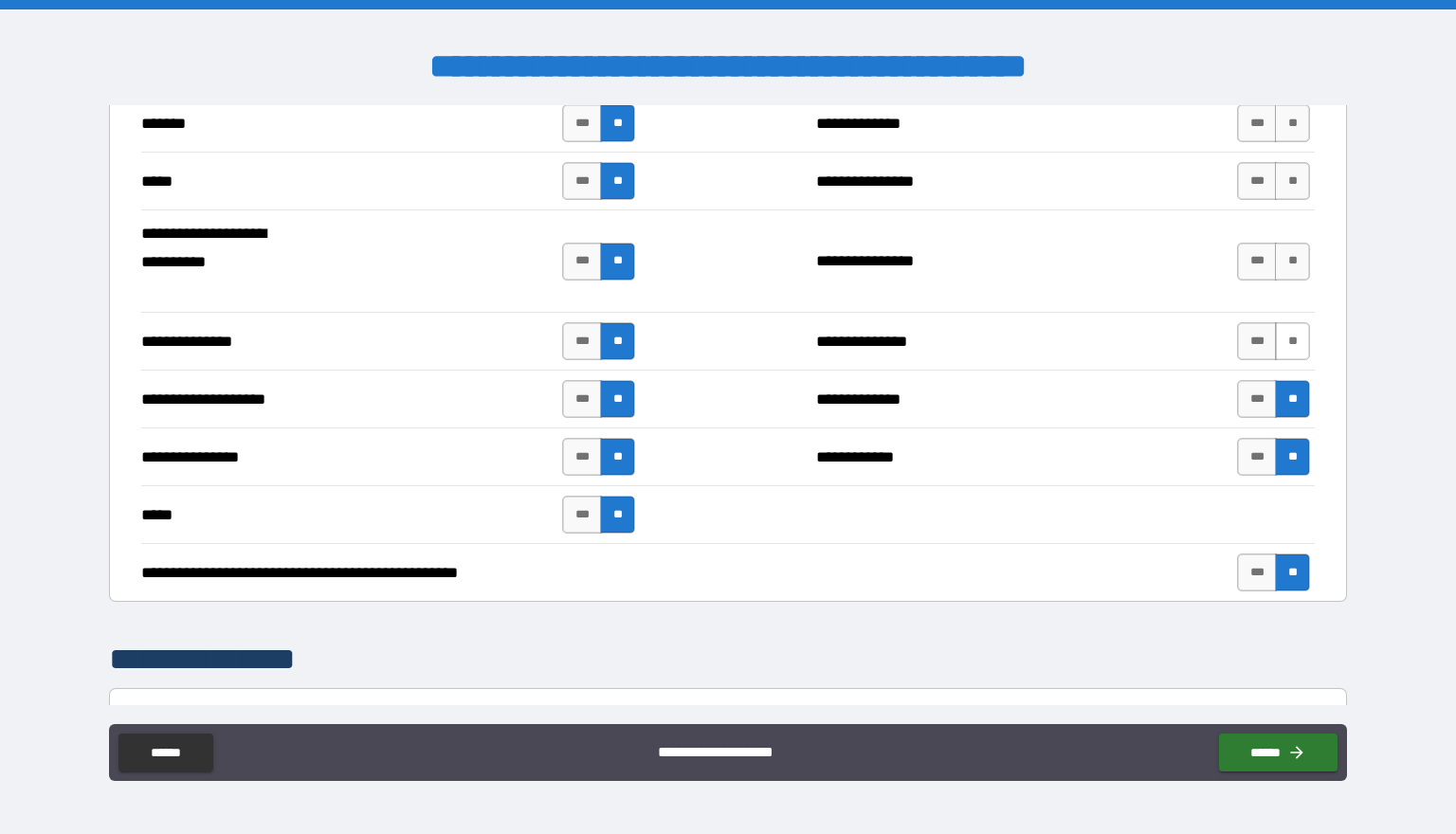 click on "**" at bounding box center [1292, 341] 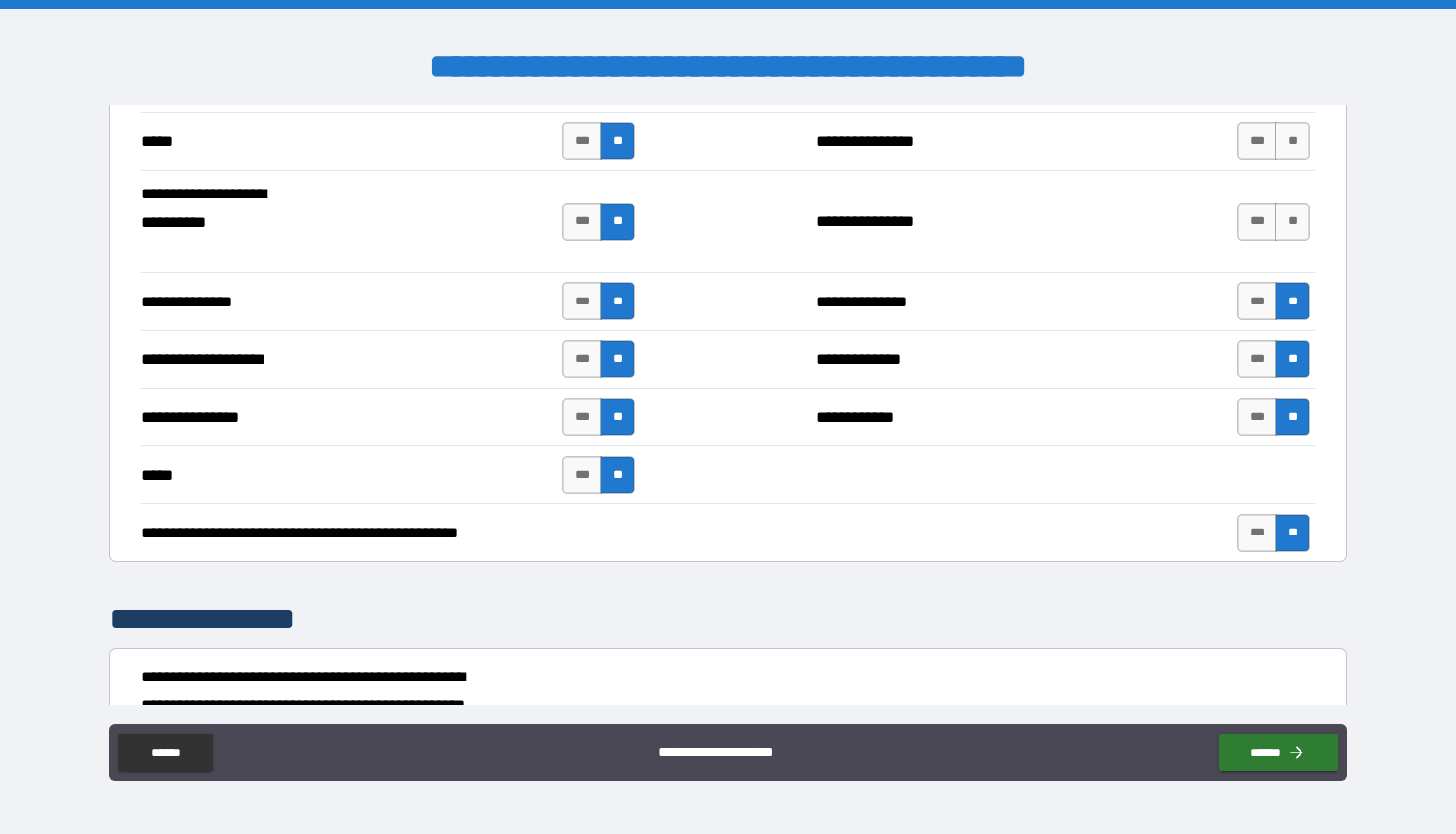 scroll, scrollTop: 1590, scrollLeft: 0, axis: vertical 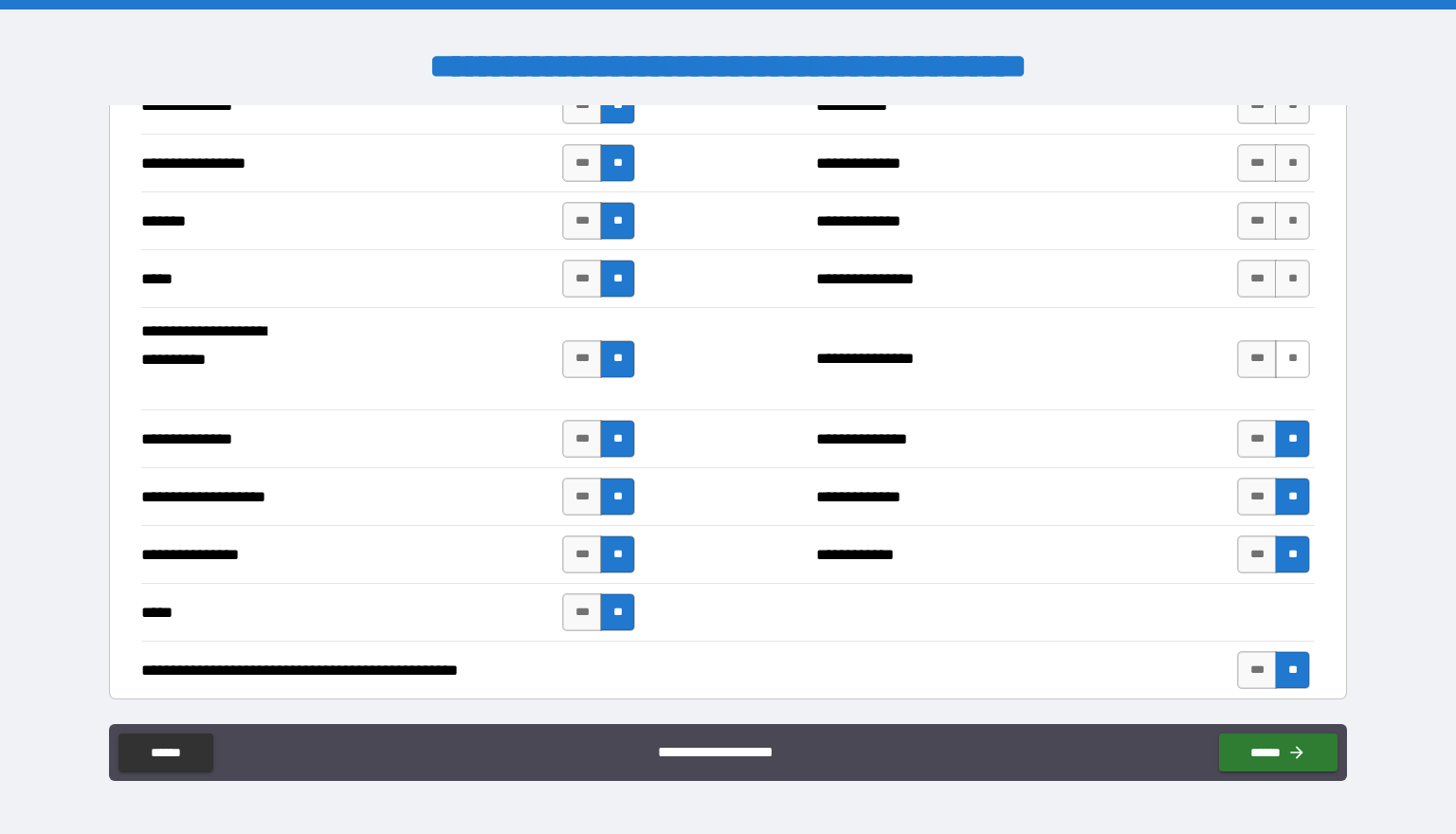 click on "**" at bounding box center (1292, 359) 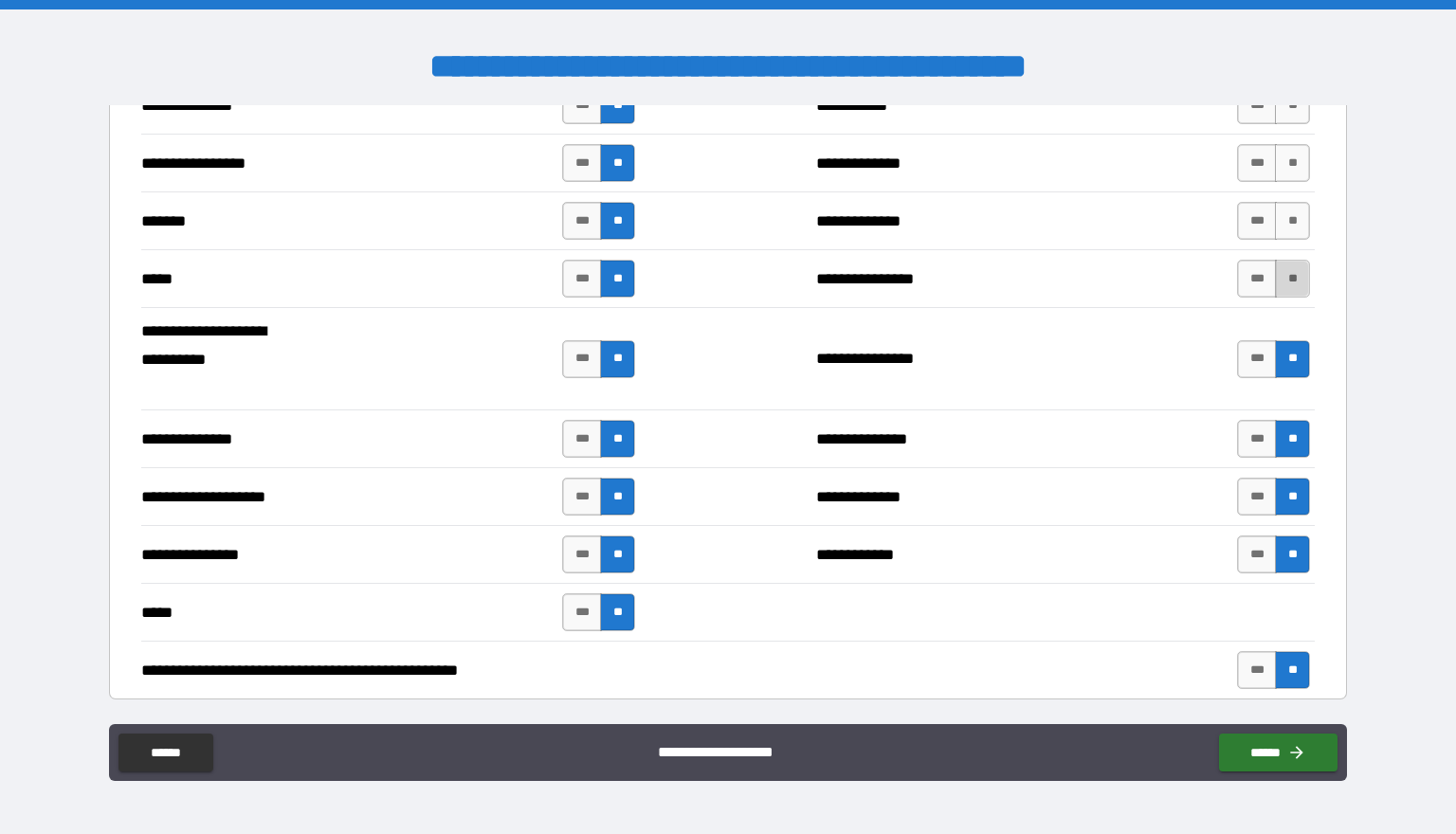 click on "**" at bounding box center (1292, 279) 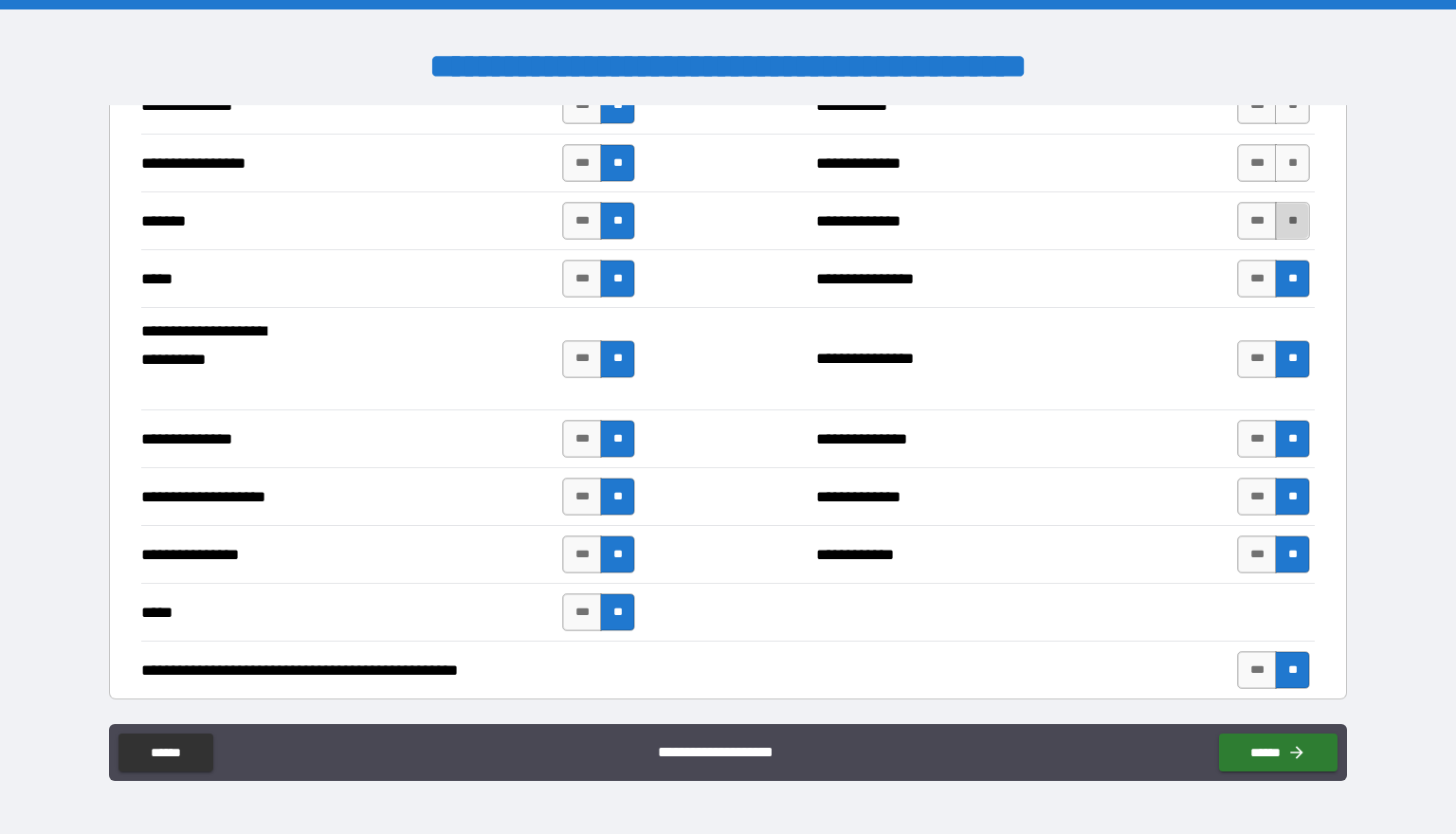 click on "**" at bounding box center (1292, 221) 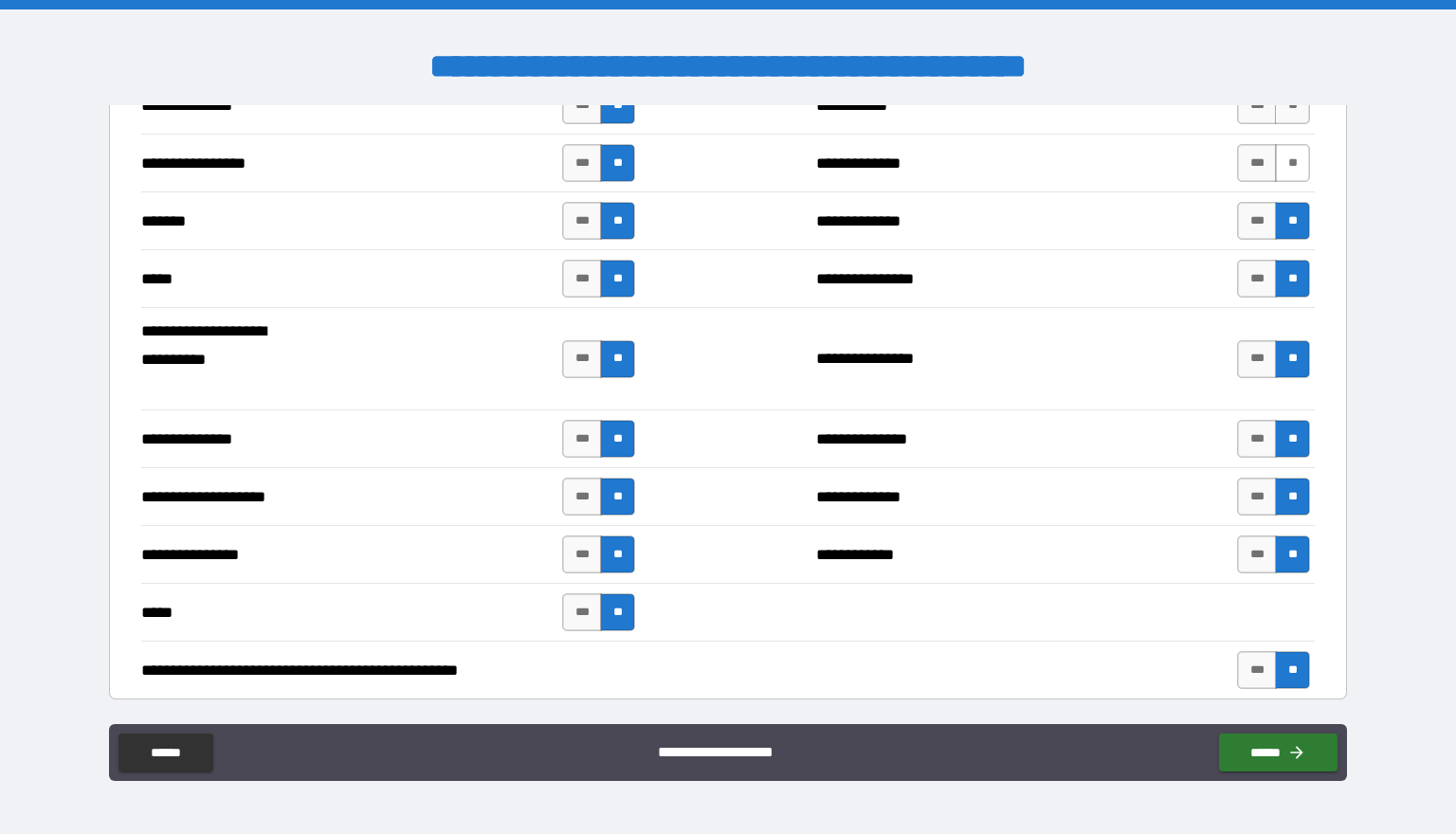 click on "**" at bounding box center [1292, 163] 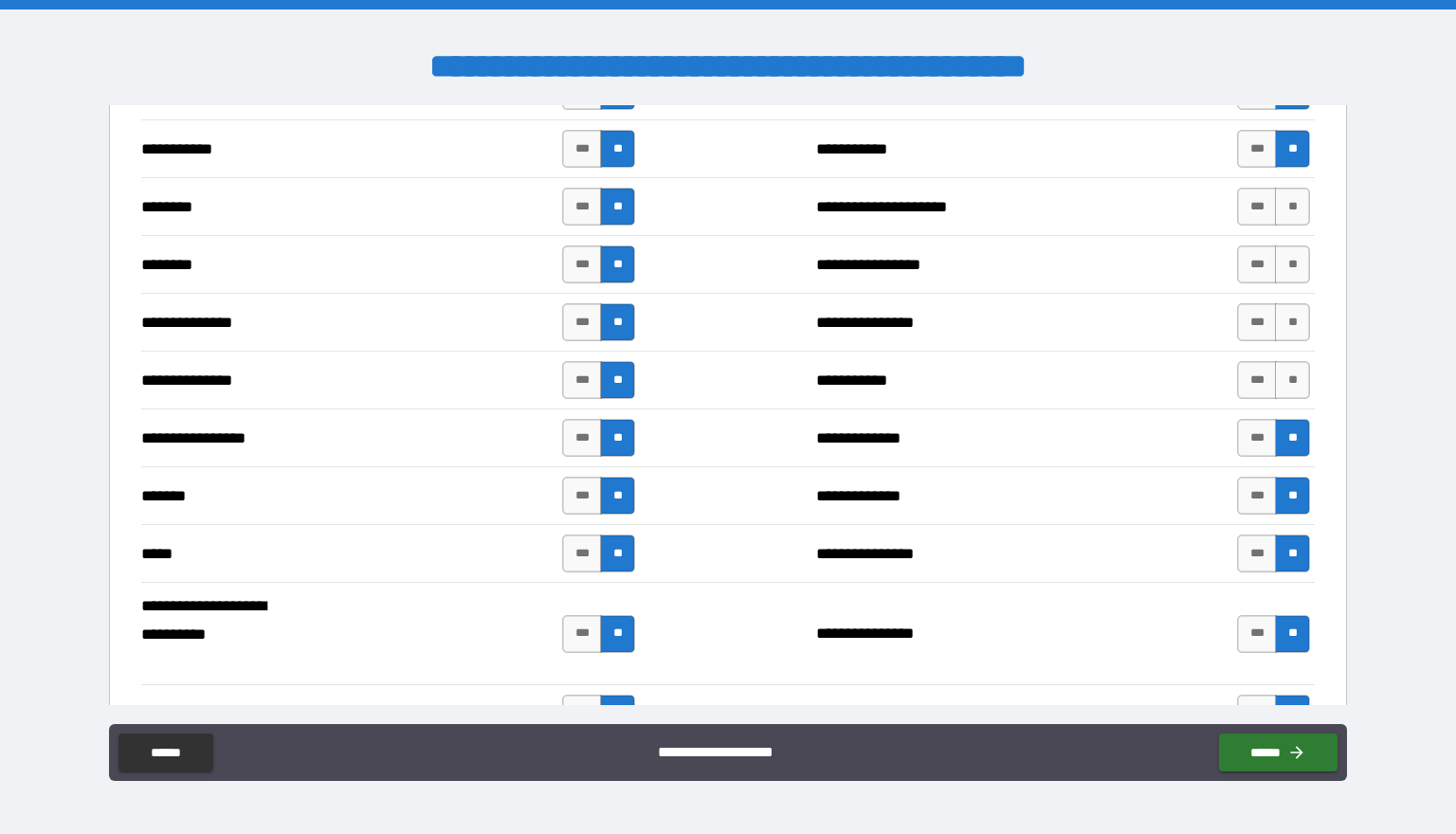 scroll, scrollTop: 1267, scrollLeft: 0, axis: vertical 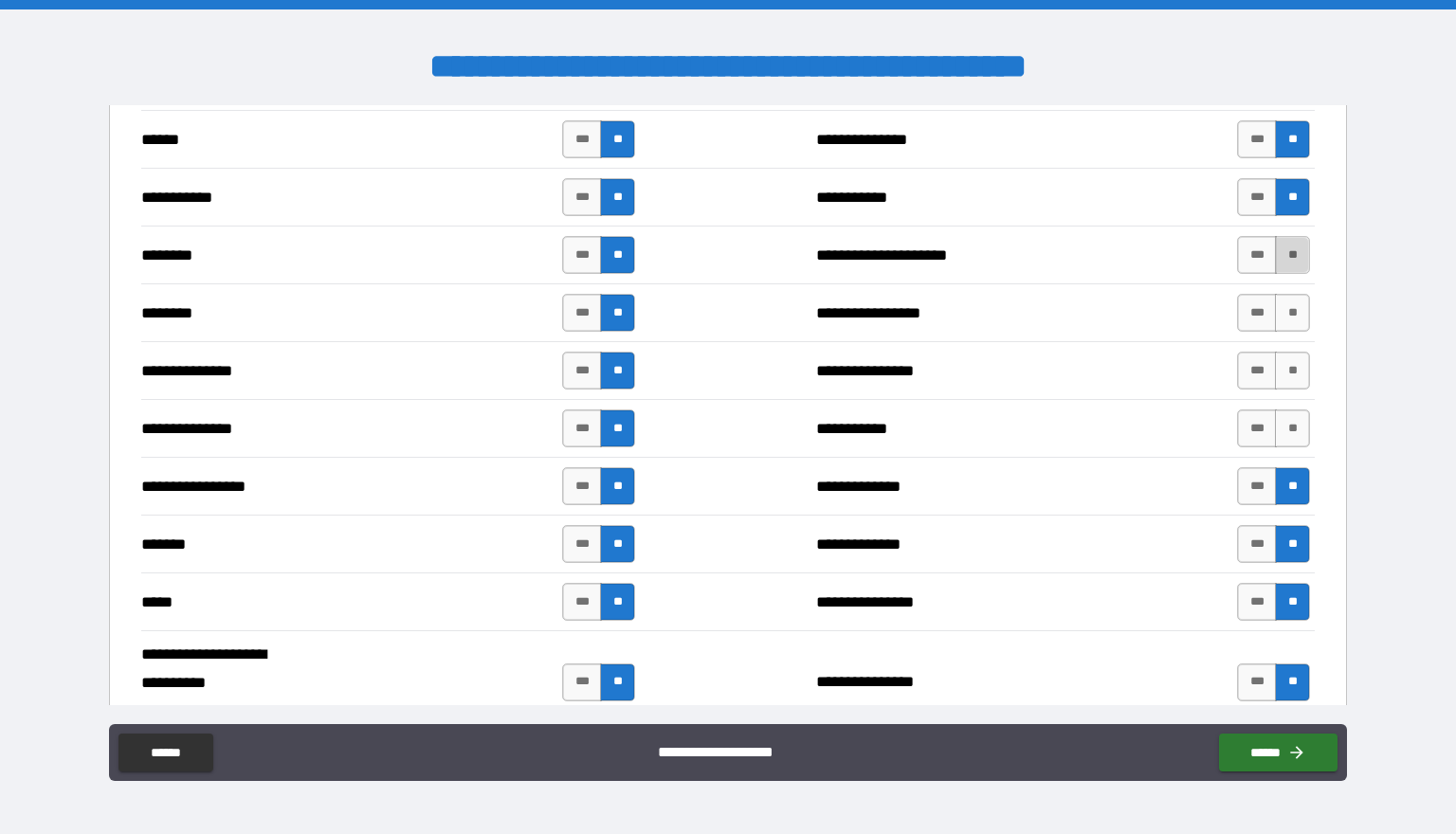click on "**" at bounding box center (1292, 255) 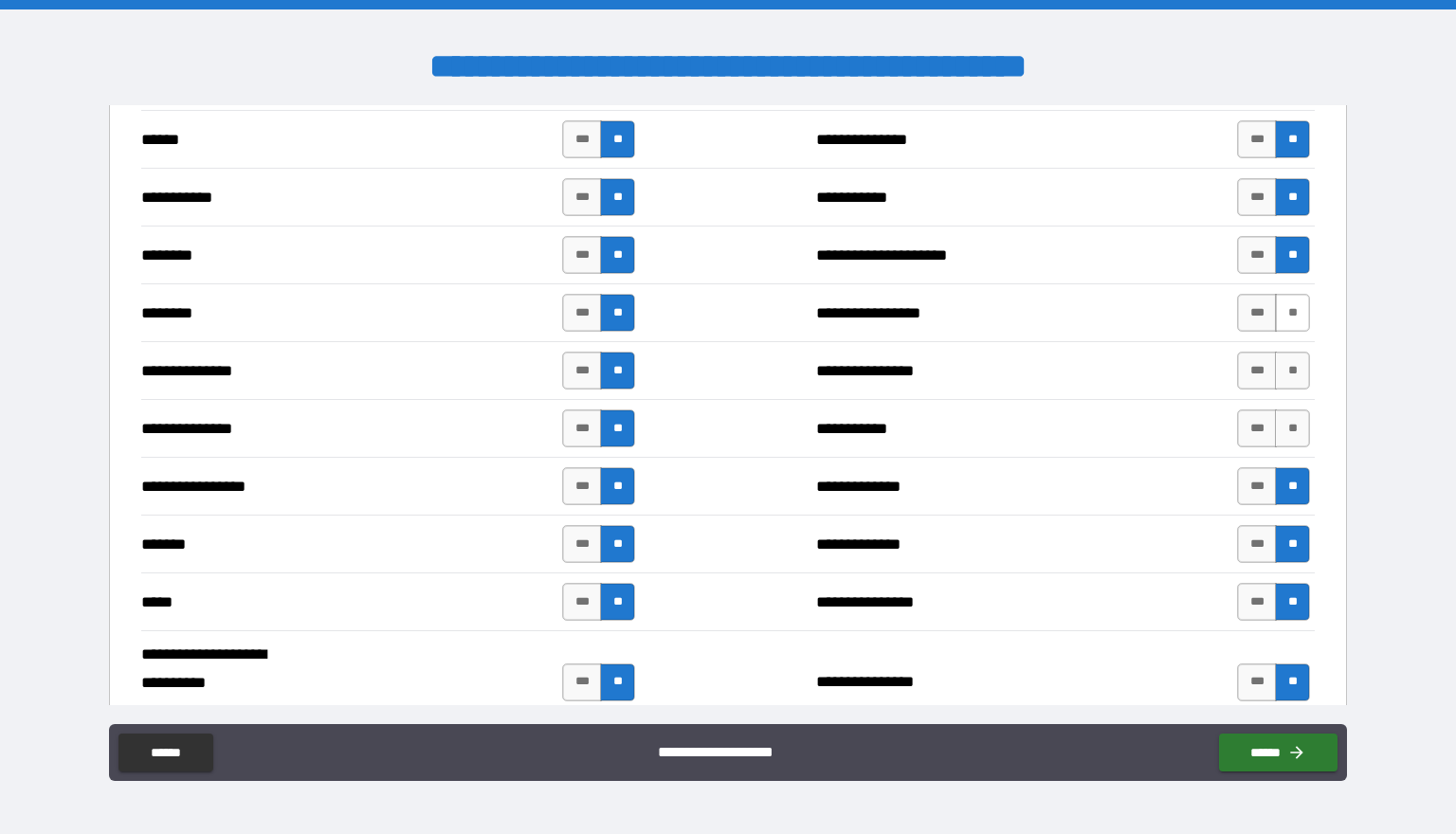click on "**" at bounding box center (1292, 313) 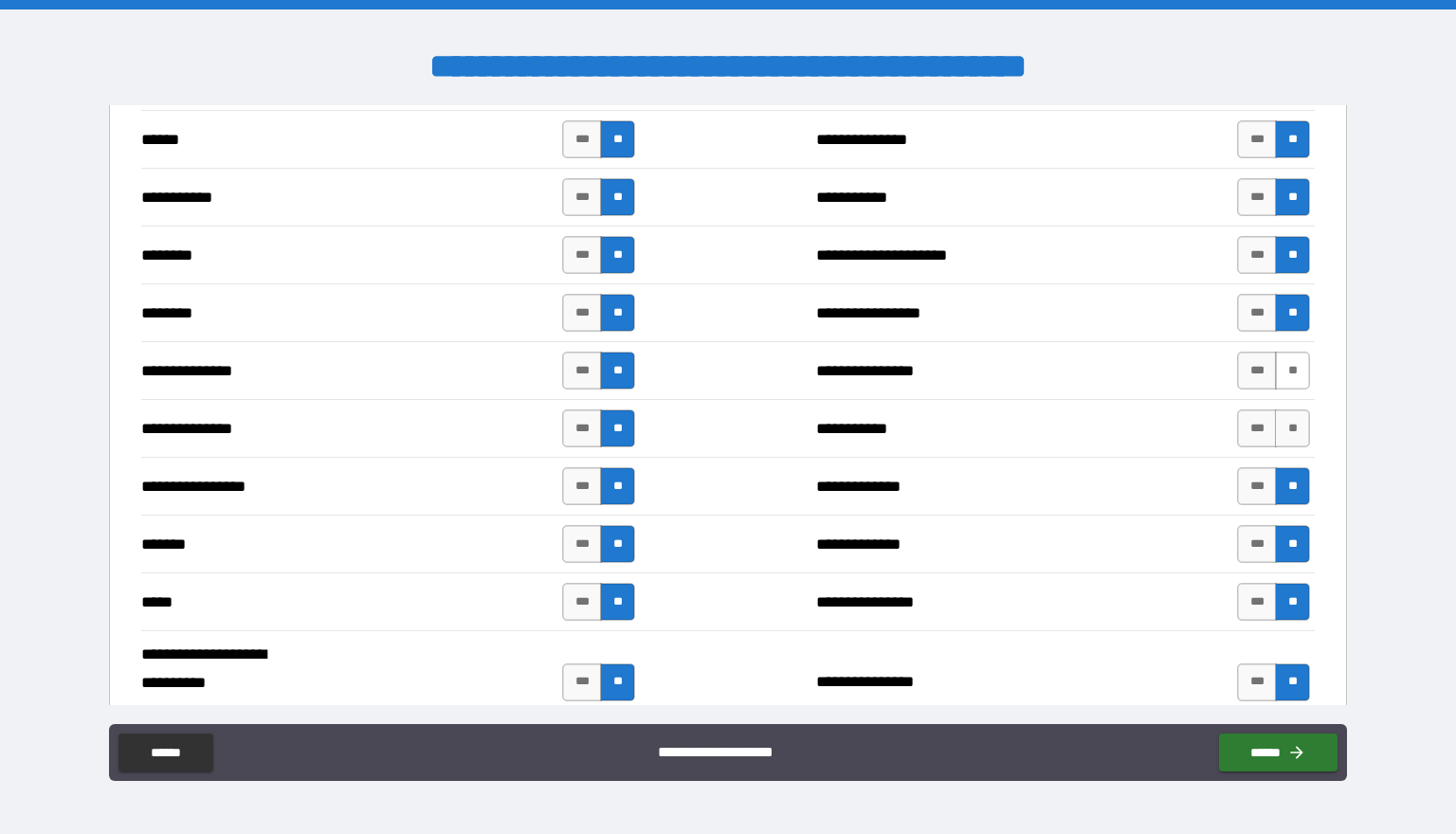 click on "**" at bounding box center (1292, 371) 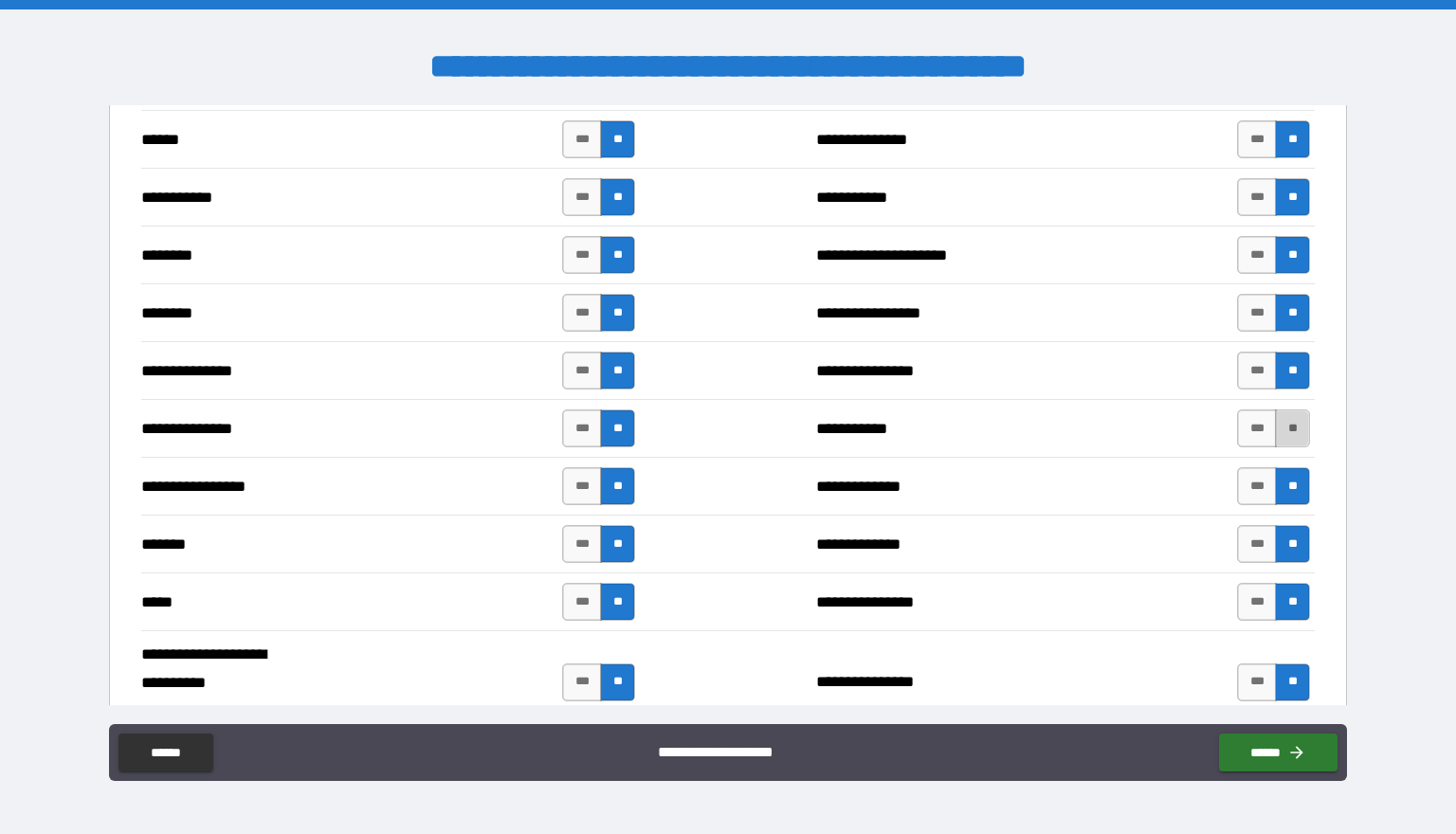click on "**" at bounding box center [1292, 428] 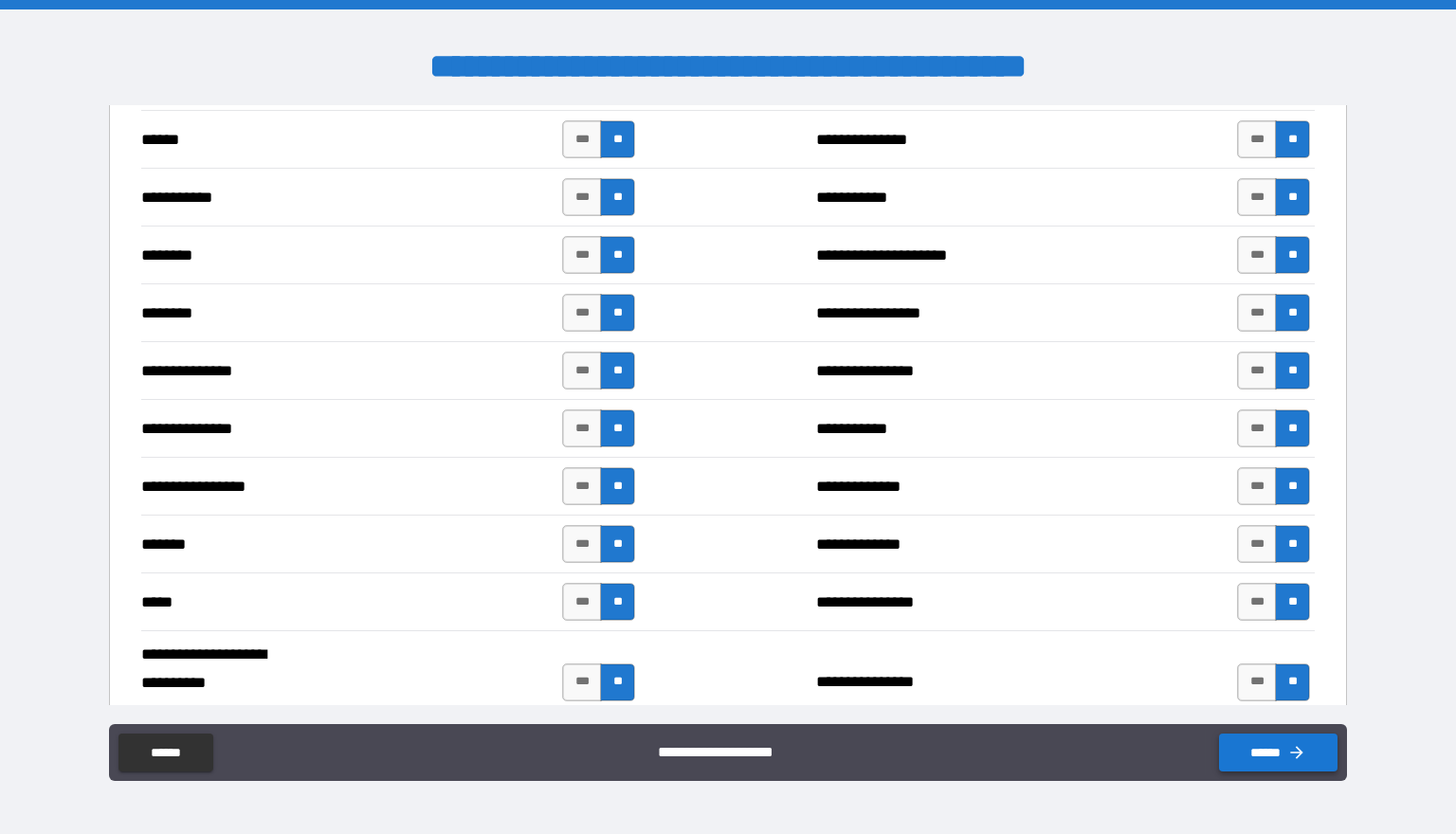 click on "******" at bounding box center (1278, 752) 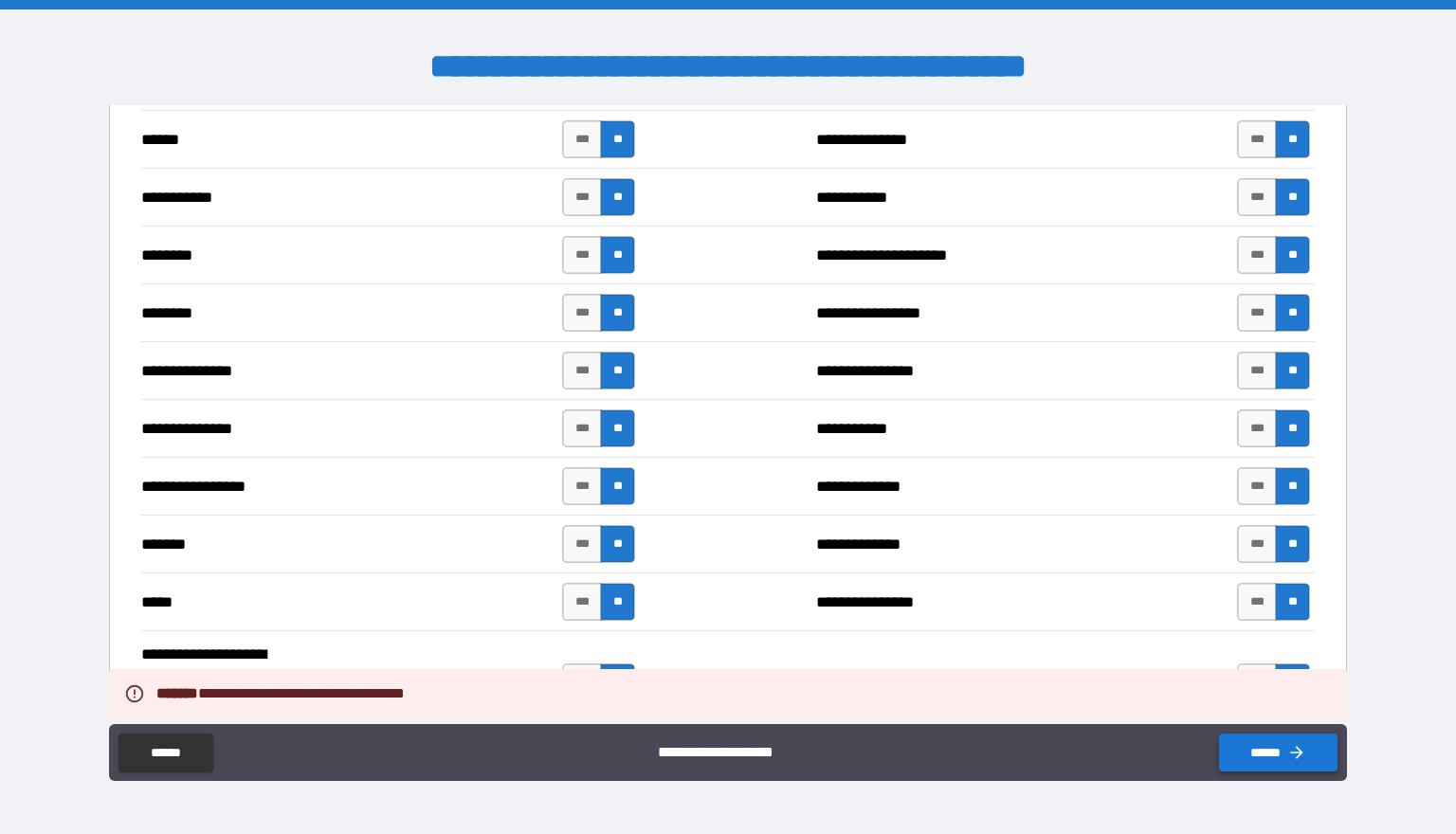 click on "******" at bounding box center (1278, 752) 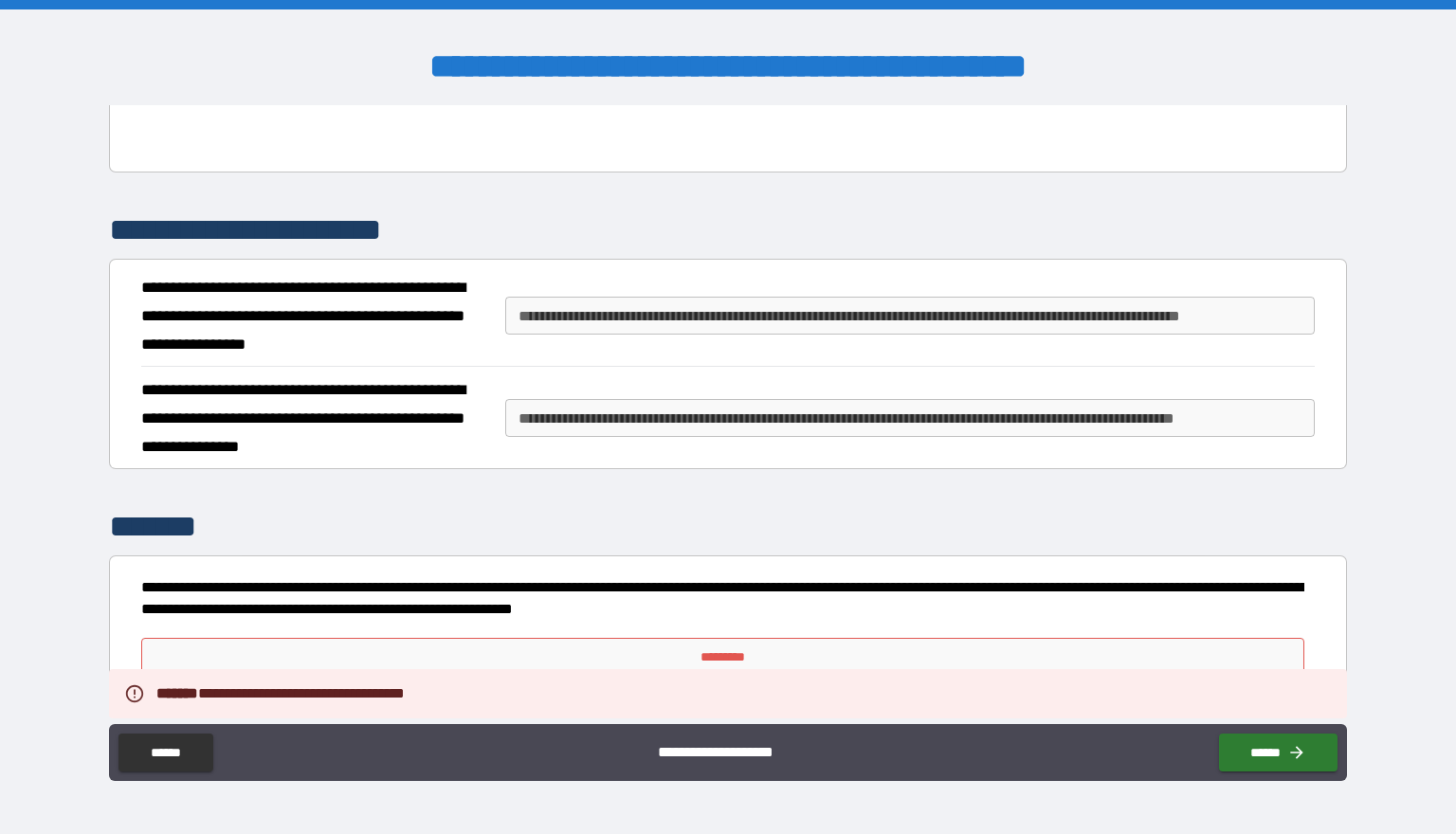 scroll, scrollTop: 3246, scrollLeft: 0, axis: vertical 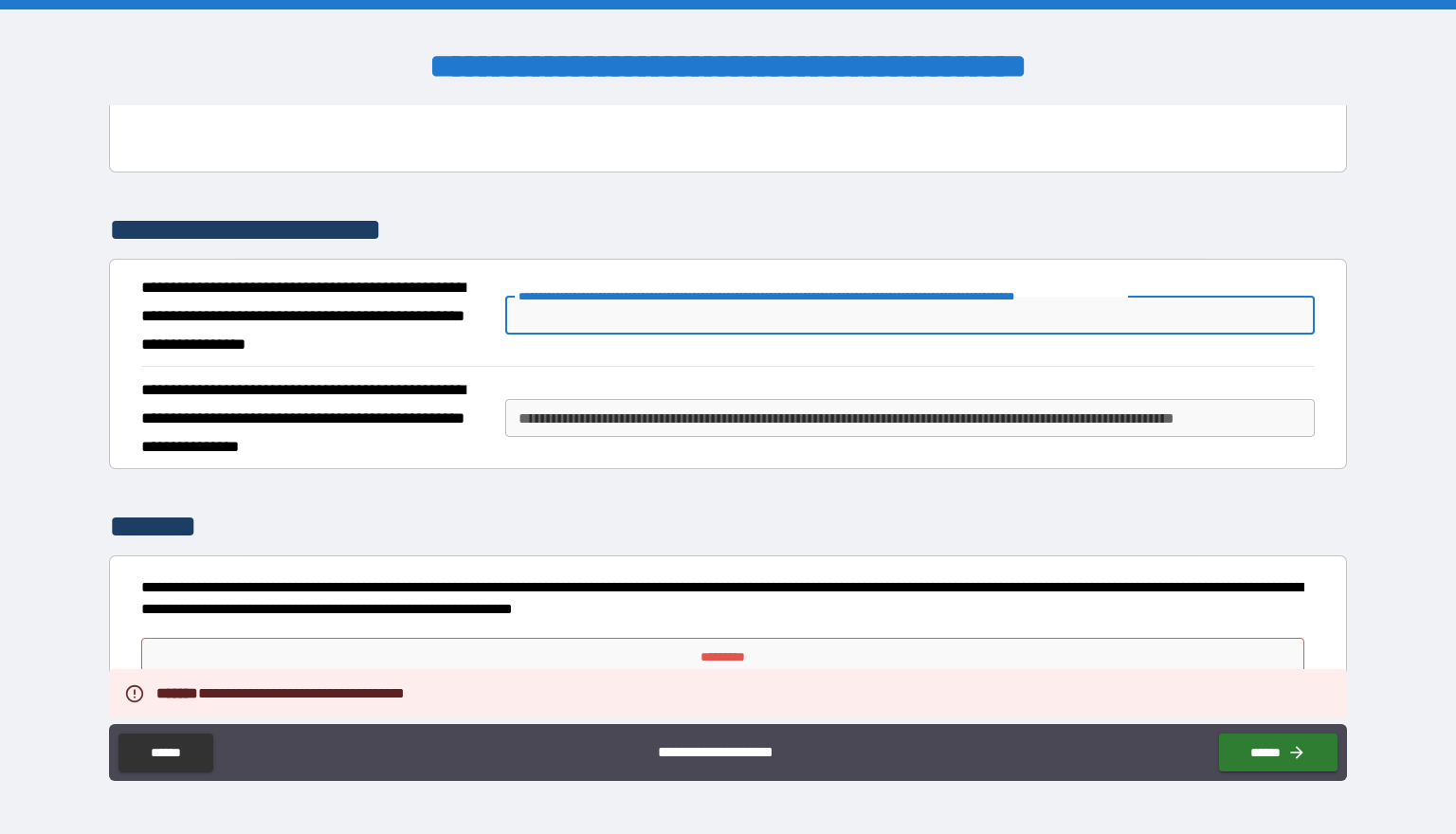 type on "*" 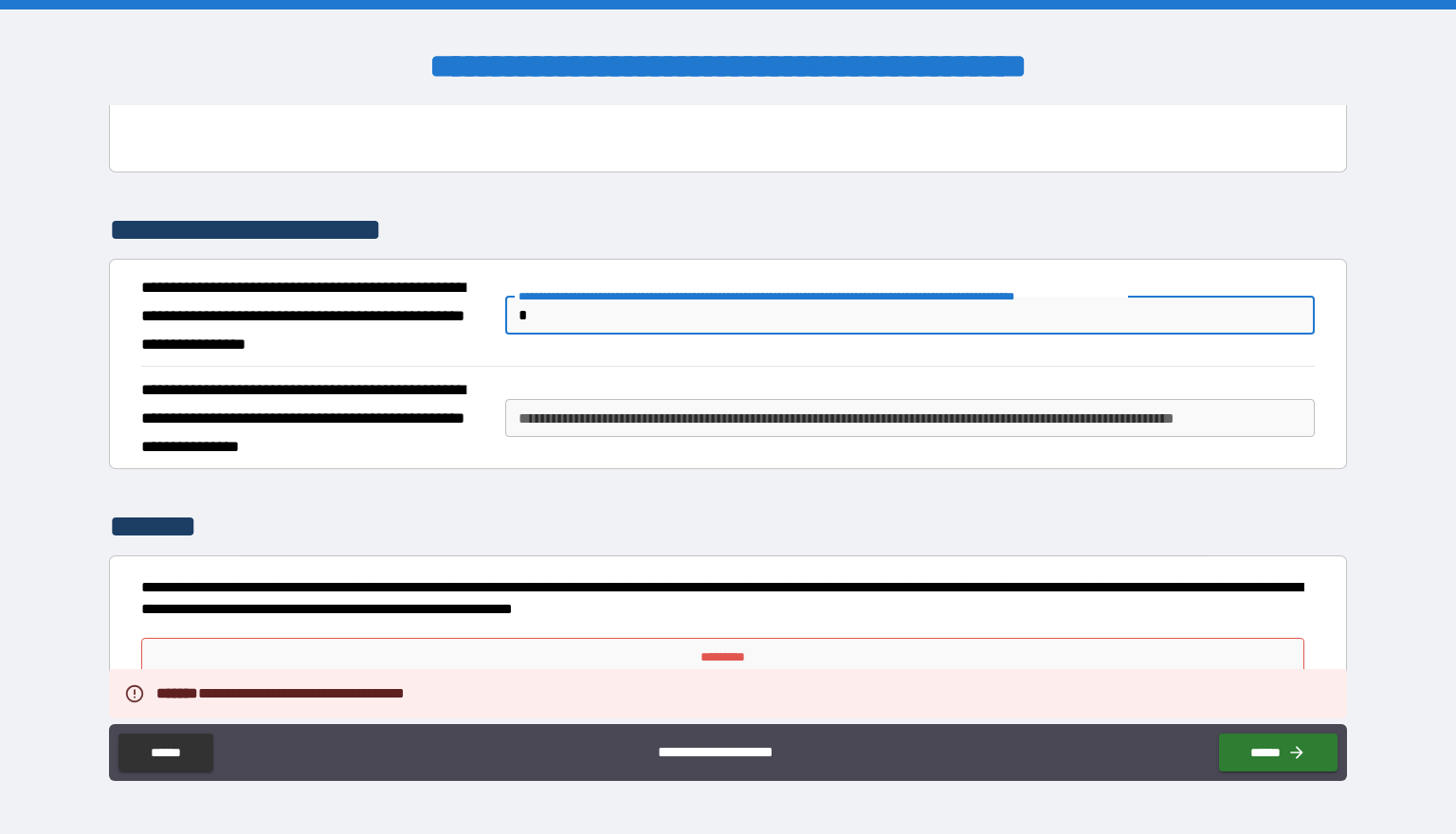 type on "*" 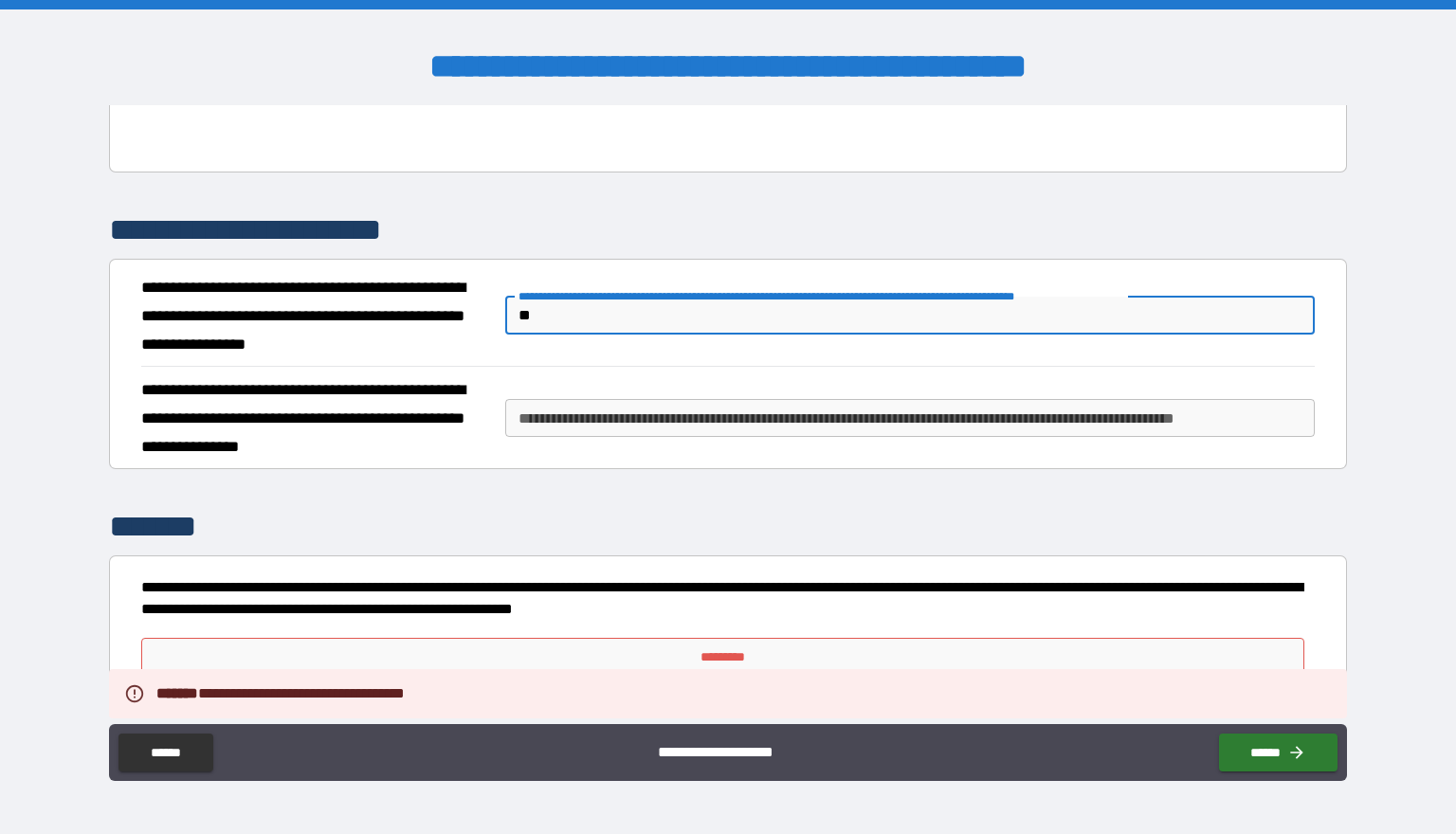 type on "*" 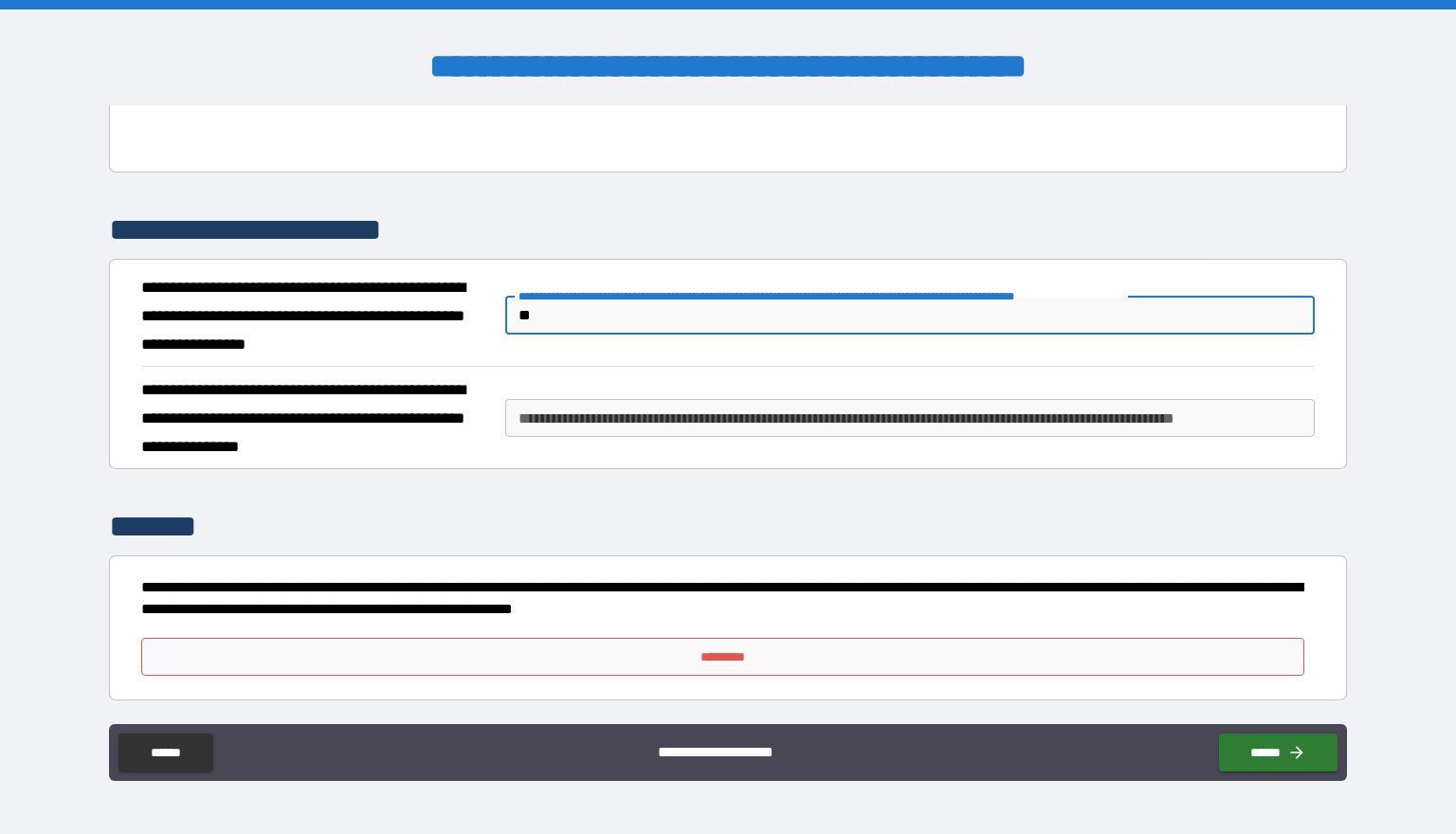 type on "**" 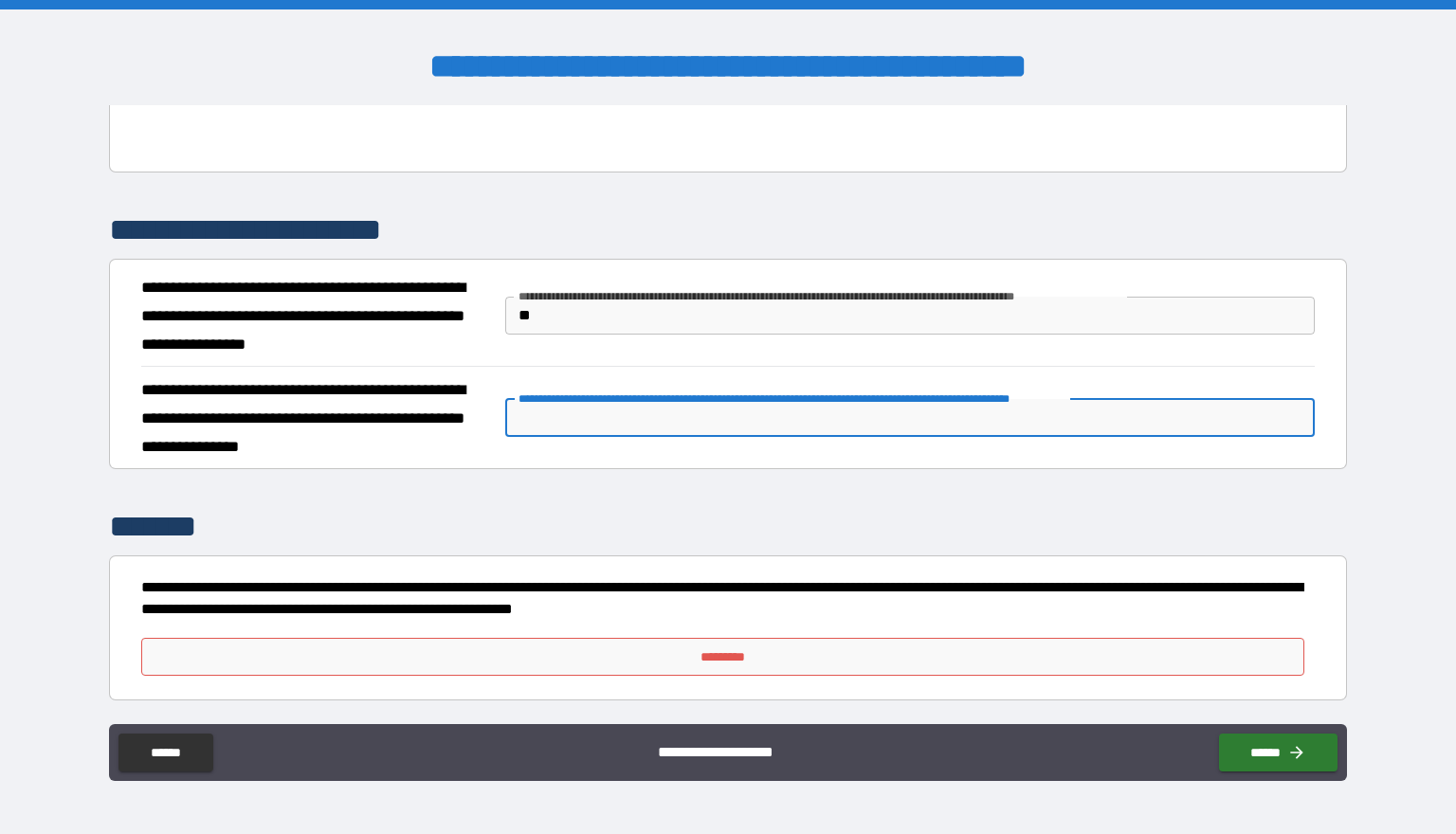 click on "**********" at bounding box center (910, 418) 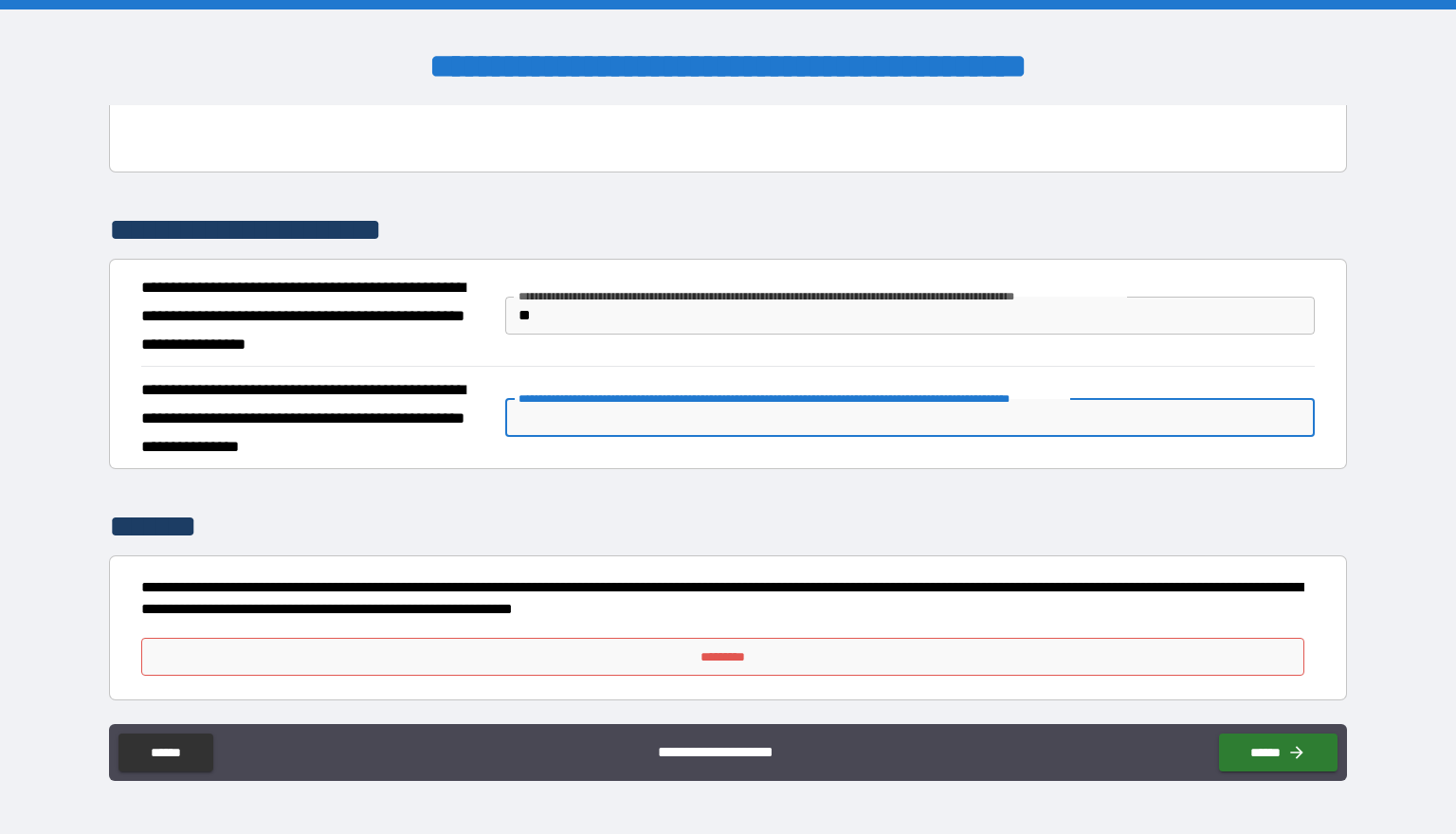 type on "*" 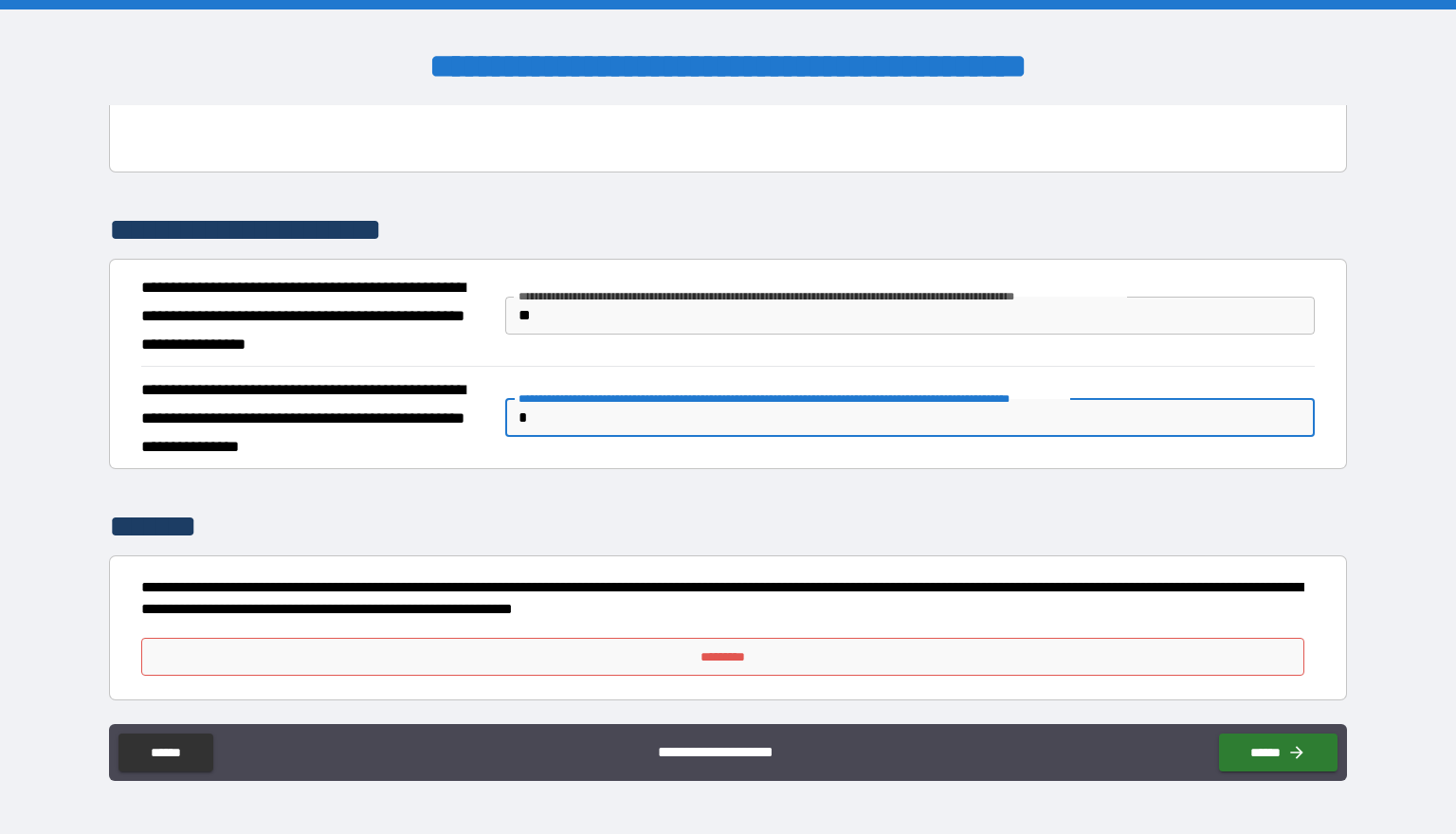 type on "*" 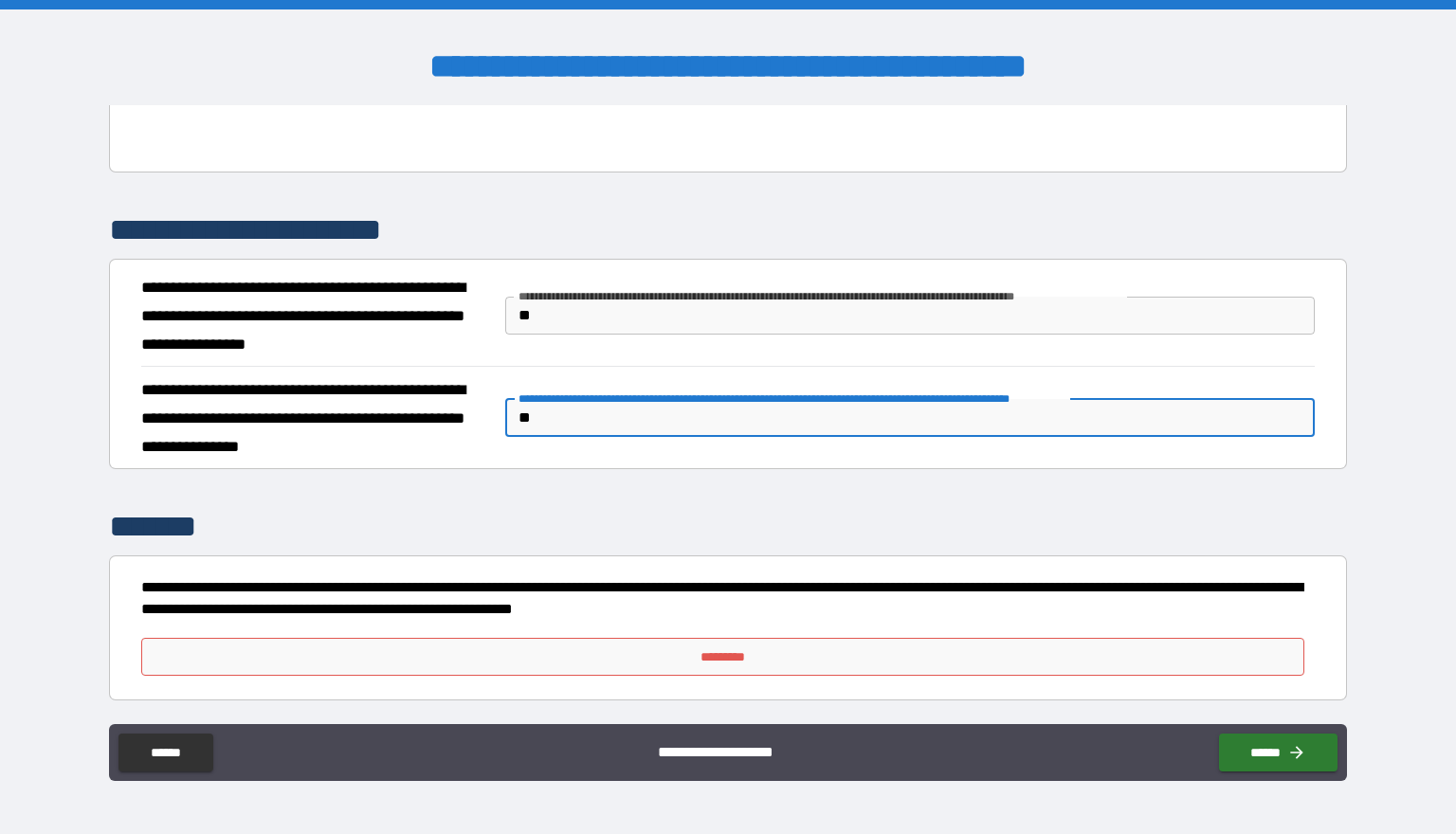 type on "*" 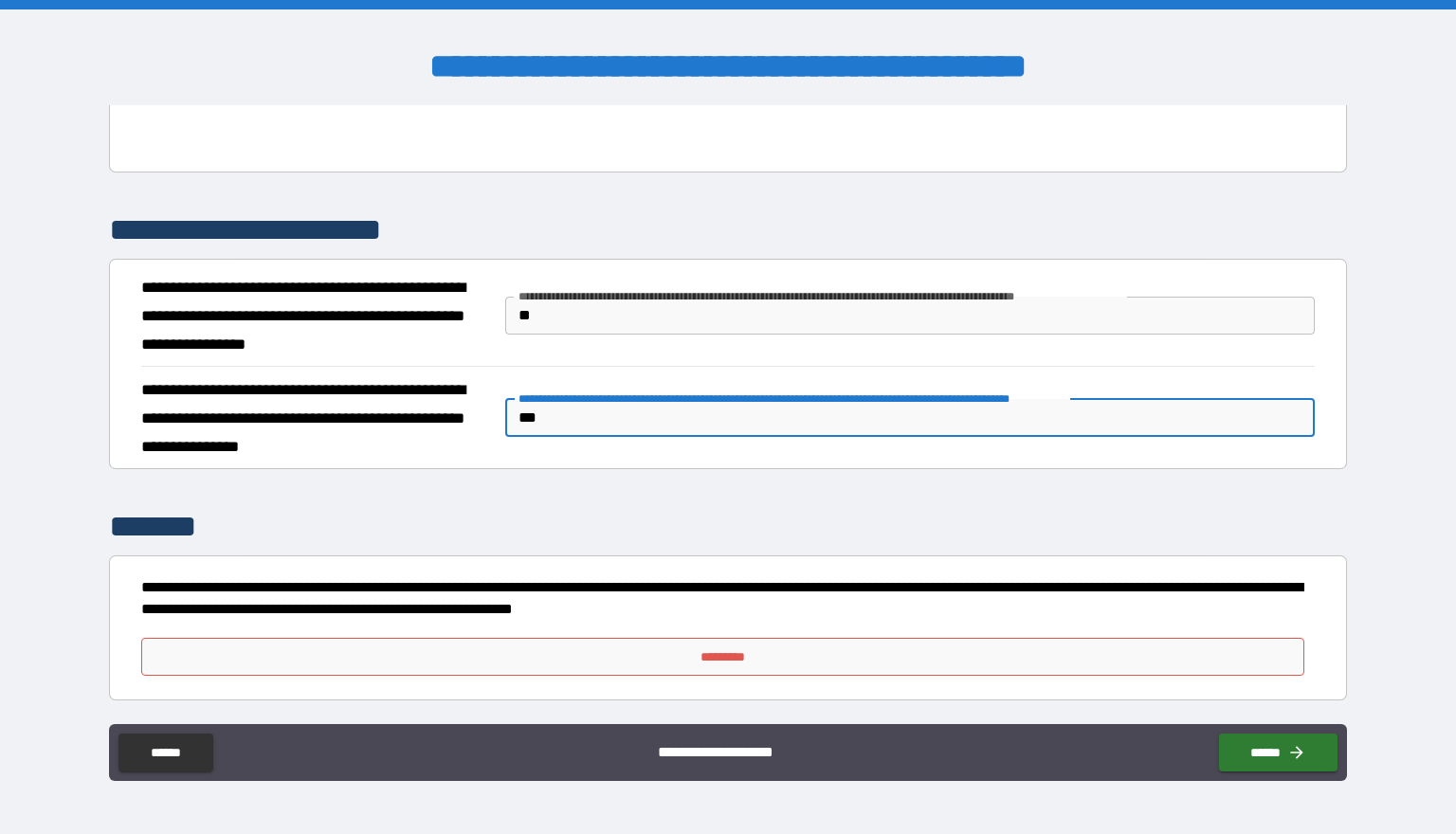 type on "*" 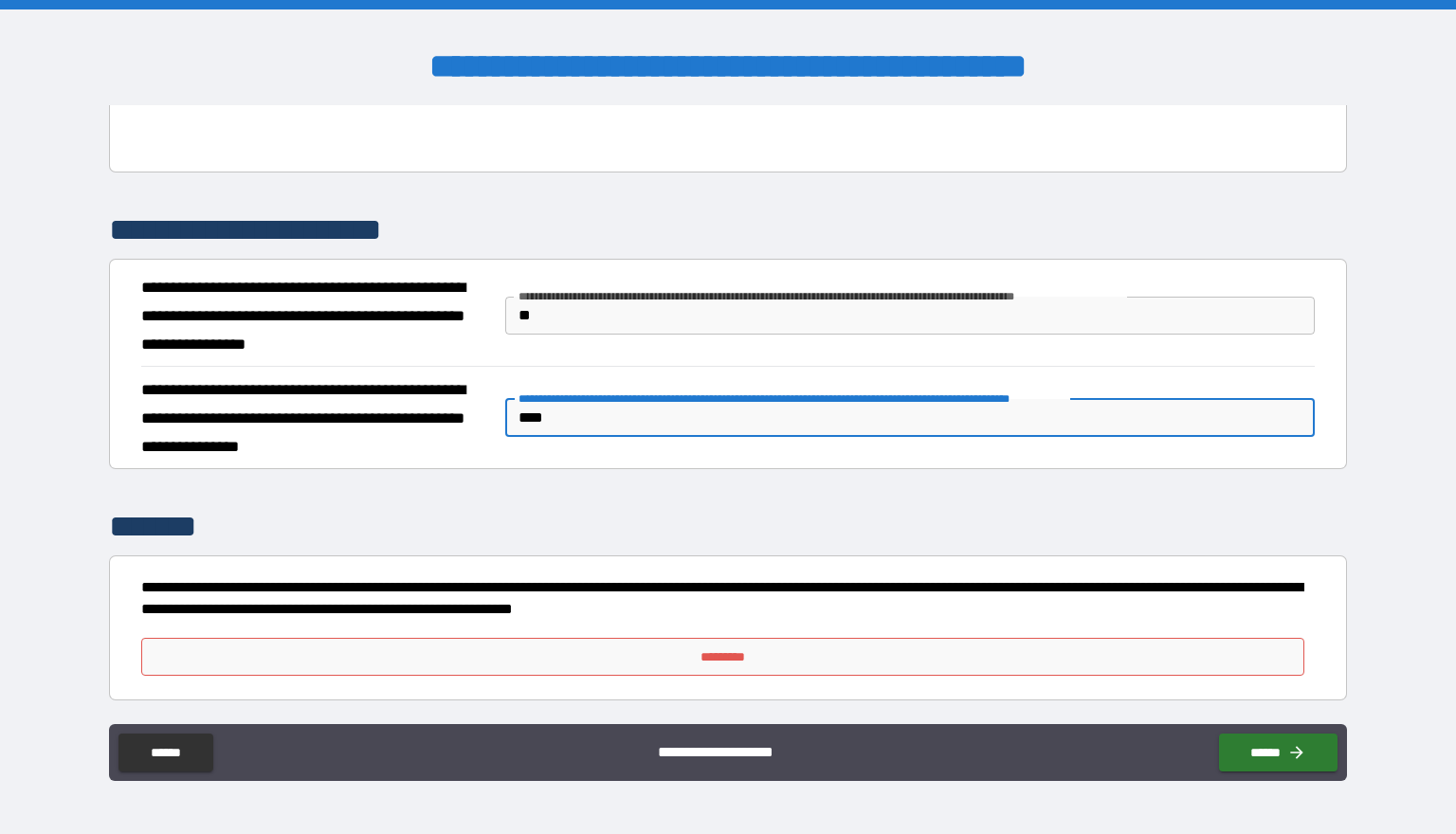 type on "*" 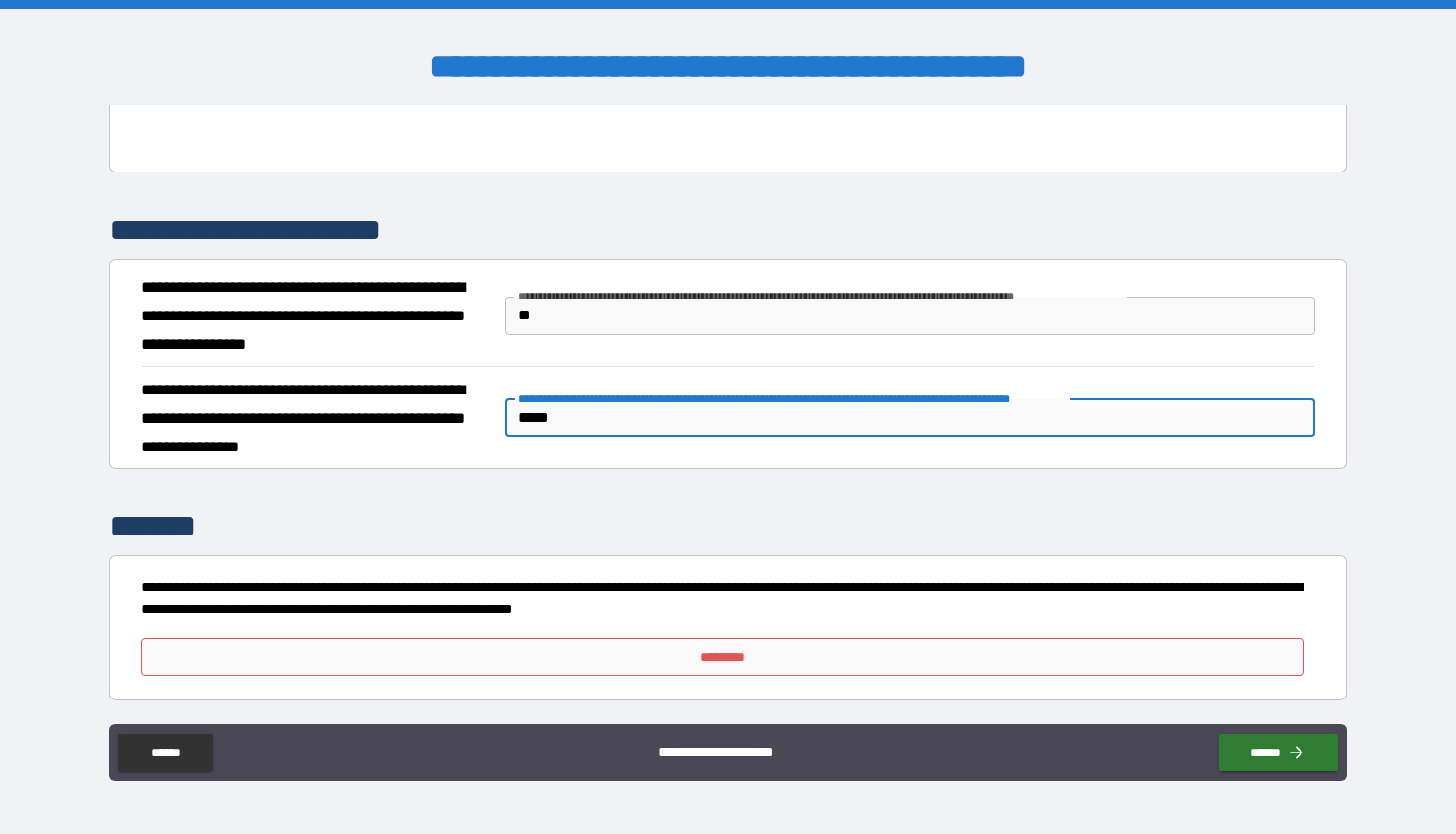 type on "*" 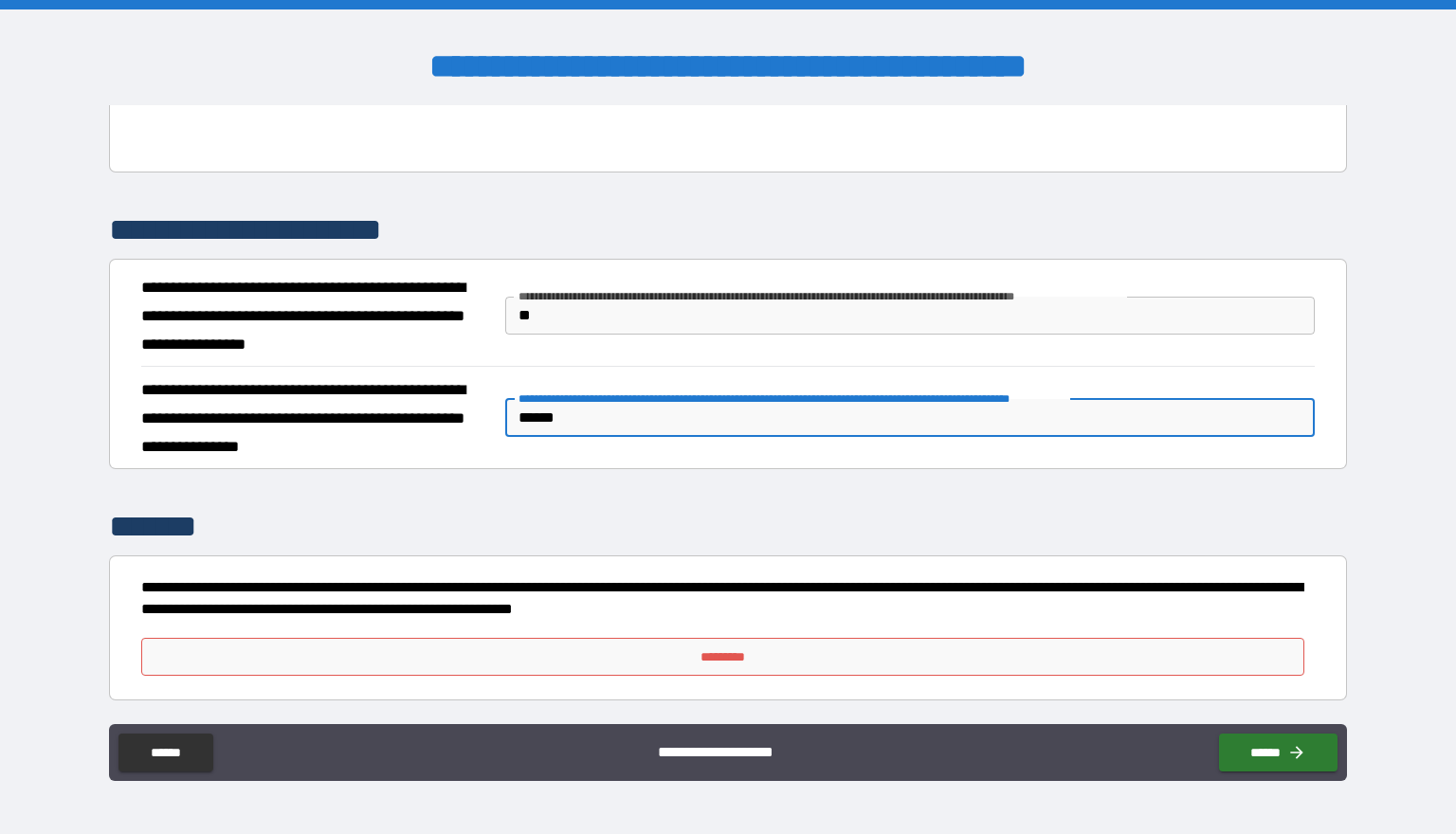 type on "*" 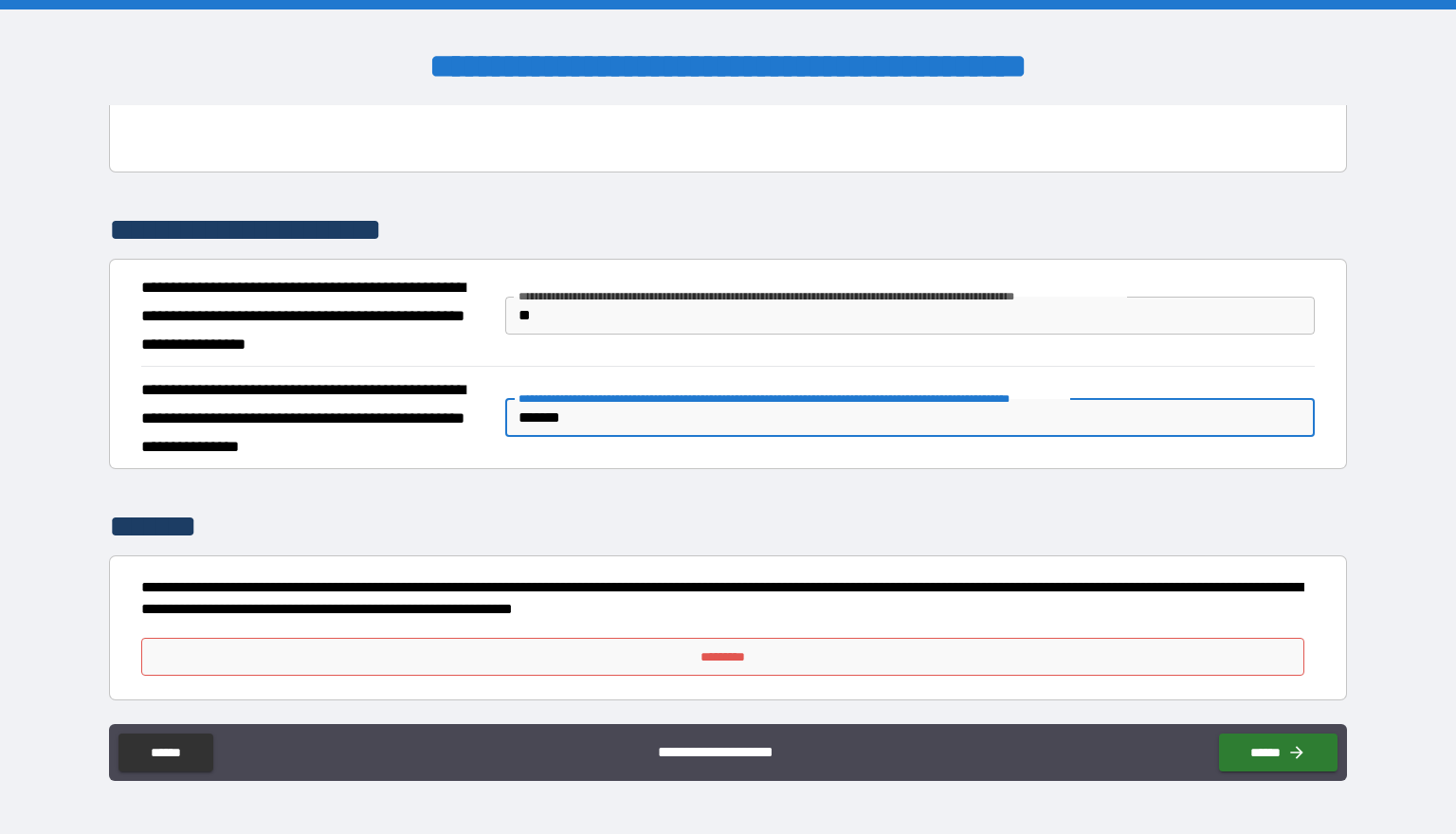 type on "*" 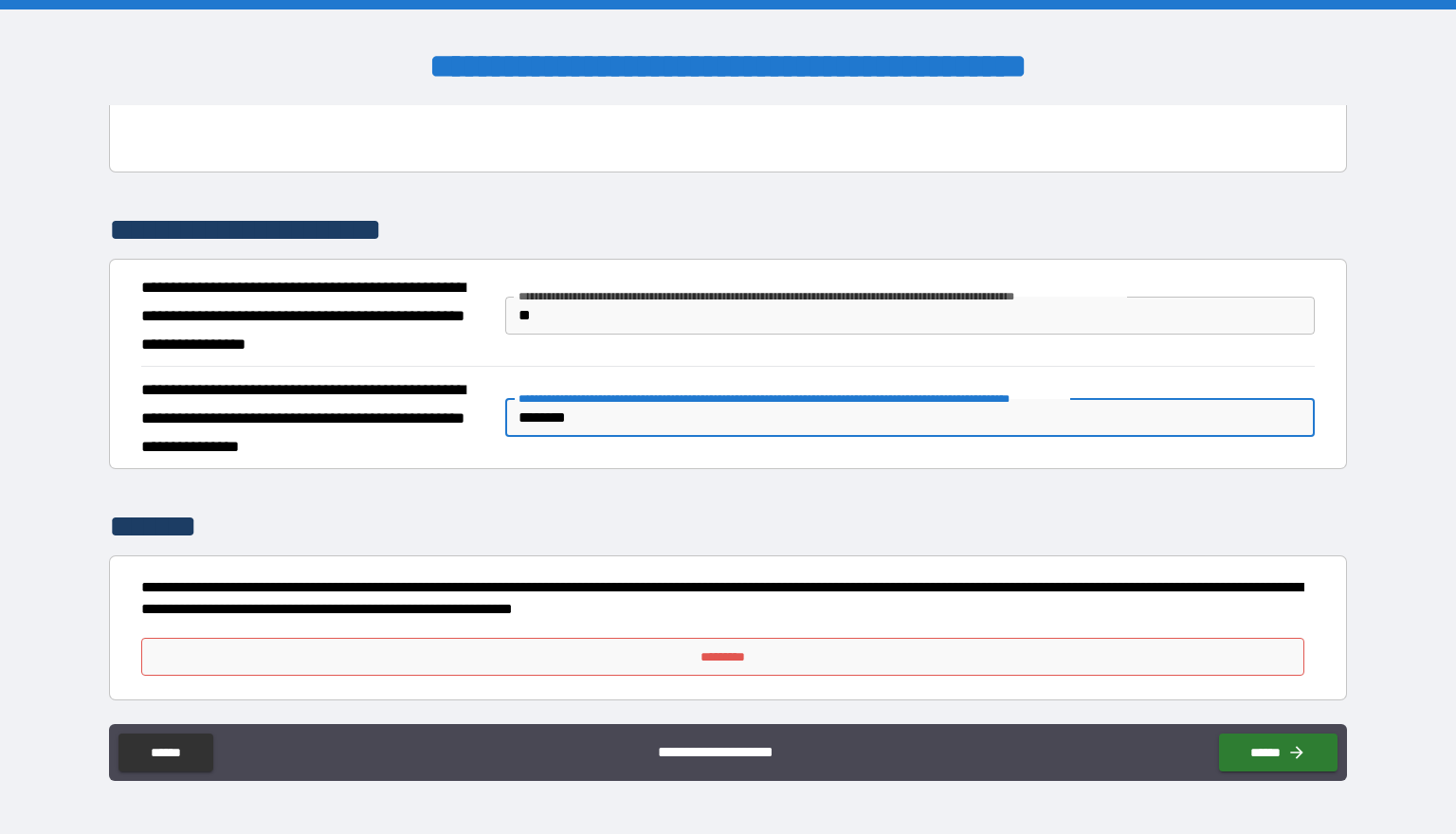 type on "*" 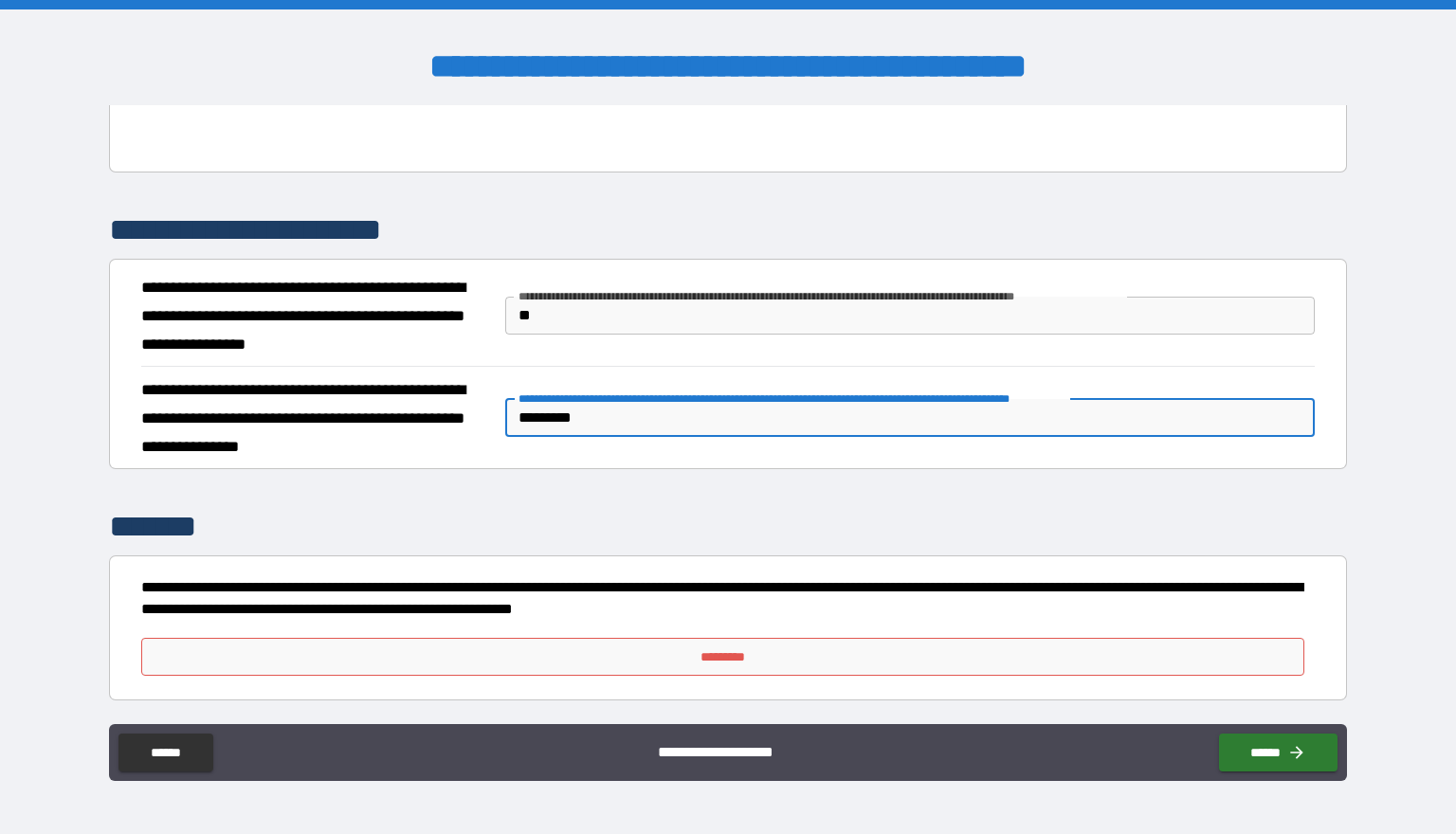 type on "*" 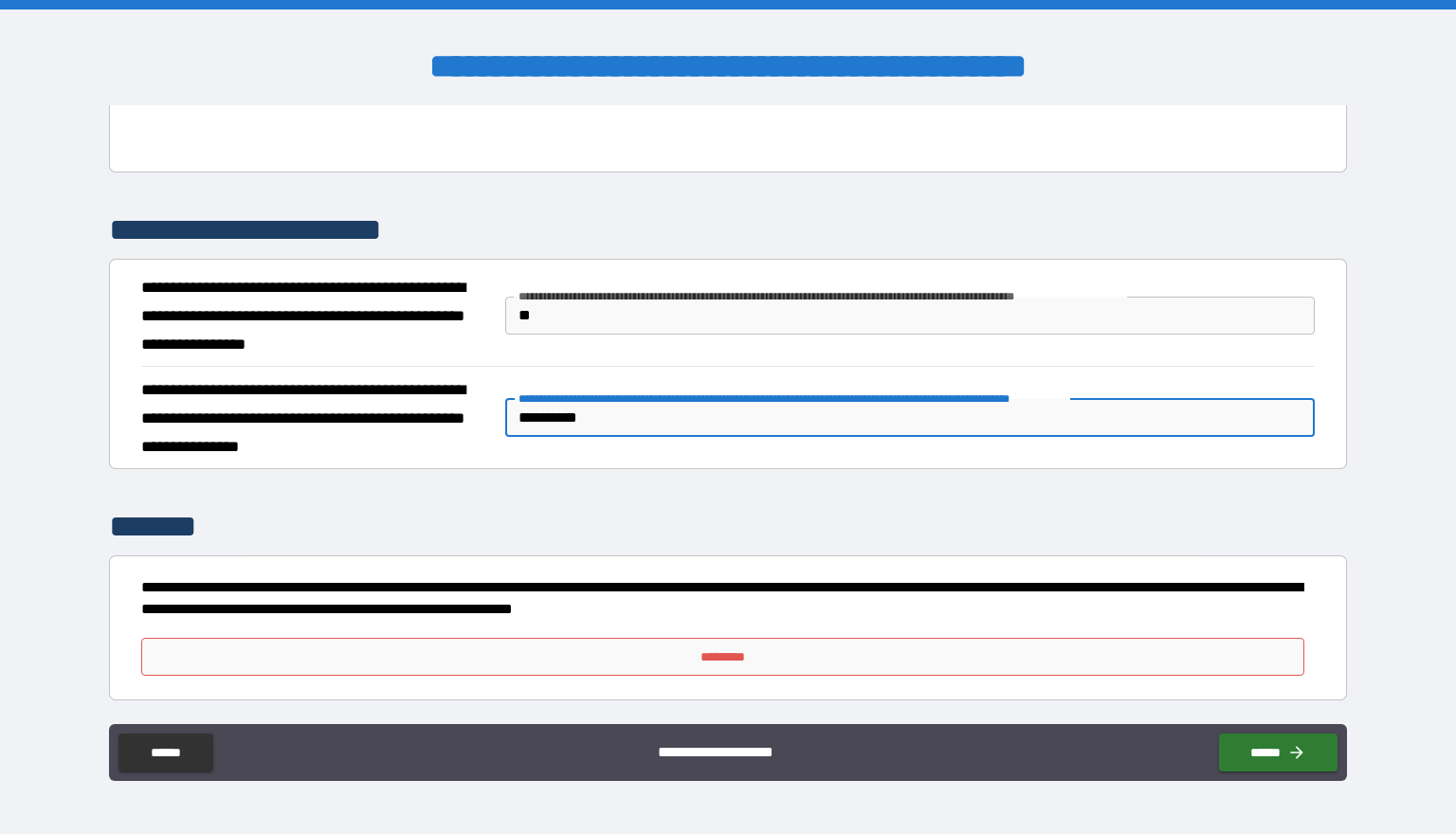 type on "*" 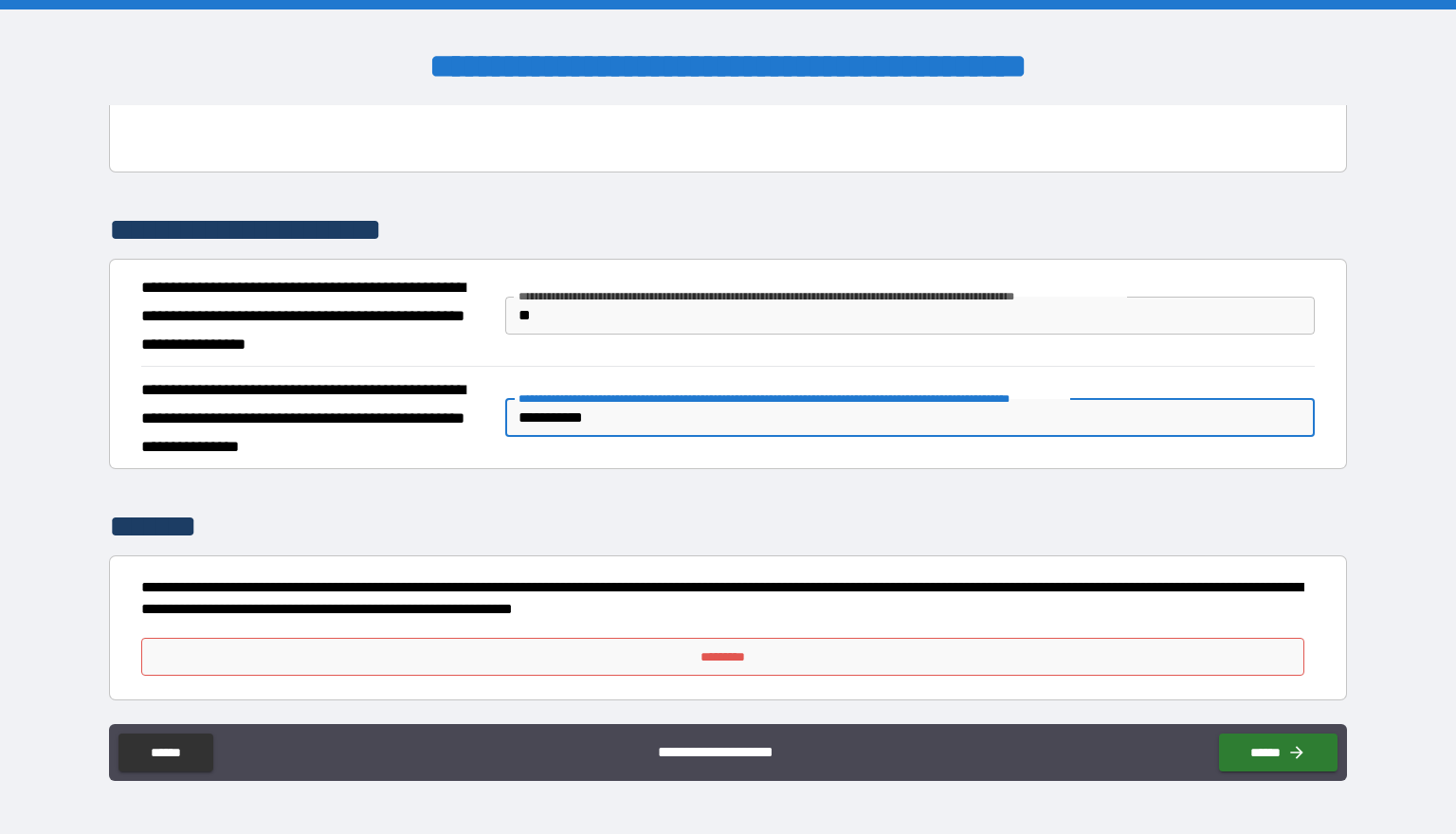 type on "*" 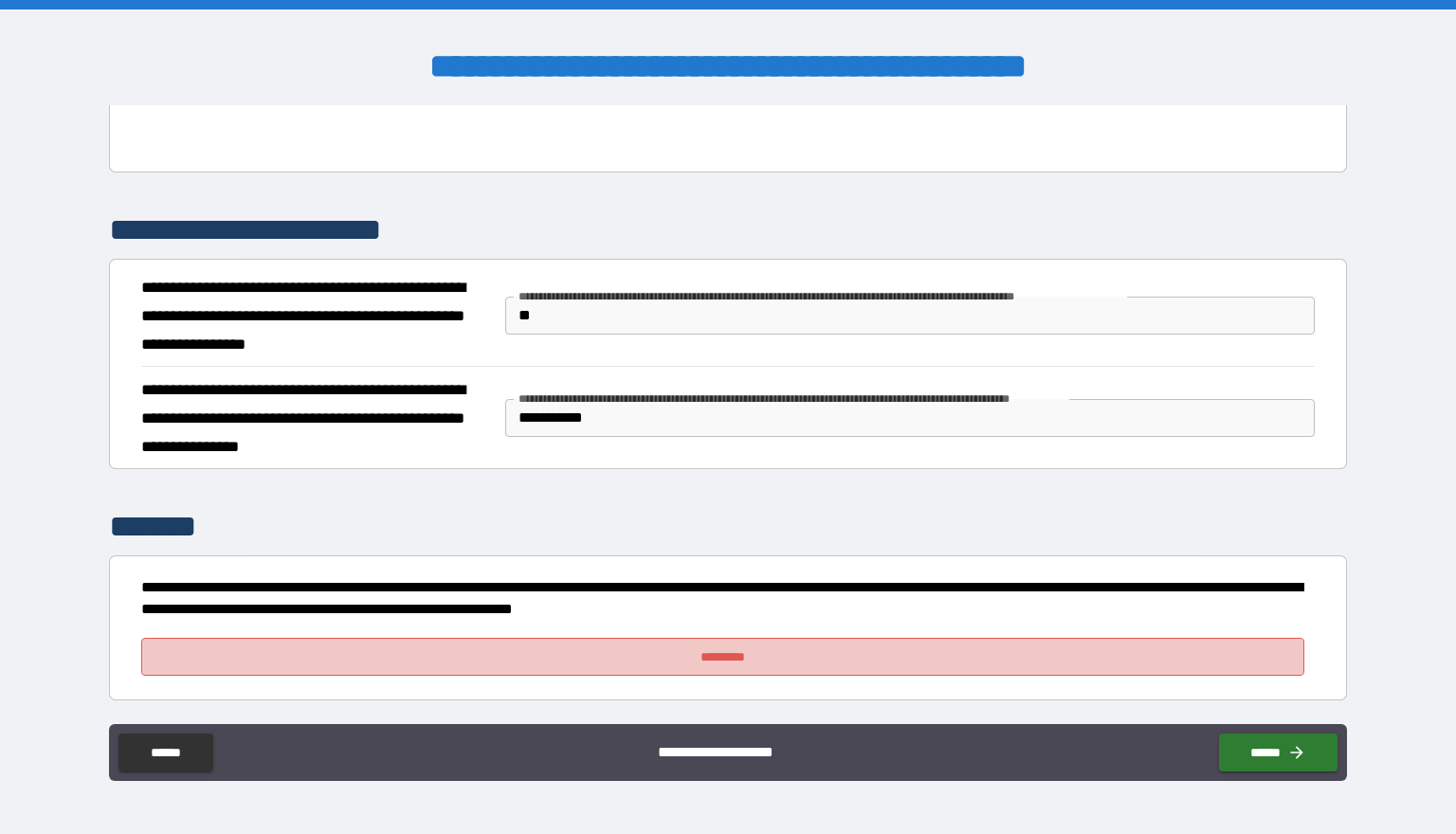 drag, startPoint x: 864, startPoint y: 429, endPoint x: 865, endPoint y: 649, distance: 220.00227 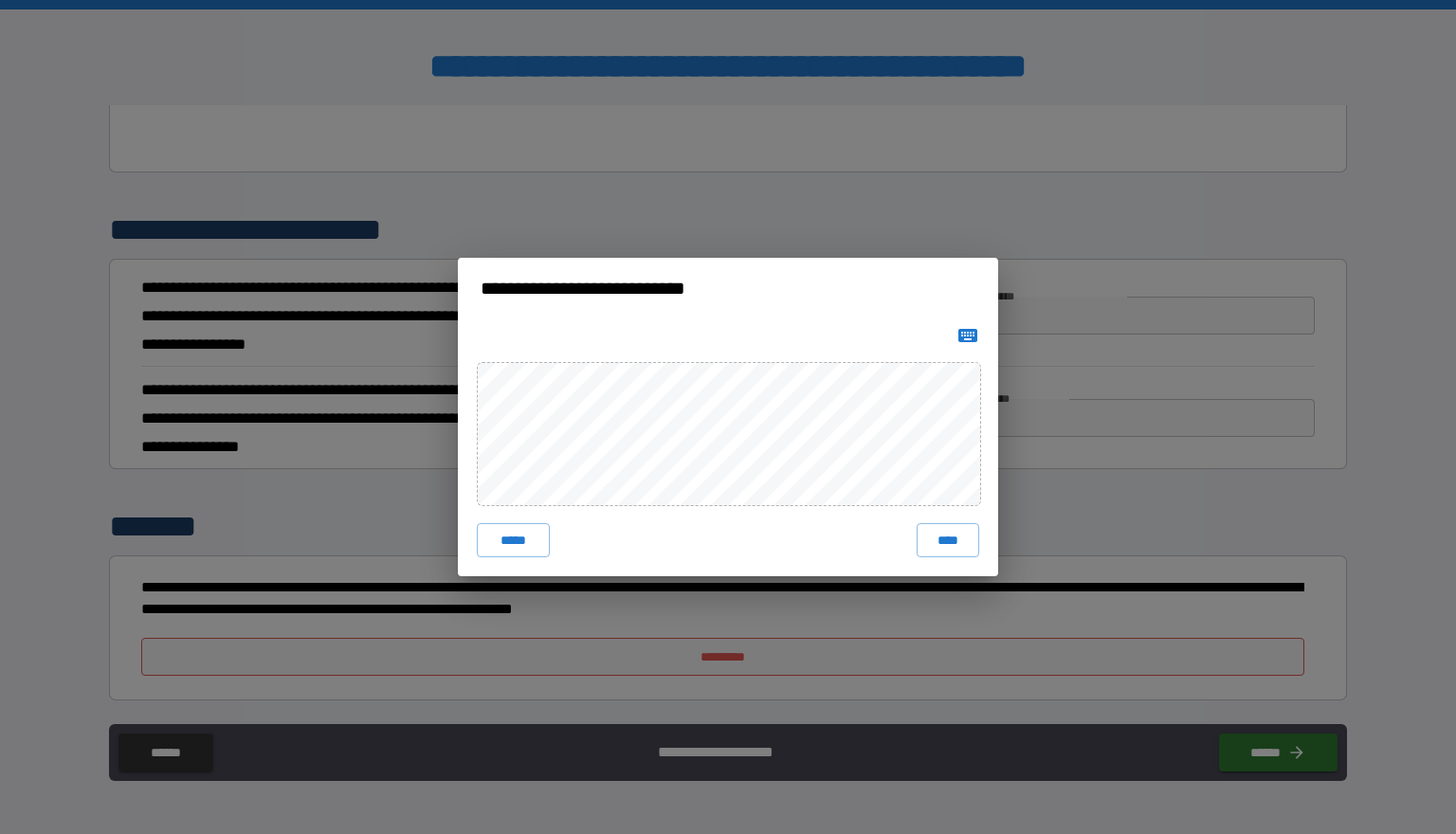 click on "***** ****" at bounding box center [728, 447] 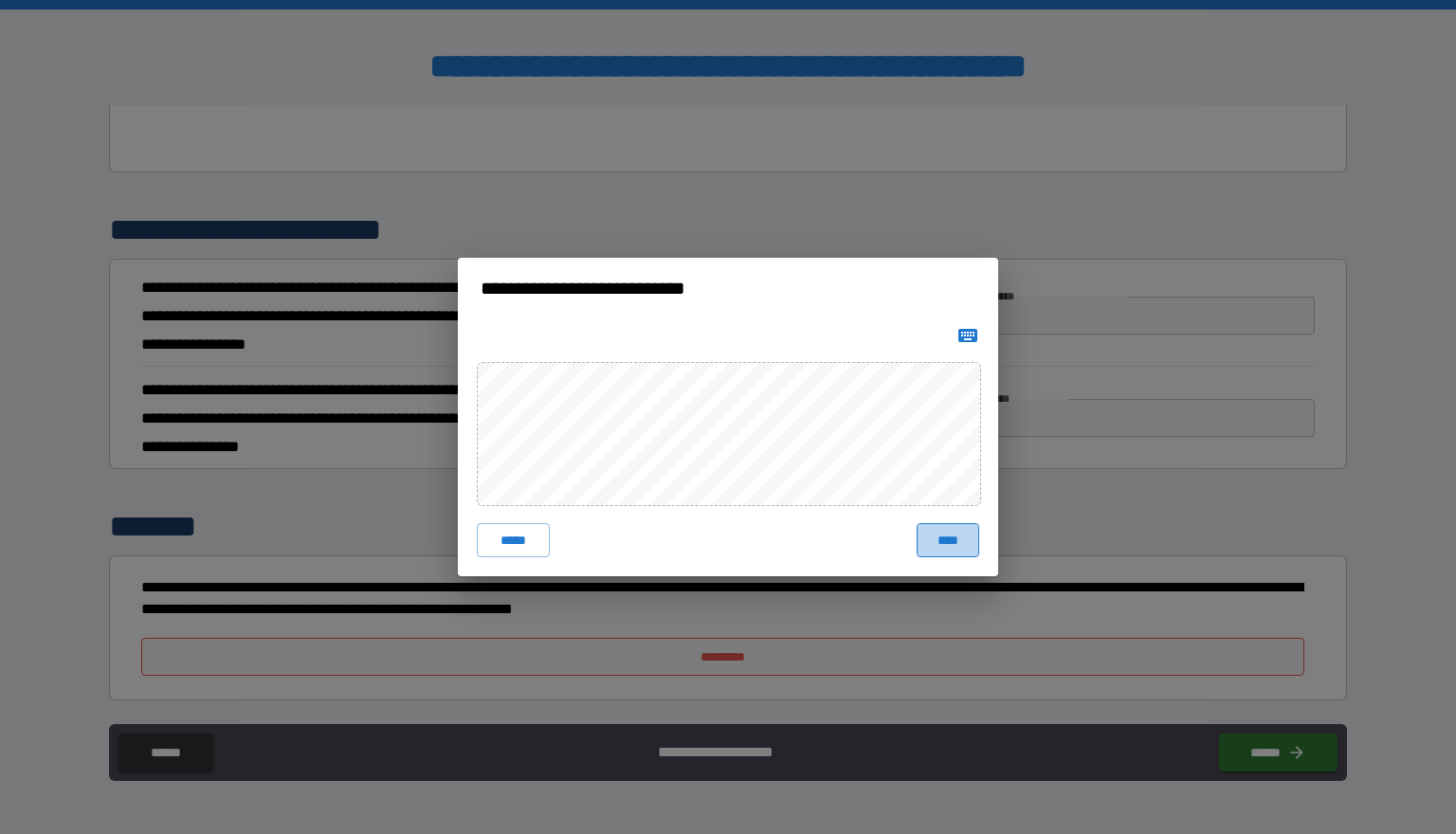 click on "****" at bounding box center (948, 540) 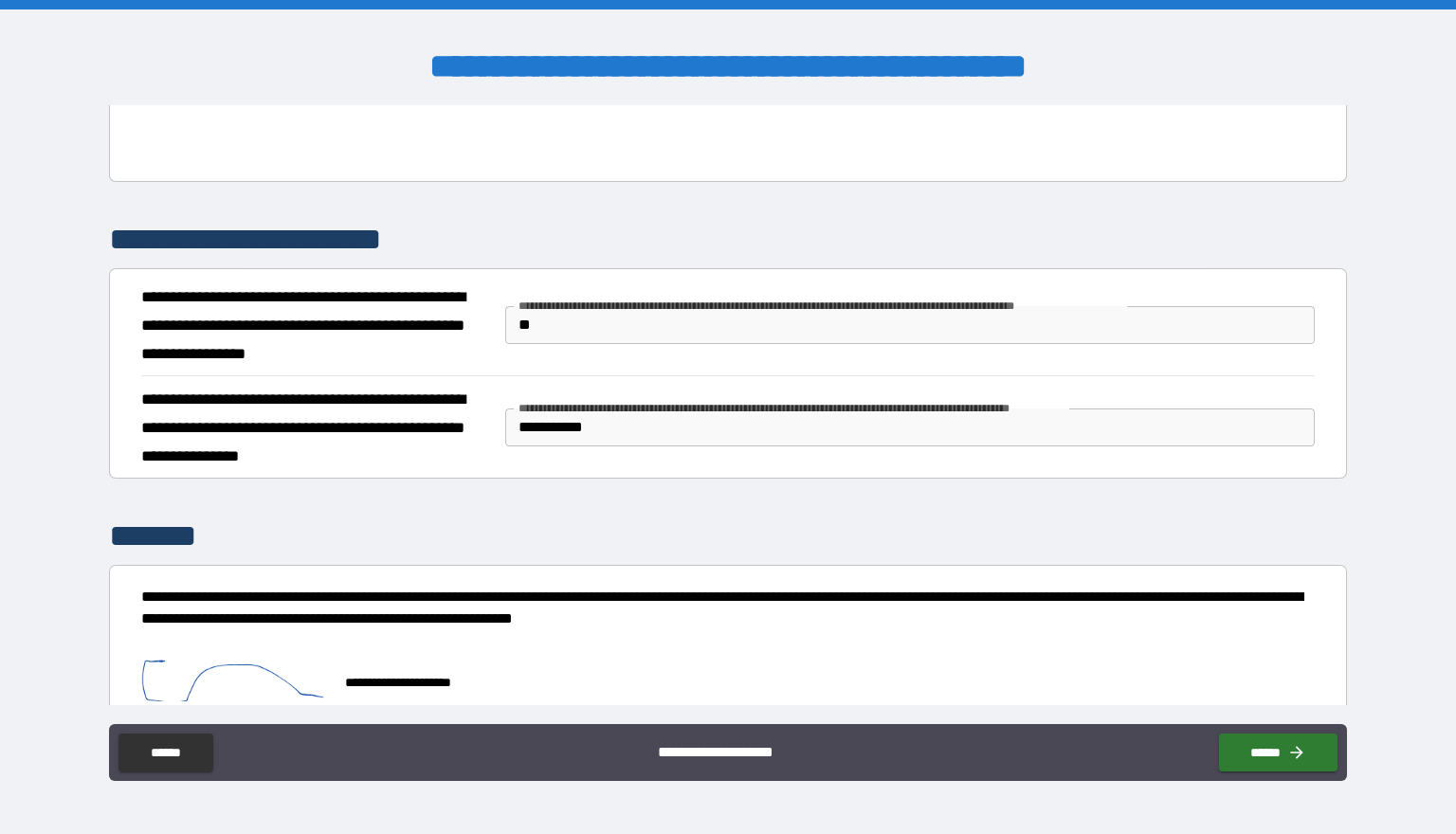 type on "*" 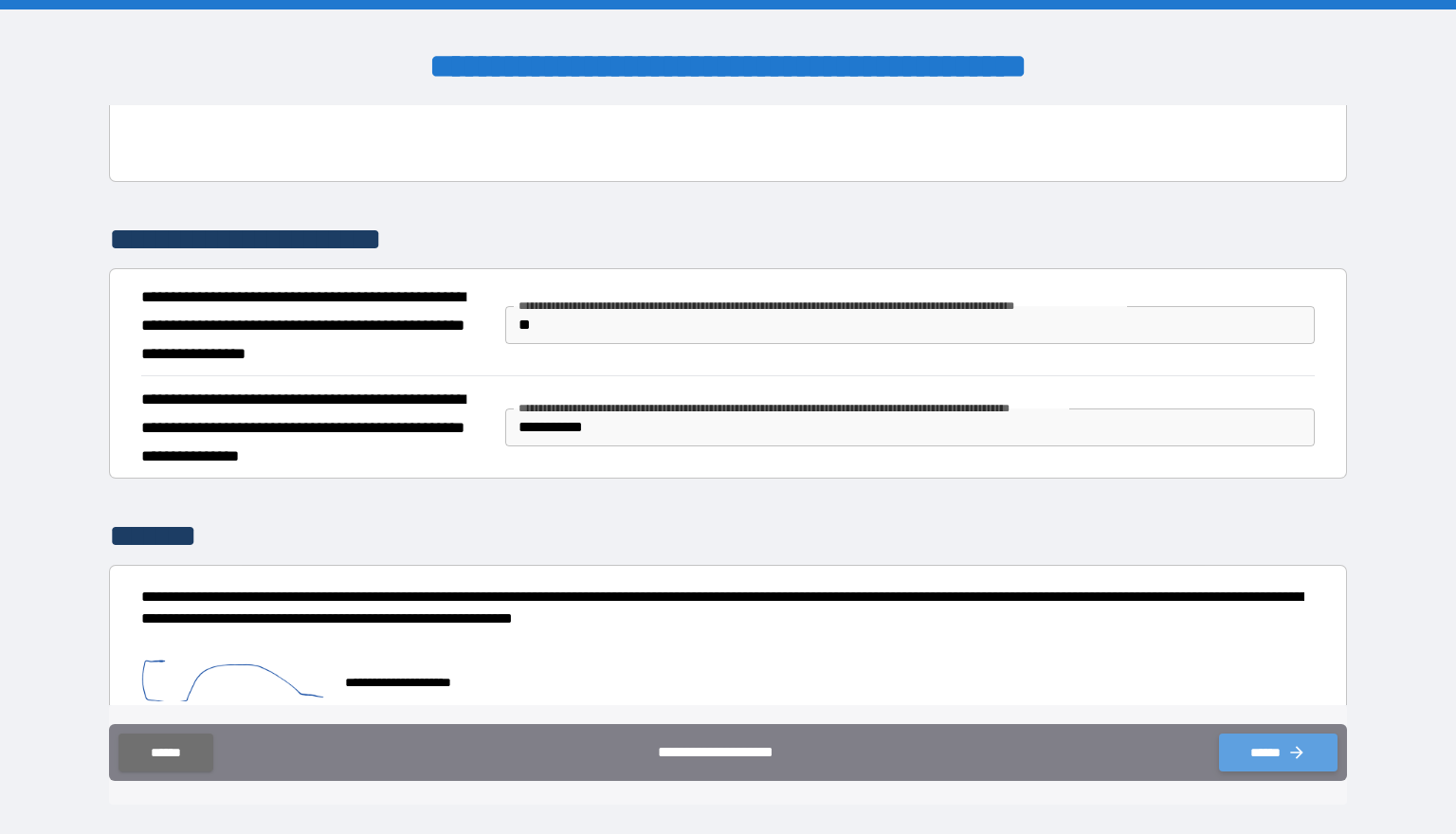 click on "******" at bounding box center (1278, 752) 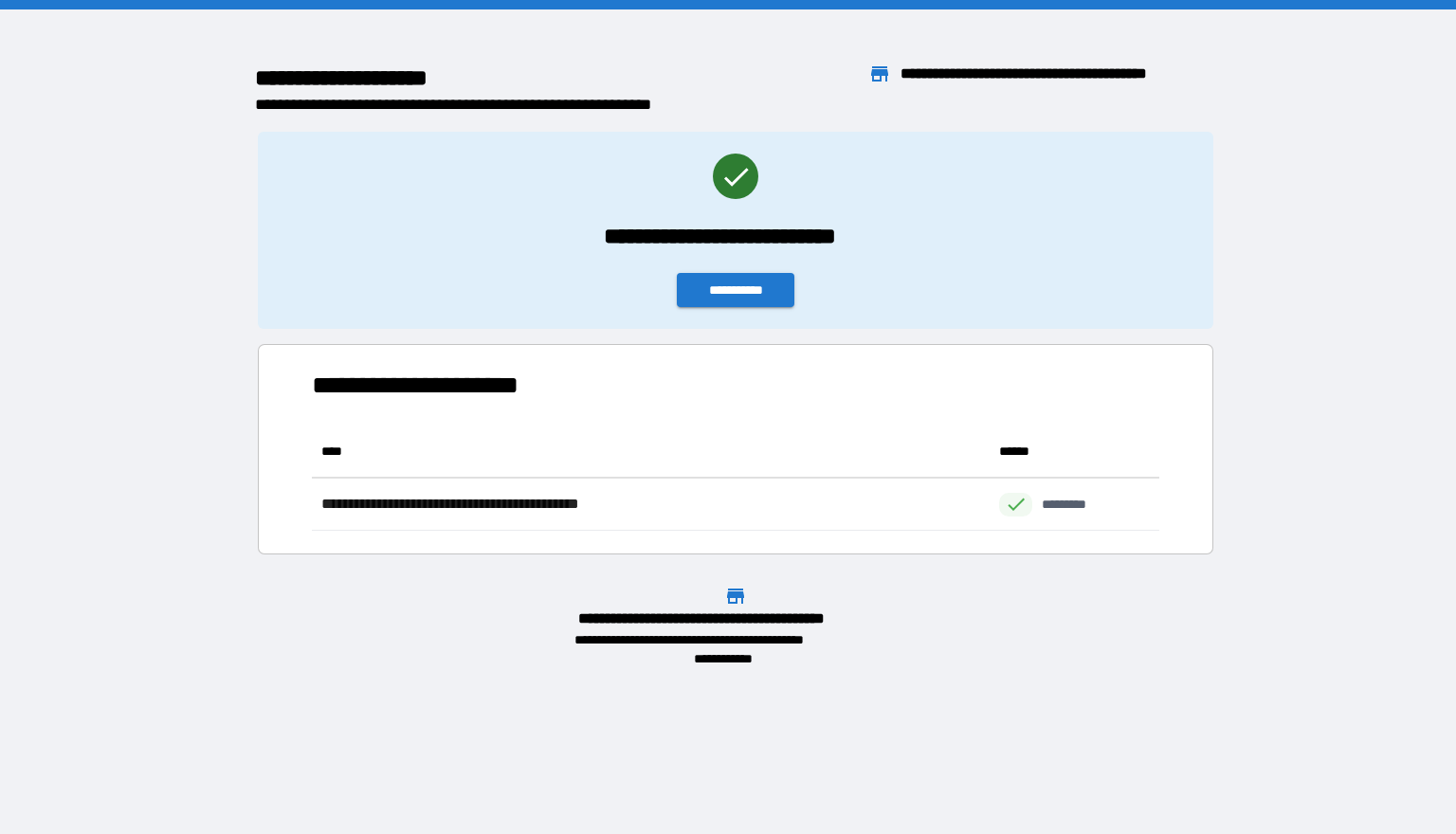 scroll, scrollTop: 105, scrollLeft: 847, axis: both 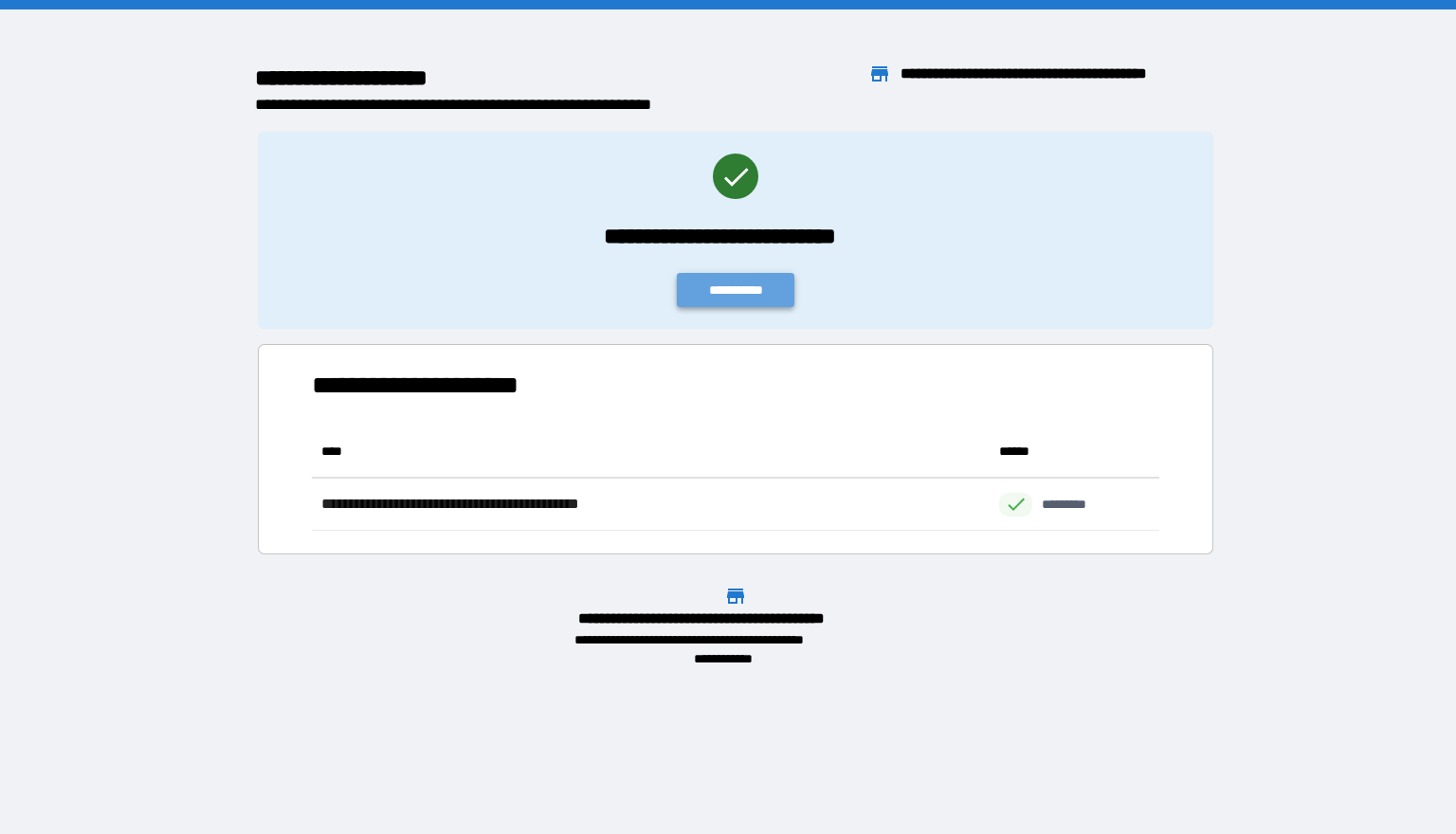 click on "**********" at bounding box center (736, 290) 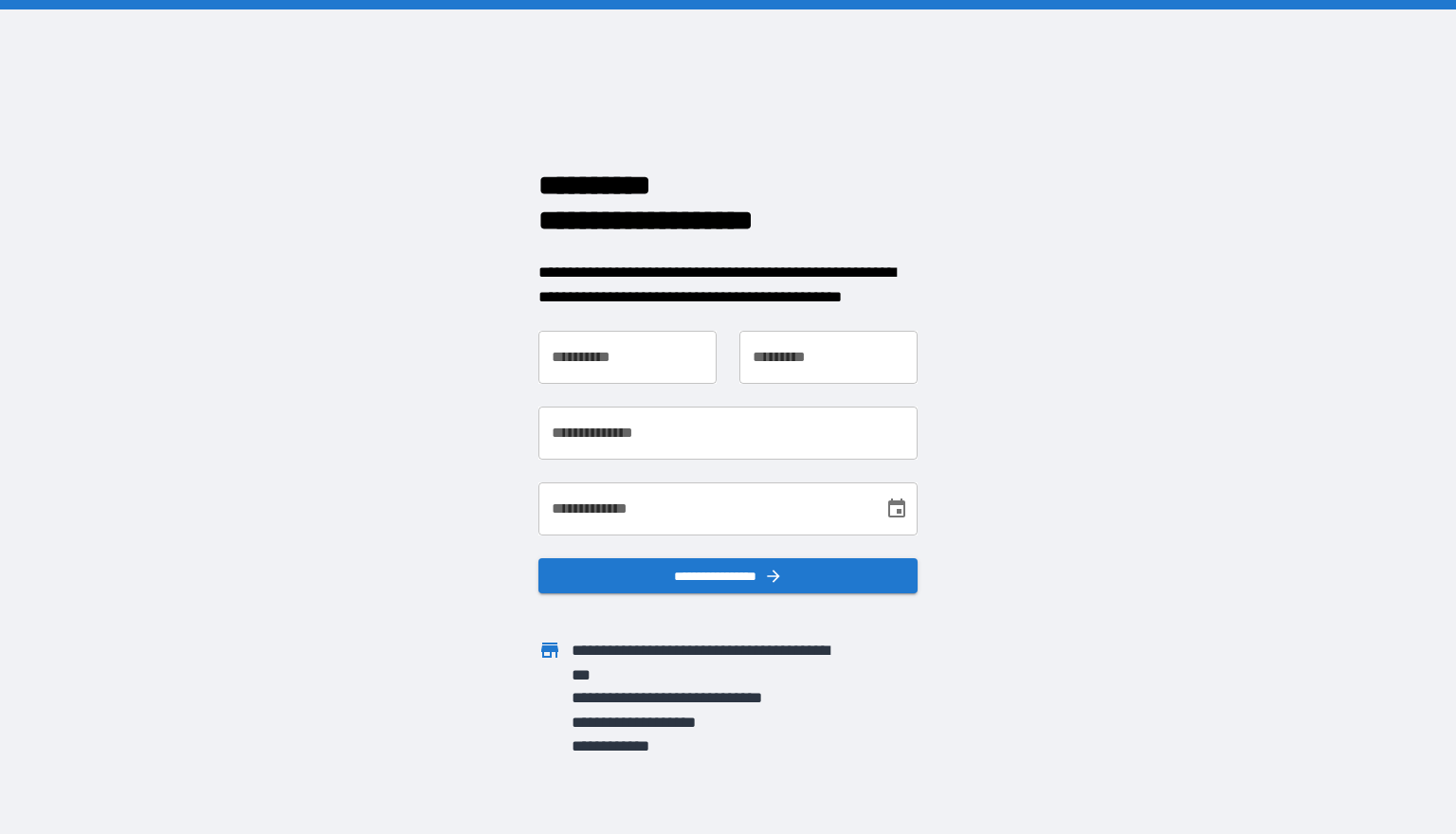 scroll, scrollTop: 0, scrollLeft: 0, axis: both 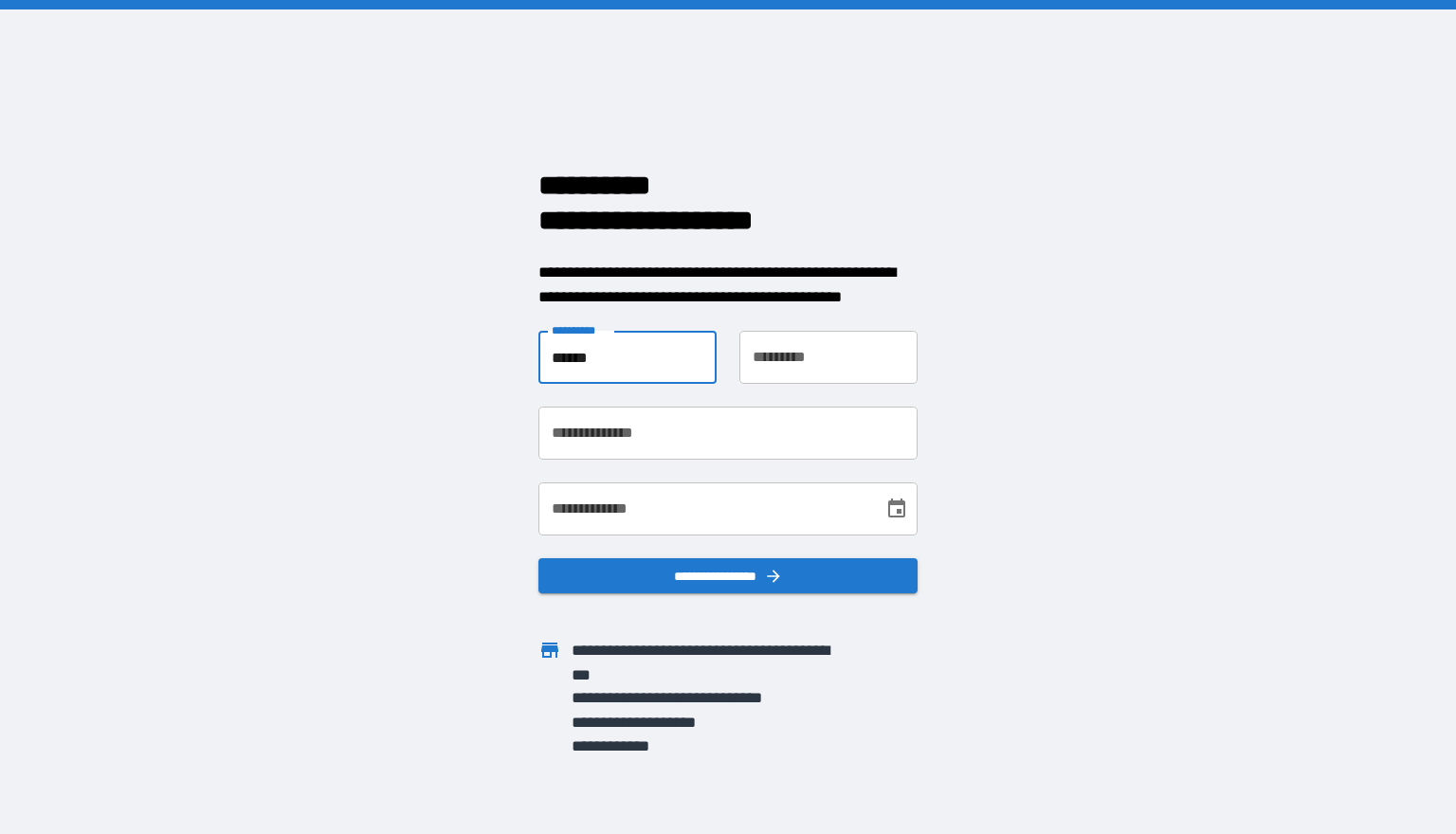 type on "******" 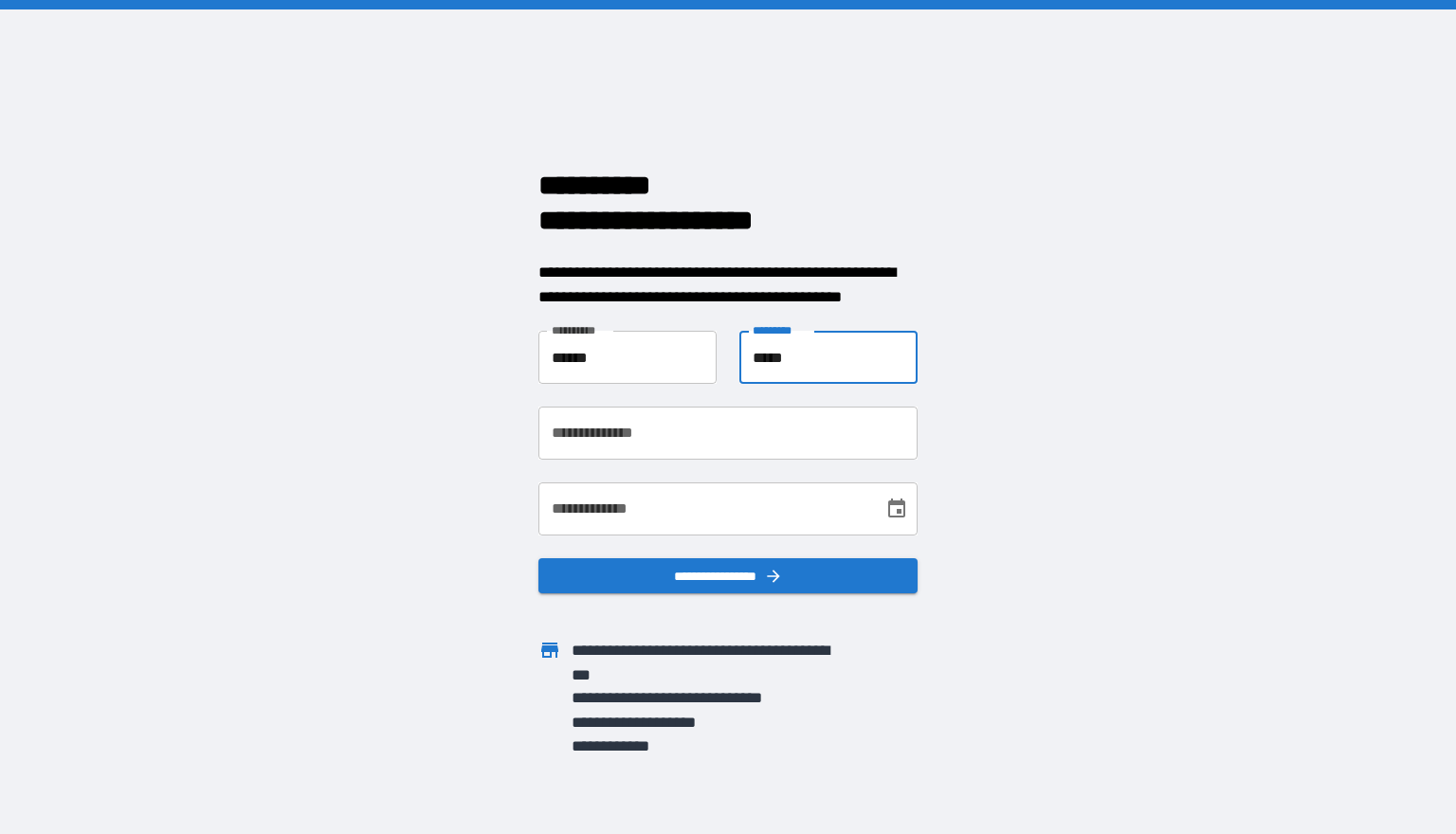 type on "*****" 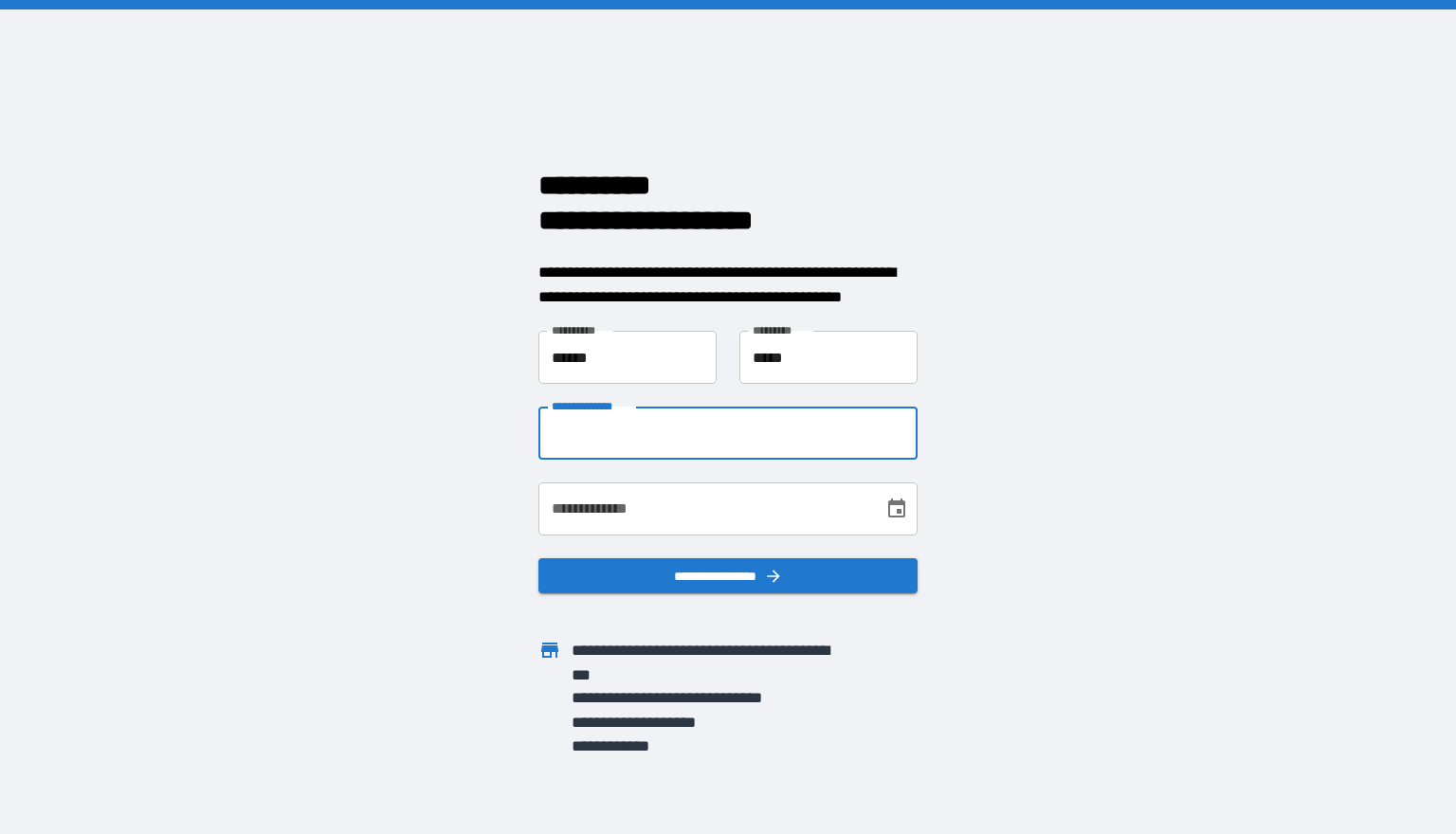 click on "**********" at bounding box center [728, 433] 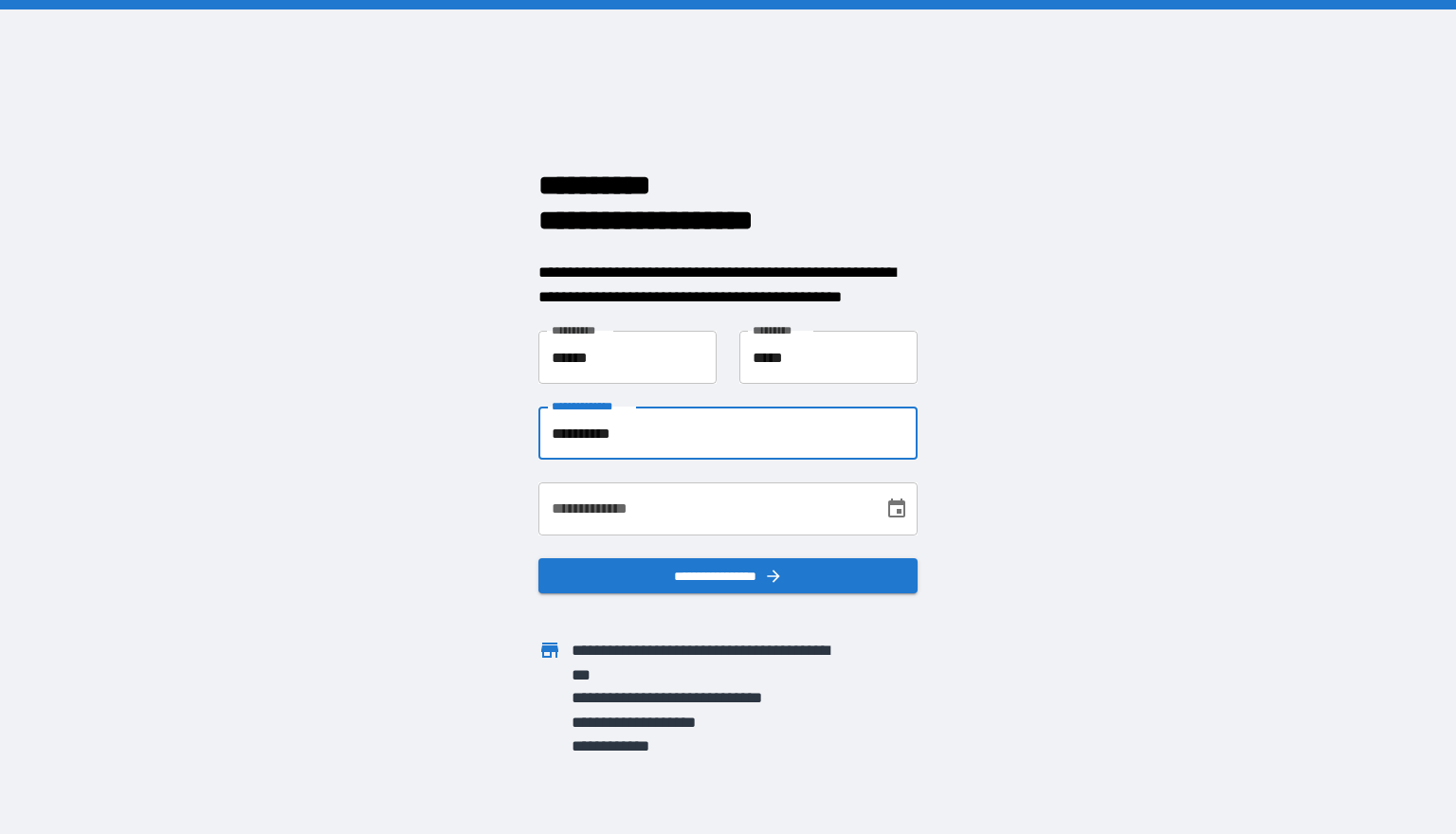 type on "**********" 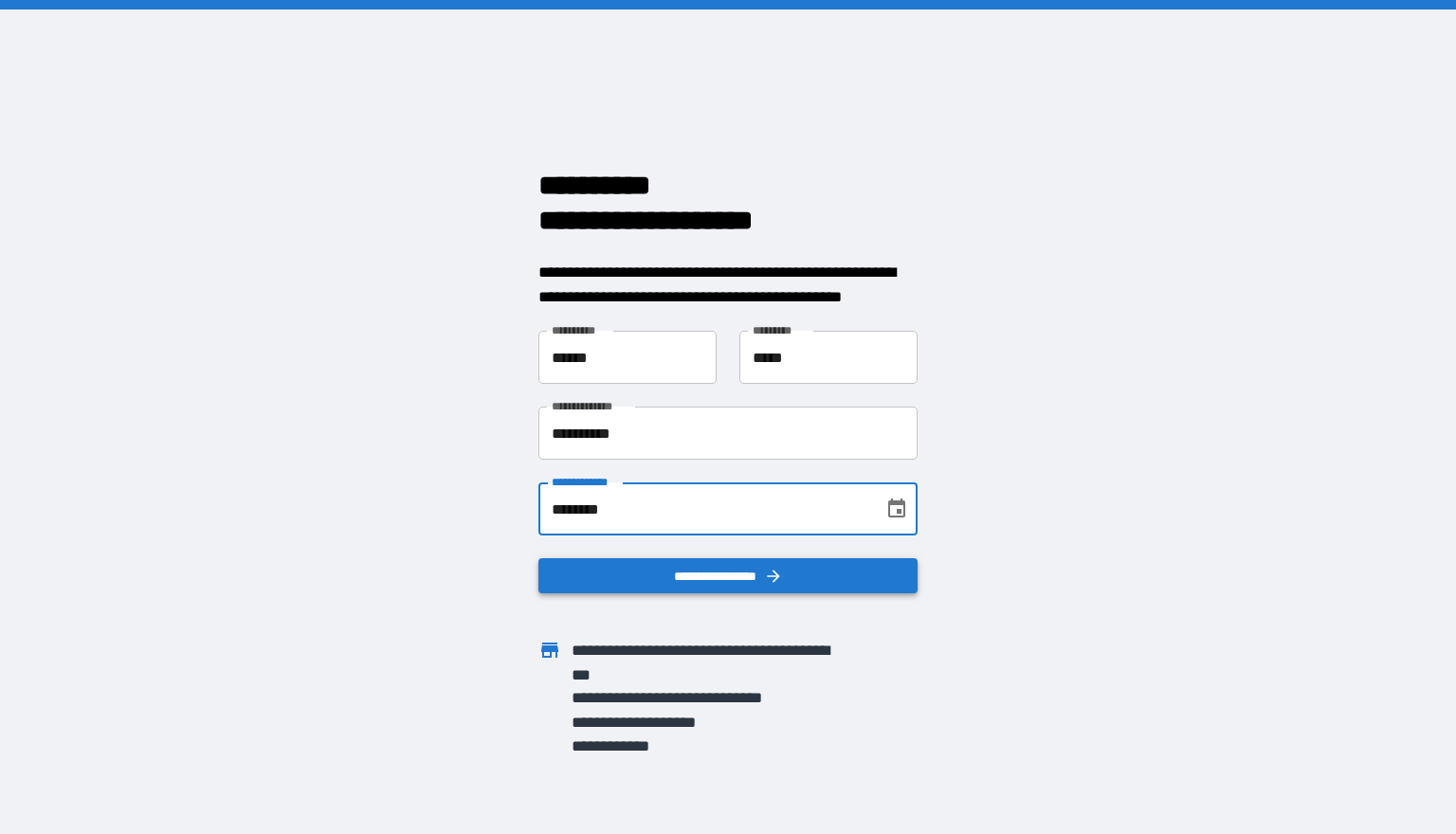 type on "********" 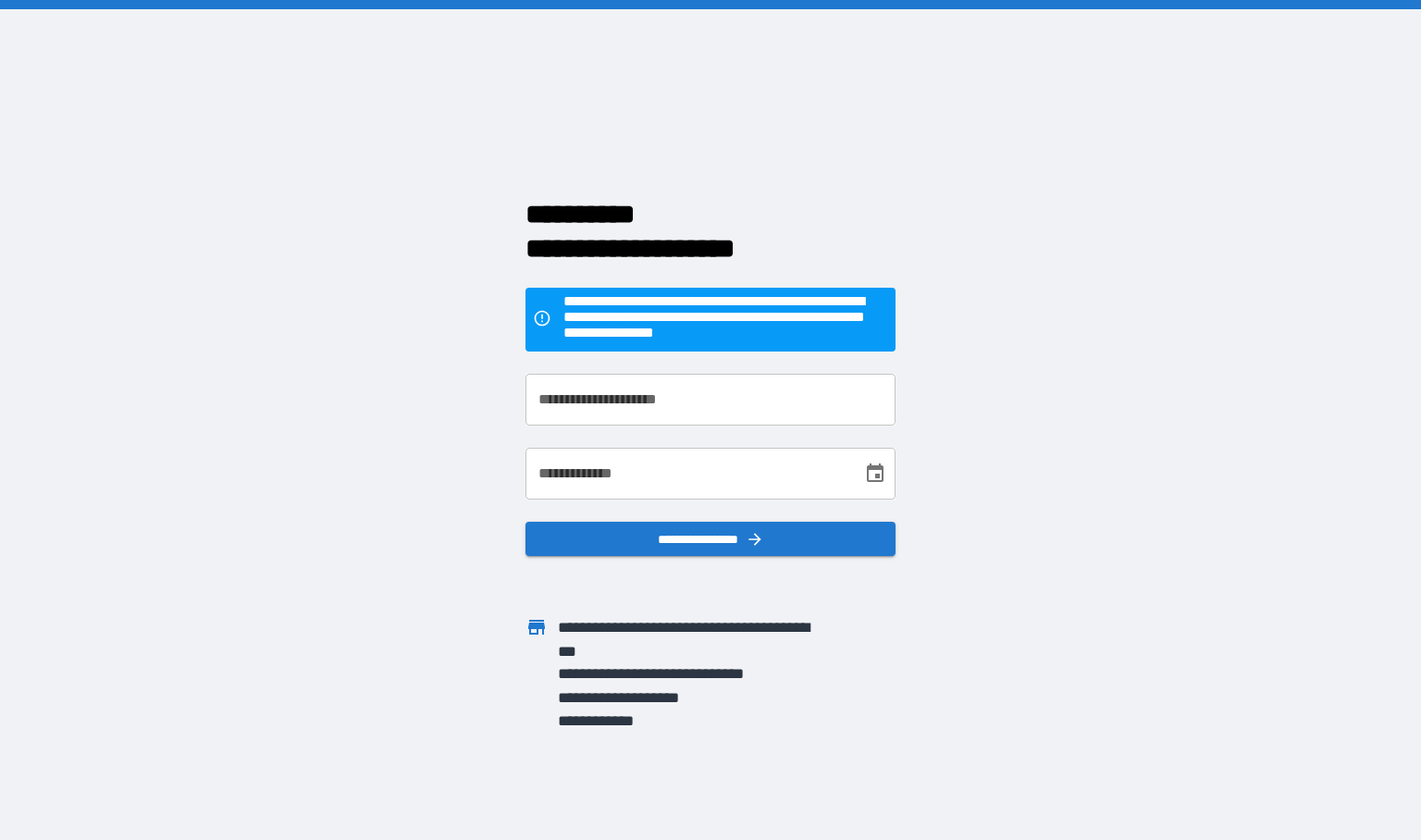 scroll, scrollTop: 0, scrollLeft: 0, axis: both 